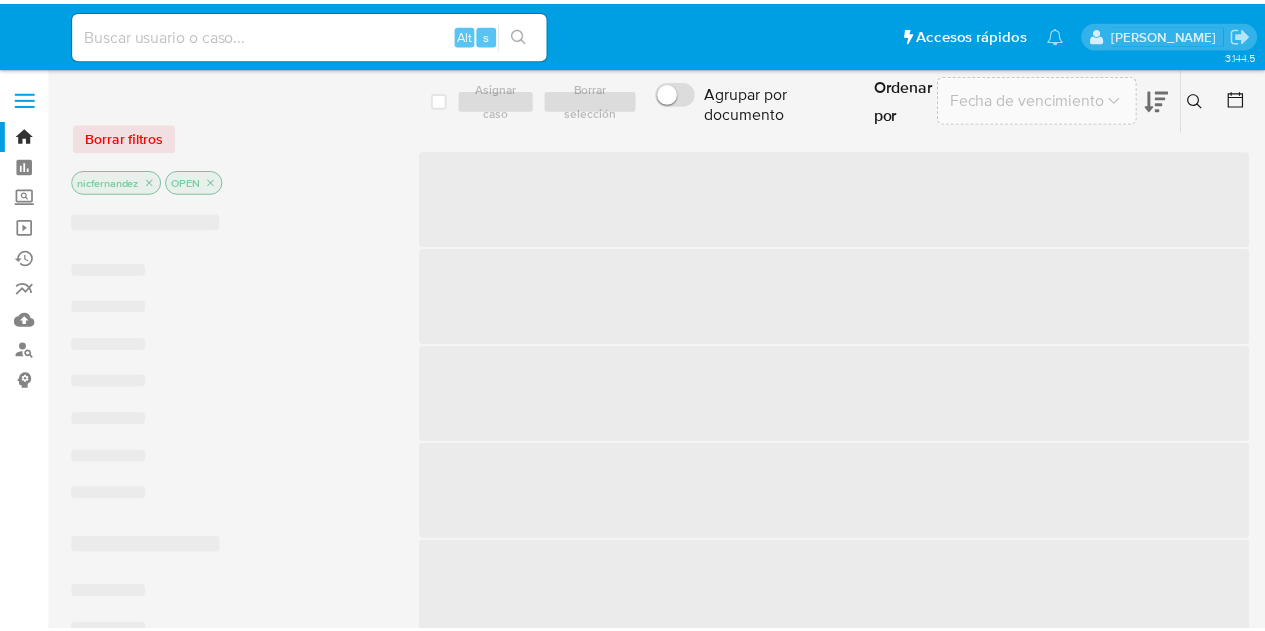 scroll, scrollTop: 0, scrollLeft: 0, axis: both 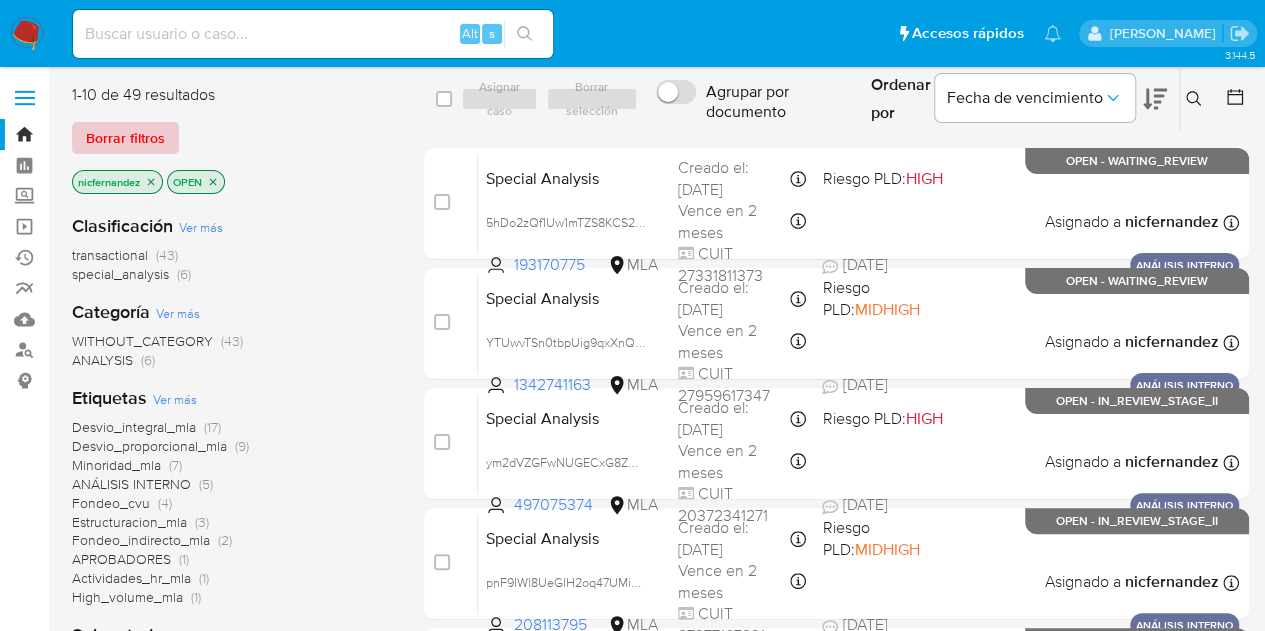 click on "Borrar filtros" at bounding box center (125, 138) 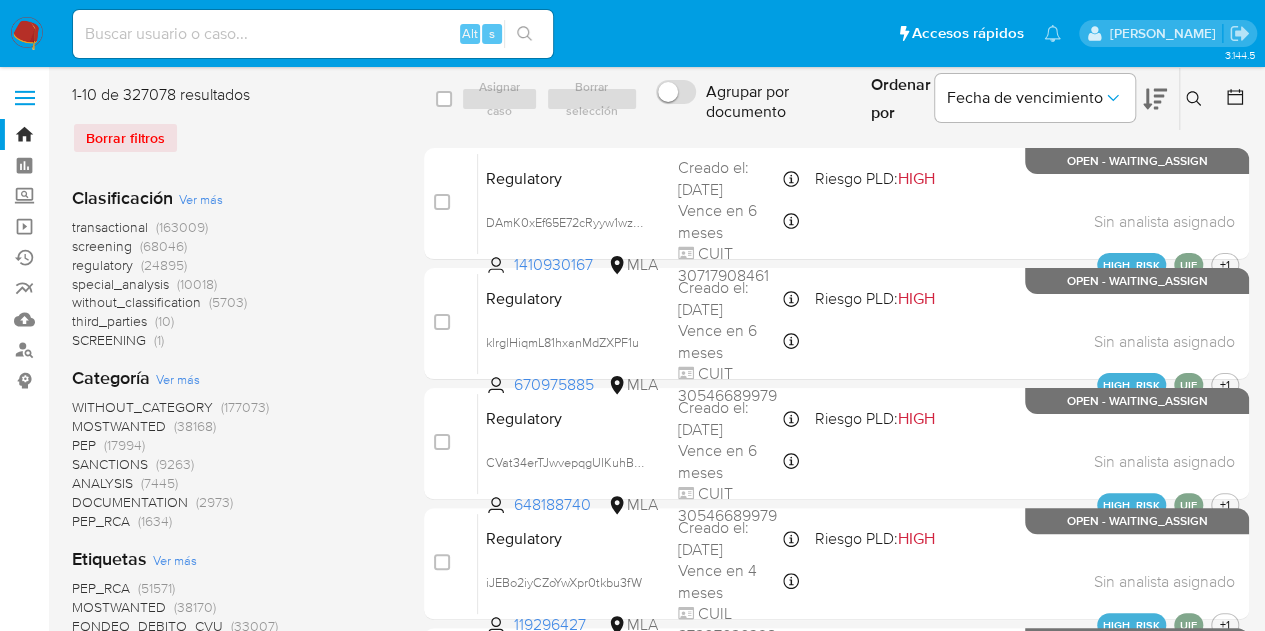 click 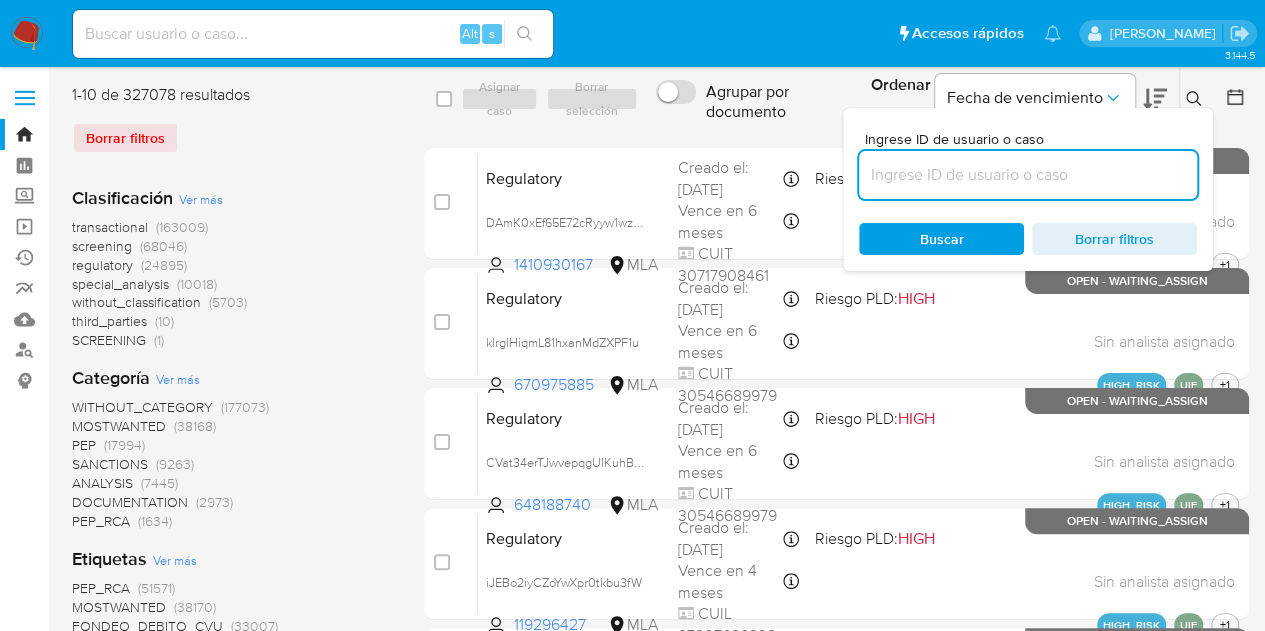click at bounding box center [1028, 175] 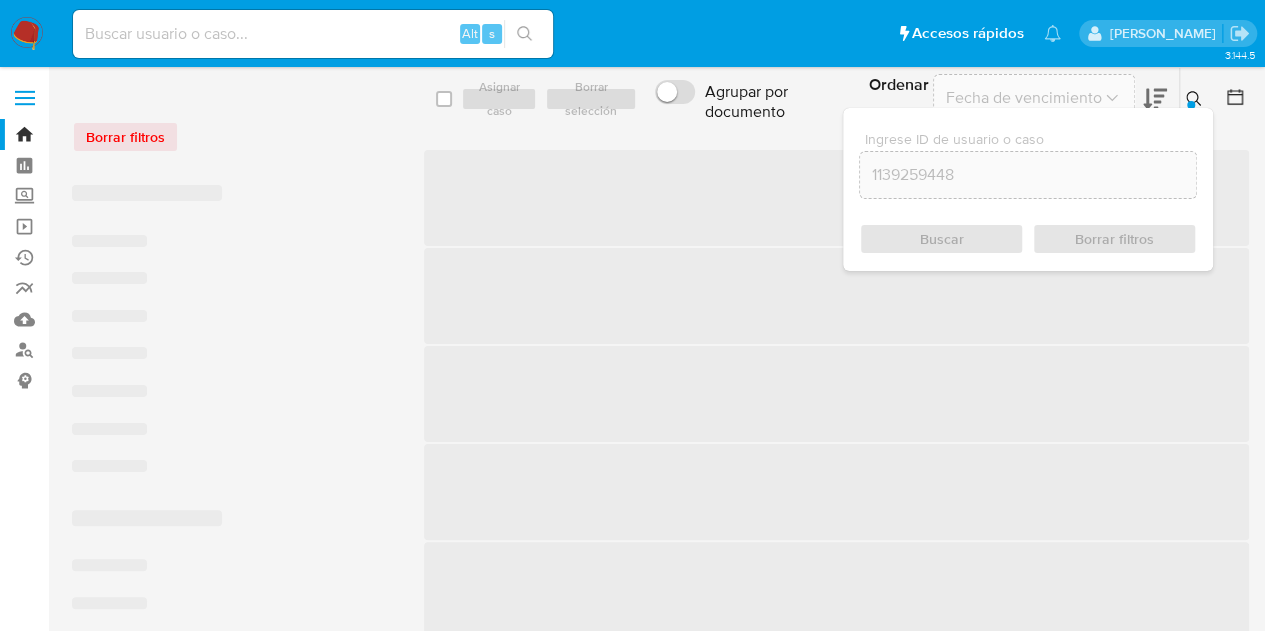 click 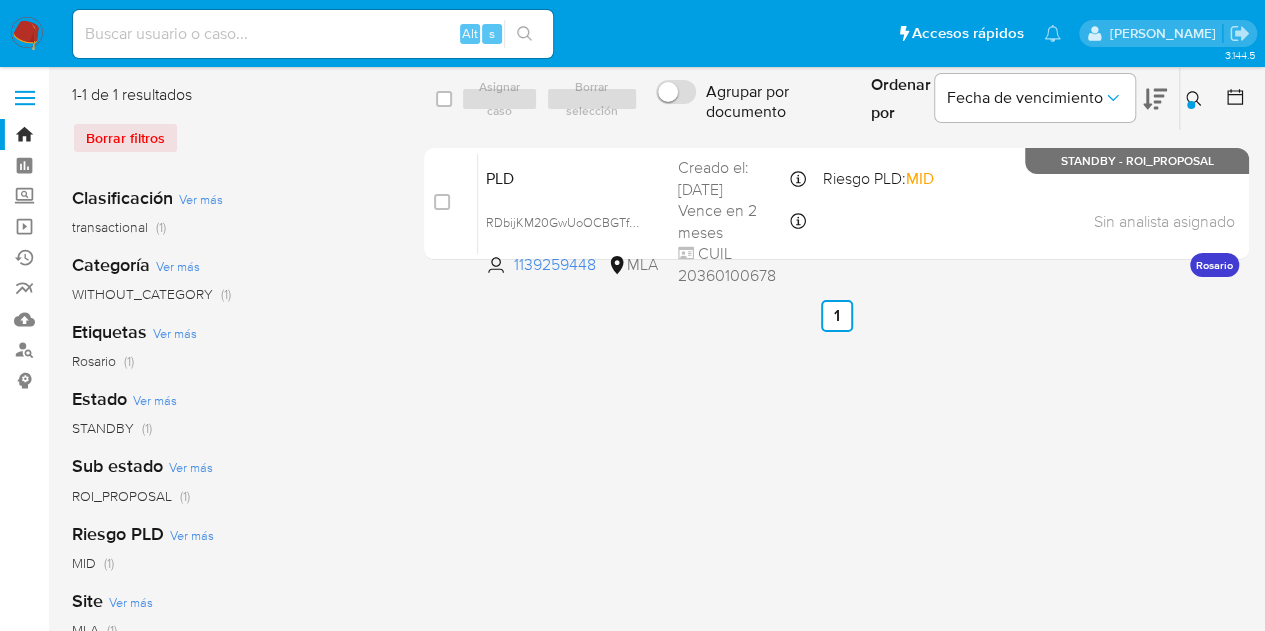 click 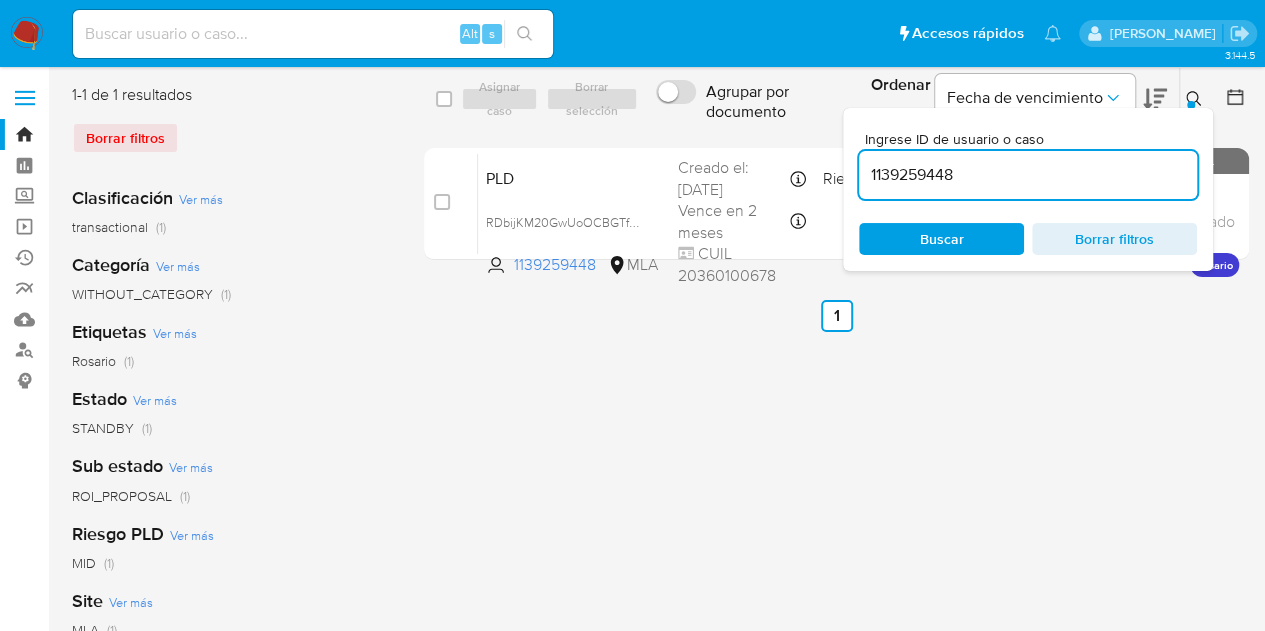 drag, startPoint x: 1016, startPoint y: 172, endPoint x: 697, endPoint y: 121, distance: 323.0511 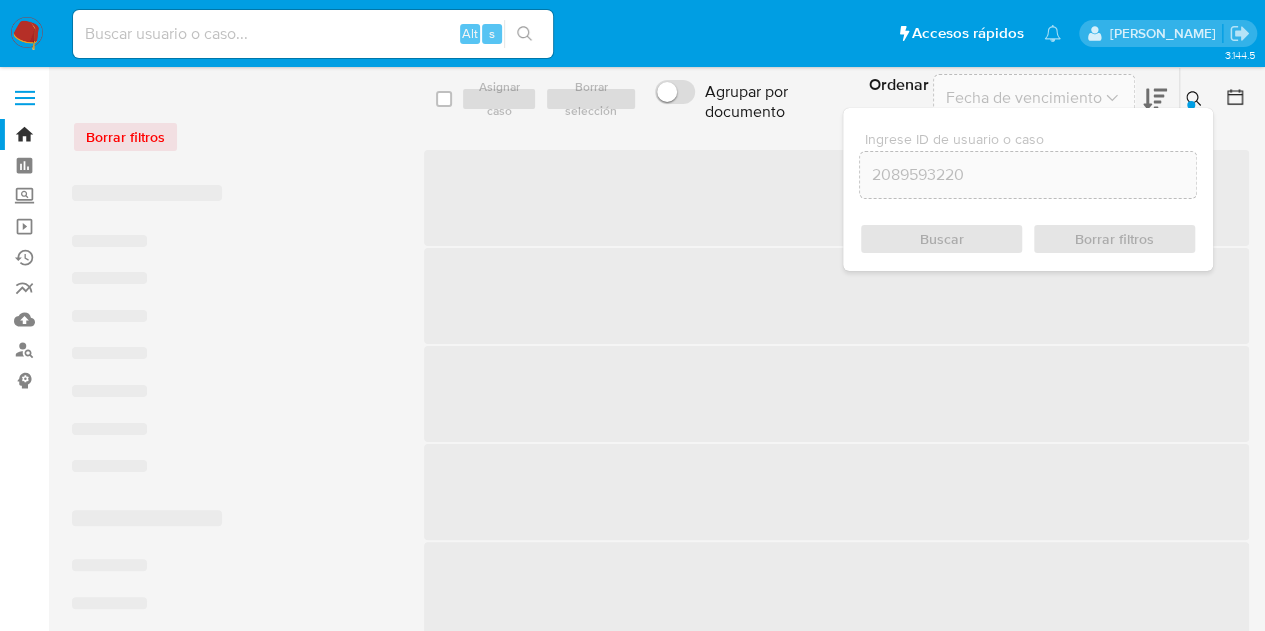 click 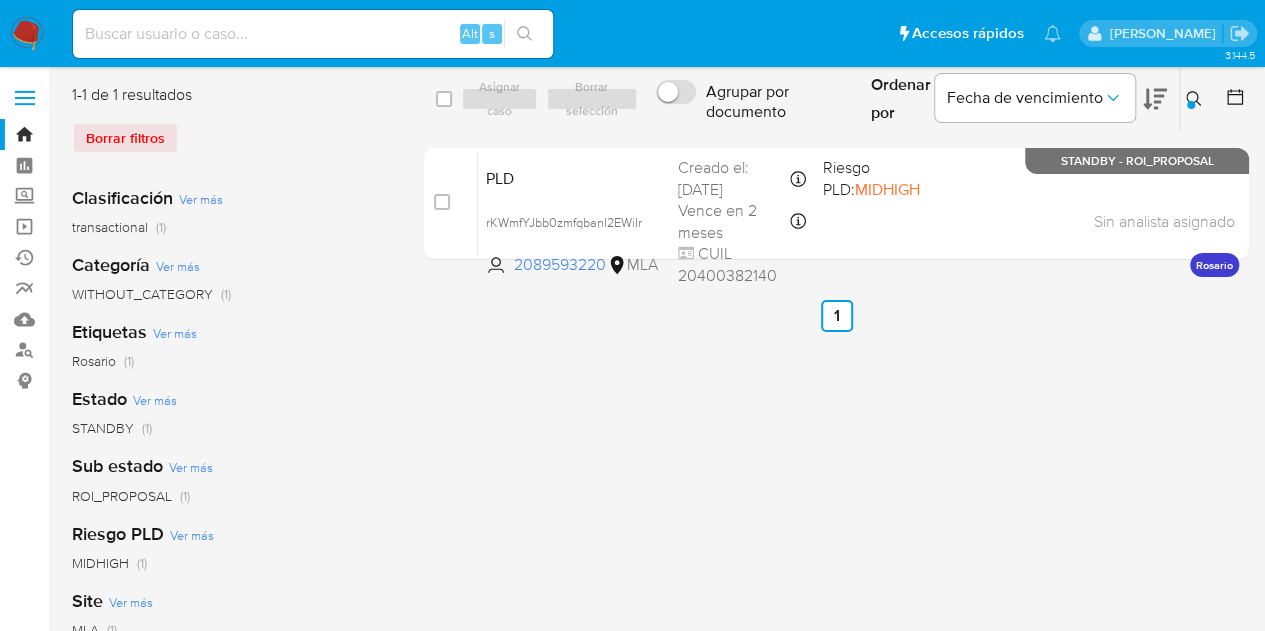 click 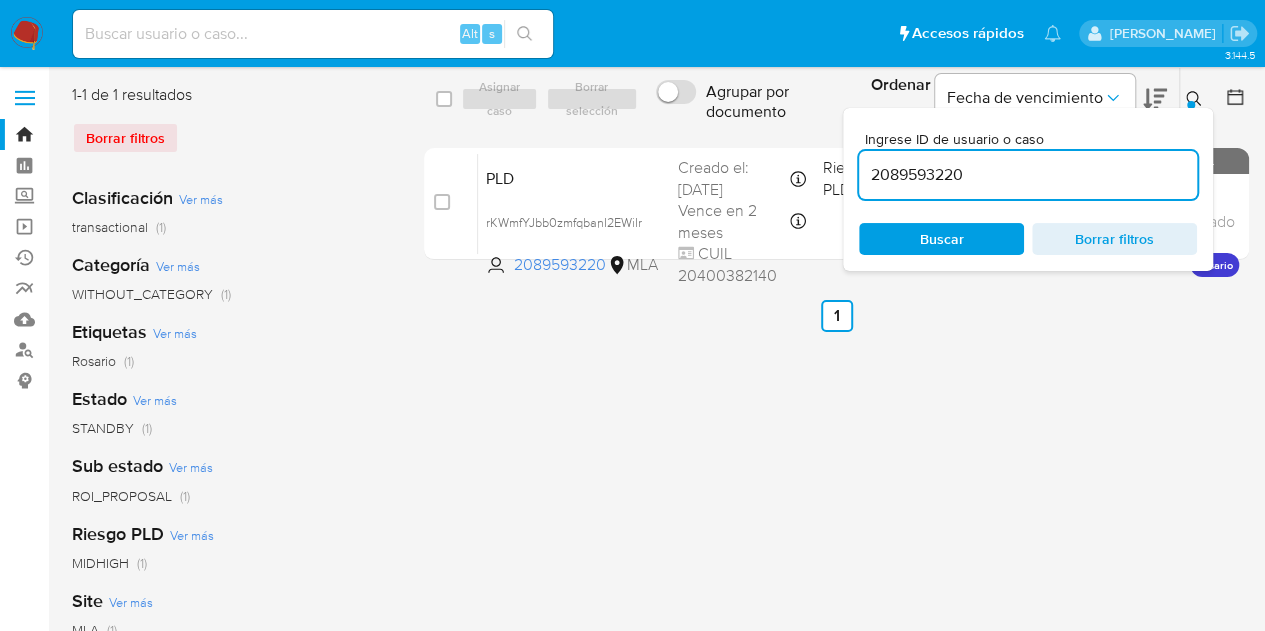 drag, startPoint x: 1040, startPoint y: 180, endPoint x: 652, endPoint y: 134, distance: 390.7173 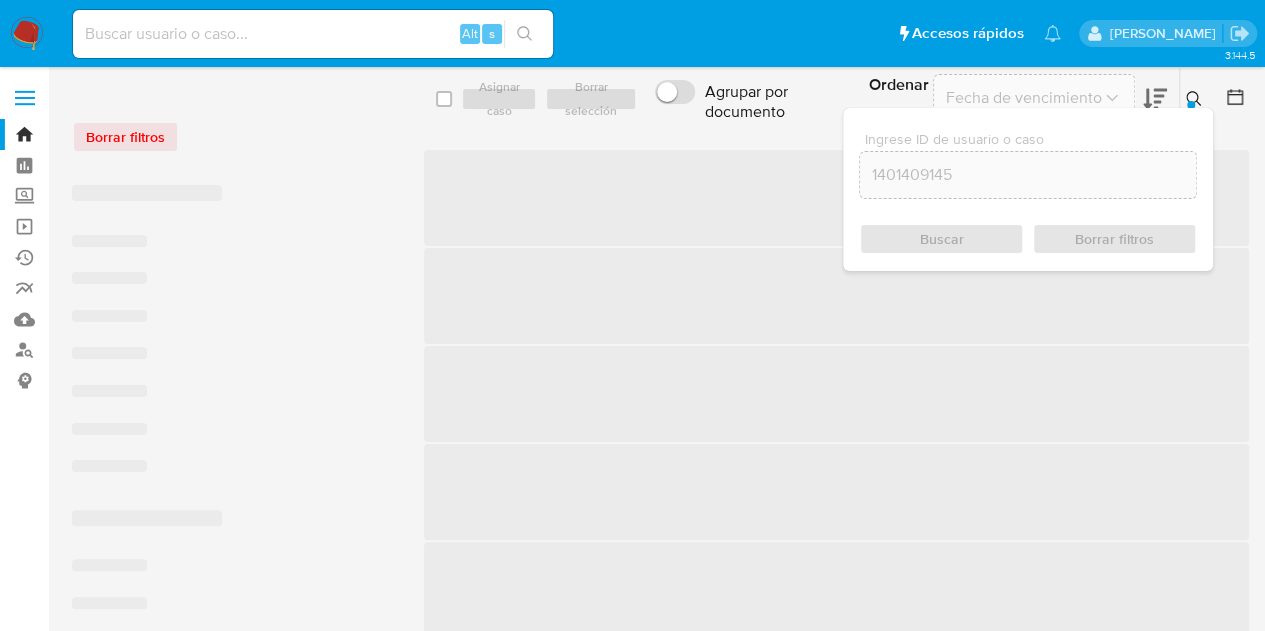 click 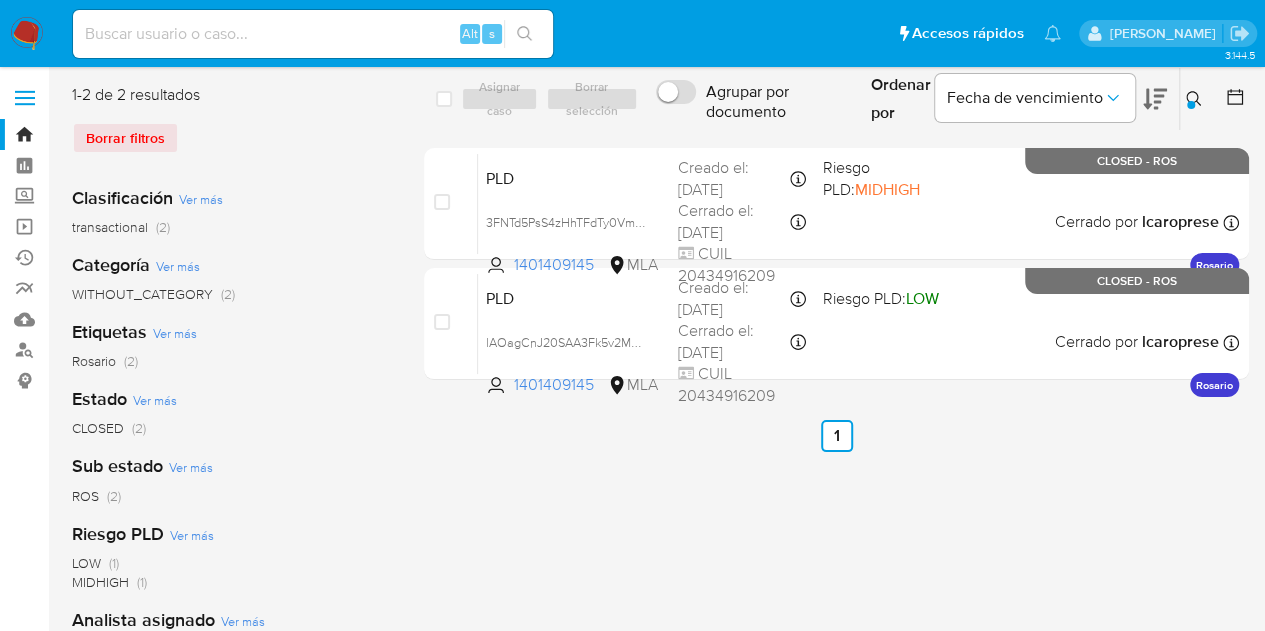 click 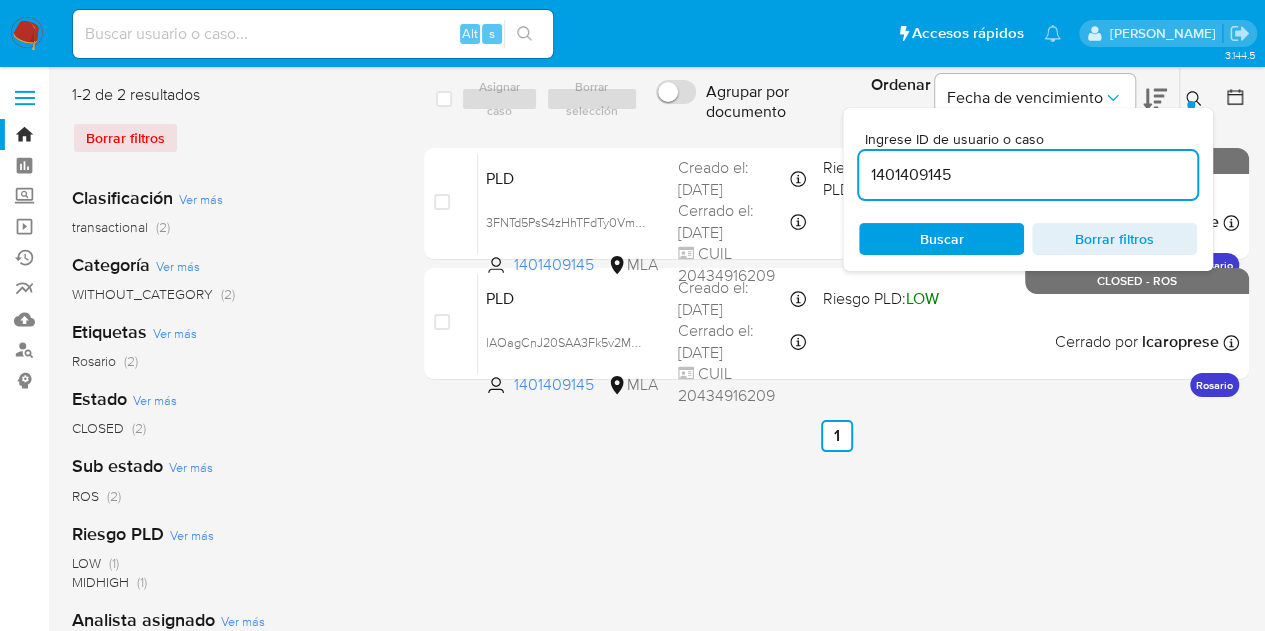 drag, startPoint x: 1073, startPoint y: 167, endPoint x: 681, endPoint y: 118, distance: 395.05063 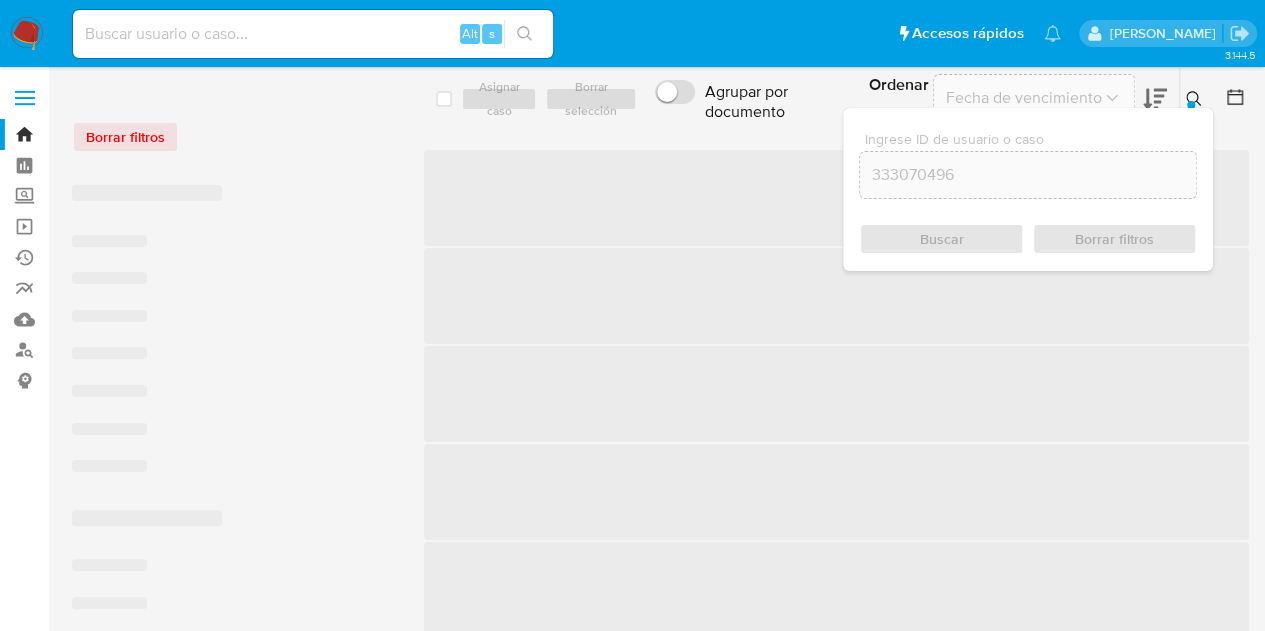 click at bounding box center (1196, 99) 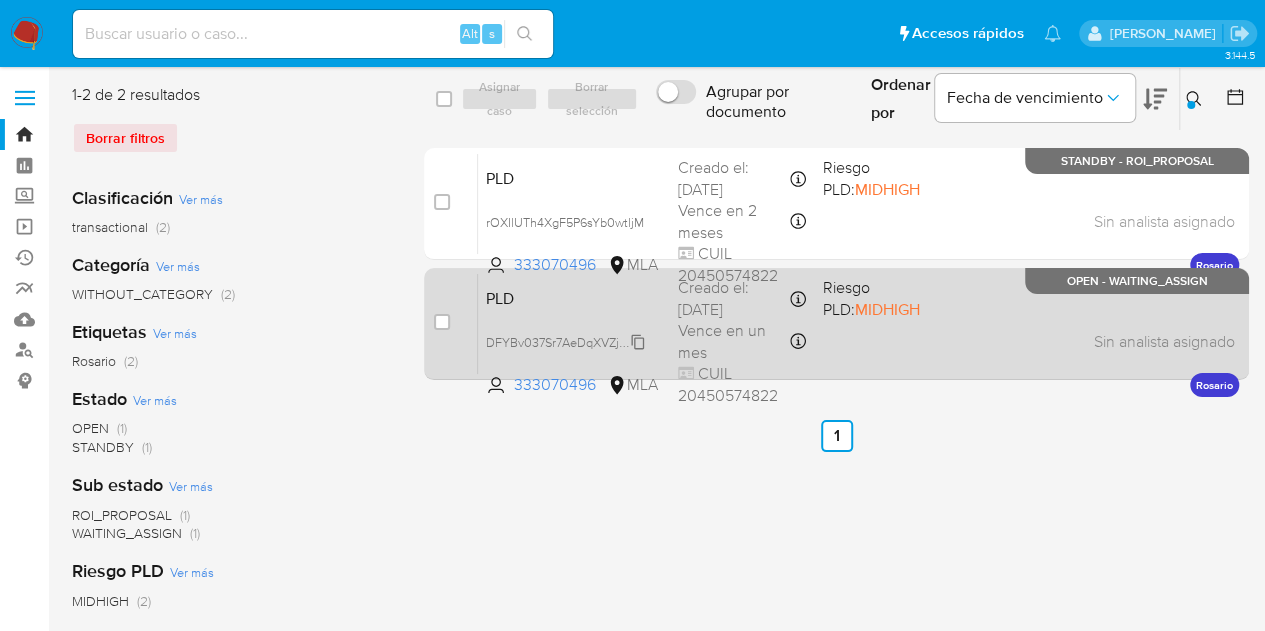 click on "DFYBv037Sr7AeDqXVZjWTS4y" at bounding box center (571, 341) 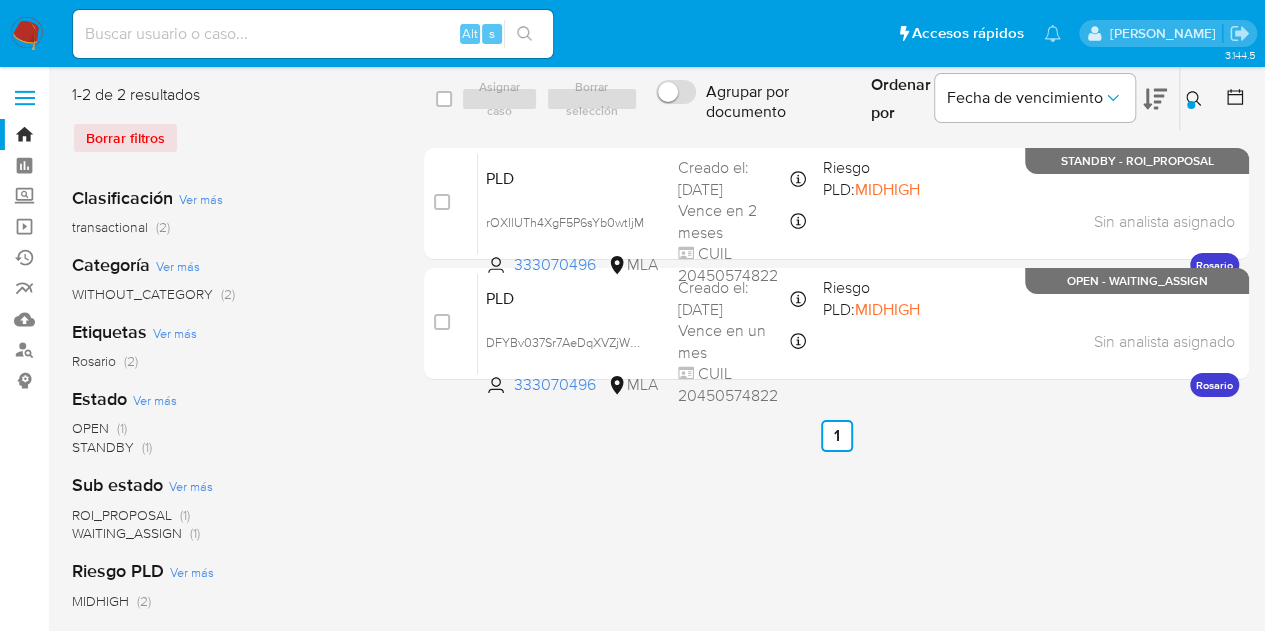 click at bounding box center [1191, 105] 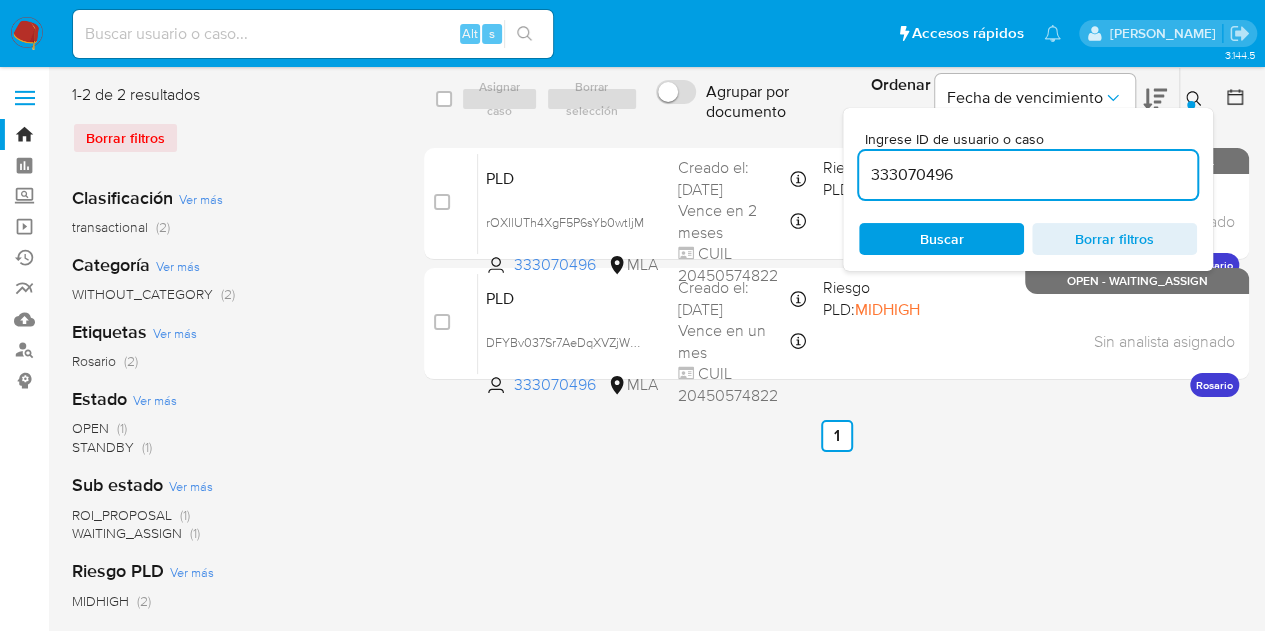 drag, startPoint x: 1025, startPoint y: 181, endPoint x: 749, endPoint y: 130, distance: 280.6724 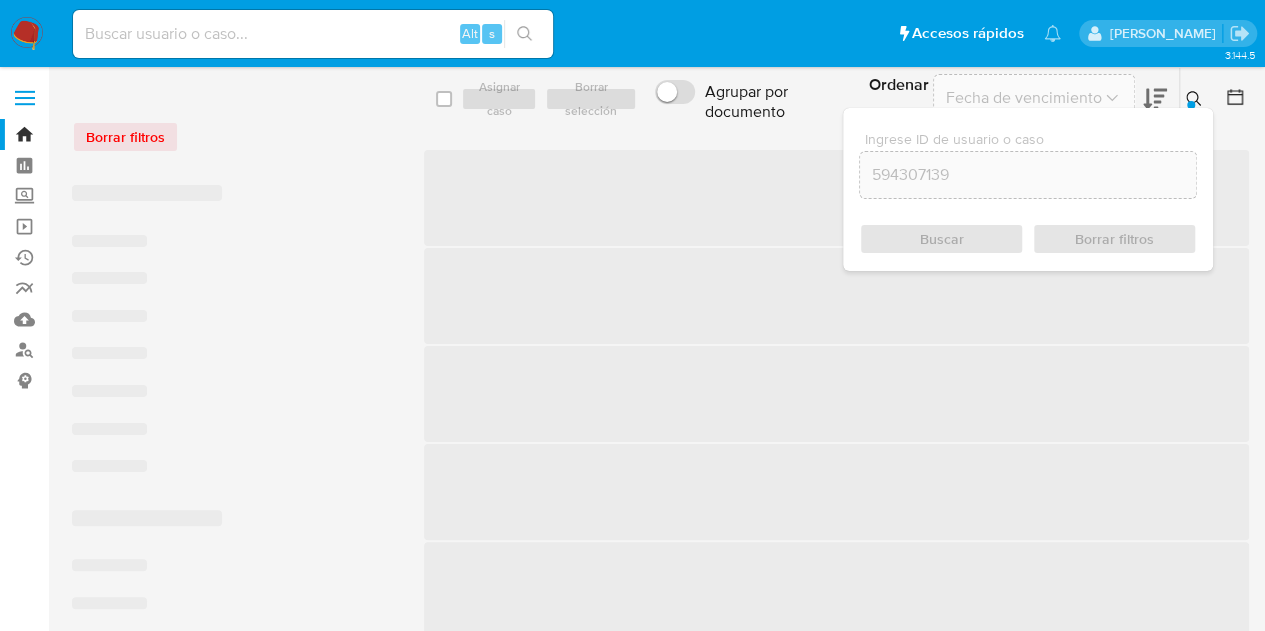 click at bounding box center [1196, 99] 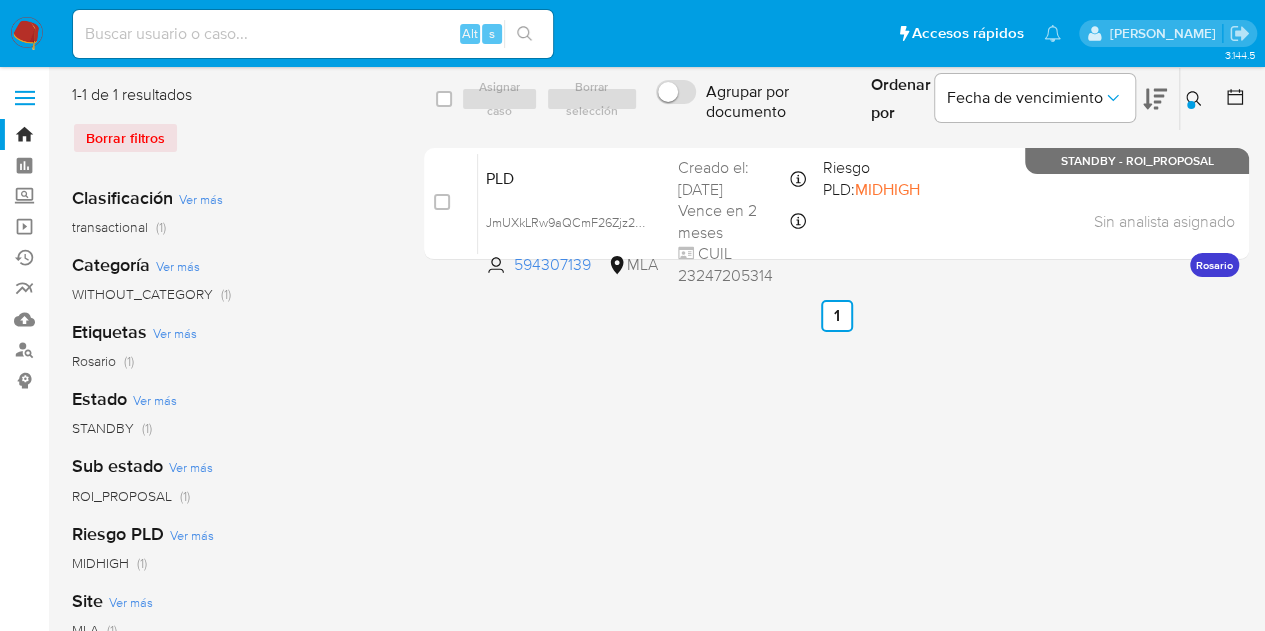 click at bounding box center (1196, 99) 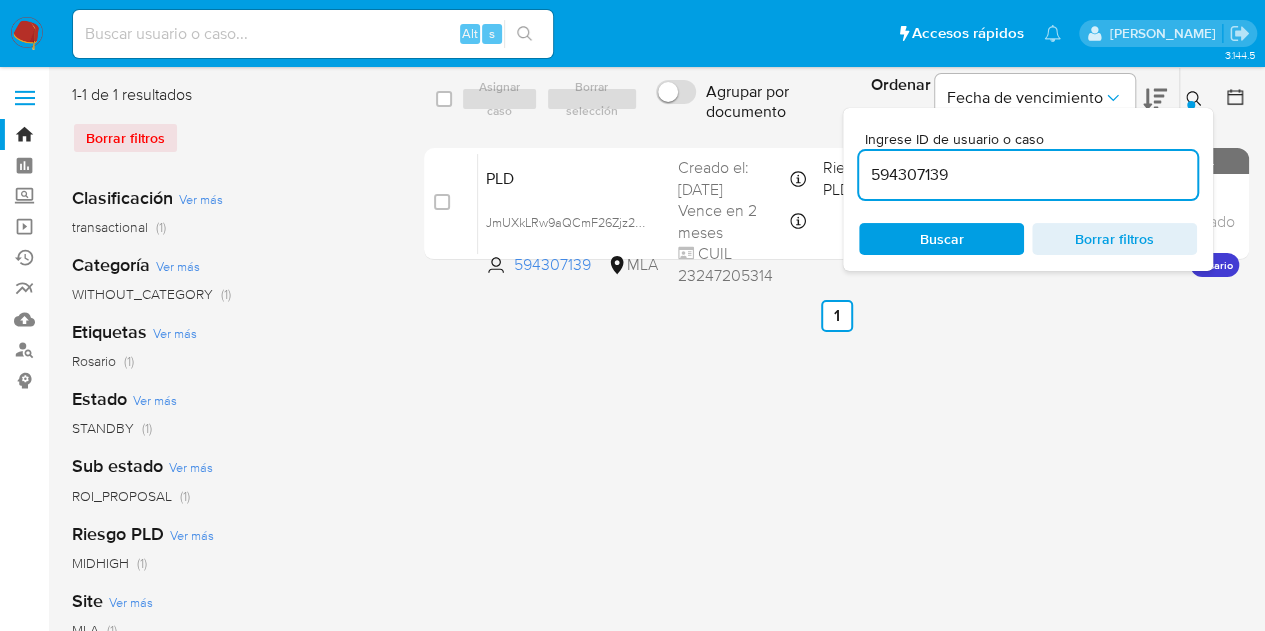 drag, startPoint x: 1058, startPoint y: 173, endPoint x: 753, endPoint y: 129, distance: 308.15744 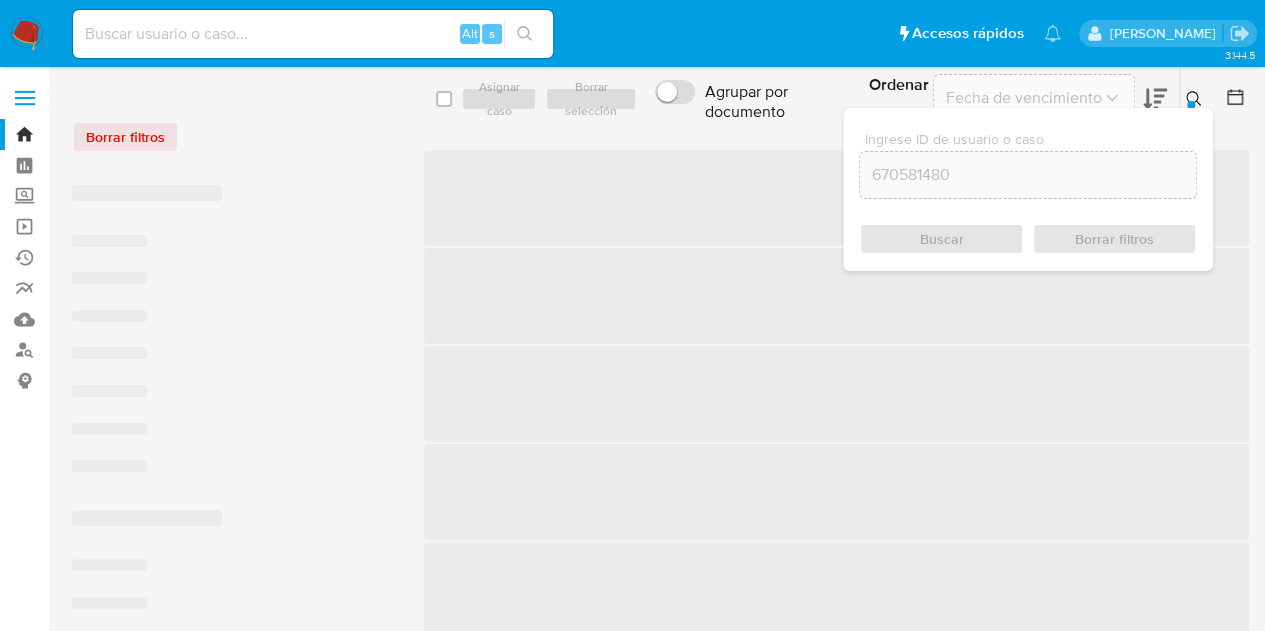 click 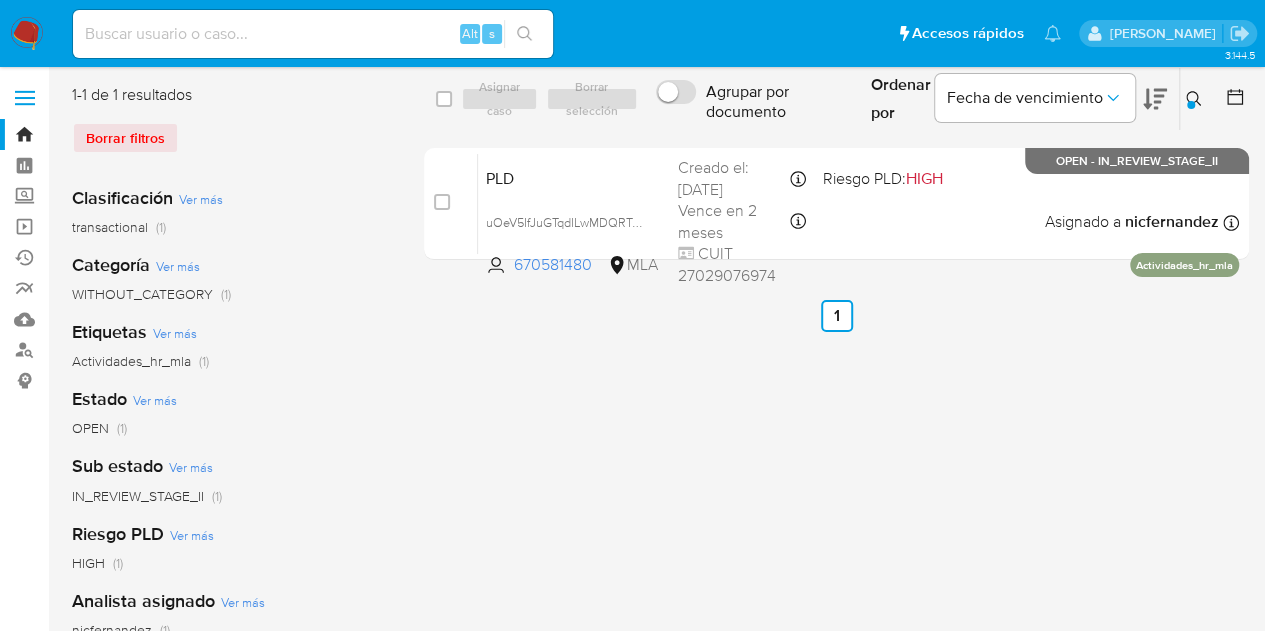 click 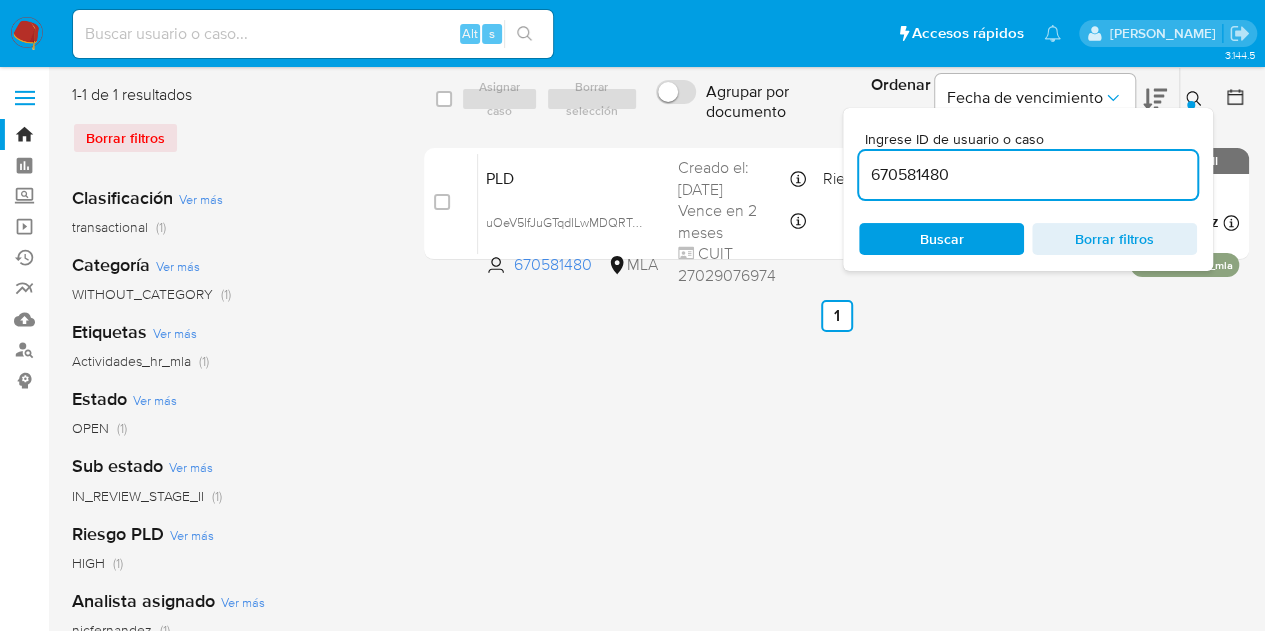 drag, startPoint x: 1052, startPoint y: 174, endPoint x: 710, endPoint y: 119, distance: 346.3943 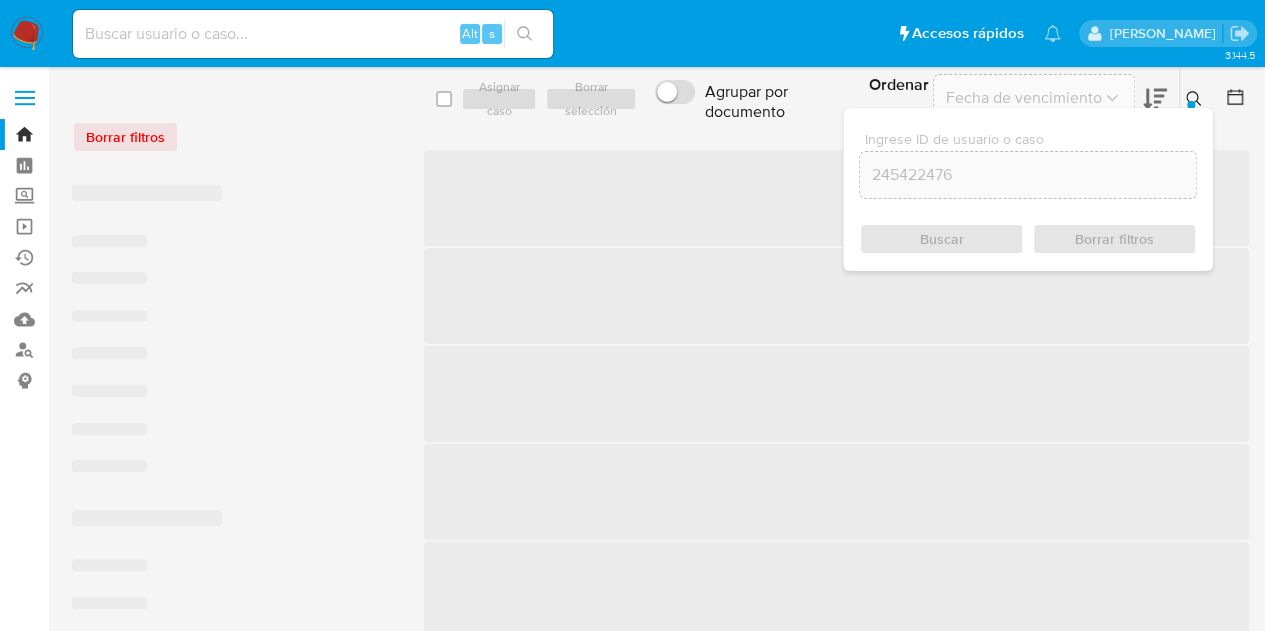 click 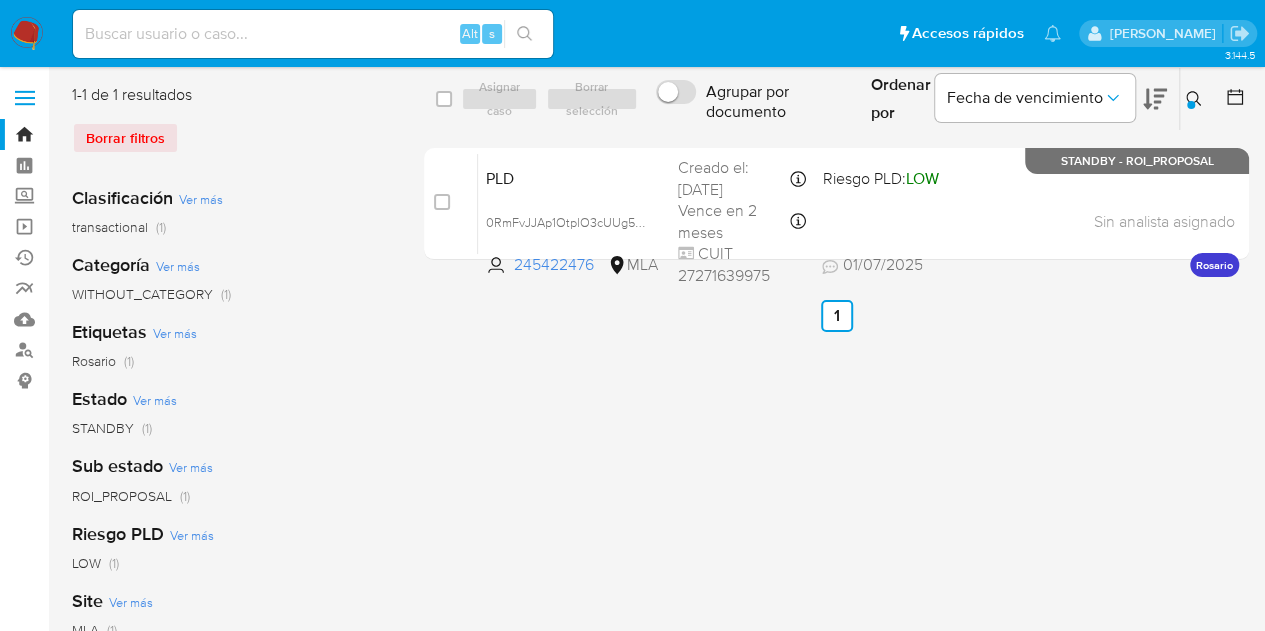 click 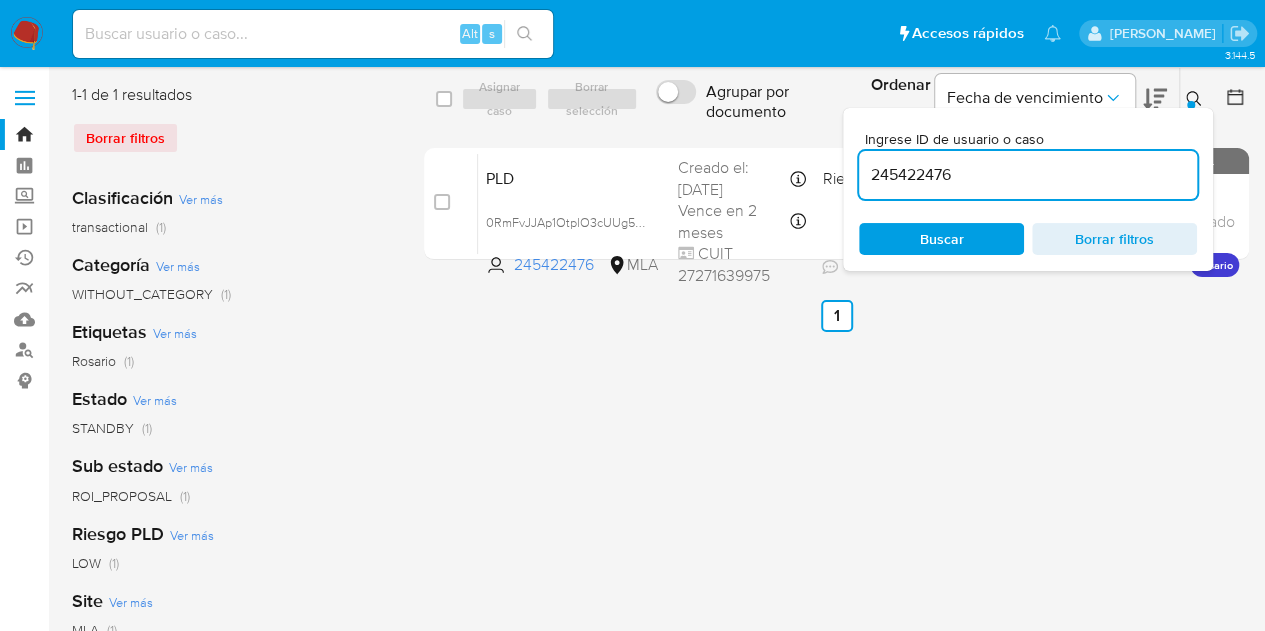 drag, startPoint x: 1022, startPoint y: 175, endPoint x: 748, endPoint y: 124, distance: 278.70593 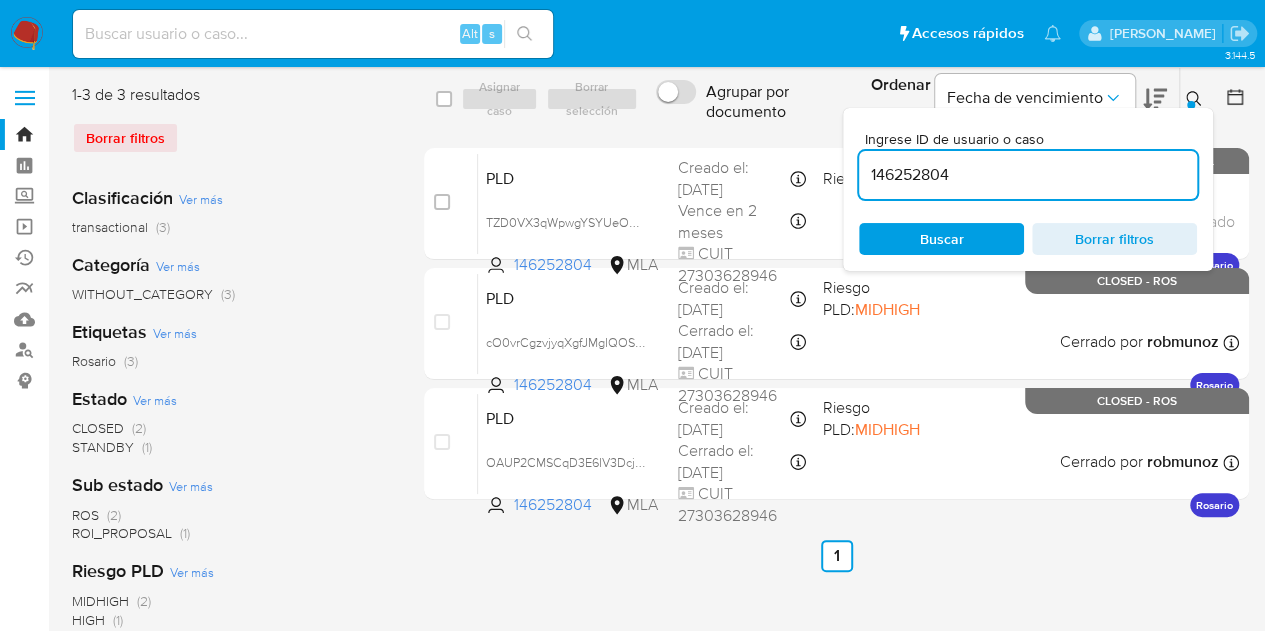 click 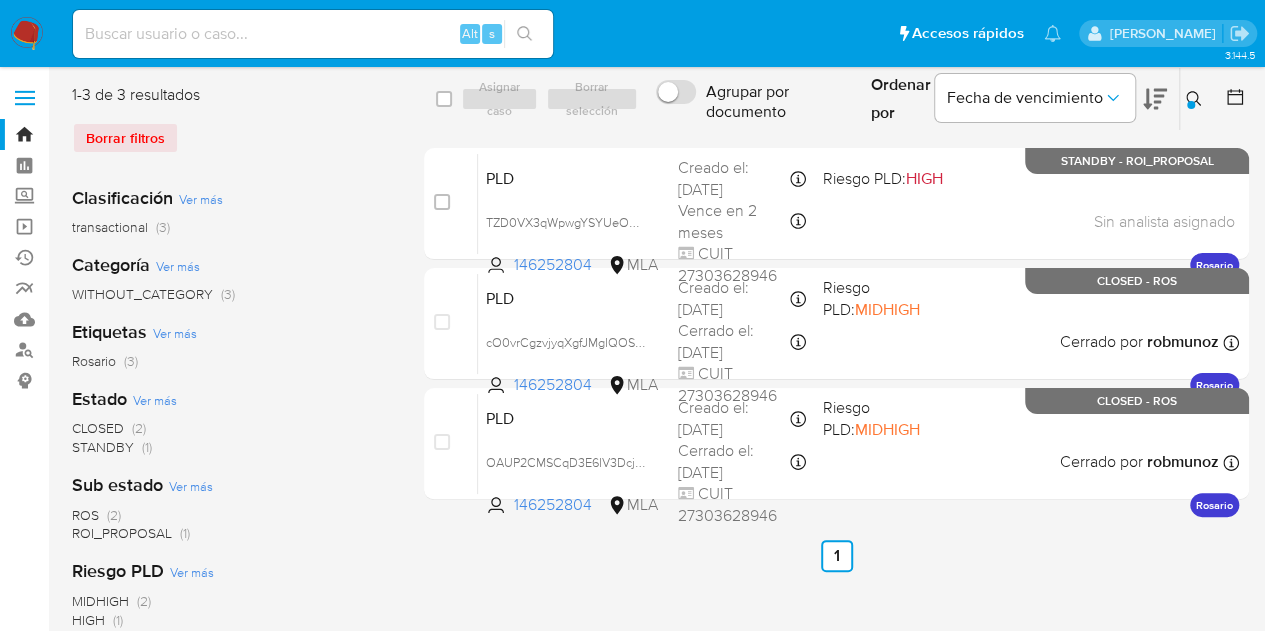 click 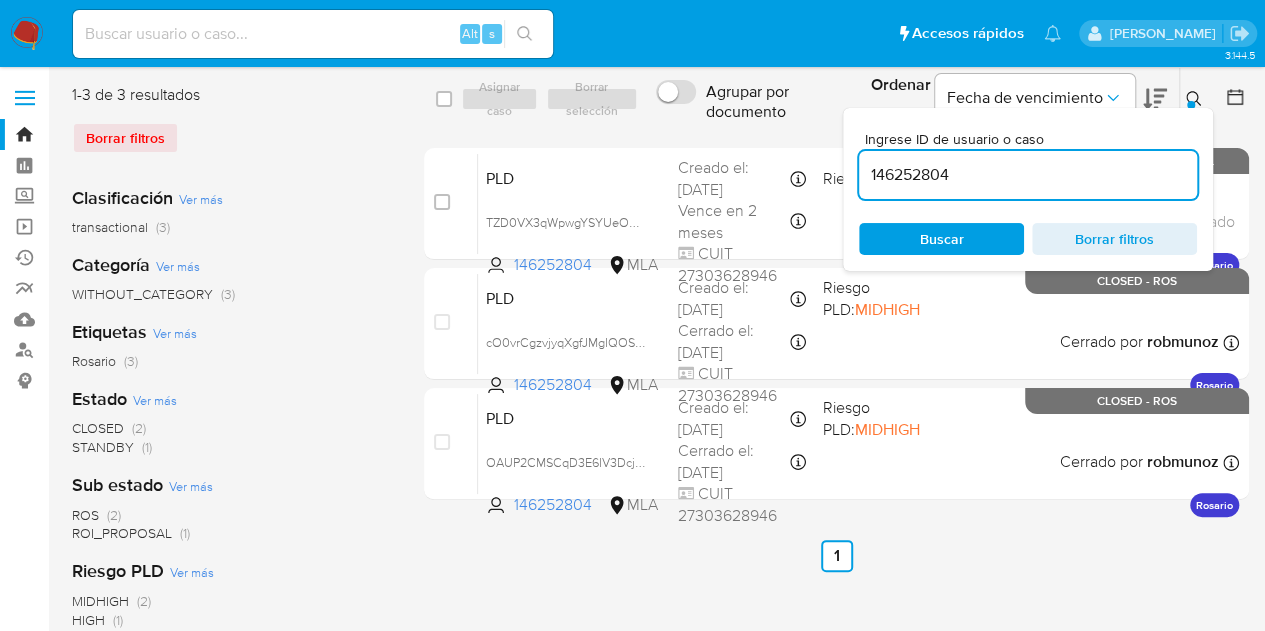 drag, startPoint x: 992, startPoint y: 163, endPoint x: 668, endPoint y: 125, distance: 326.2208 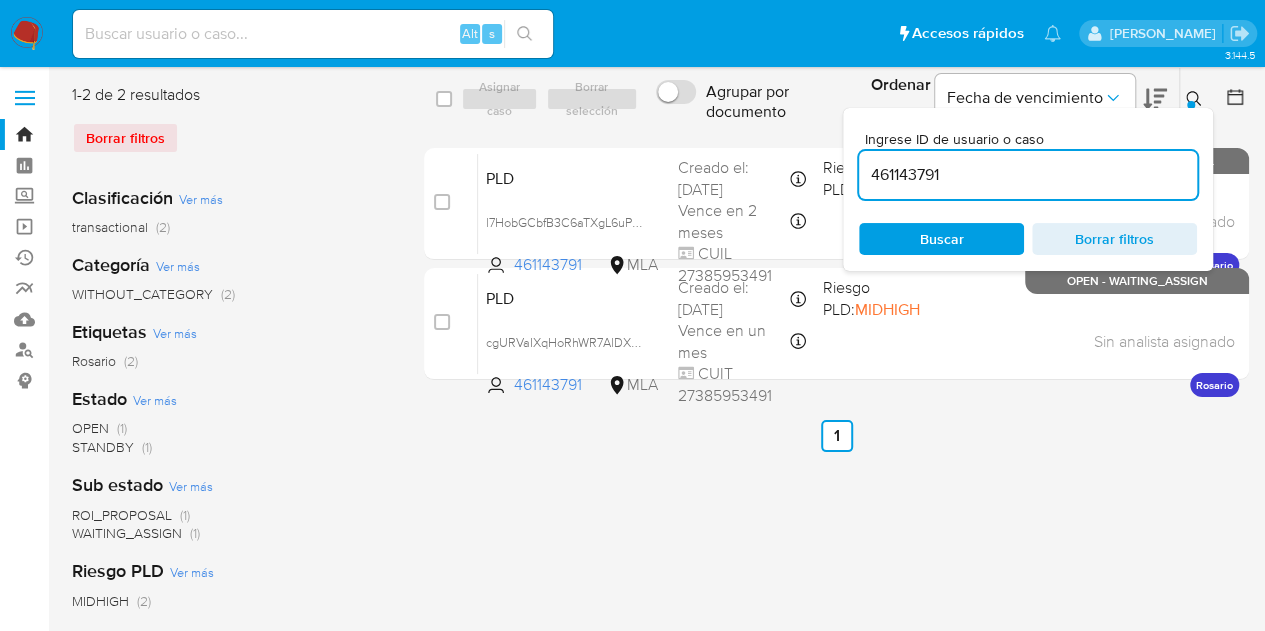 click 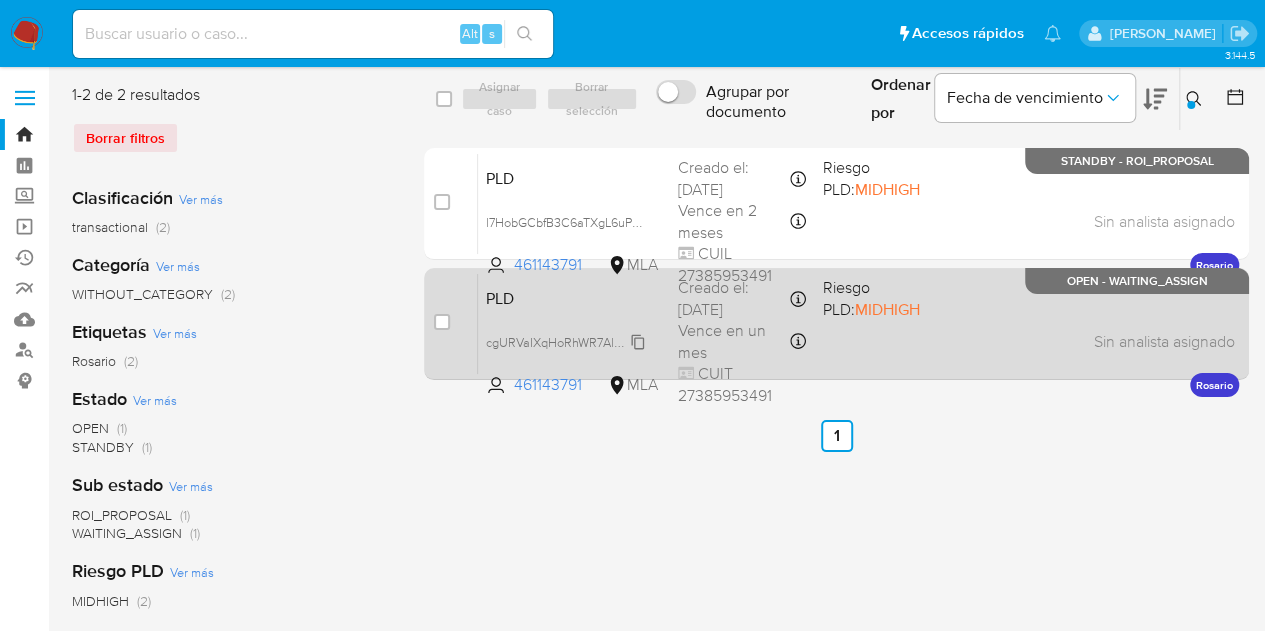 click on "cgURVaIXqHoRhWR7AlDXe2BX" at bounding box center (573, 341) 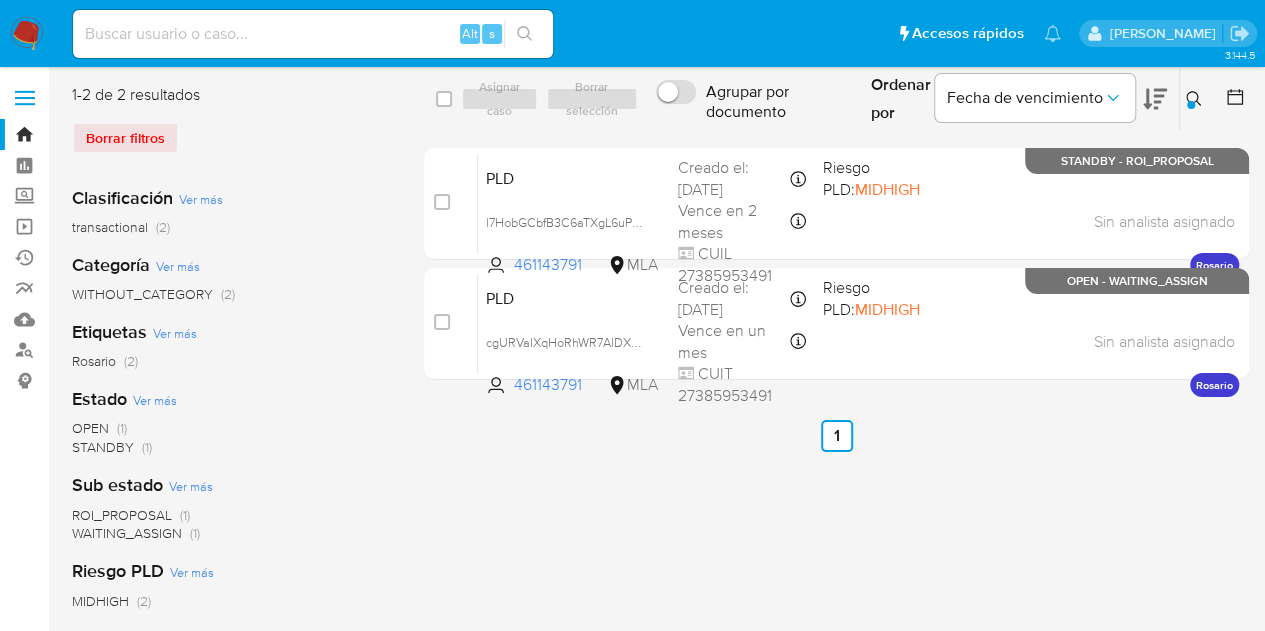 click 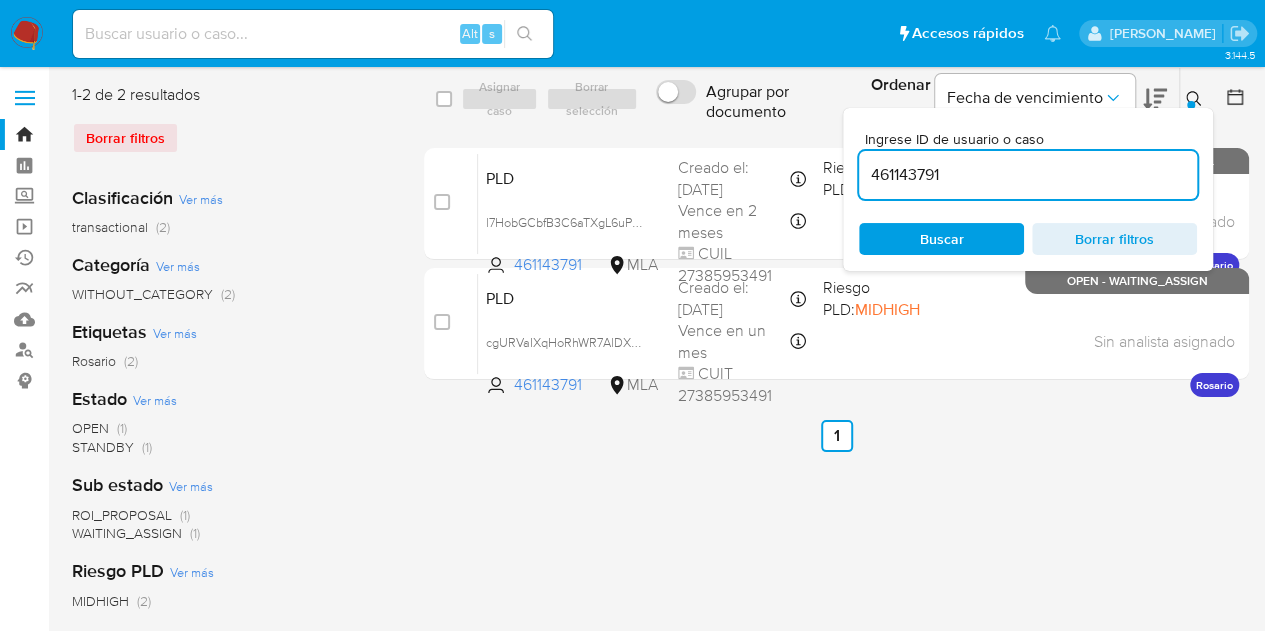 drag, startPoint x: 1014, startPoint y: 163, endPoint x: 825, endPoint y: 137, distance: 190.77998 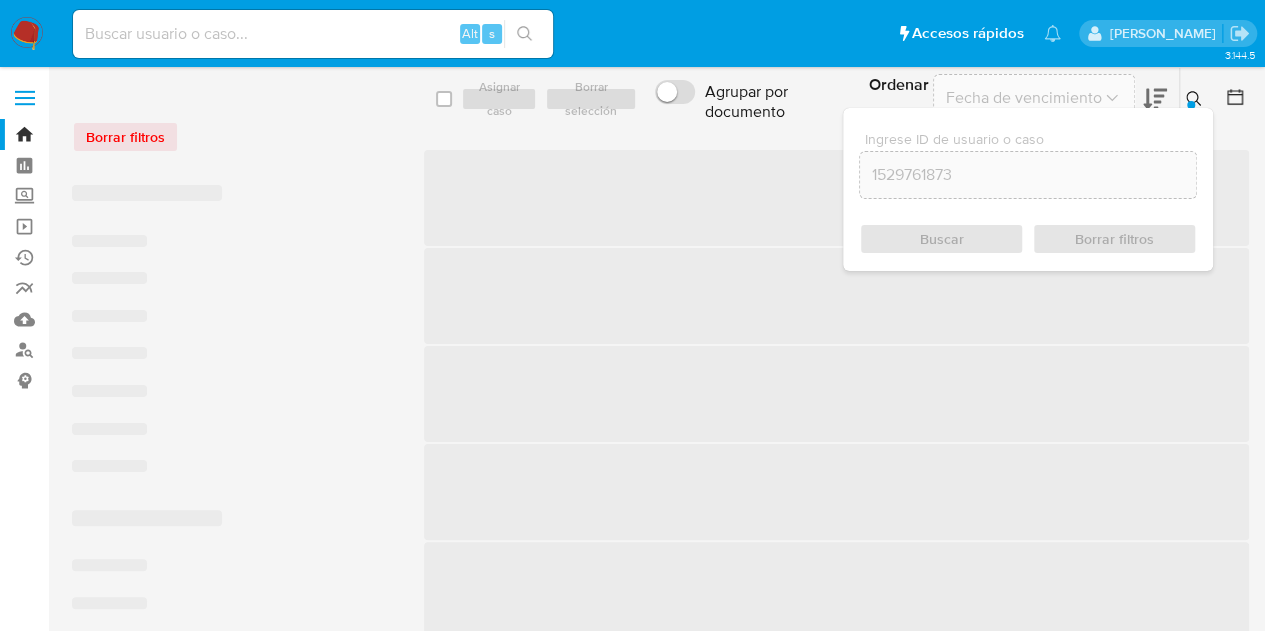 click 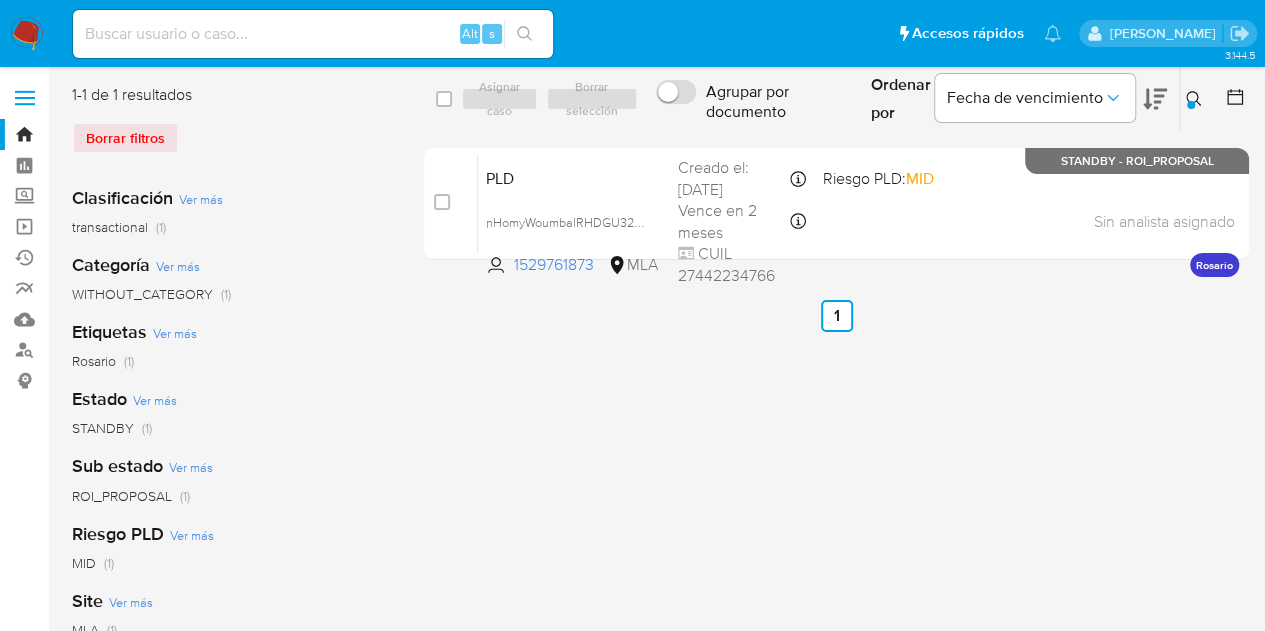 click at bounding box center (1196, 99) 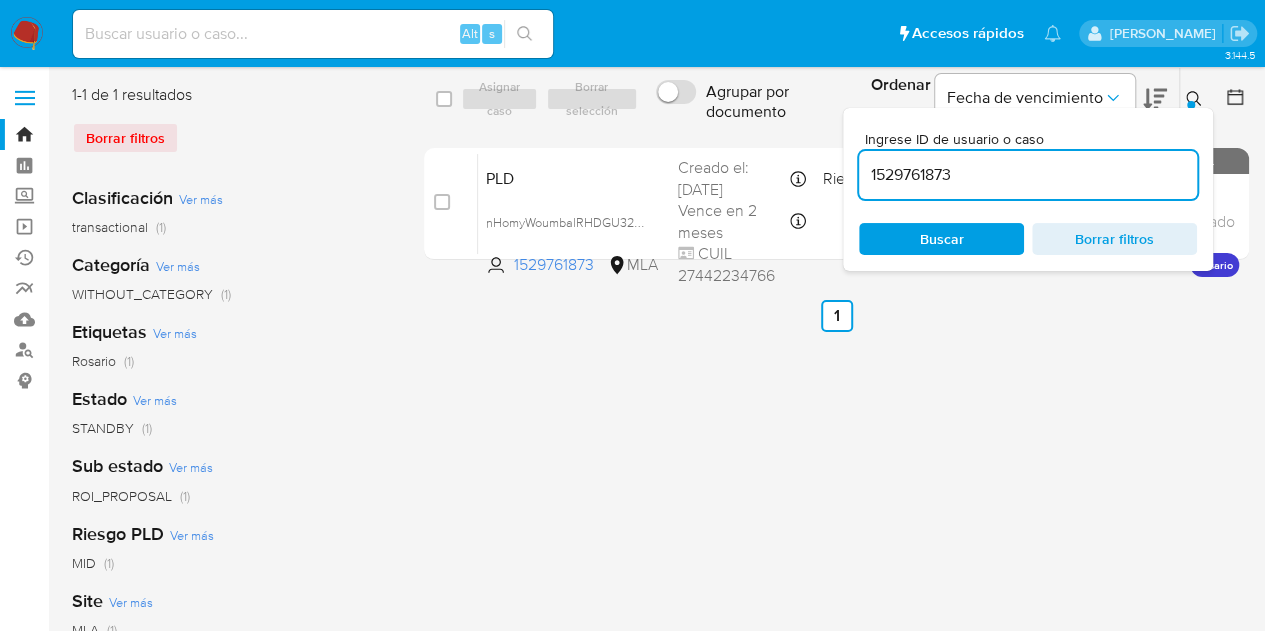 drag, startPoint x: 1007, startPoint y: 175, endPoint x: 737, endPoint y: 123, distance: 274.96182 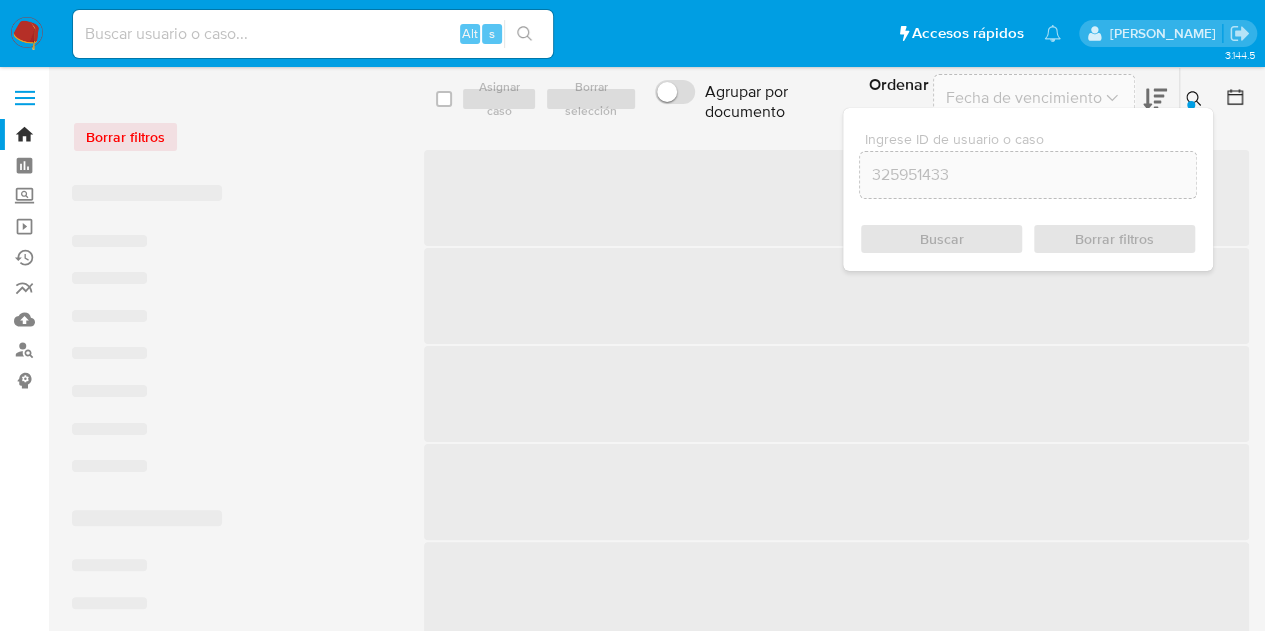 click 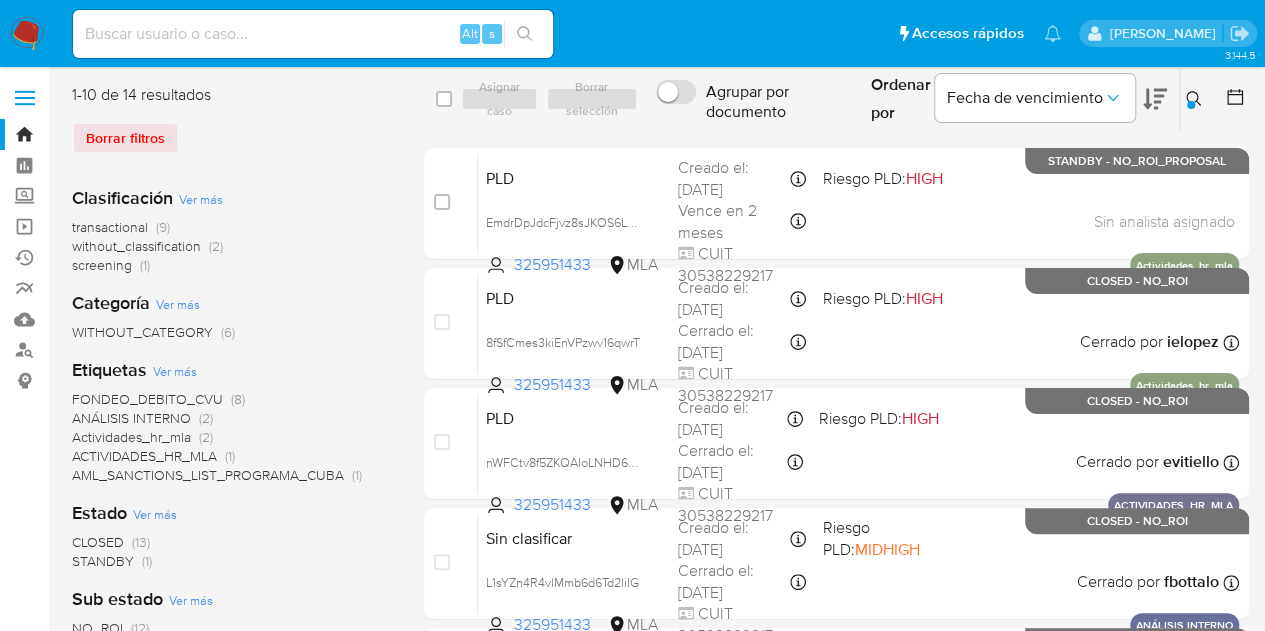 click 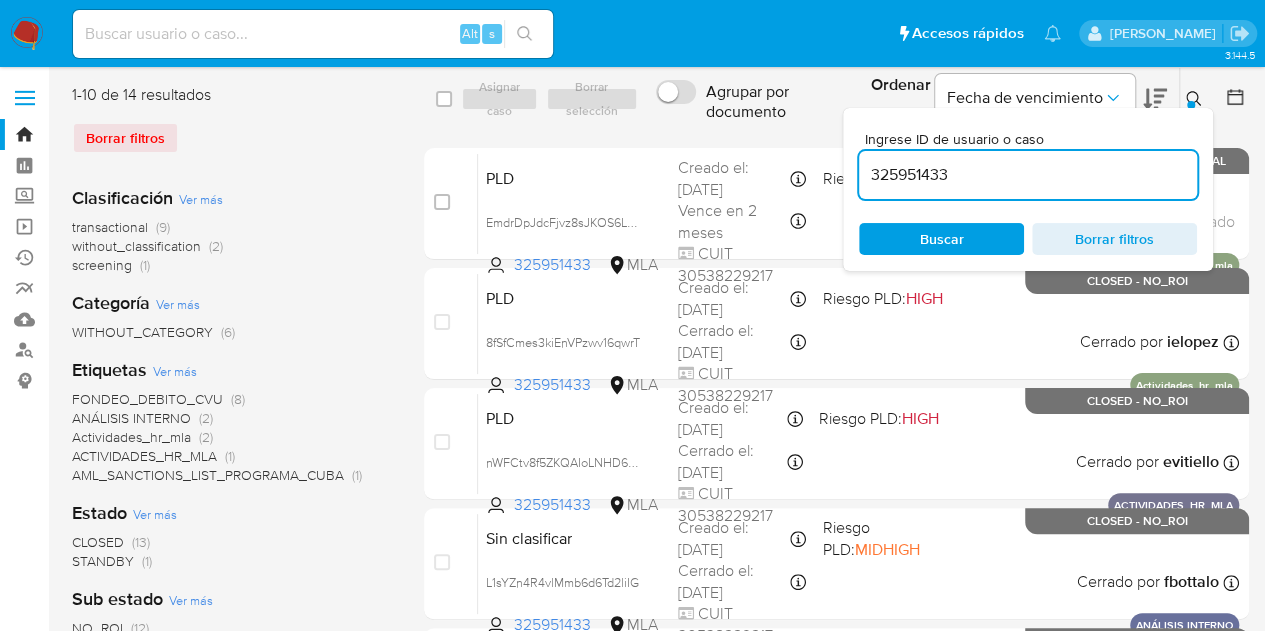 drag, startPoint x: 999, startPoint y: 181, endPoint x: 778, endPoint y: 133, distance: 226.1526 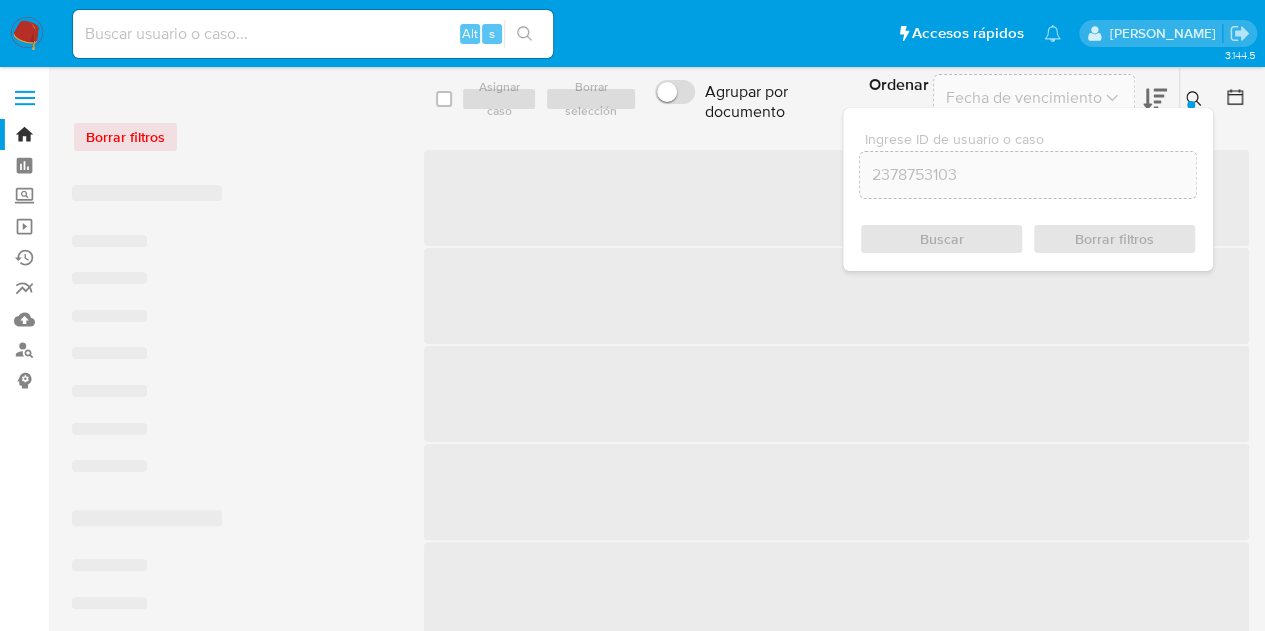 click at bounding box center (1196, 99) 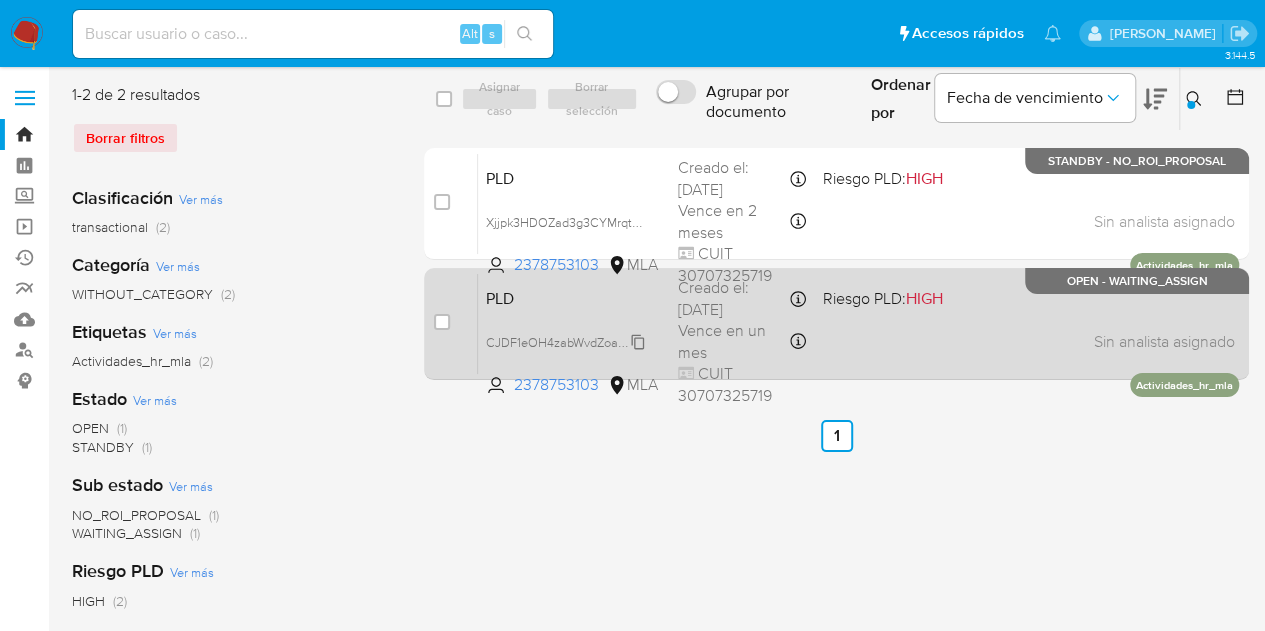click on "CJDF1eOH4zabWvdZoaQFjgtu" at bounding box center [571, 341] 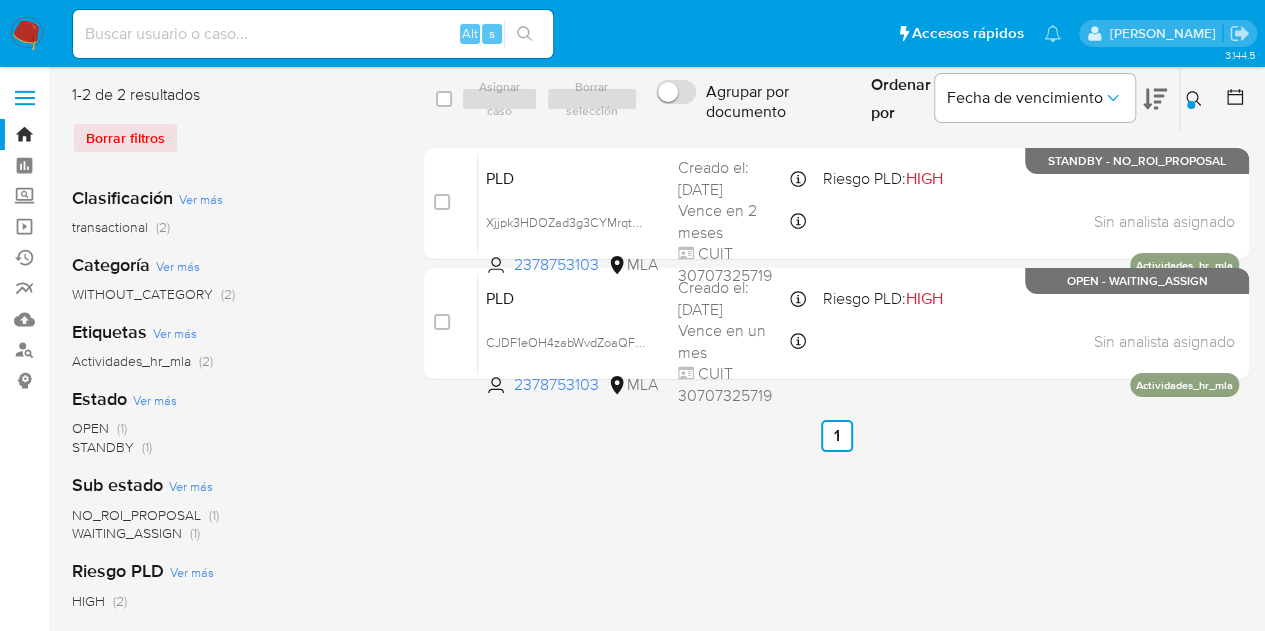 click 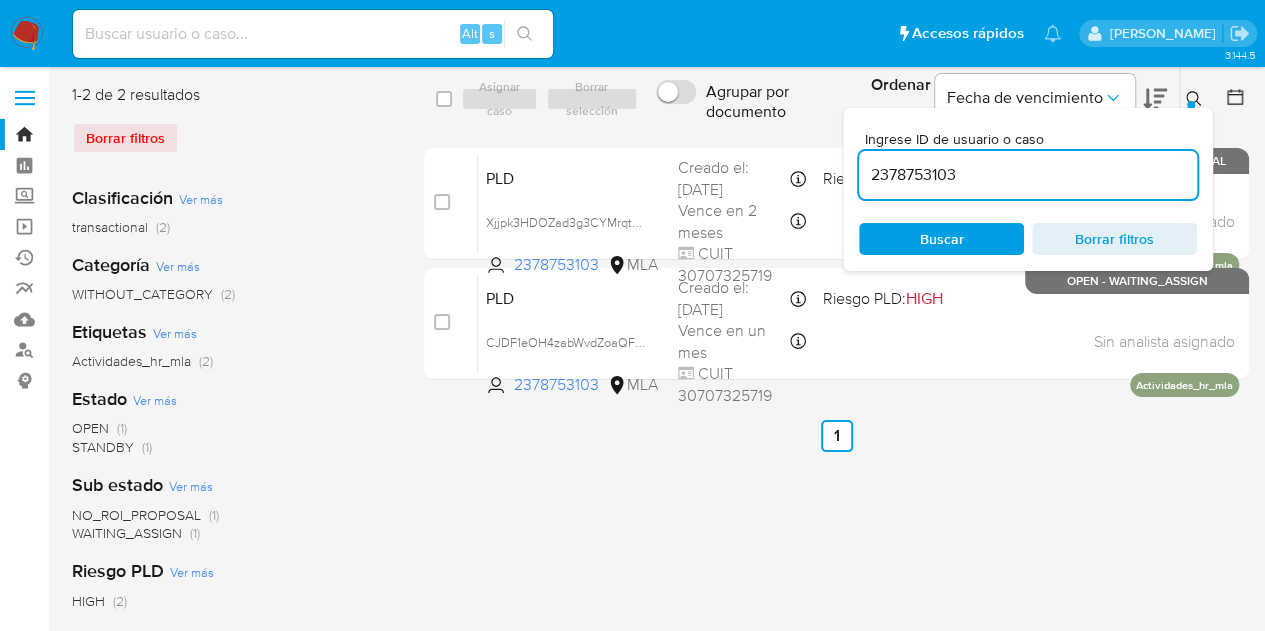 drag, startPoint x: 1048, startPoint y: 175, endPoint x: 651, endPoint y: 128, distance: 399.77243 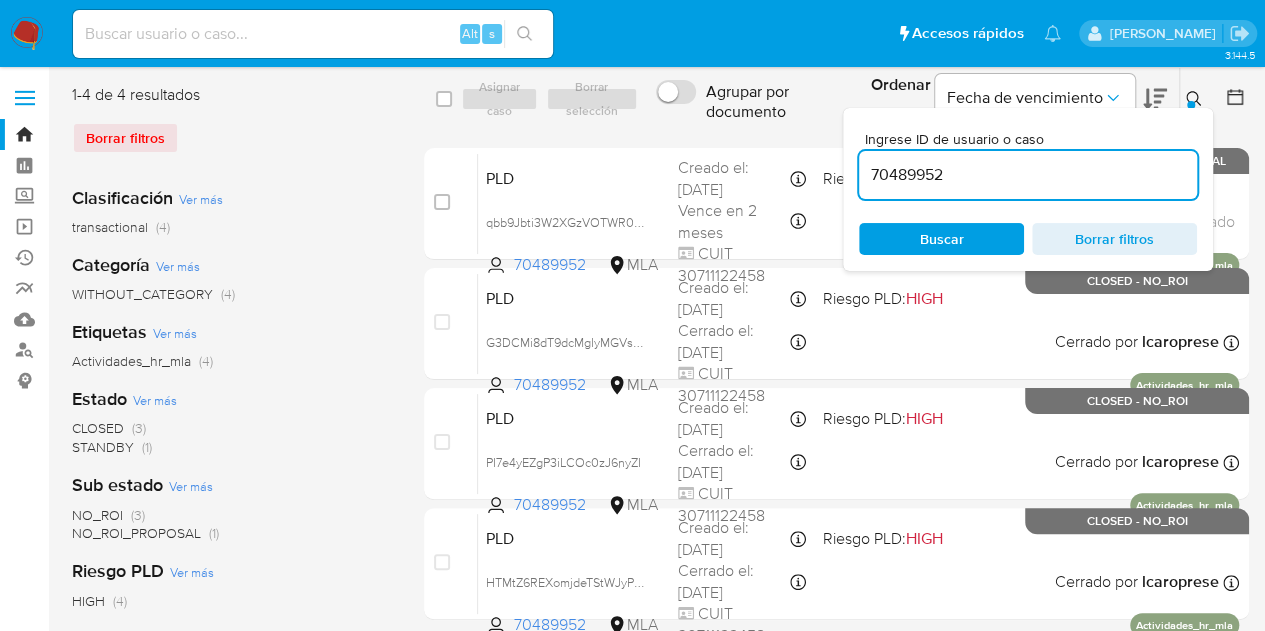 click 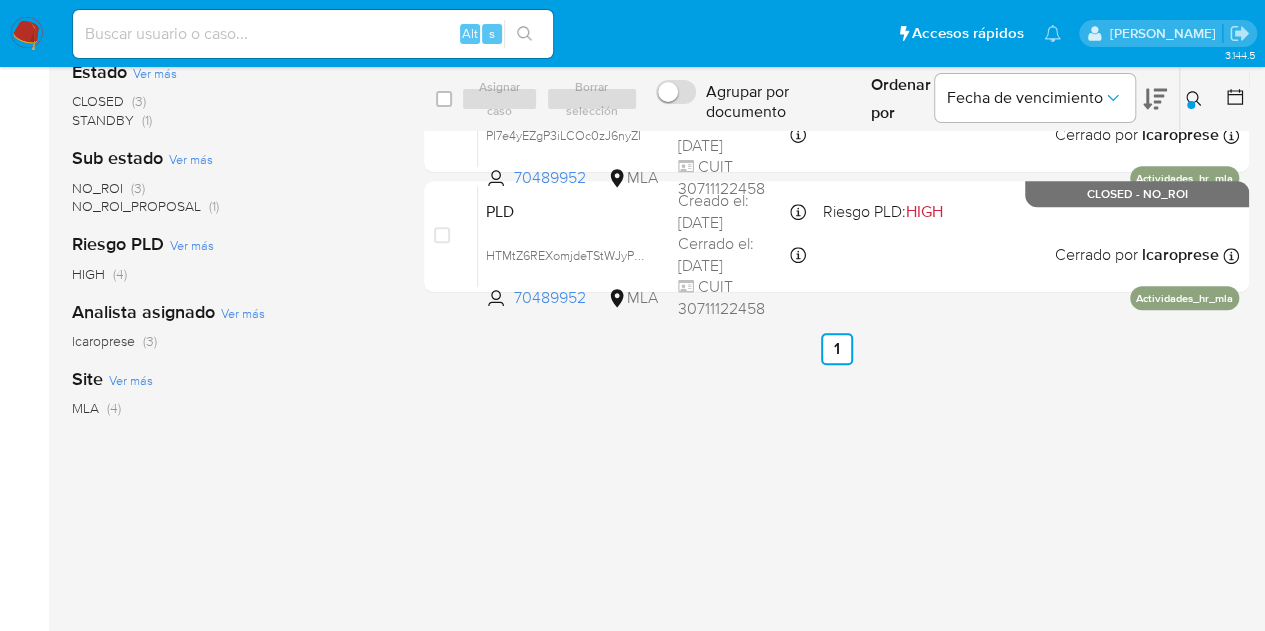 scroll, scrollTop: 0, scrollLeft: 0, axis: both 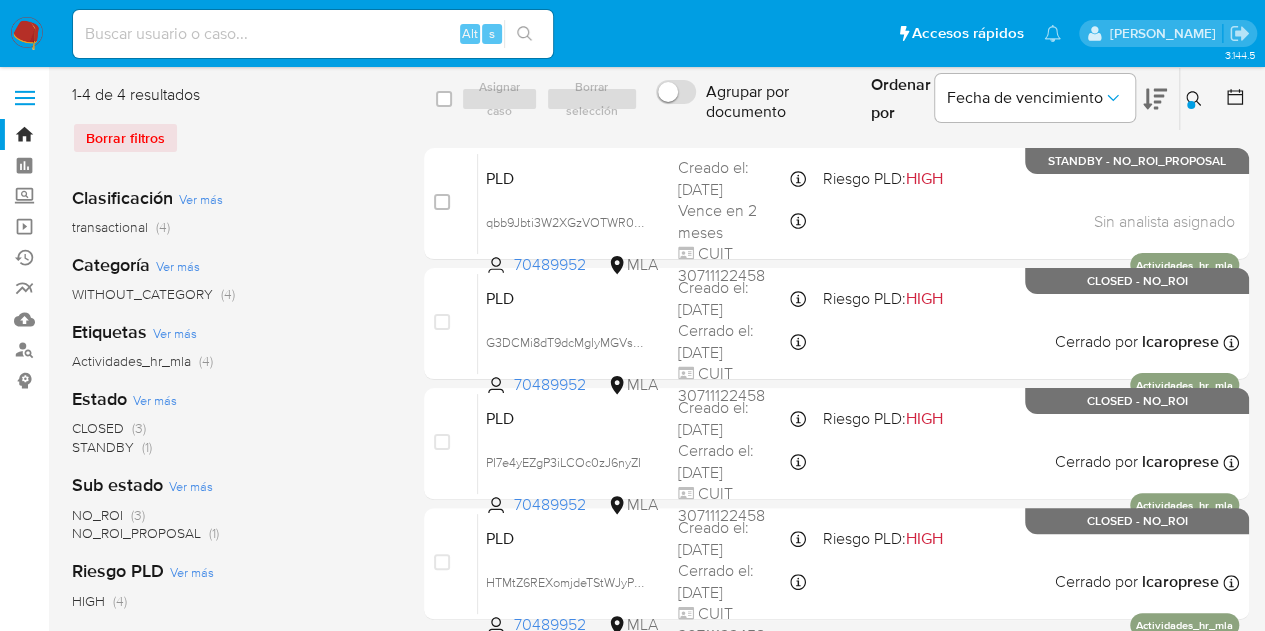 click at bounding box center (1196, 99) 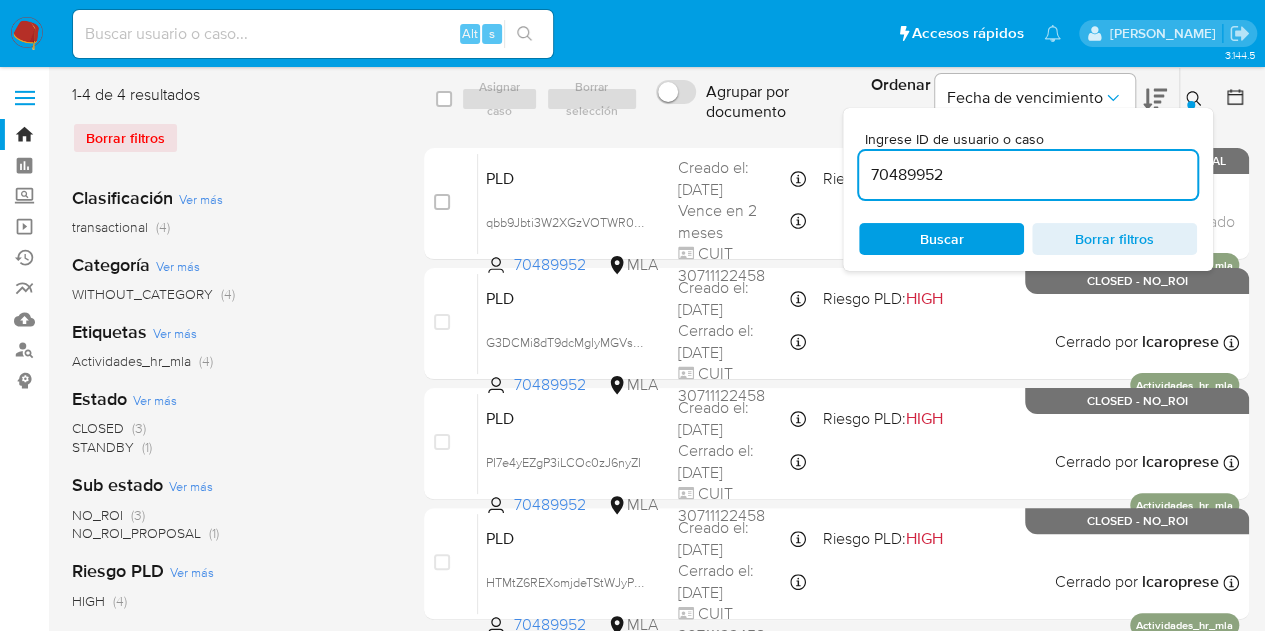 drag, startPoint x: 1027, startPoint y: 175, endPoint x: 743, endPoint y: 129, distance: 287.70123 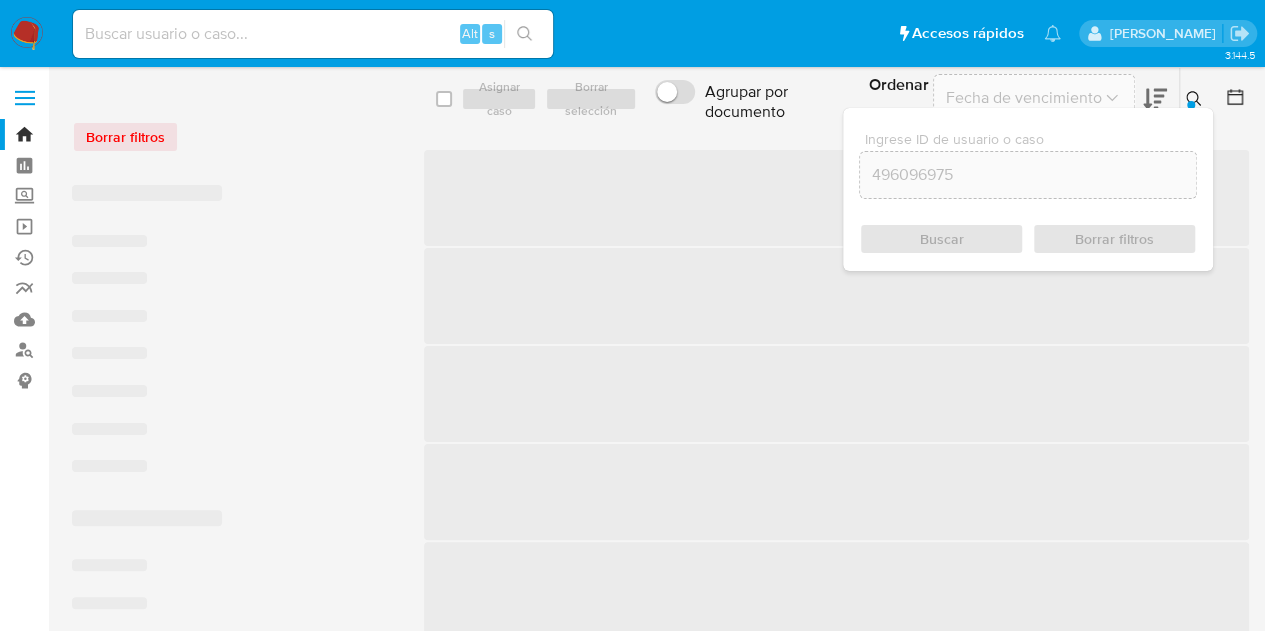 click 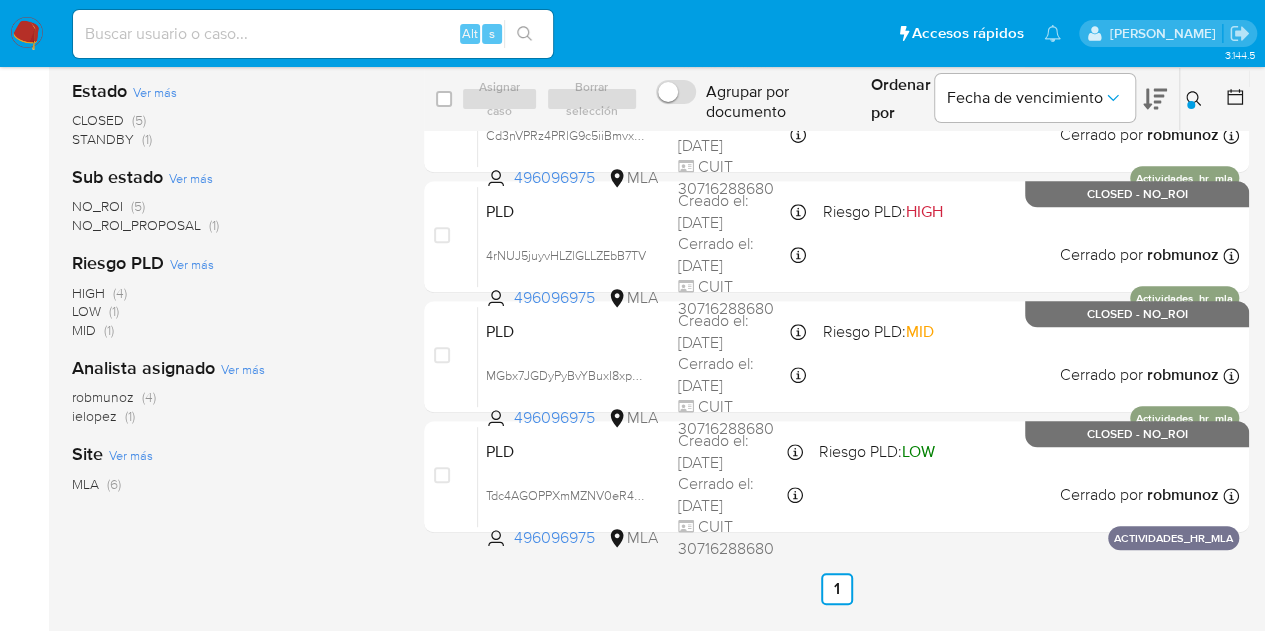 scroll, scrollTop: 0, scrollLeft: 0, axis: both 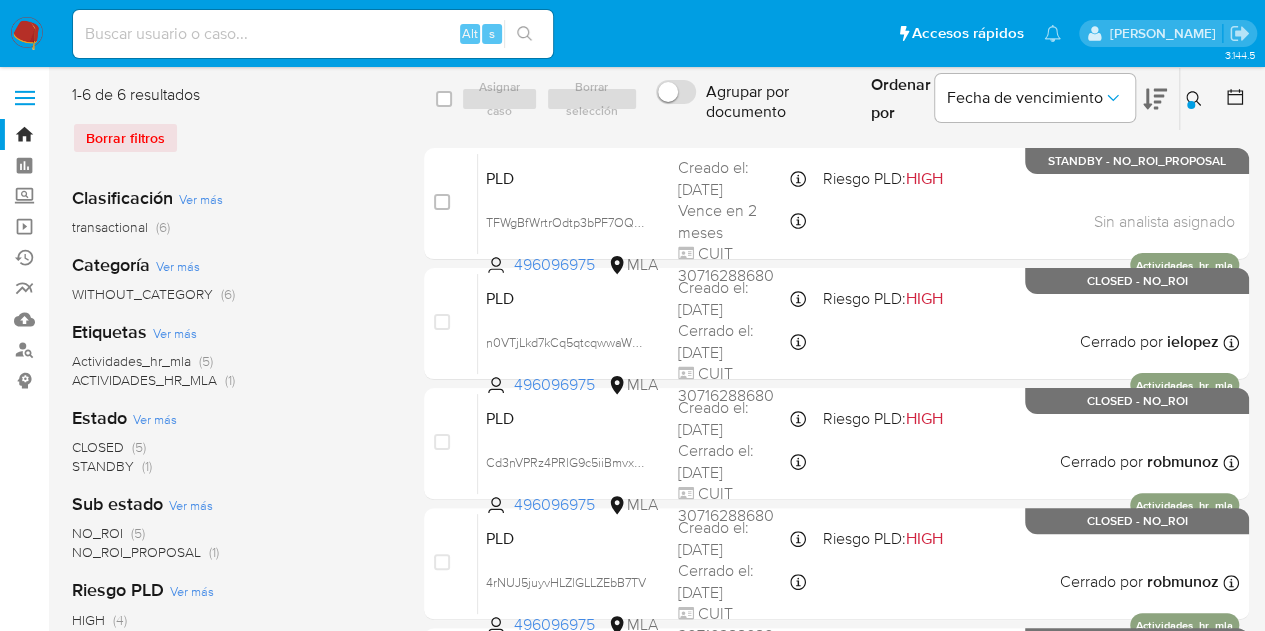 click 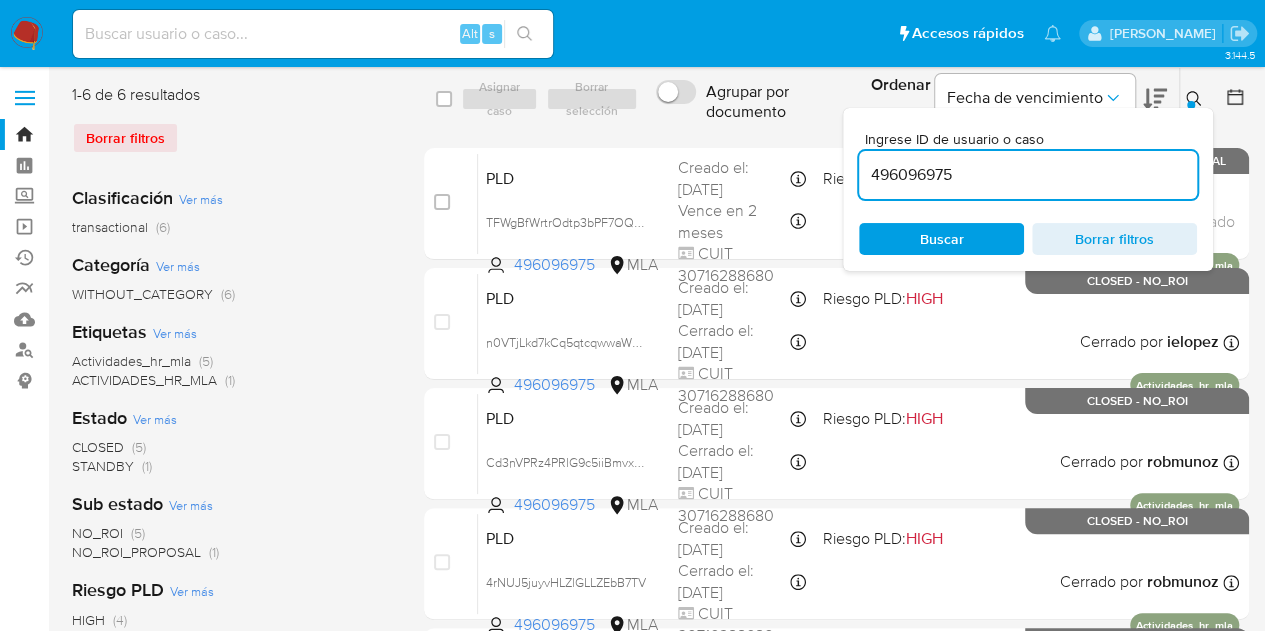 drag, startPoint x: 982, startPoint y: 174, endPoint x: 687, endPoint y: 108, distance: 302.2929 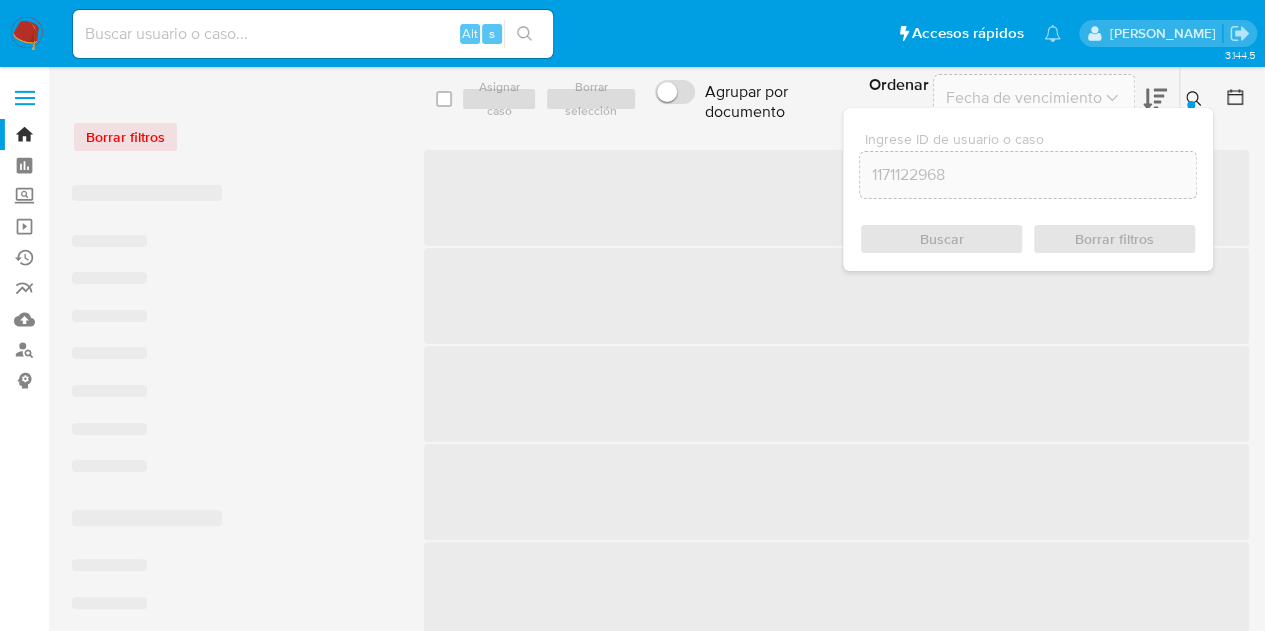 click 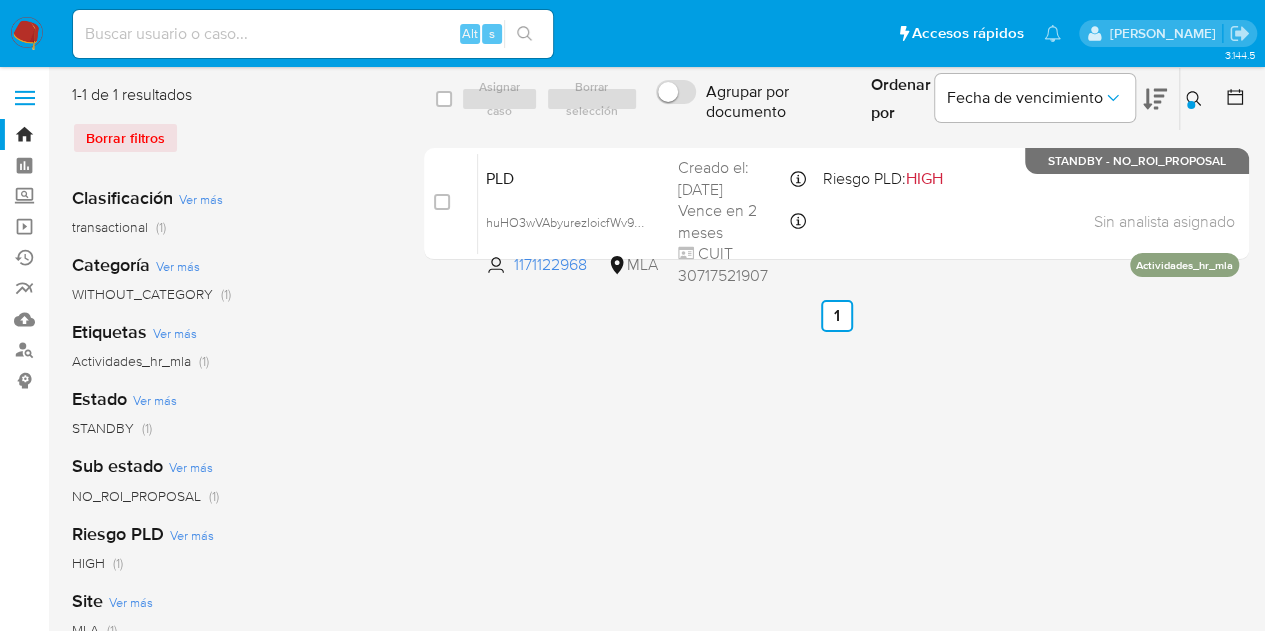 click 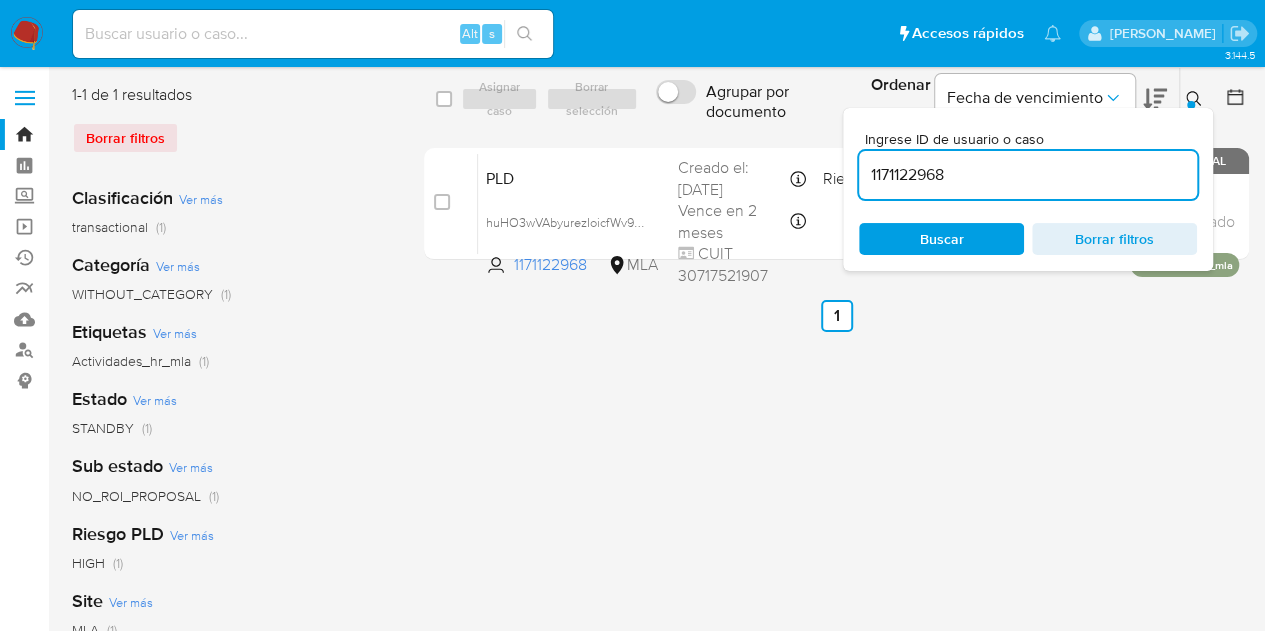 drag, startPoint x: 1034, startPoint y: 175, endPoint x: 756, endPoint y: 111, distance: 285.2718 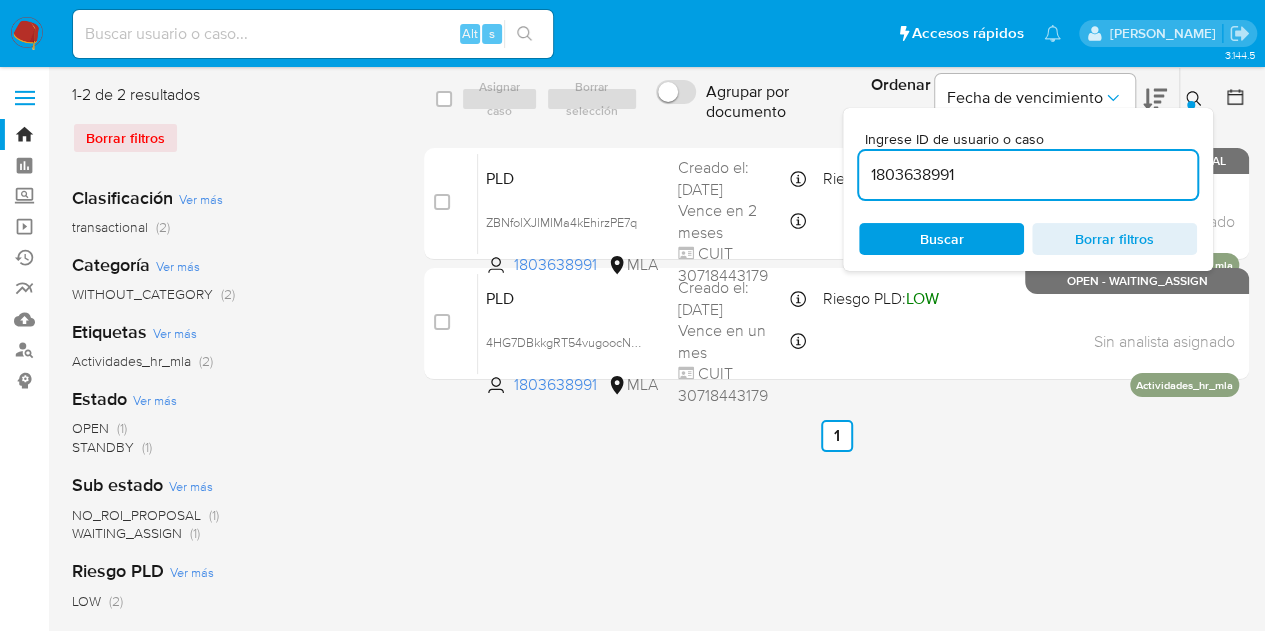 click 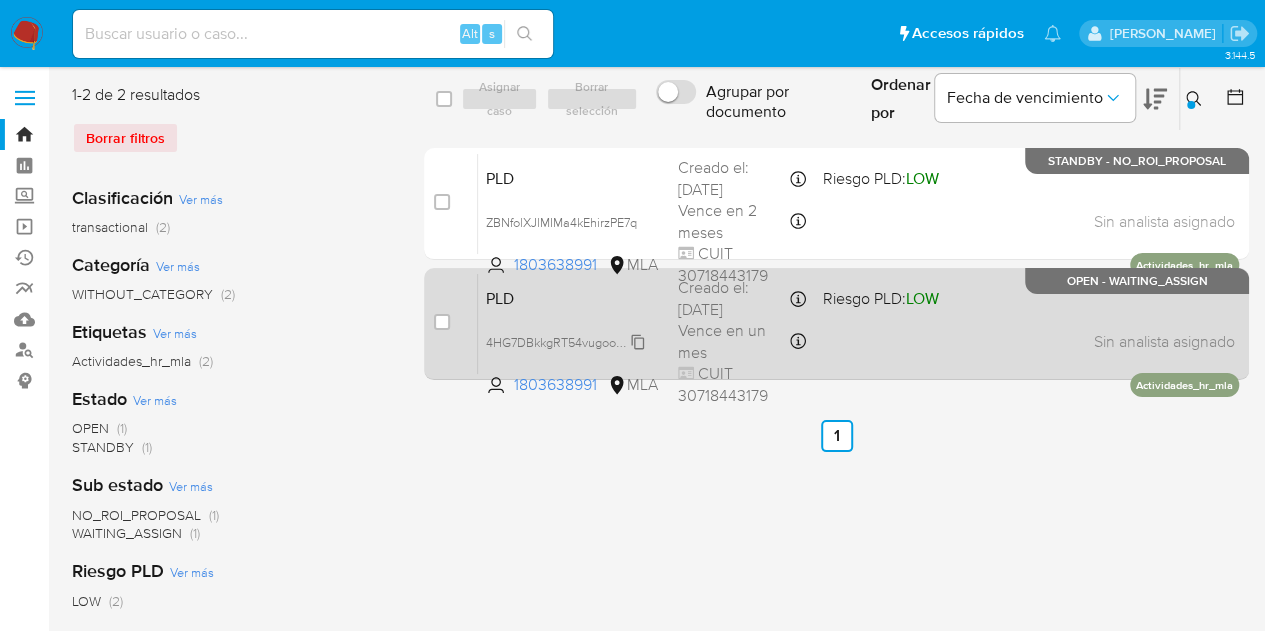 click on "4HG7DBkkgRT54vugoocNKWUn" at bounding box center (576, 341) 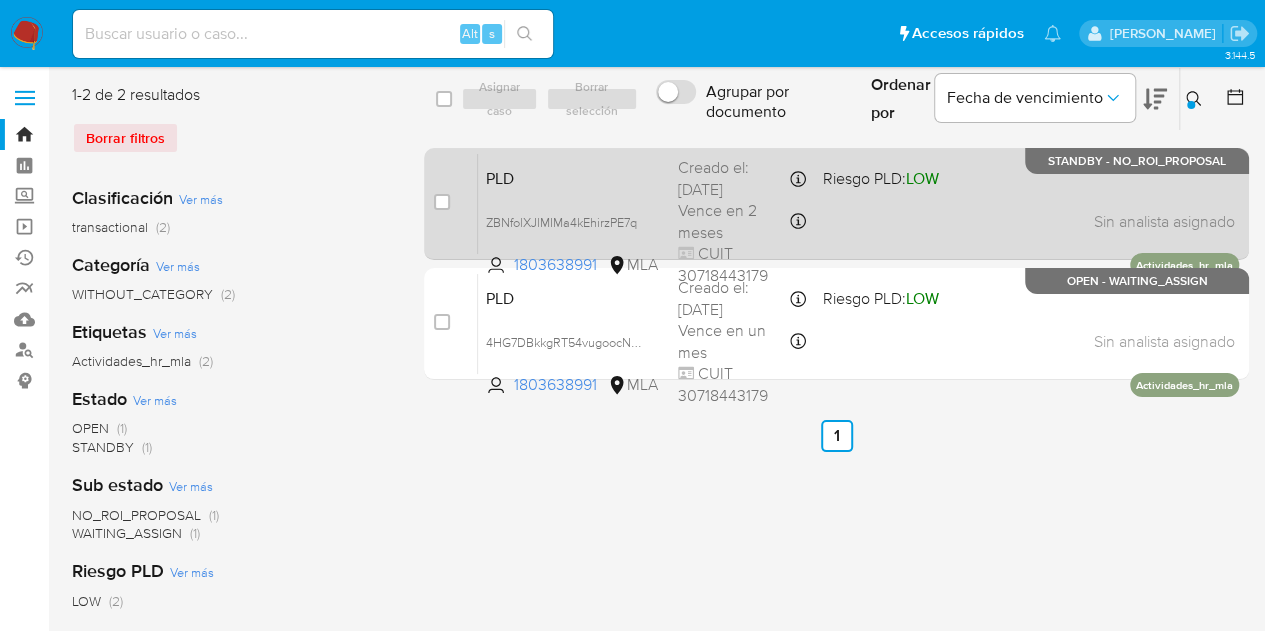 click on "PLD ZBNfolXJlMIMa4kEhirzPE7q 1803638991 MLA Riesgo PLD:  LOW Creado el: 12/06/2025   Creado el: 12/06/2025 03:27:32 Vence en 2 meses   Vence el 10/09/2025 03:27:32 CUIT   30718443179 Sin analista asignado   Asignado el: 18/06/2025 14:15:33 Actividades_hr_mla STANDBY - NO_ROI_PROPOSAL" at bounding box center [858, 203] 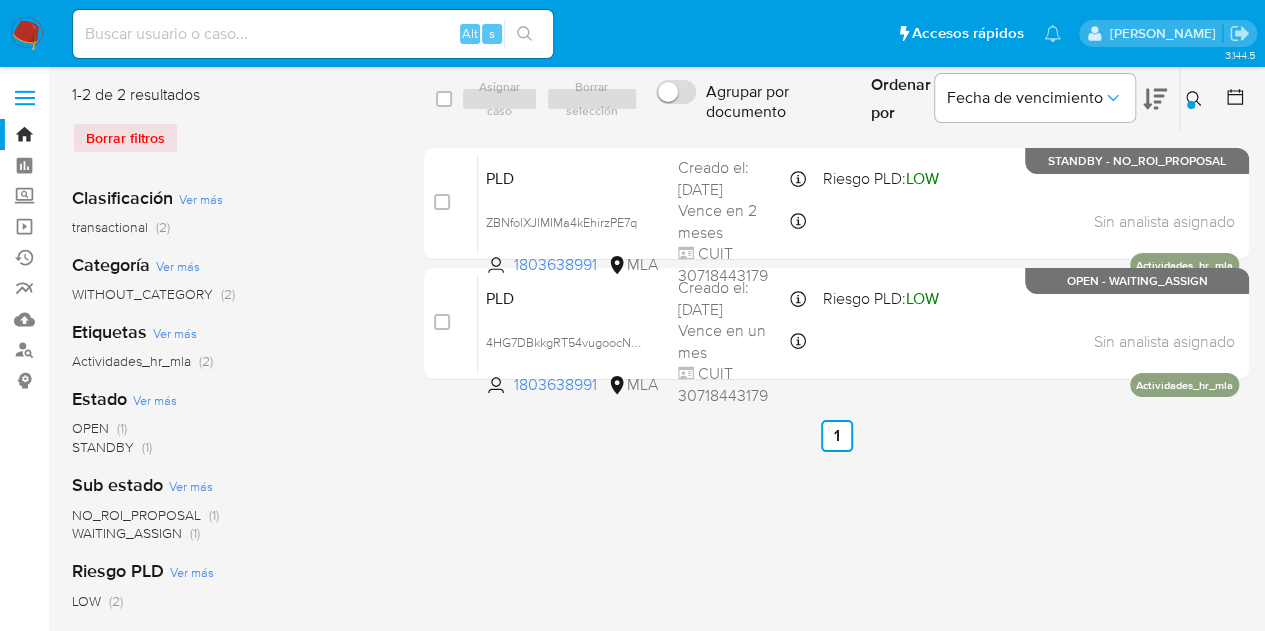 click 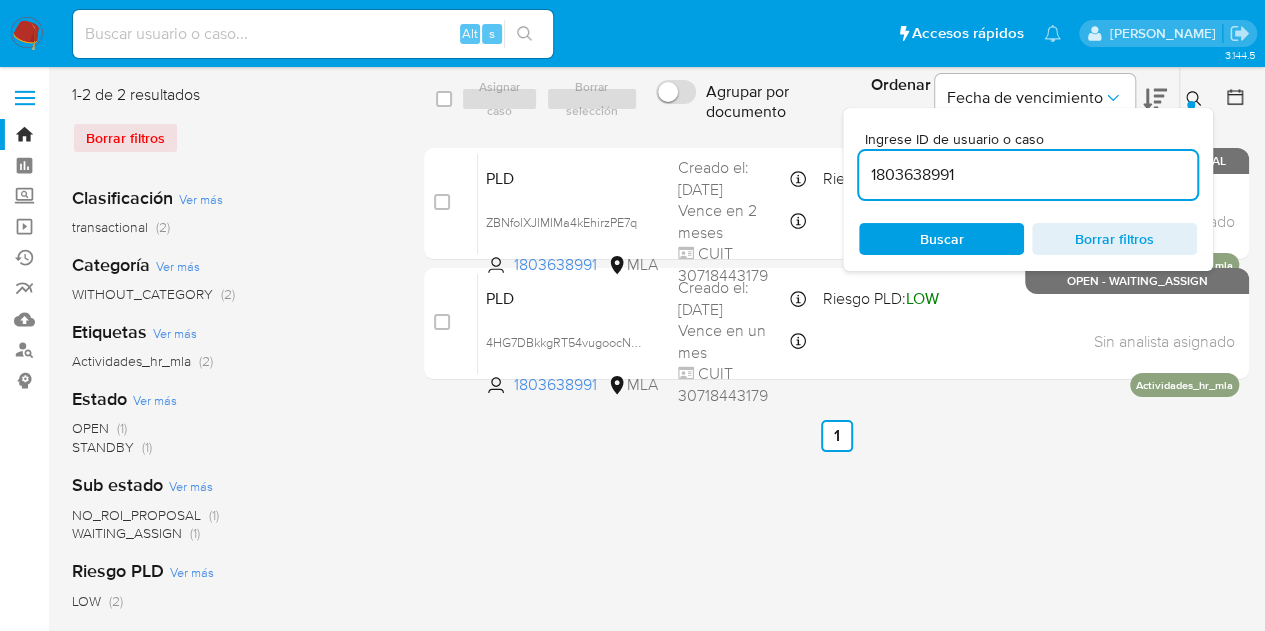 drag, startPoint x: 1054, startPoint y: 173, endPoint x: 671, endPoint y: 132, distance: 385.18826 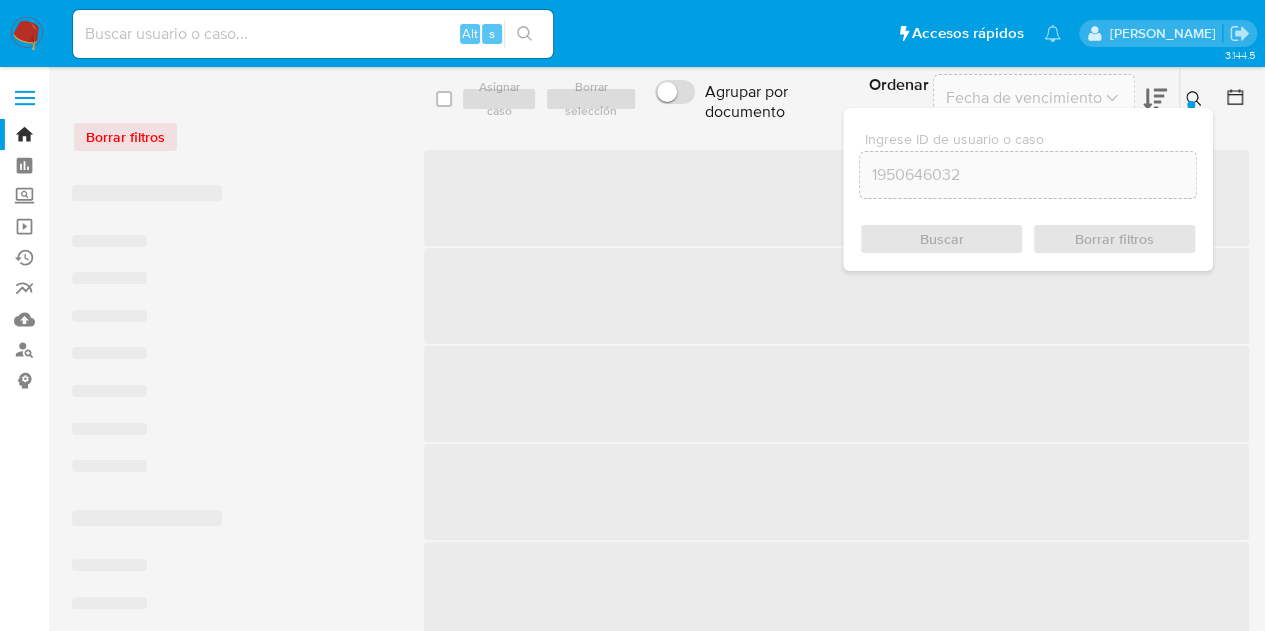 click 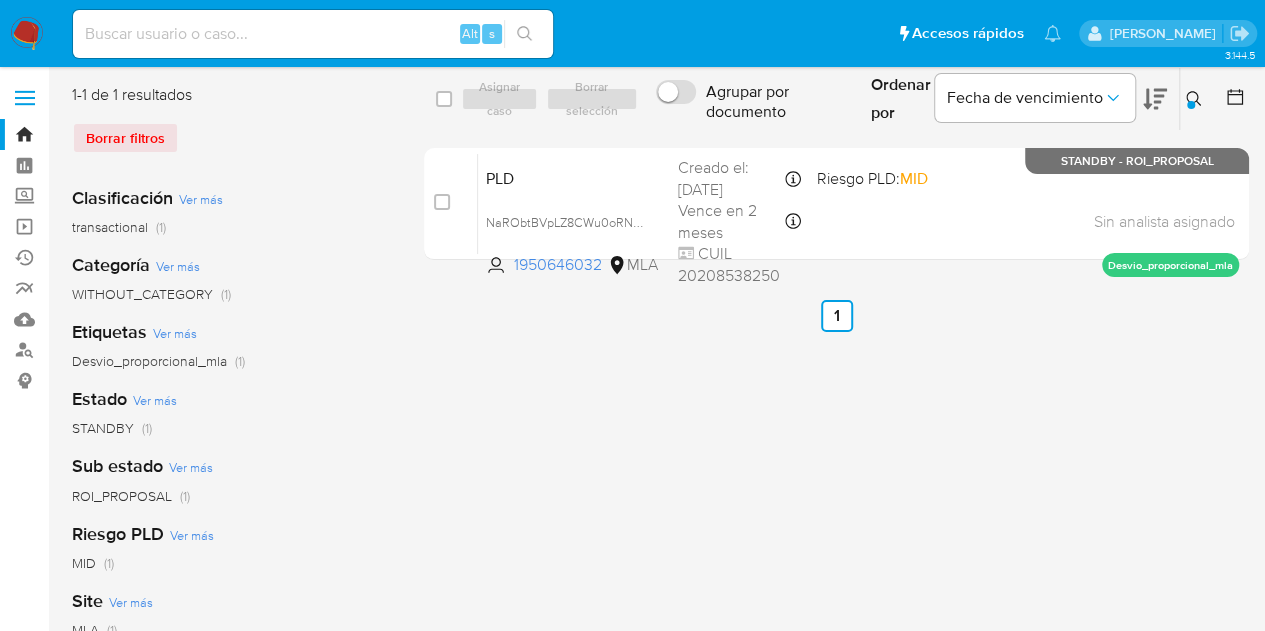 click at bounding box center (1191, 105) 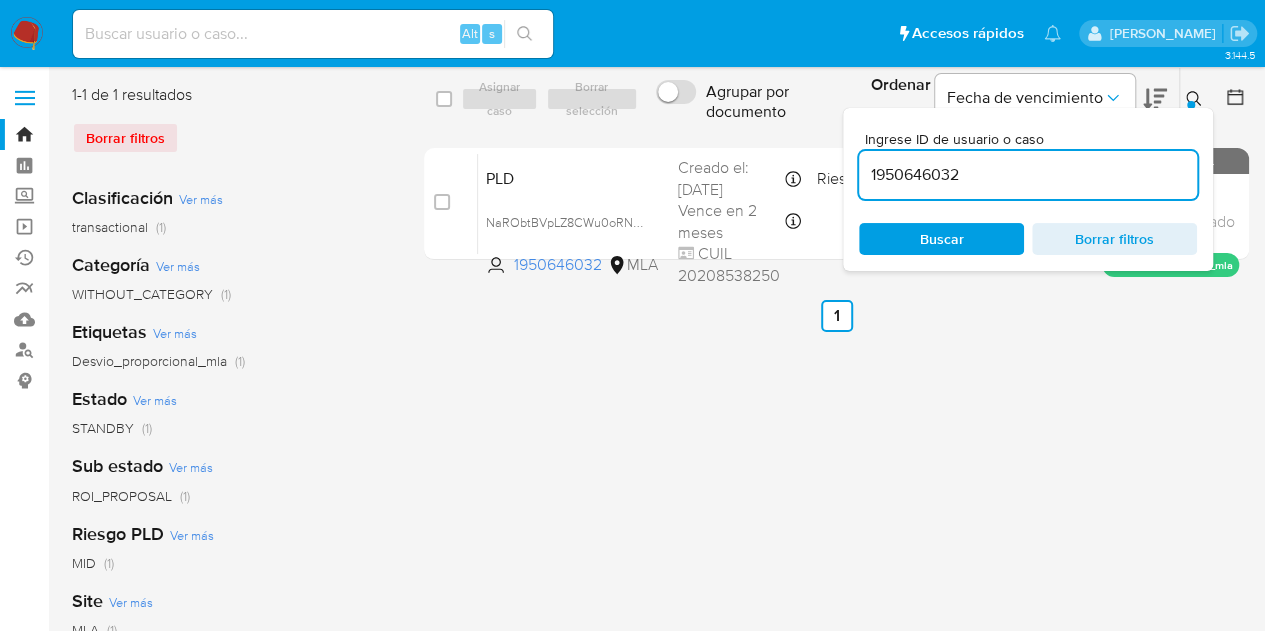 drag, startPoint x: 1058, startPoint y: 177, endPoint x: 651, endPoint y: 103, distance: 413.67258 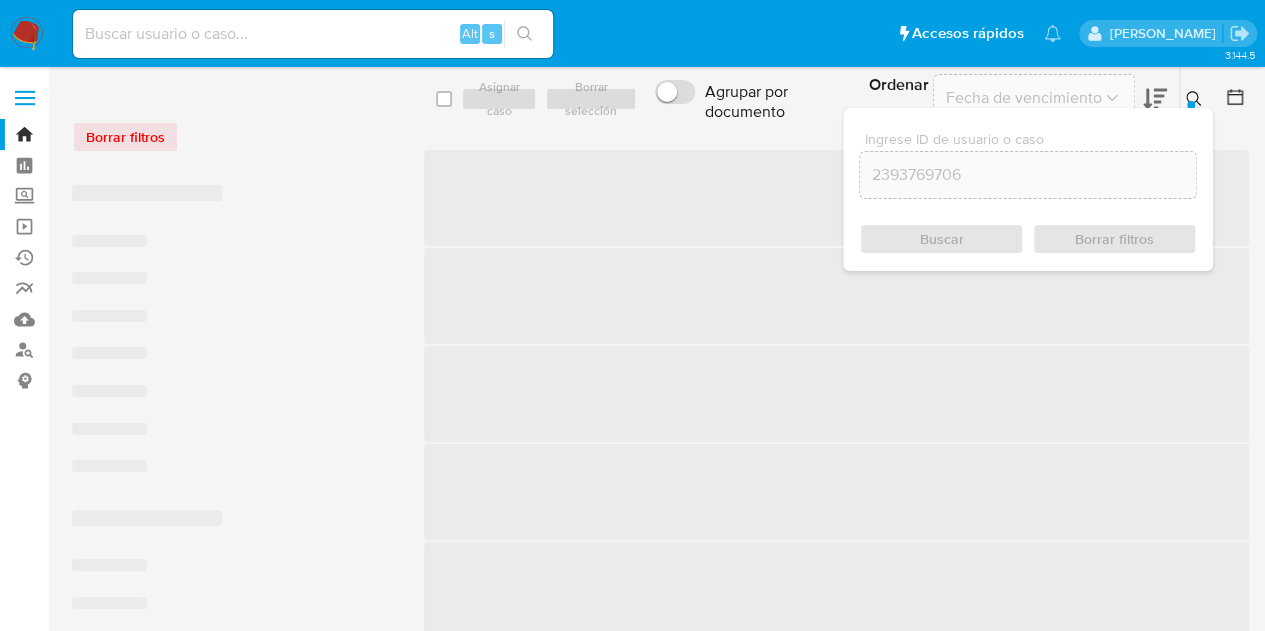 click 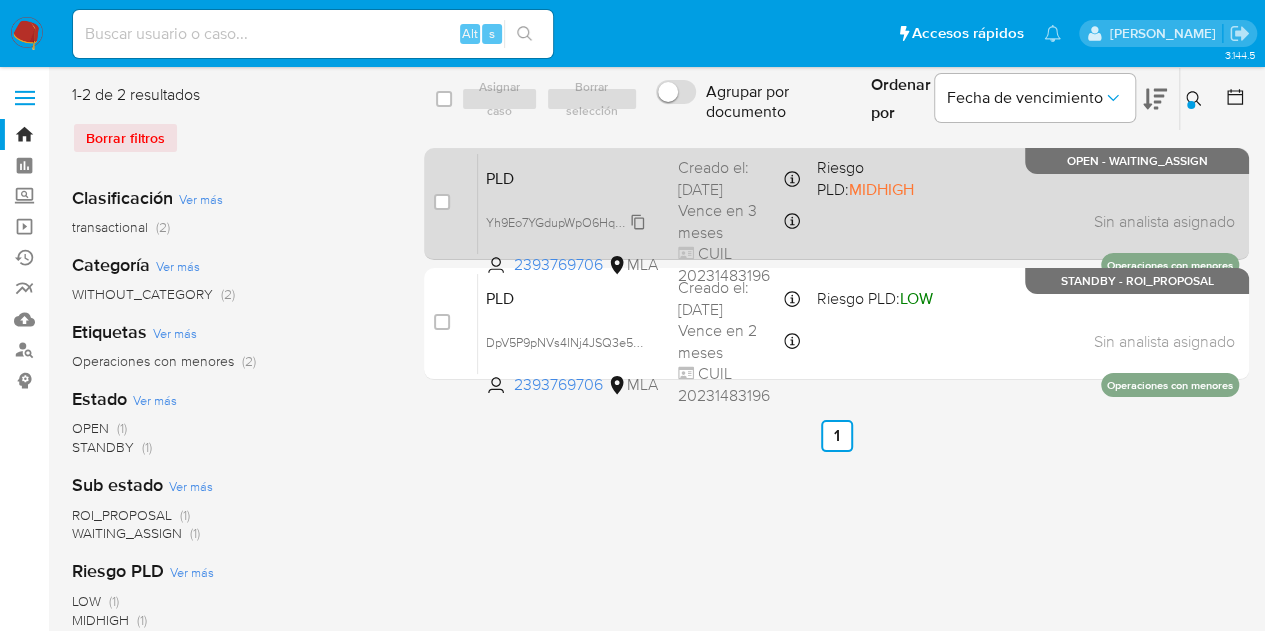 click on "Yh9Eo7YGdupWpO6Hq81sArWt" at bounding box center [572, 221] 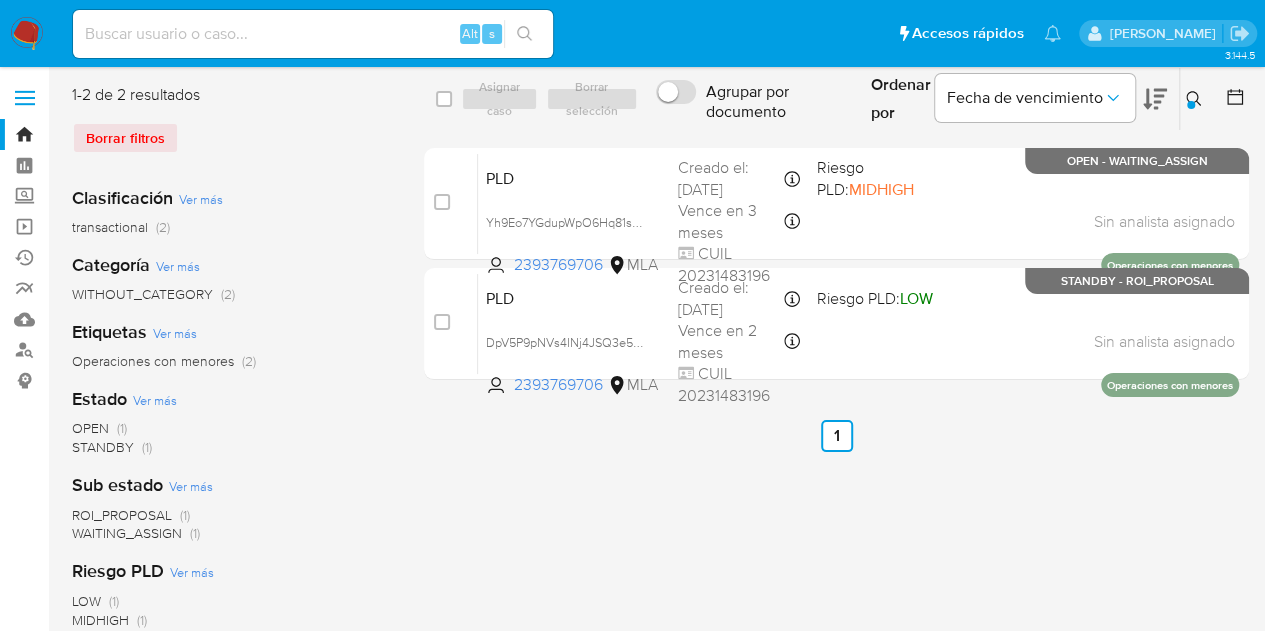 click at bounding box center (1196, 99) 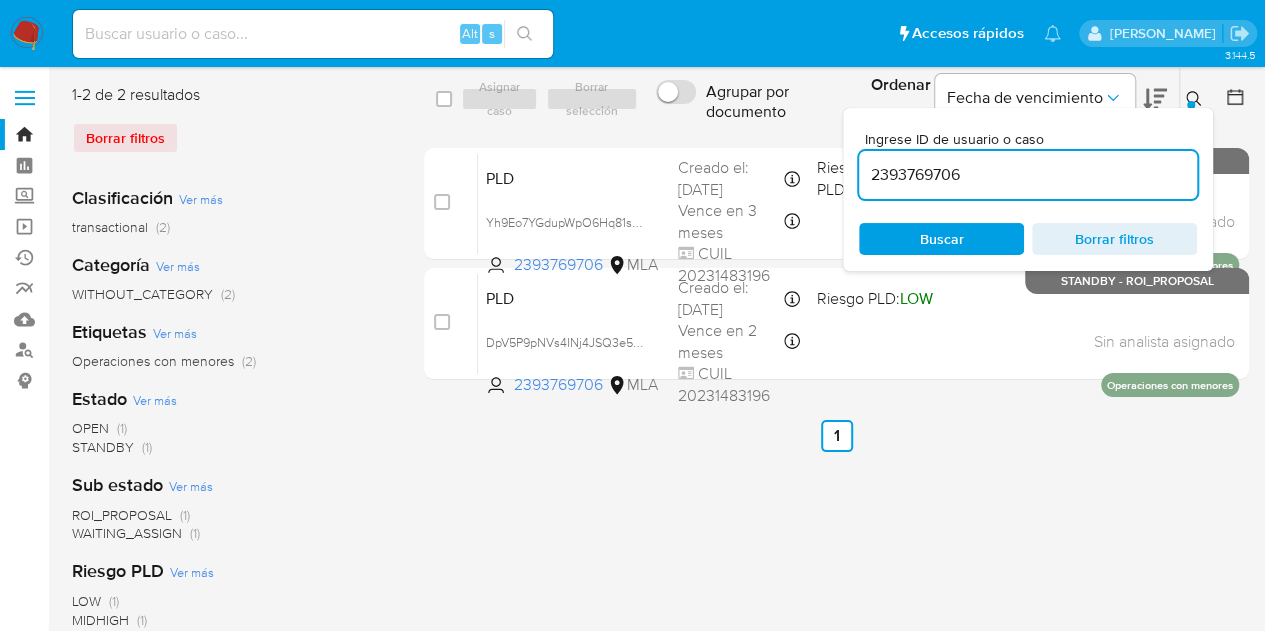 drag, startPoint x: 1054, startPoint y: 172, endPoint x: 718, endPoint y: 125, distance: 339.27127 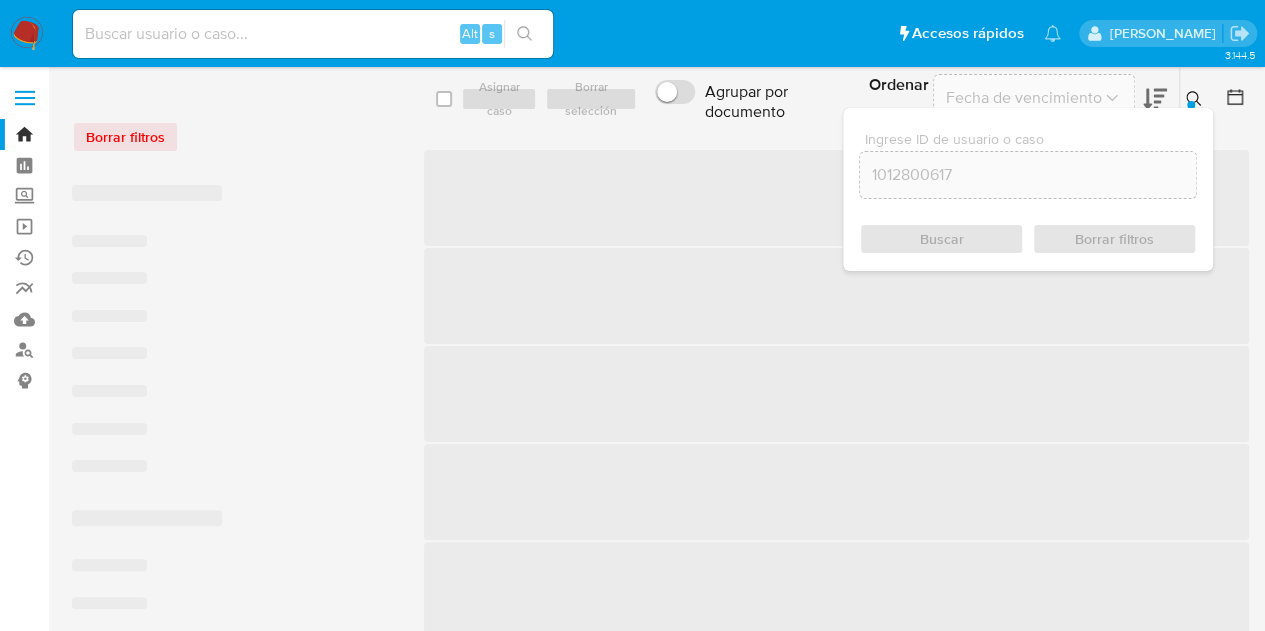 click 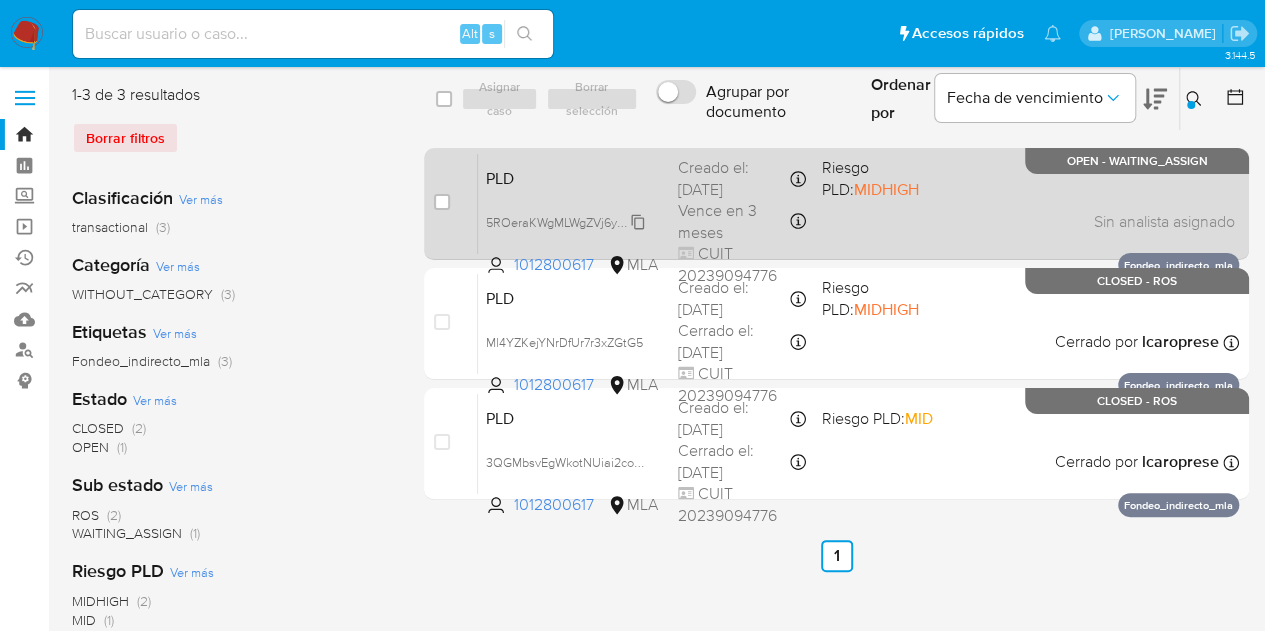 click on "5ROeraKWgMLWgZVj6y160mMt" at bounding box center (573, 221) 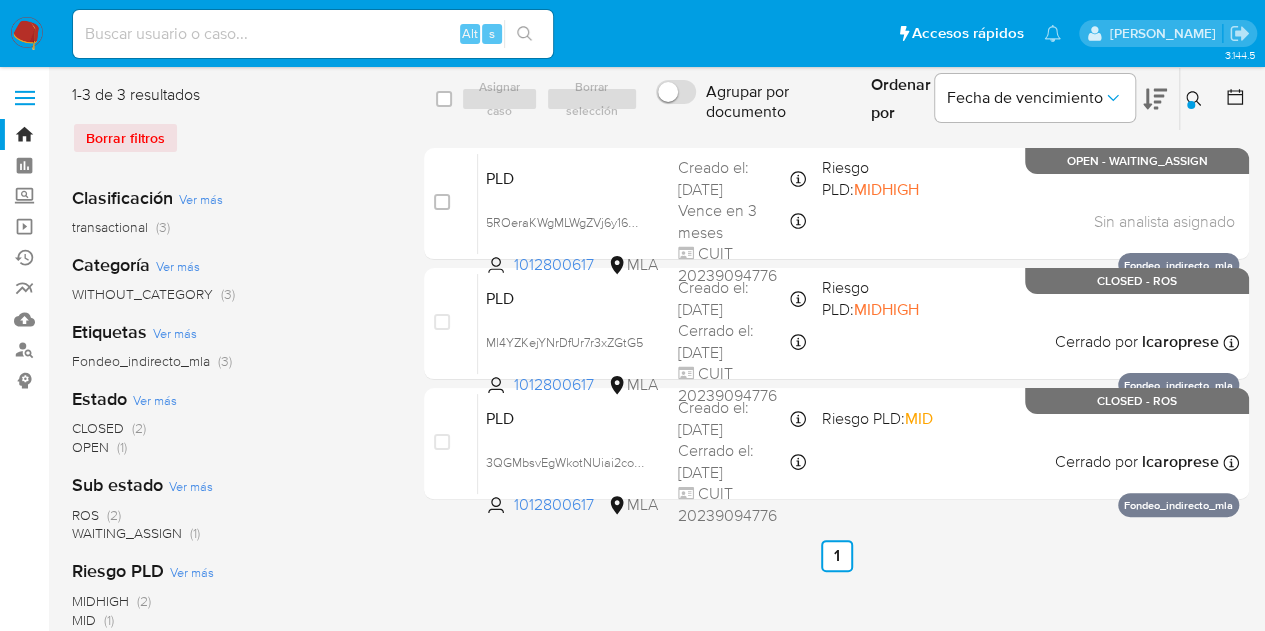 click 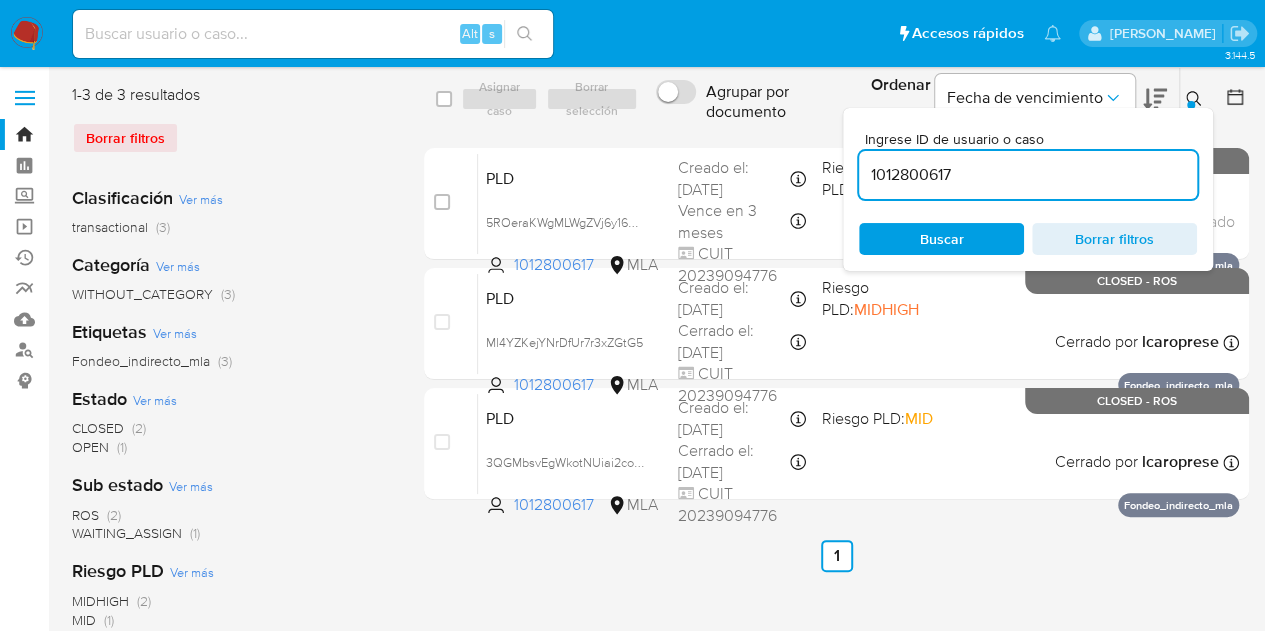 drag, startPoint x: 971, startPoint y: 157, endPoint x: 750, endPoint y: 129, distance: 222.7667 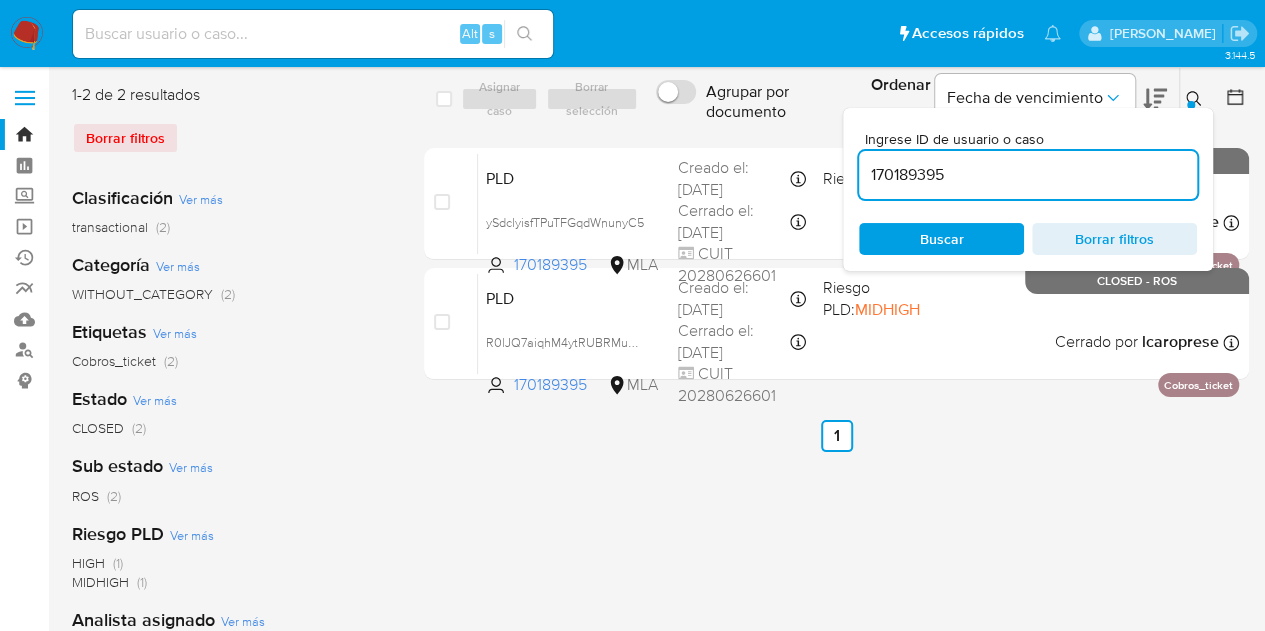click 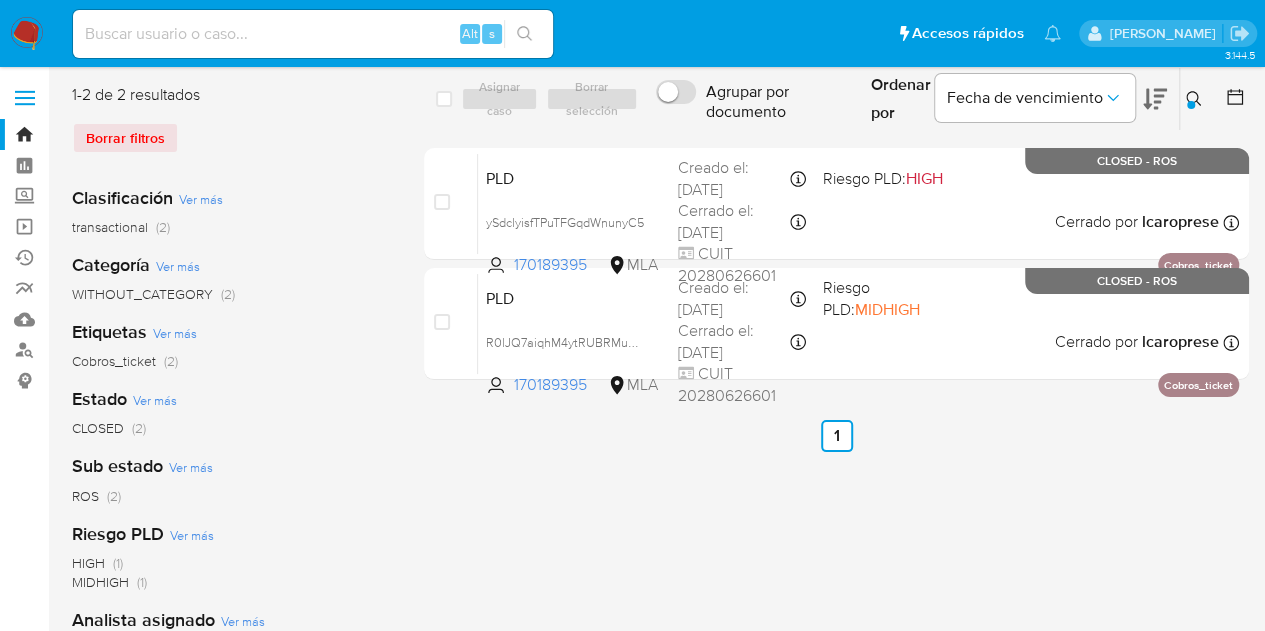 click at bounding box center (1196, 99) 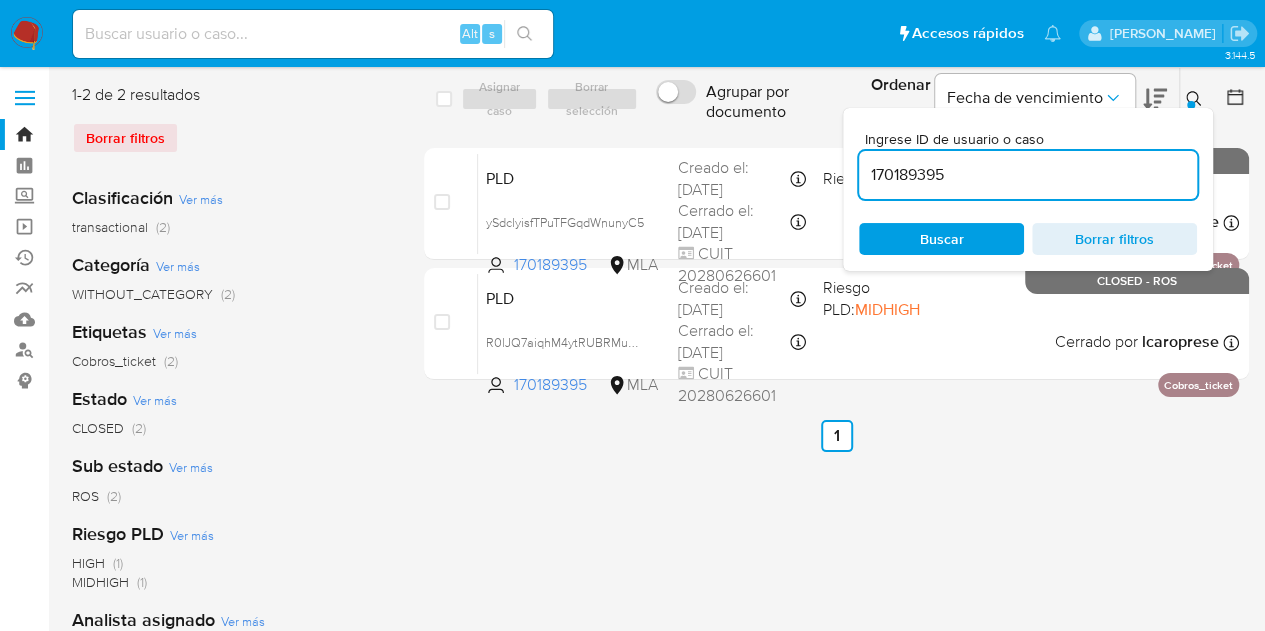 drag, startPoint x: 962, startPoint y: 159, endPoint x: 722, endPoint y: 131, distance: 241.6278 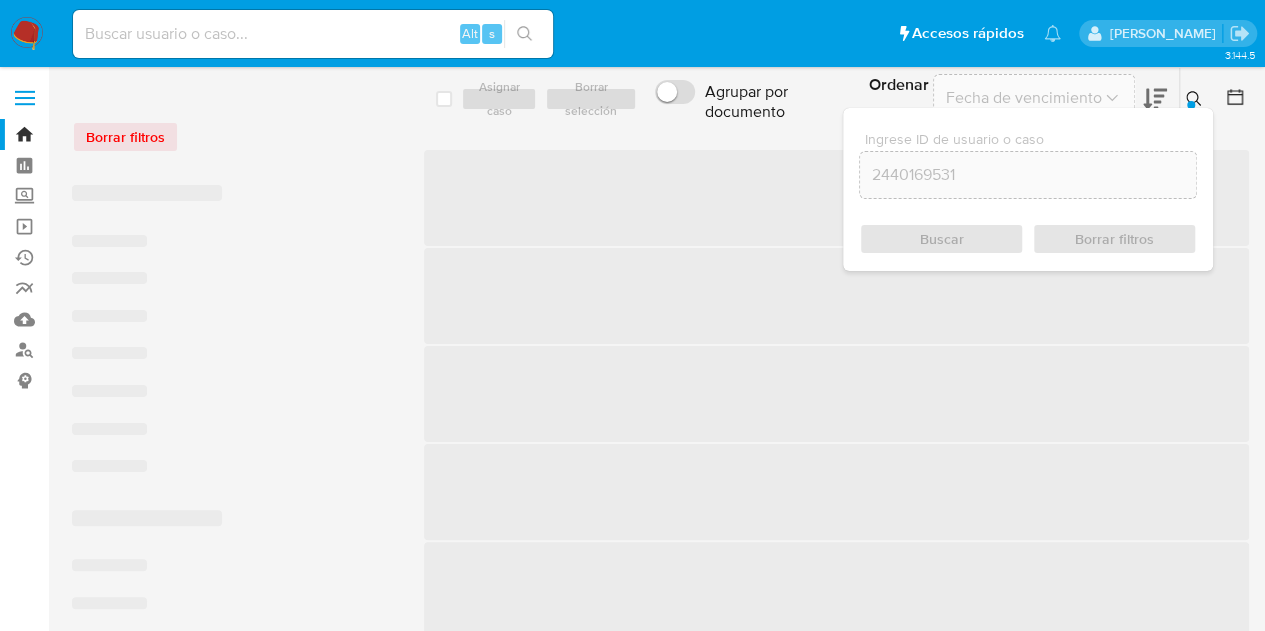 click 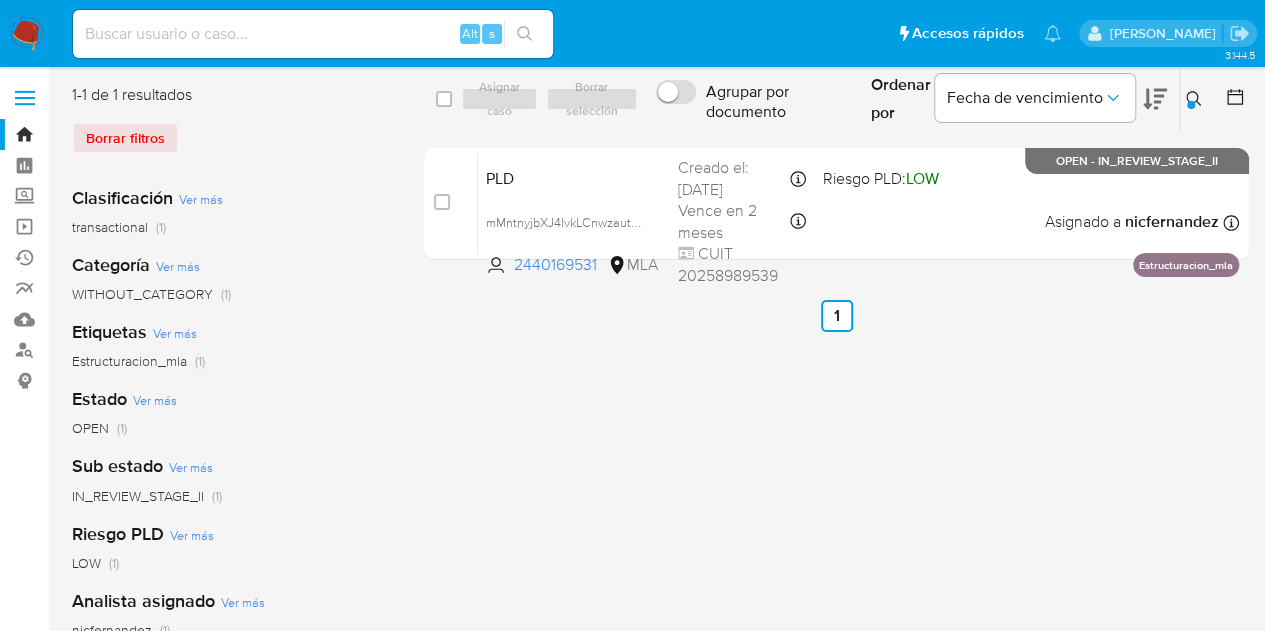 drag, startPoint x: 1200, startPoint y: 90, endPoint x: 1080, endPoint y: 166, distance: 142.04225 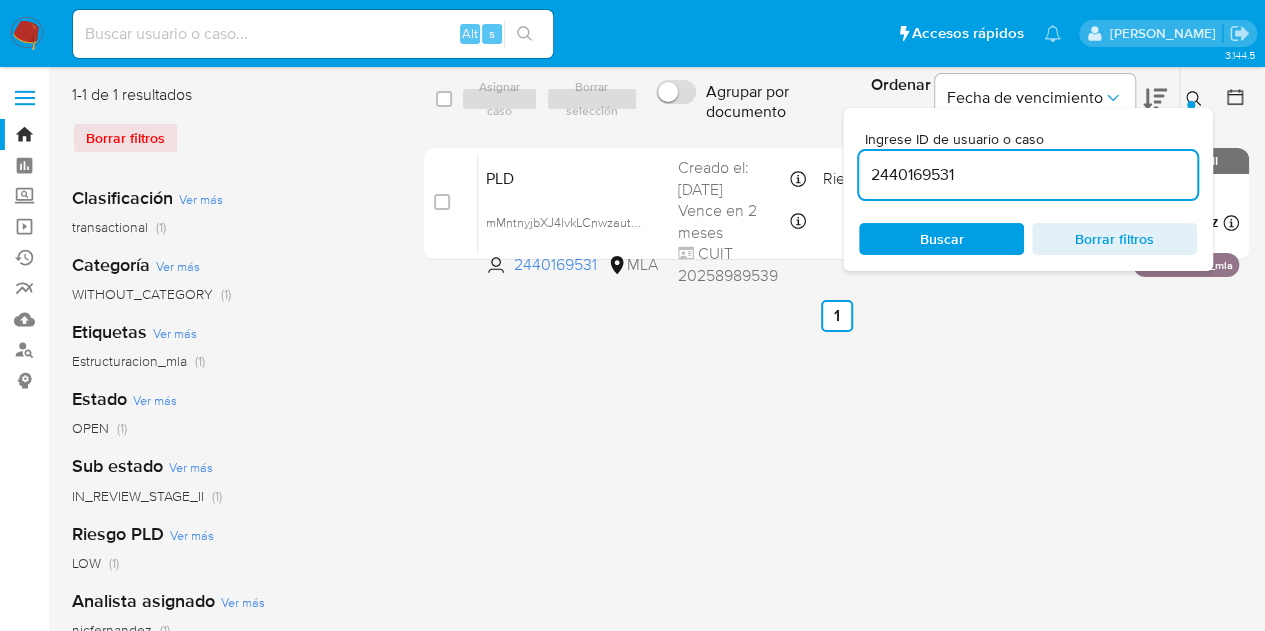 drag, startPoint x: 1042, startPoint y: 177, endPoint x: 661, endPoint y: 129, distance: 384.01172 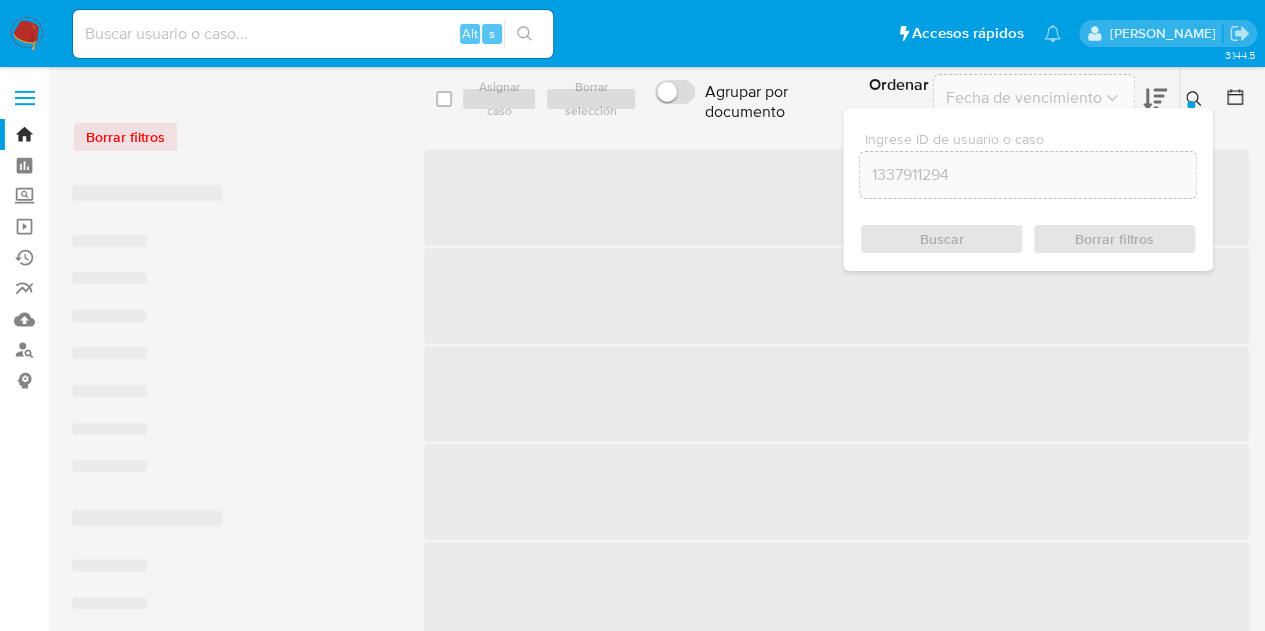 click at bounding box center (1196, 99) 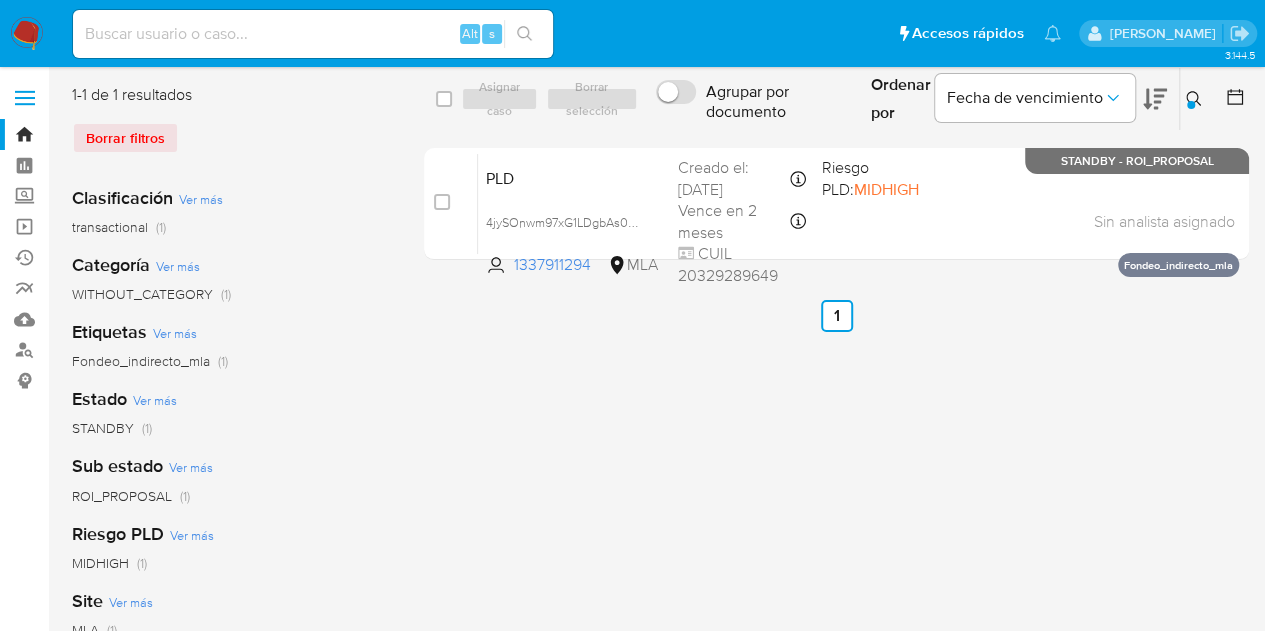 click 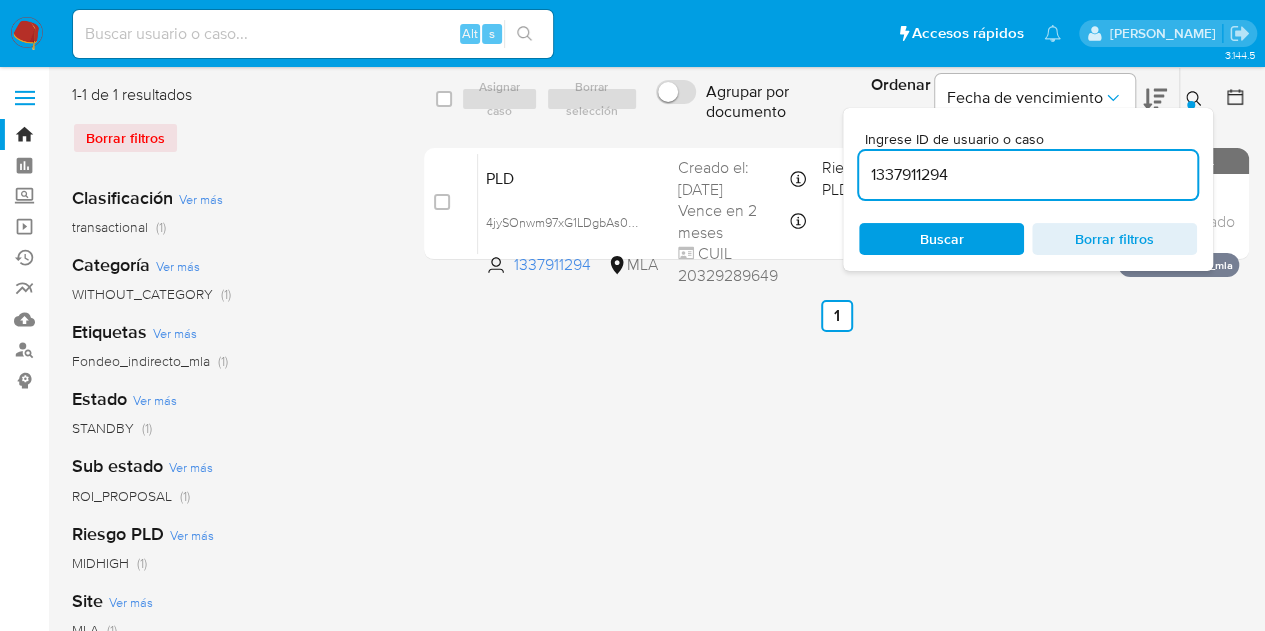 drag, startPoint x: 1073, startPoint y: 177, endPoint x: 710, endPoint y: 125, distance: 366.7056 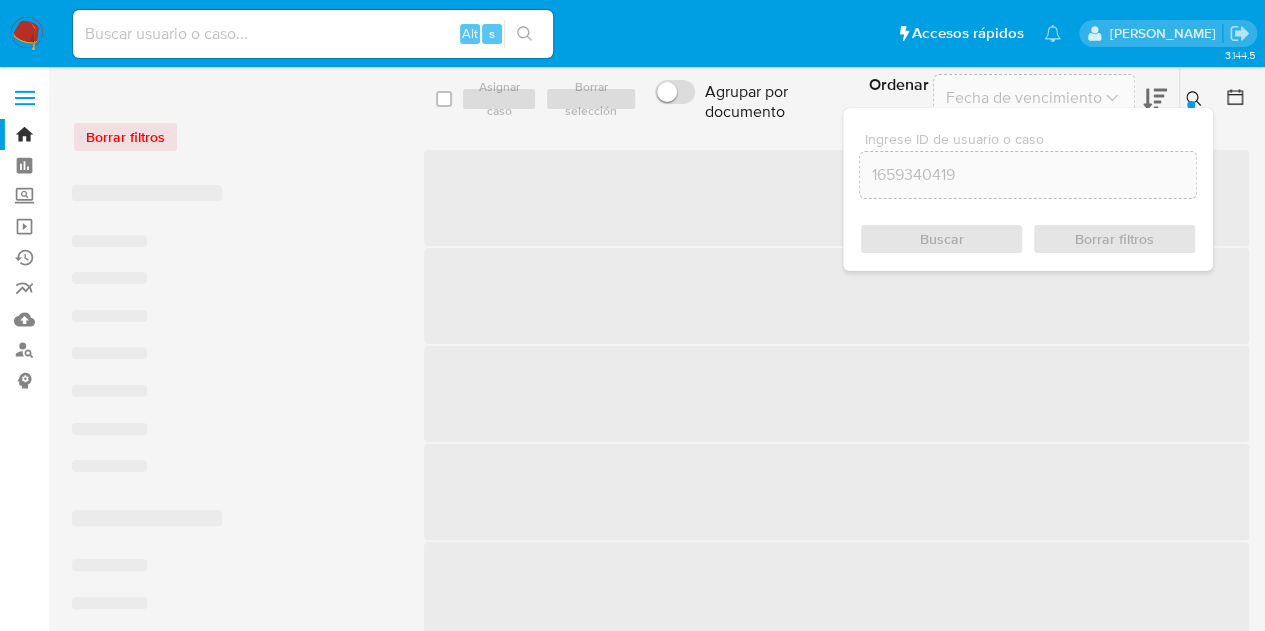 click 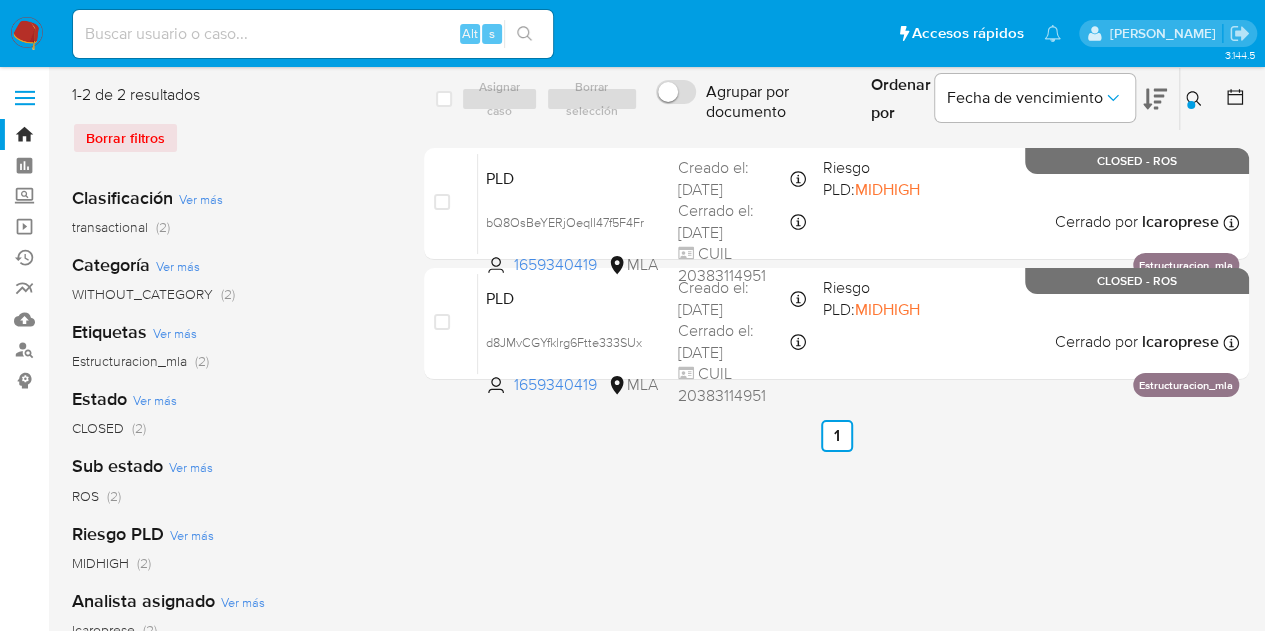 click 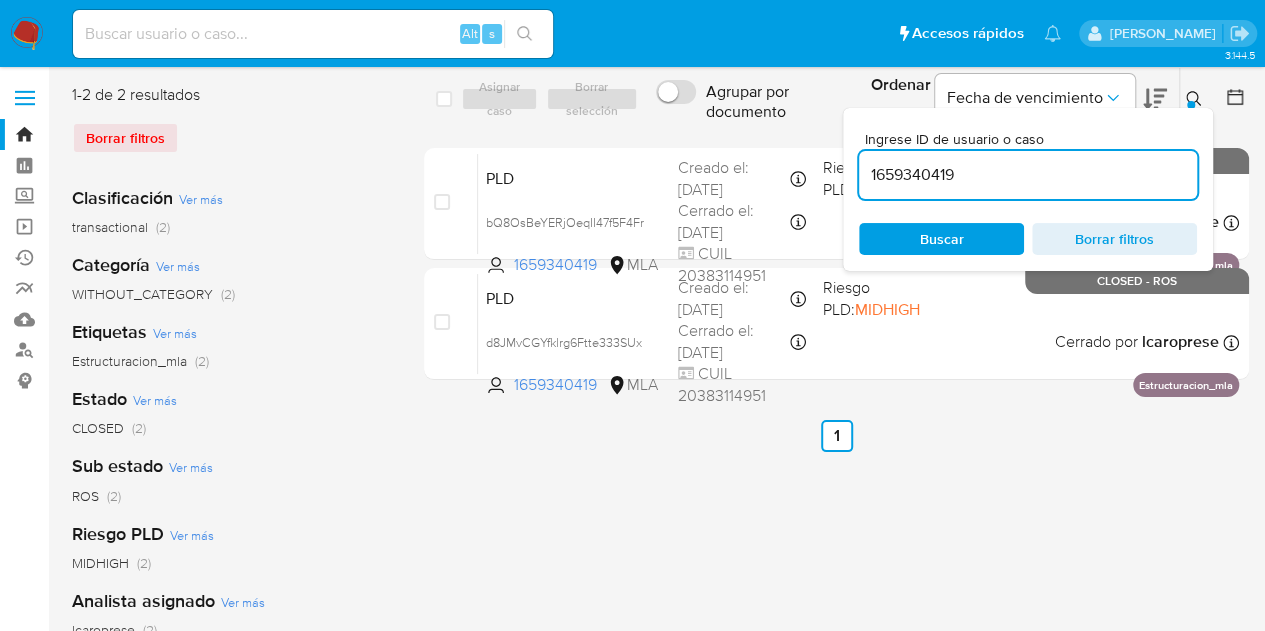 drag, startPoint x: 1008, startPoint y: 173, endPoint x: 736, endPoint y: 127, distance: 275.86227 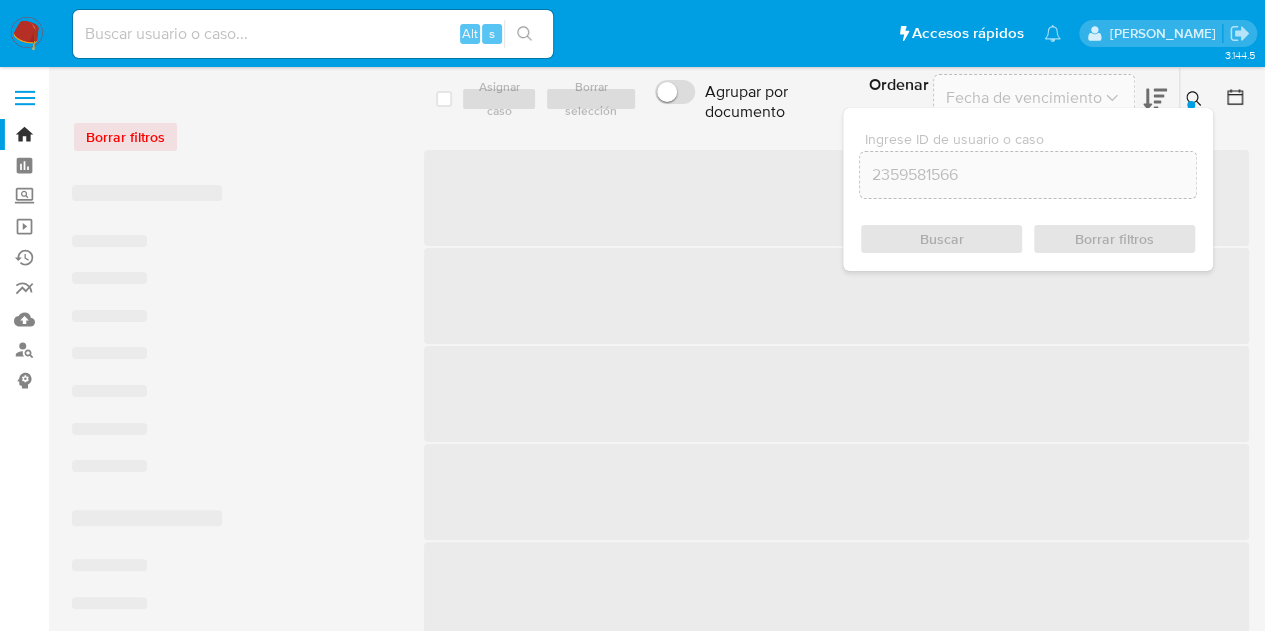 click 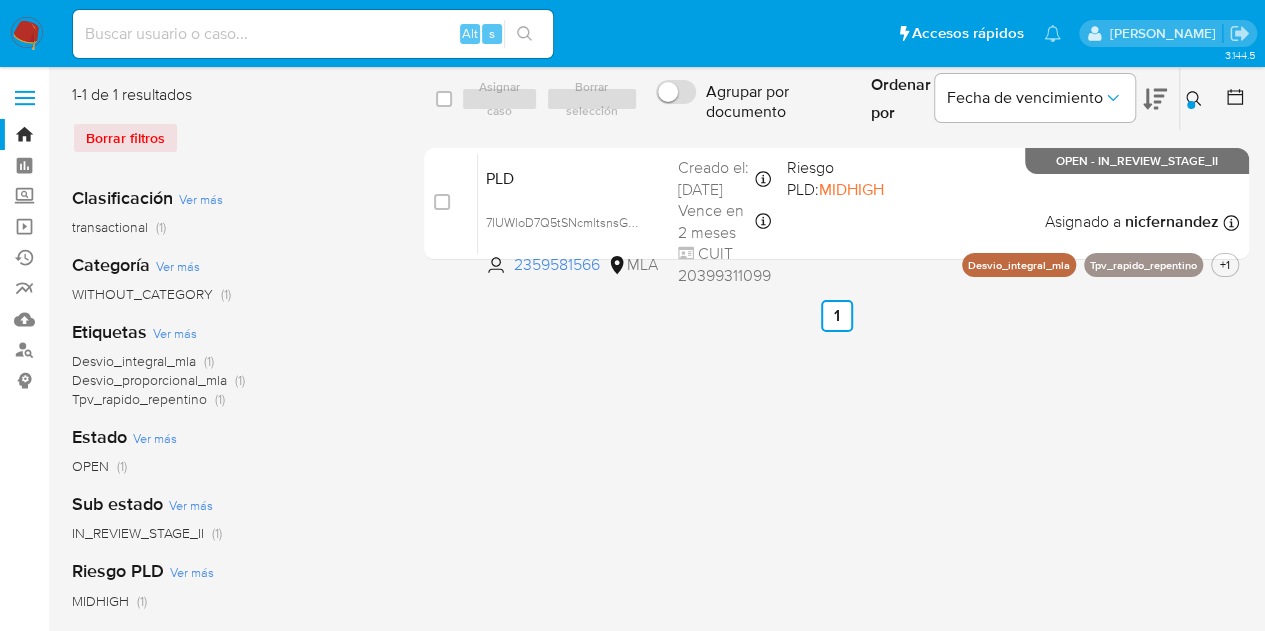 click at bounding box center (1191, 105) 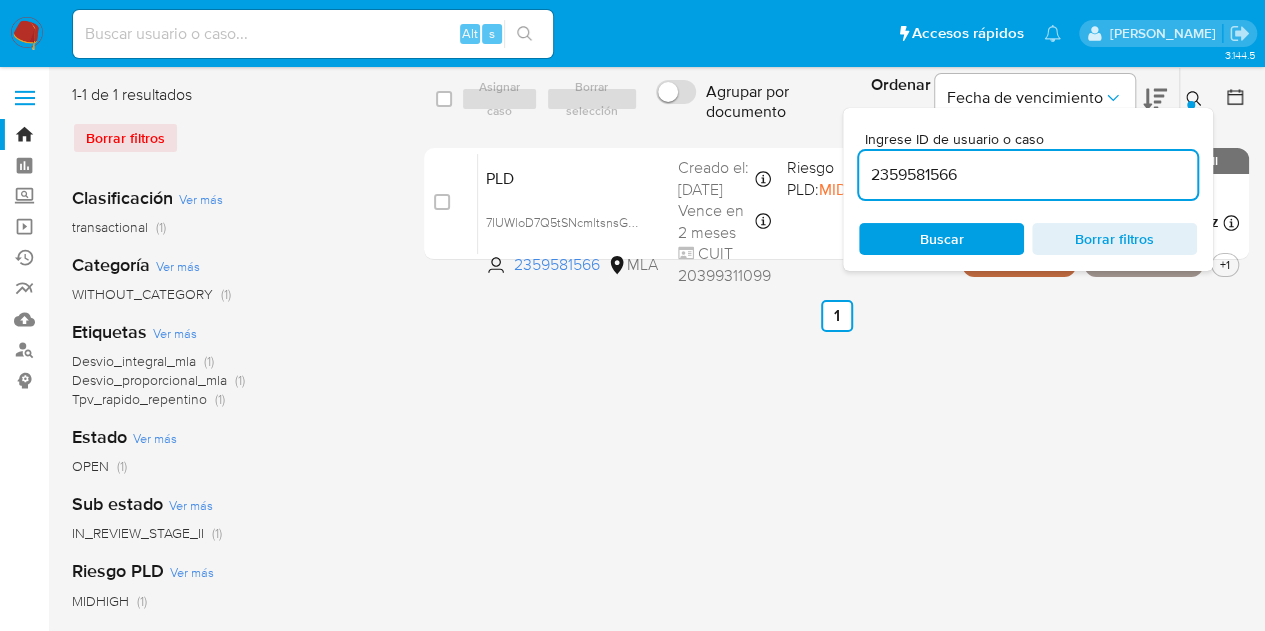 drag, startPoint x: 1052, startPoint y: 172, endPoint x: 740, endPoint y: 98, distance: 320.65558 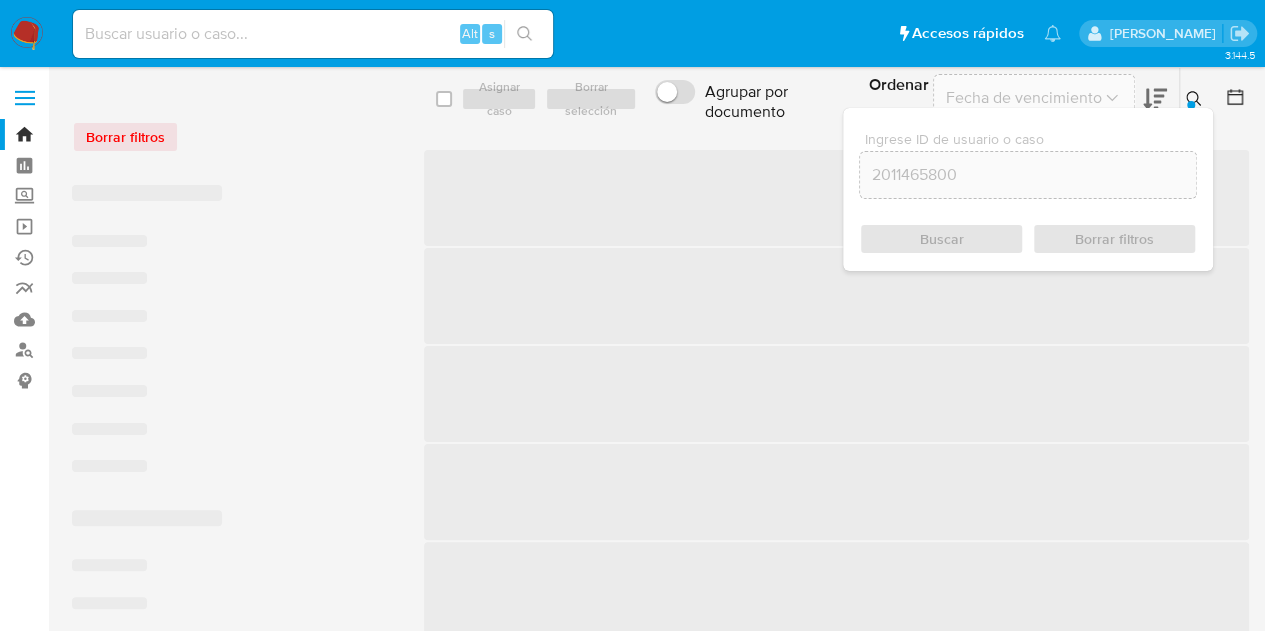 click 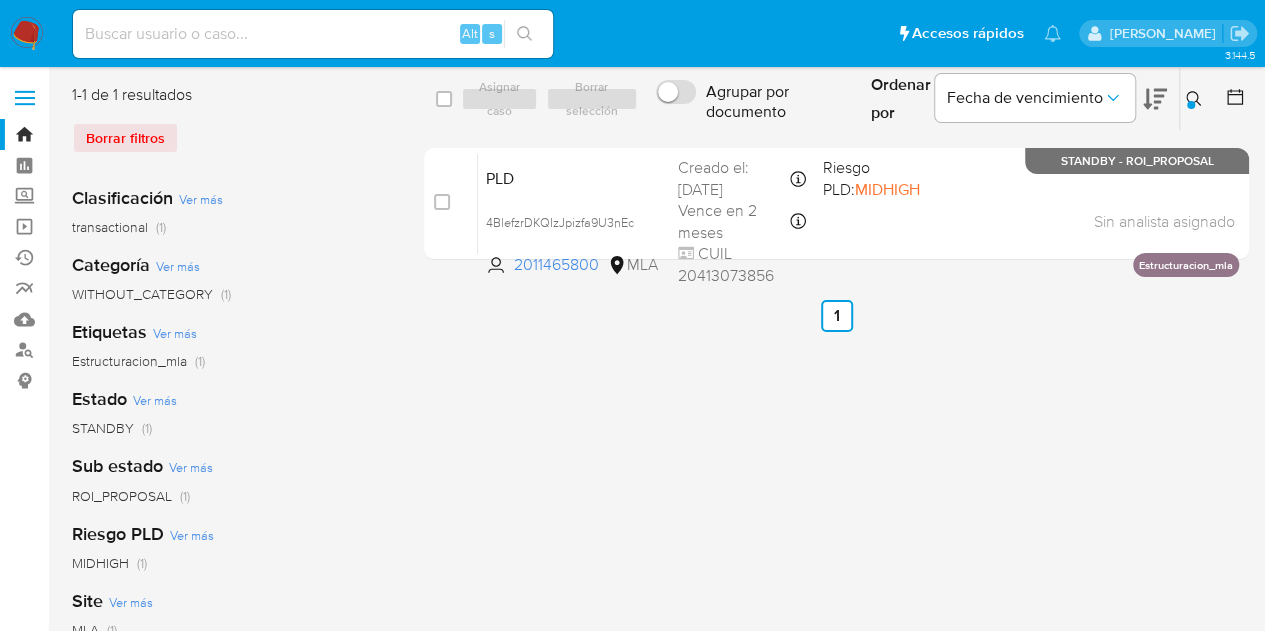 click at bounding box center [1196, 99] 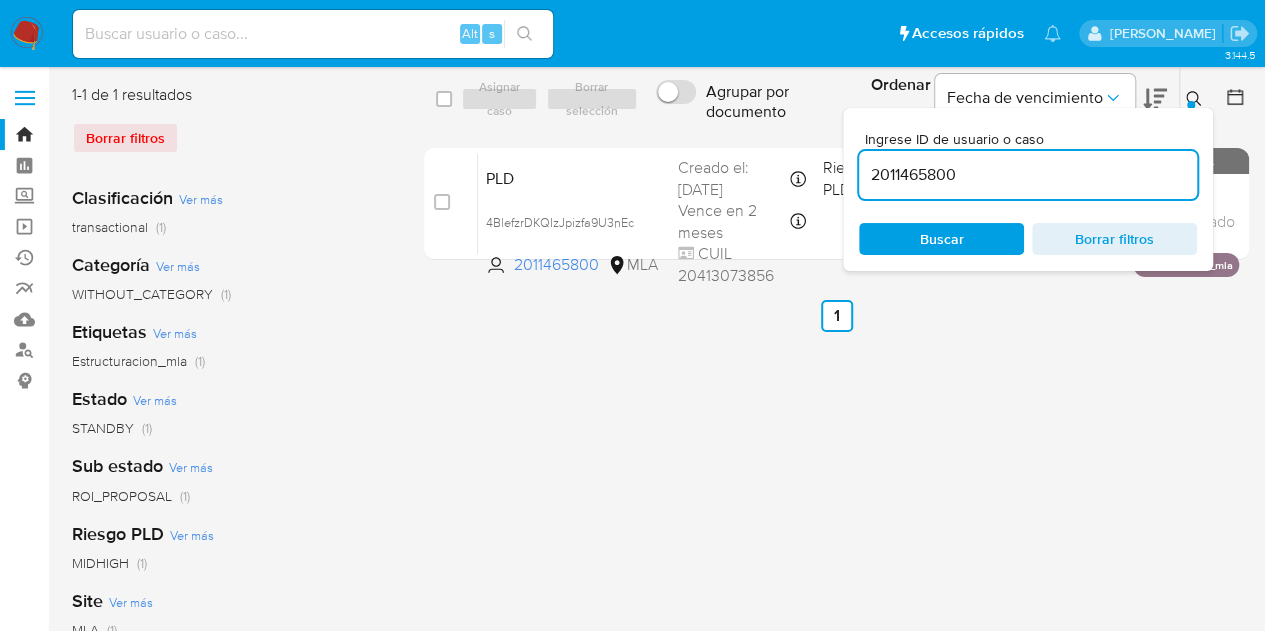 drag, startPoint x: 978, startPoint y: 186, endPoint x: 798, endPoint y: 143, distance: 185.06485 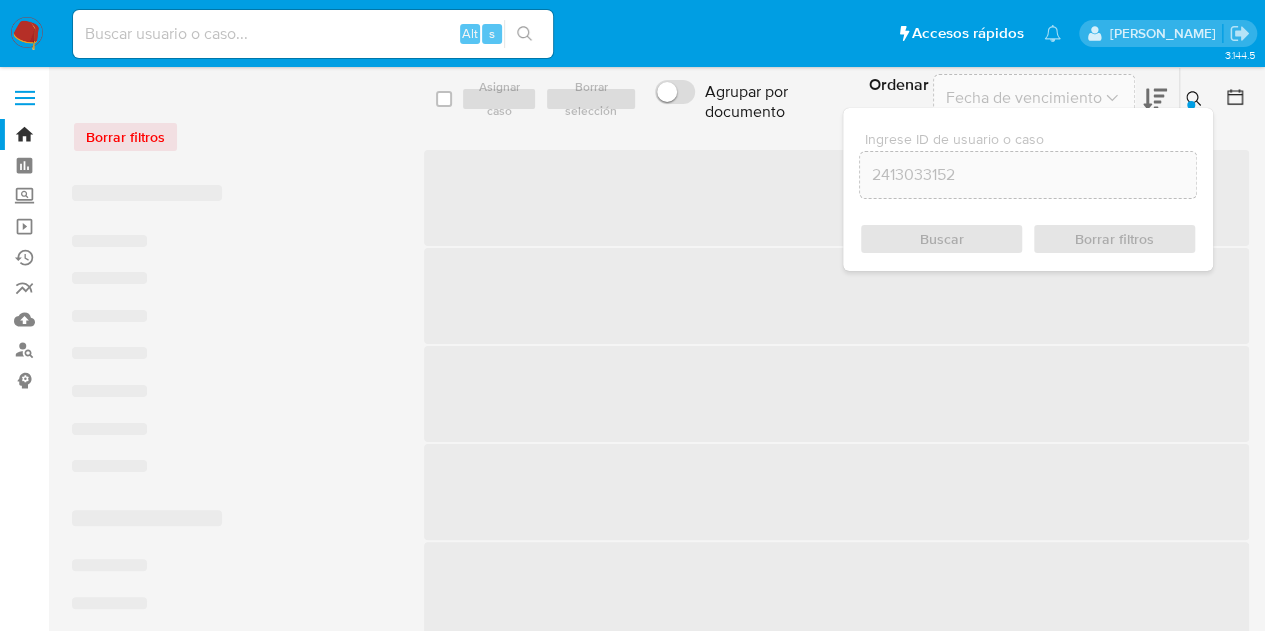 click on "Ingrese ID de usuario o caso 2413033152 Buscar Borrar filtros" at bounding box center (1196, 99) 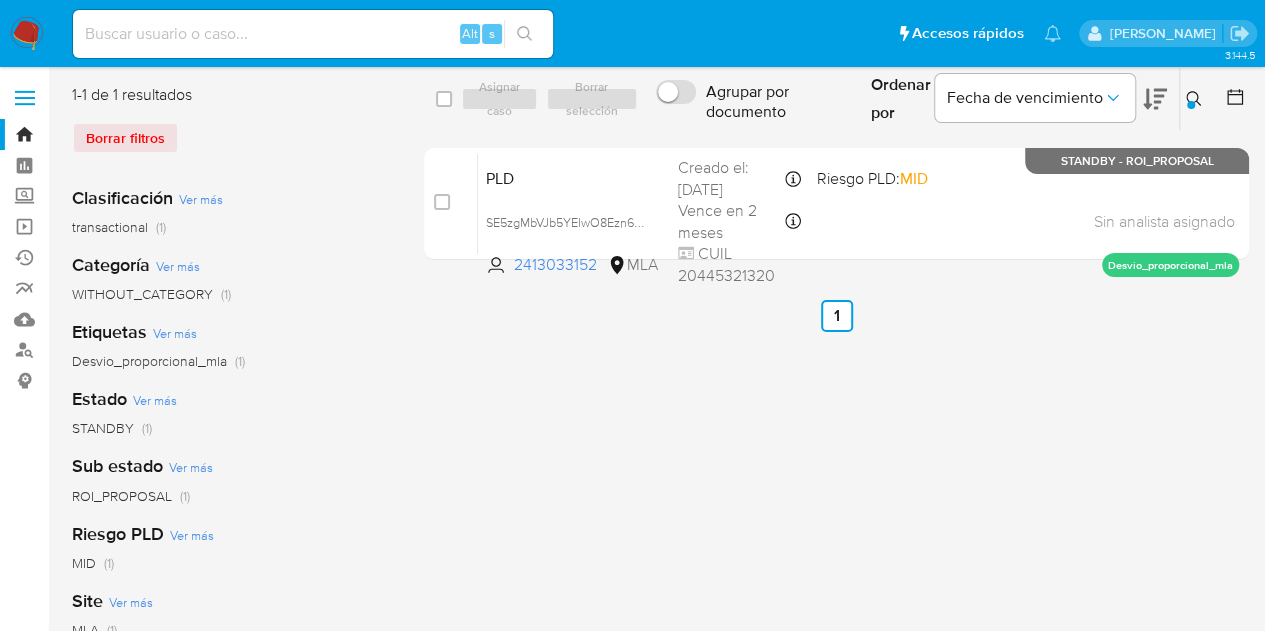 click 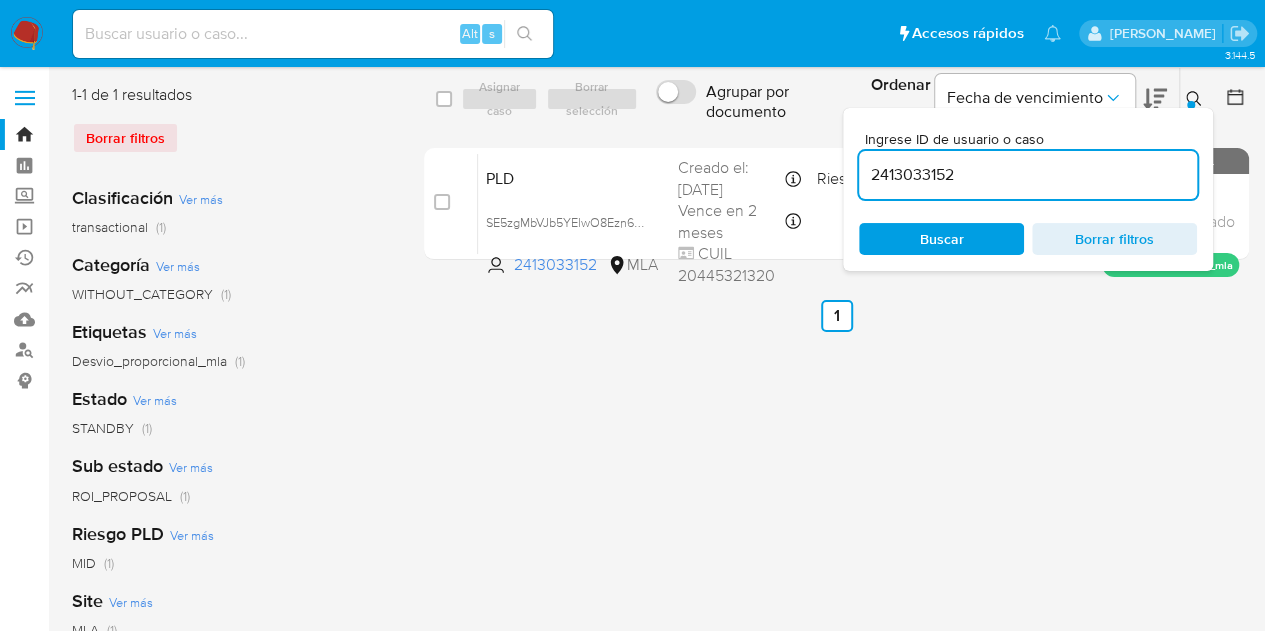 drag, startPoint x: 1029, startPoint y: 160, endPoint x: 776, endPoint y: 105, distance: 258.90924 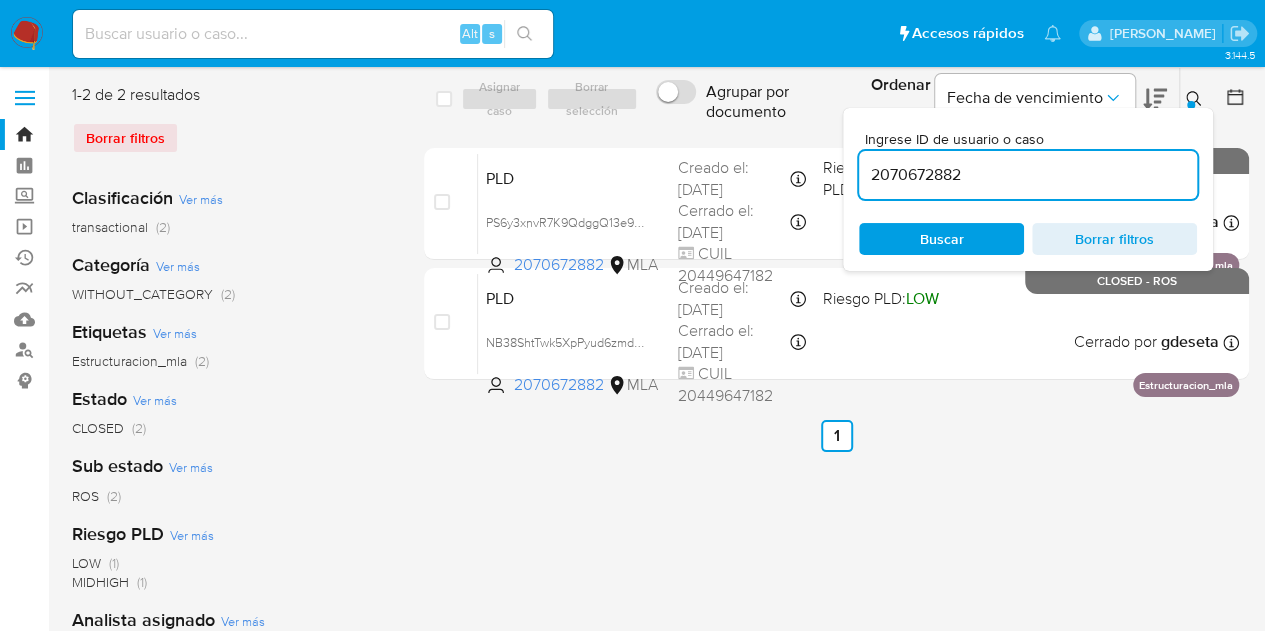 click at bounding box center [1196, 99] 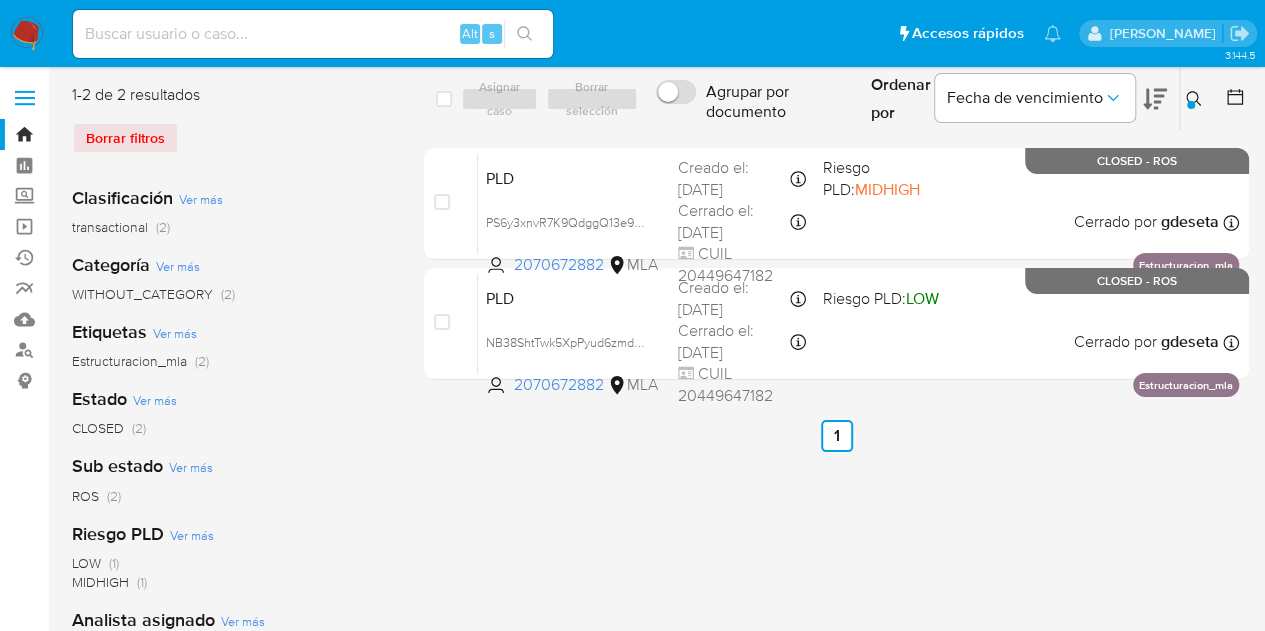 click on "Ingrese ID de usuario o caso 2070672882 Buscar Borrar filtros" at bounding box center [1196, 99] 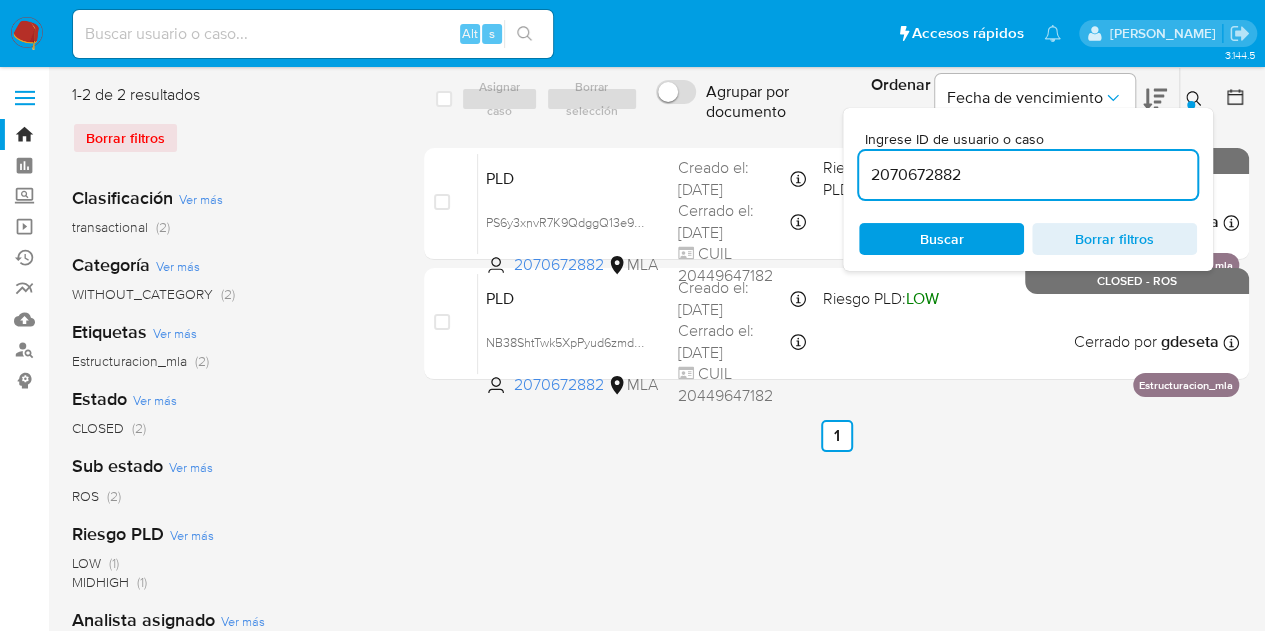 drag, startPoint x: 1052, startPoint y: 167, endPoint x: 761, endPoint y: 104, distance: 297.7415 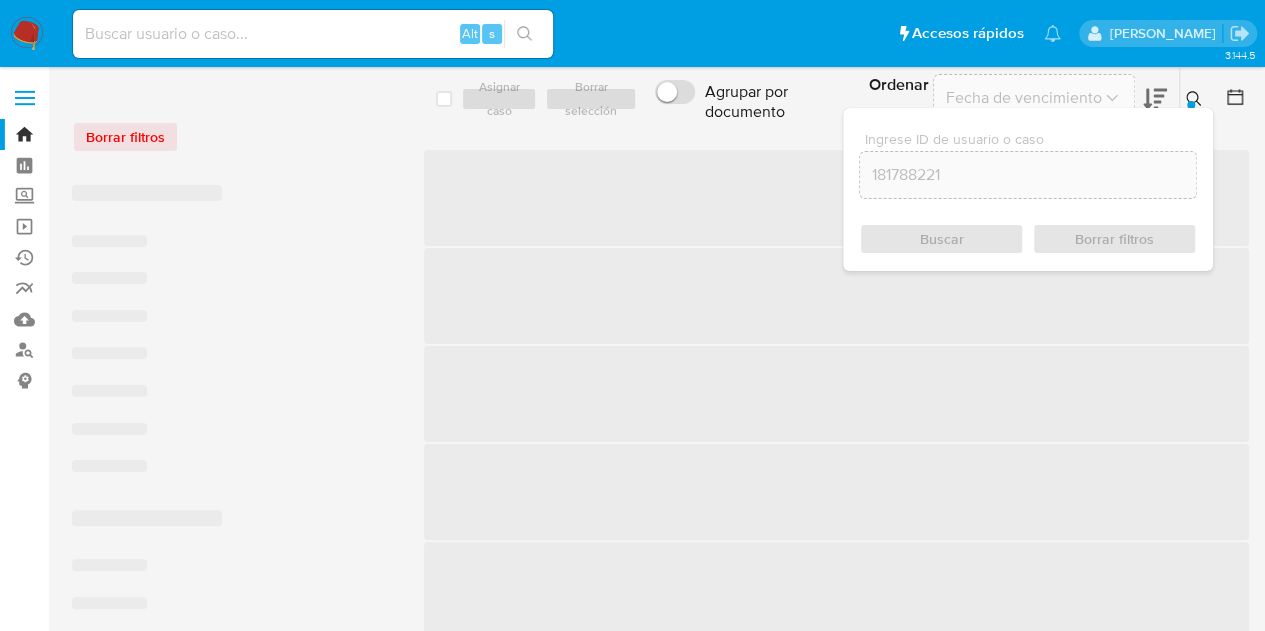 click 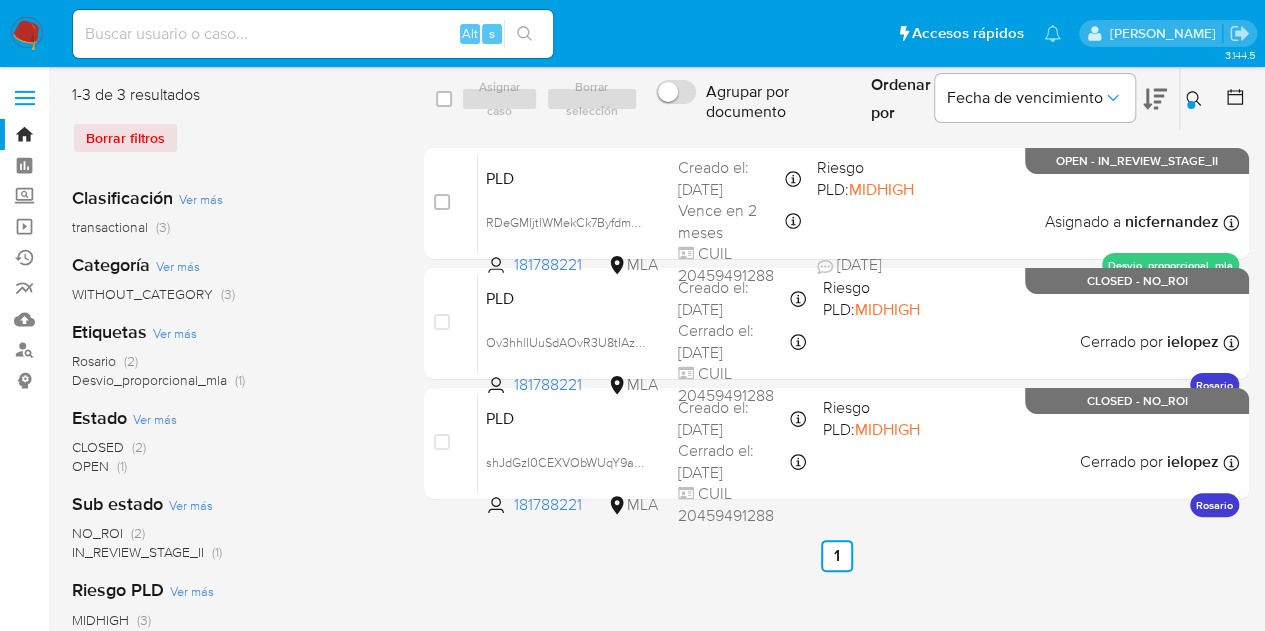 drag, startPoint x: 1198, startPoint y: 91, endPoint x: 1172, endPoint y: 109, distance: 31.622776 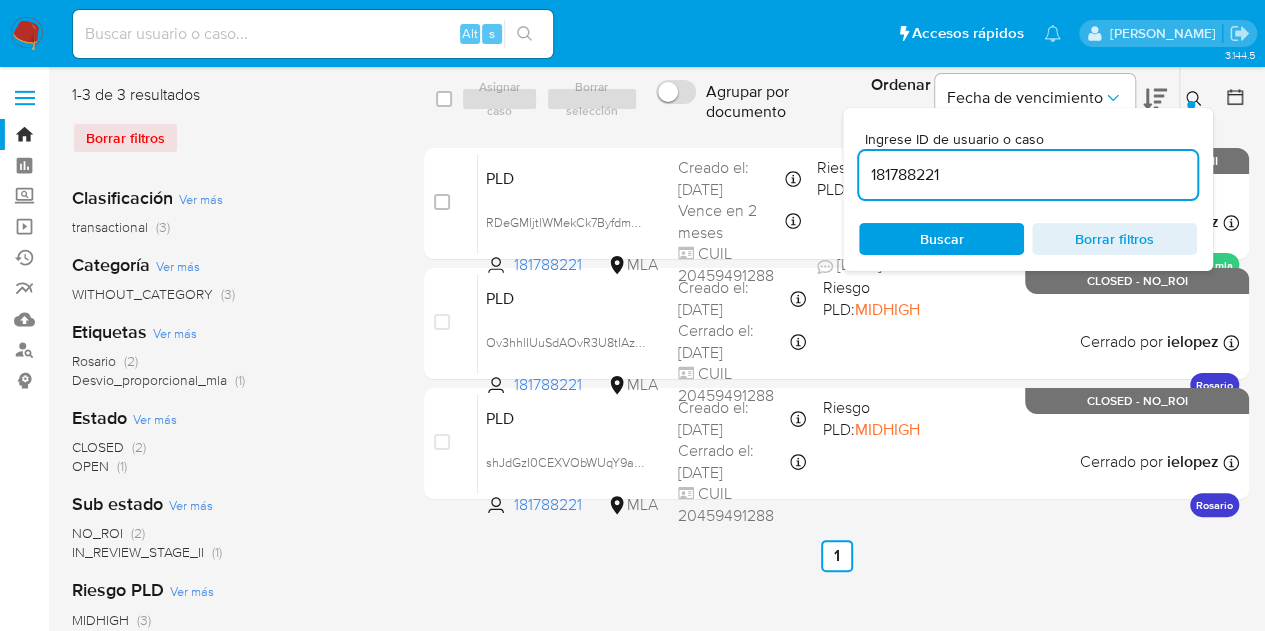 drag, startPoint x: 994, startPoint y: 177, endPoint x: 969, endPoint y: 164, distance: 28.178005 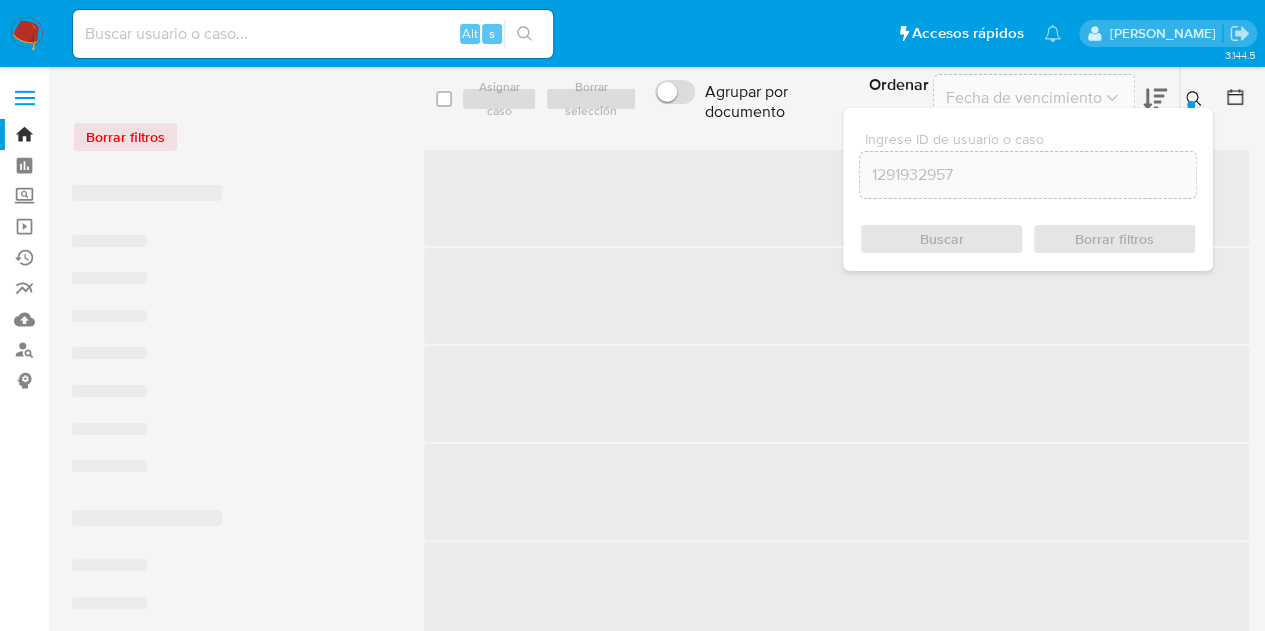 click at bounding box center [1196, 99] 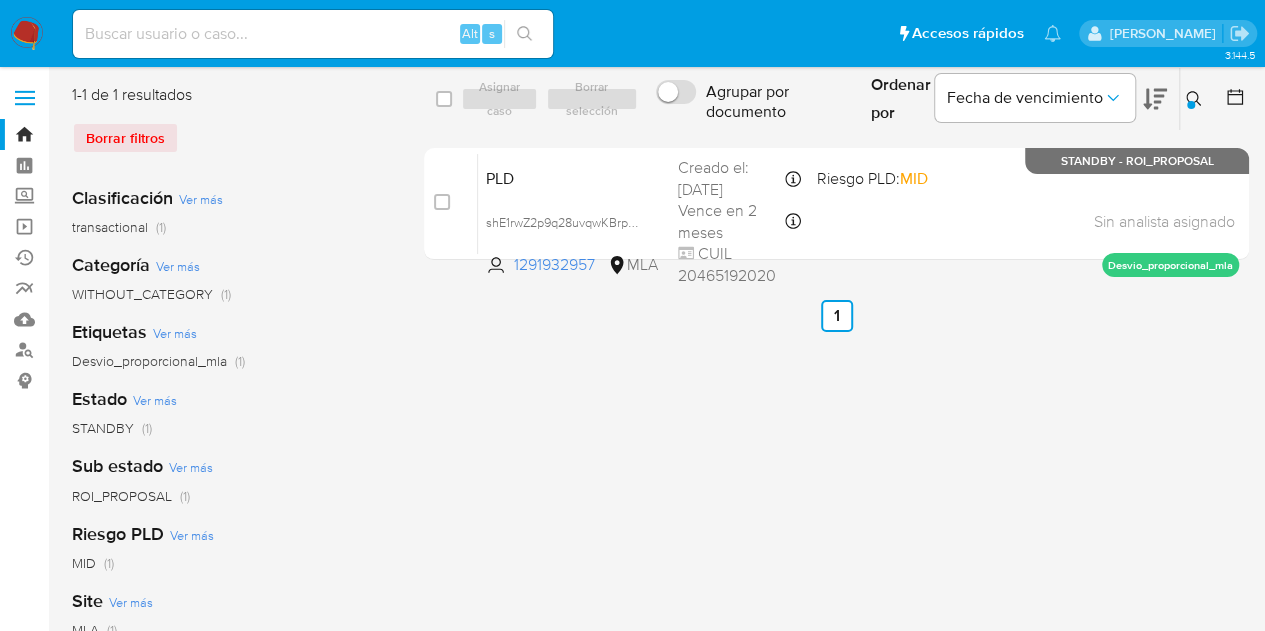 click at bounding box center (1196, 99) 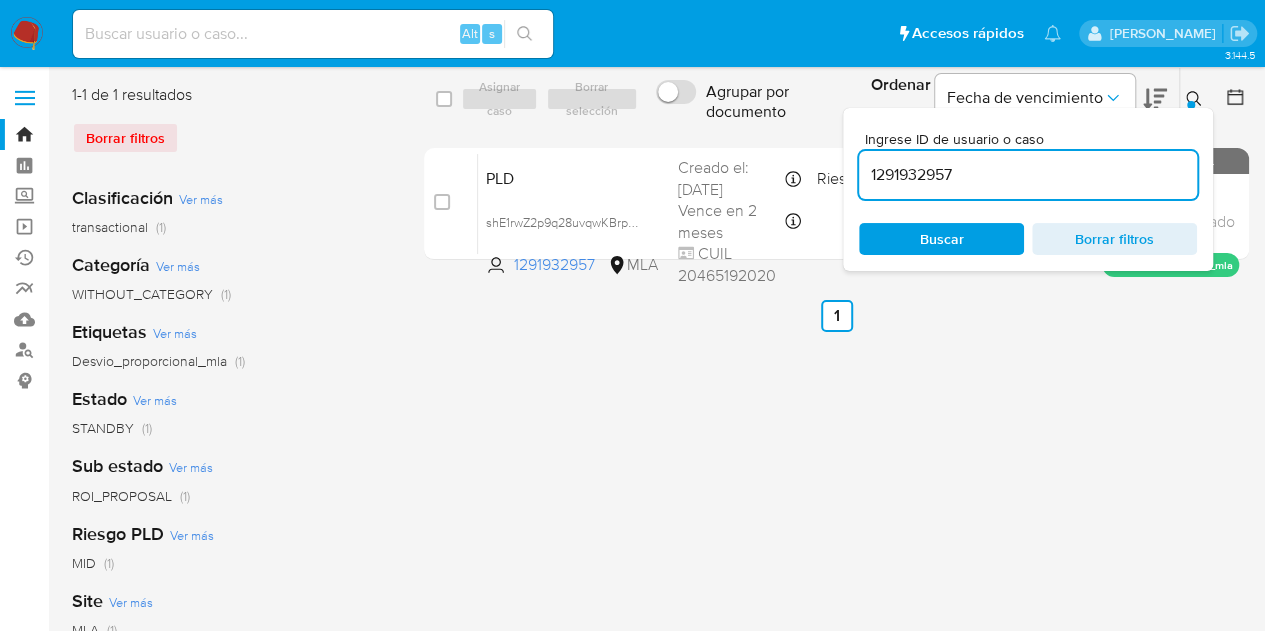 drag, startPoint x: 1020, startPoint y: 179, endPoint x: 786, endPoint y: 139, distance: 237.39418 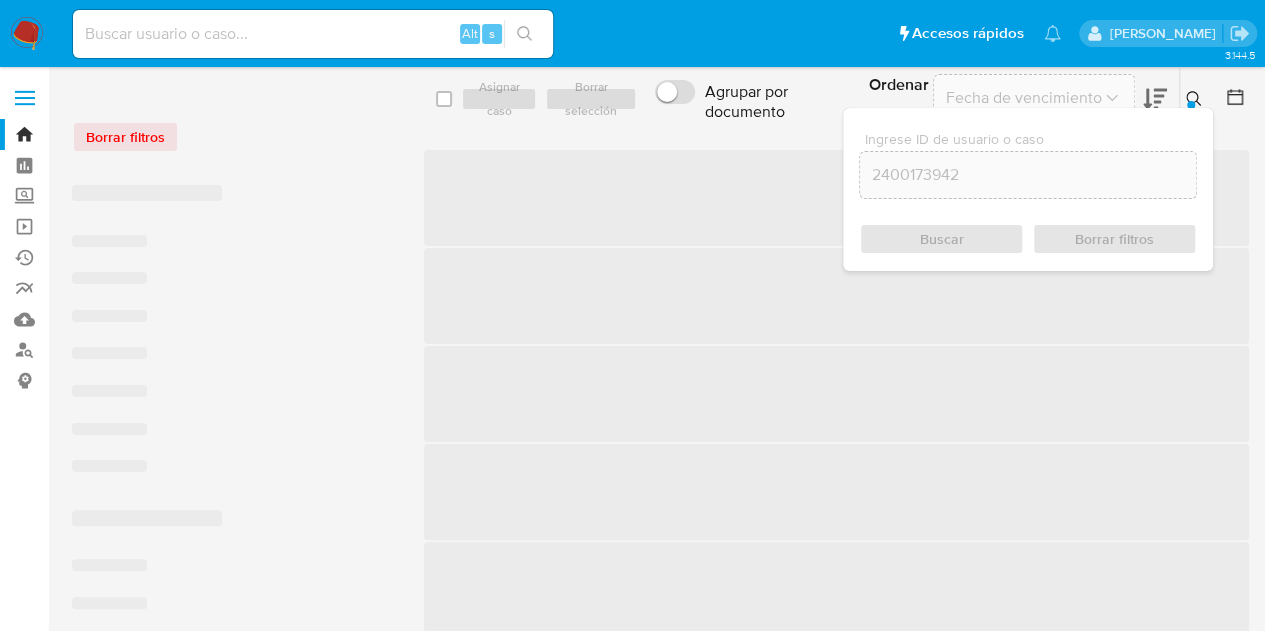 click 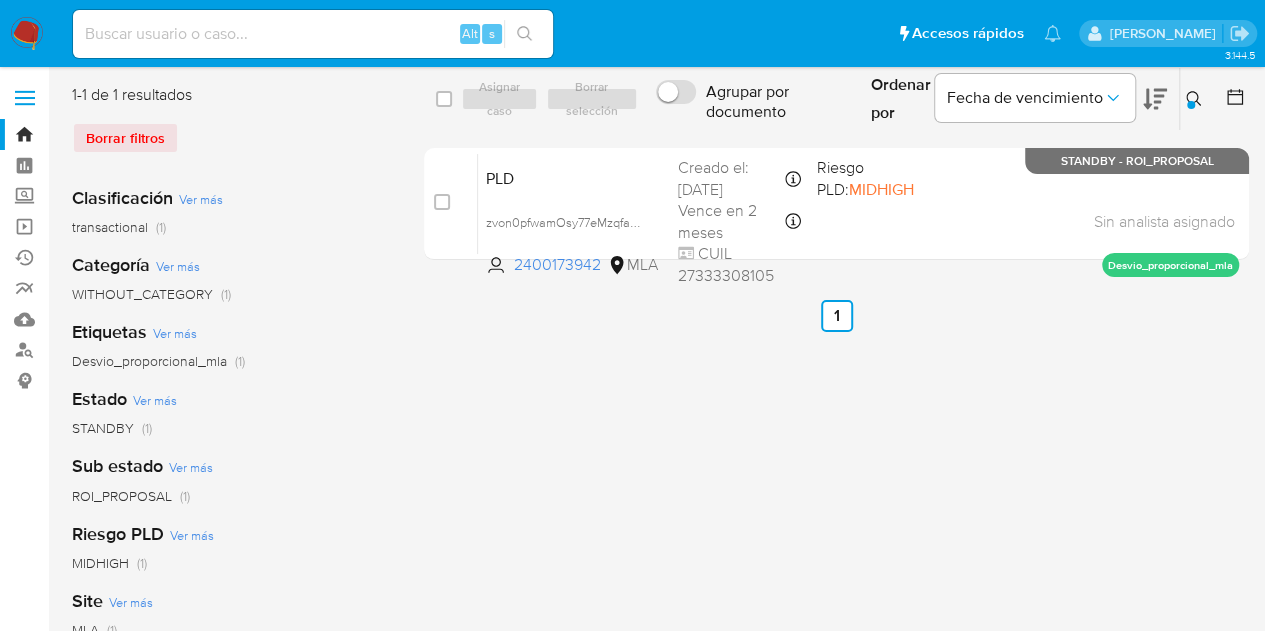 click 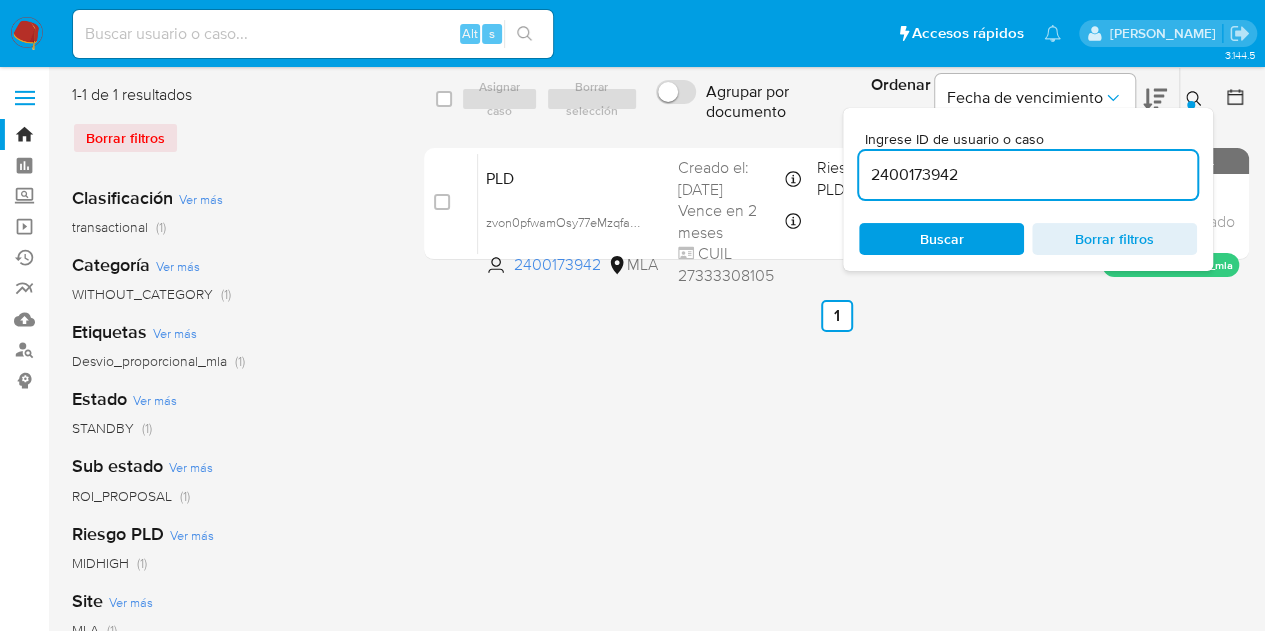 drag, startPoint x: 1067, startPoint y: 161, endPoint x: 1059, endPoint y: 169, distance: 11.313708 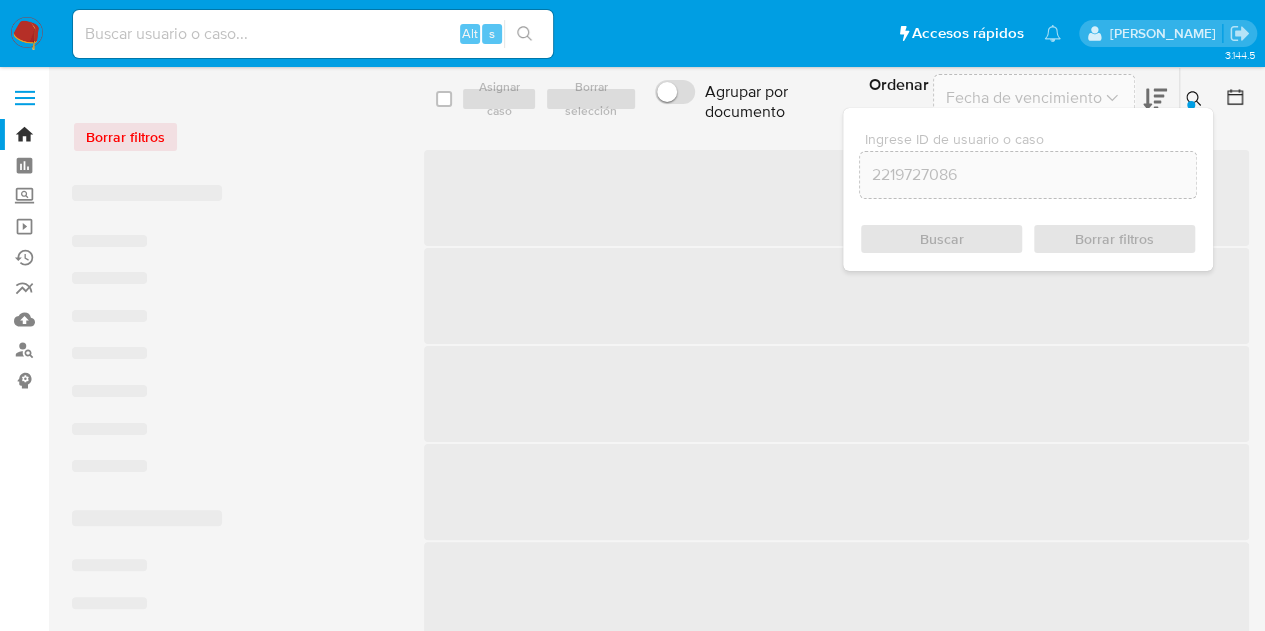 click at bounding box center [1196, 99] 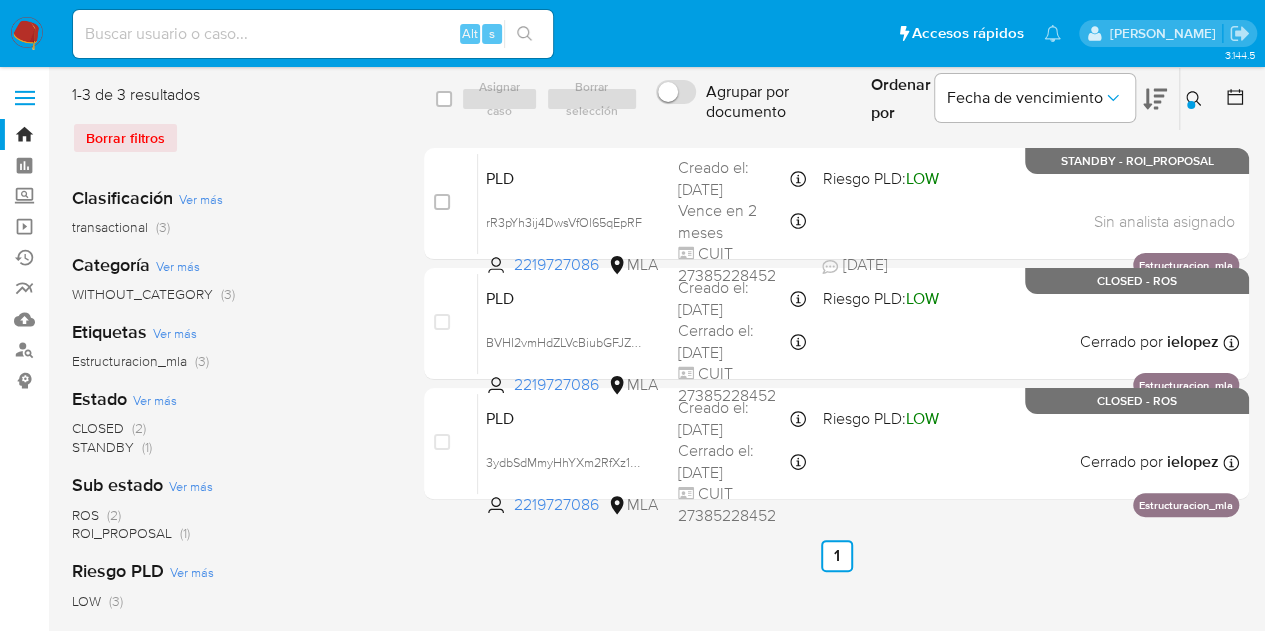 click 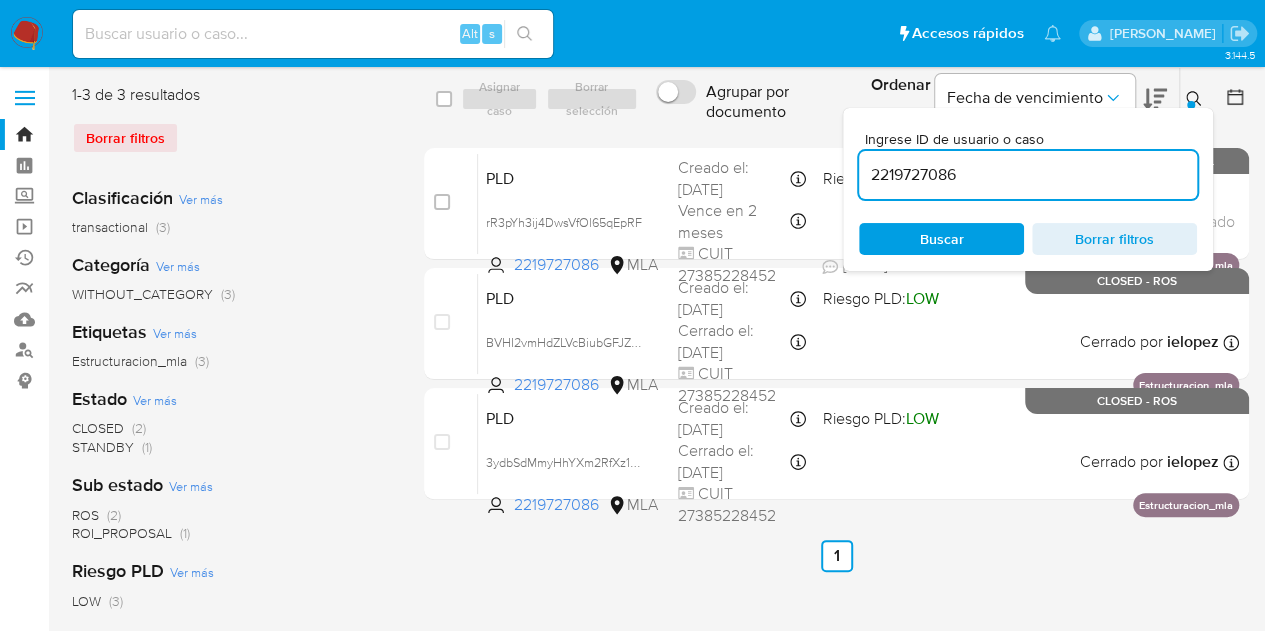 drag, startPoint x: 994, startPoint y: 172, endPoint x: 784, endPoint y: 137, distance: 212.89668 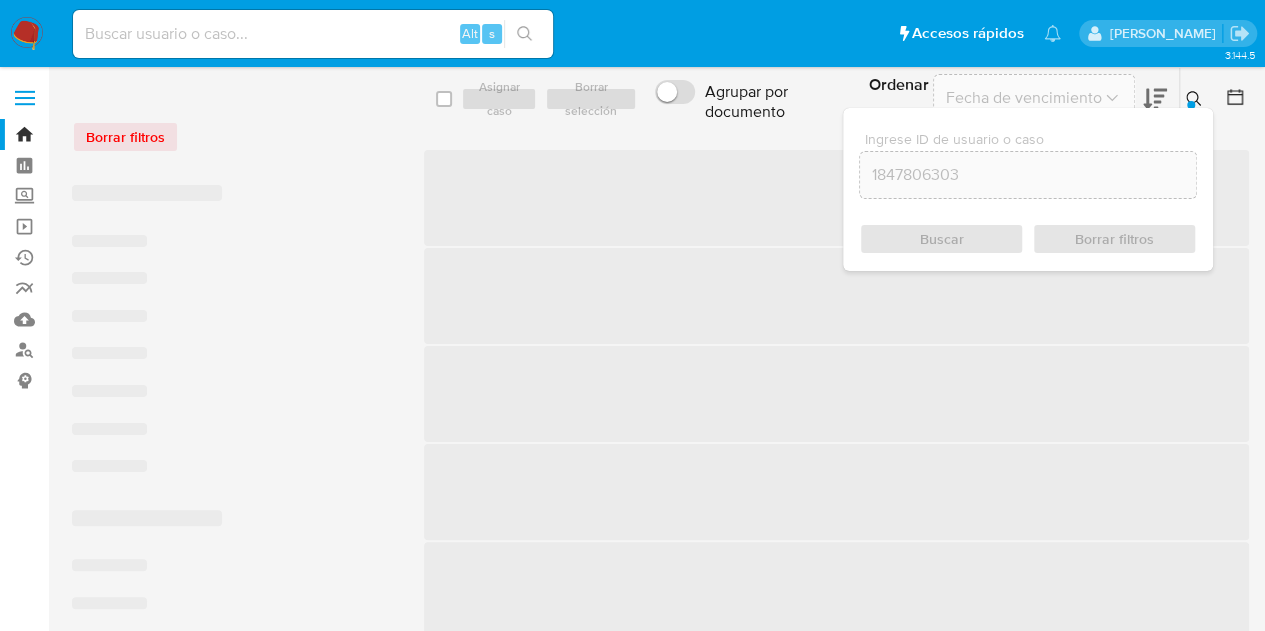 click 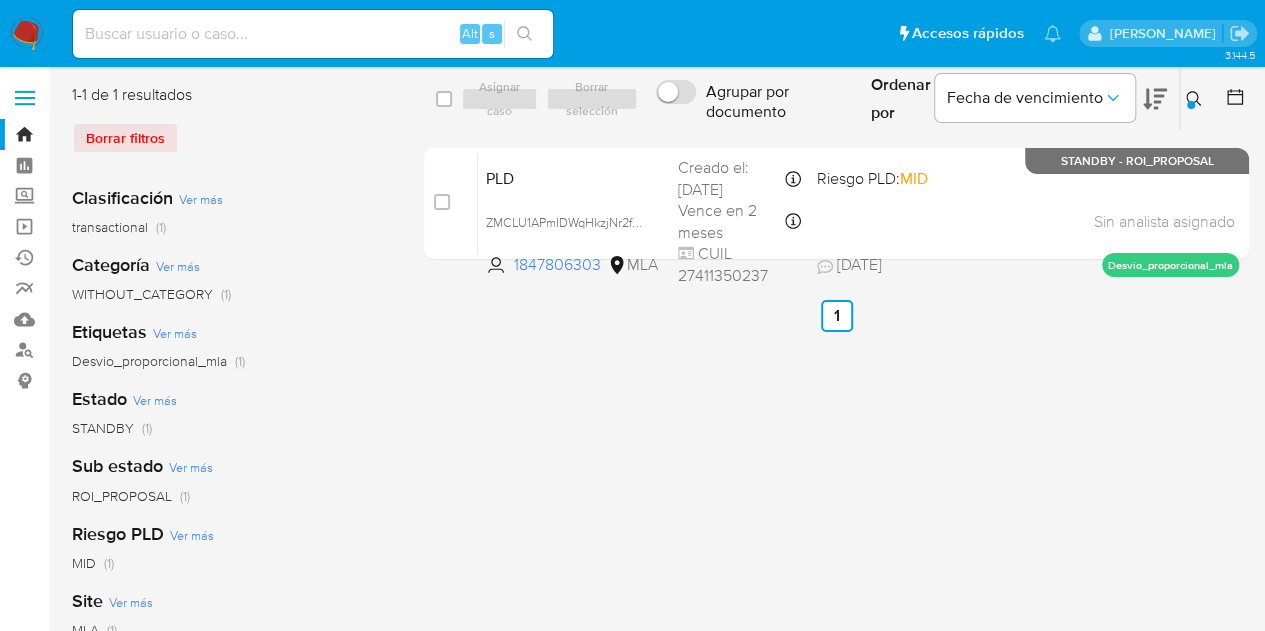 click at bounding box center [1196, 99] 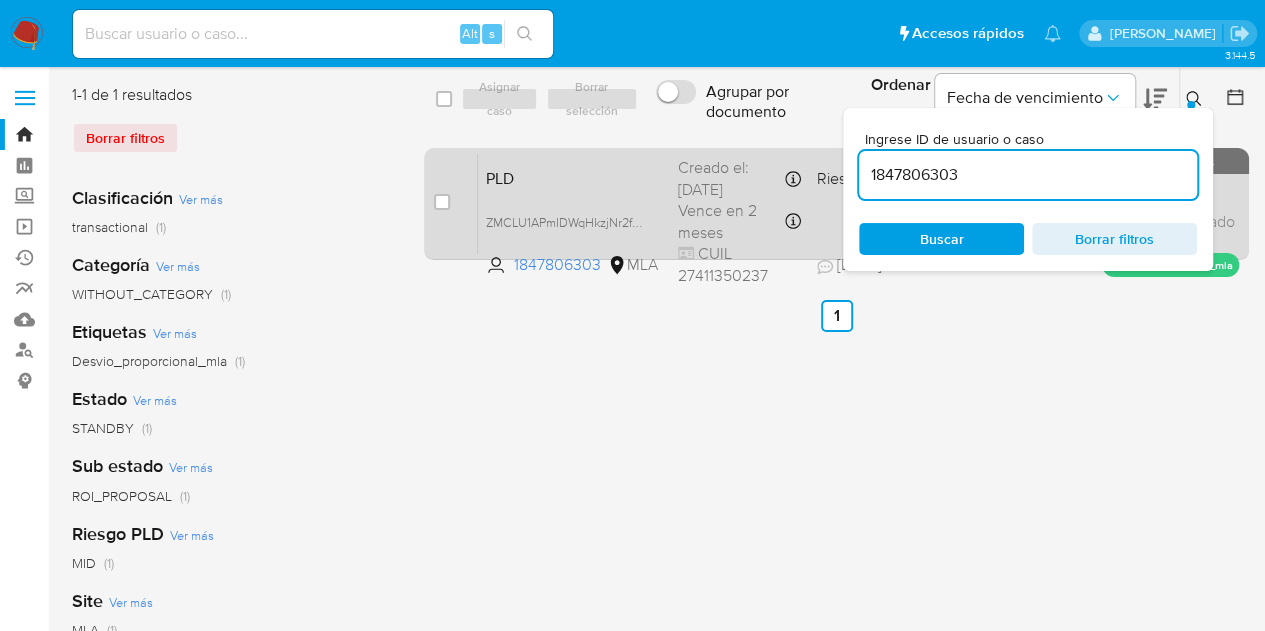 drag, startPoint x: 1018, startPoint y: 175, endPoint x: 738, endPoint y: 156, distance: 280.6439 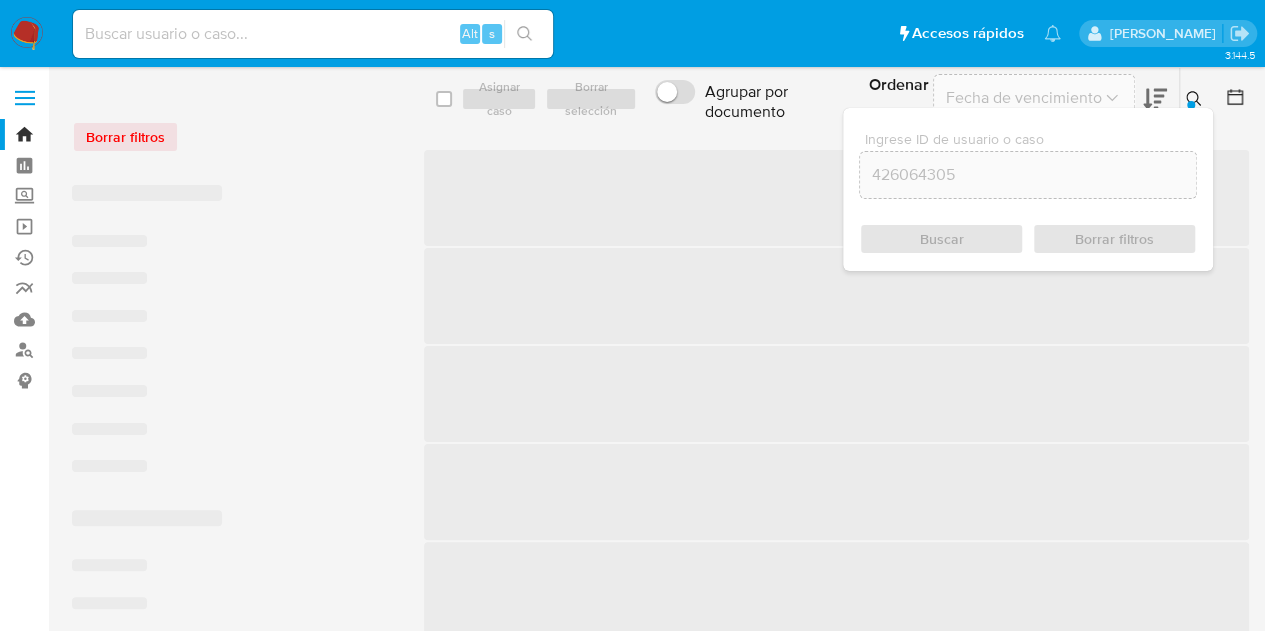 click at bounding box center [1196, 99] 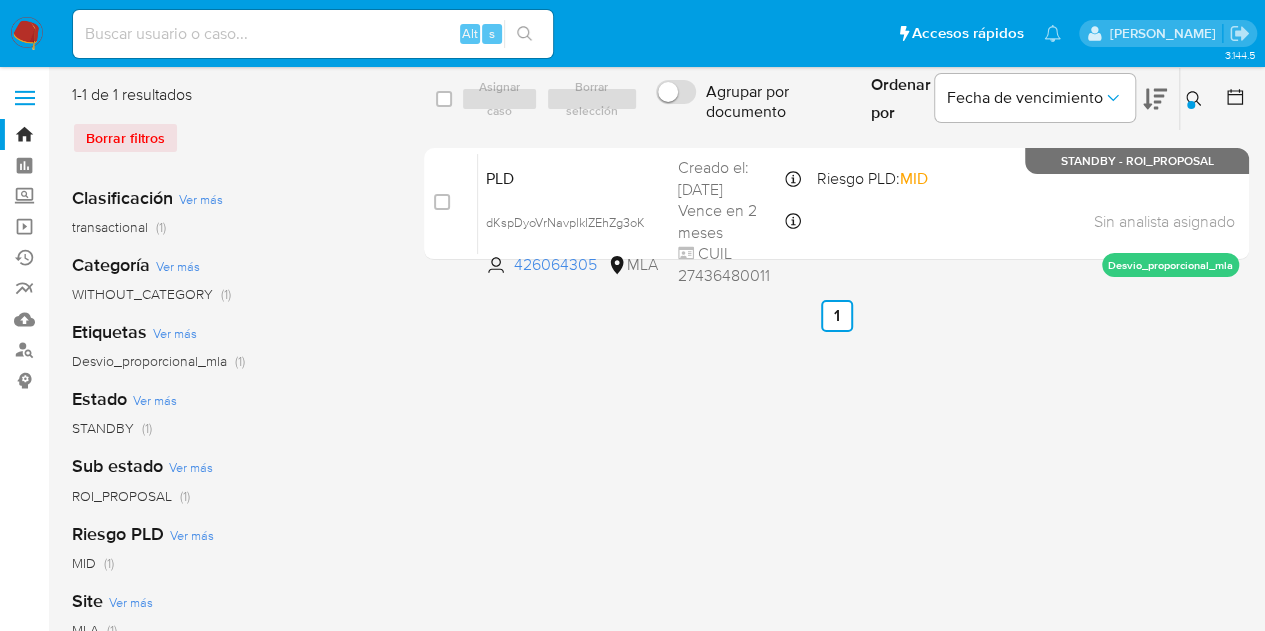 click at bounding box center (1191, 105) 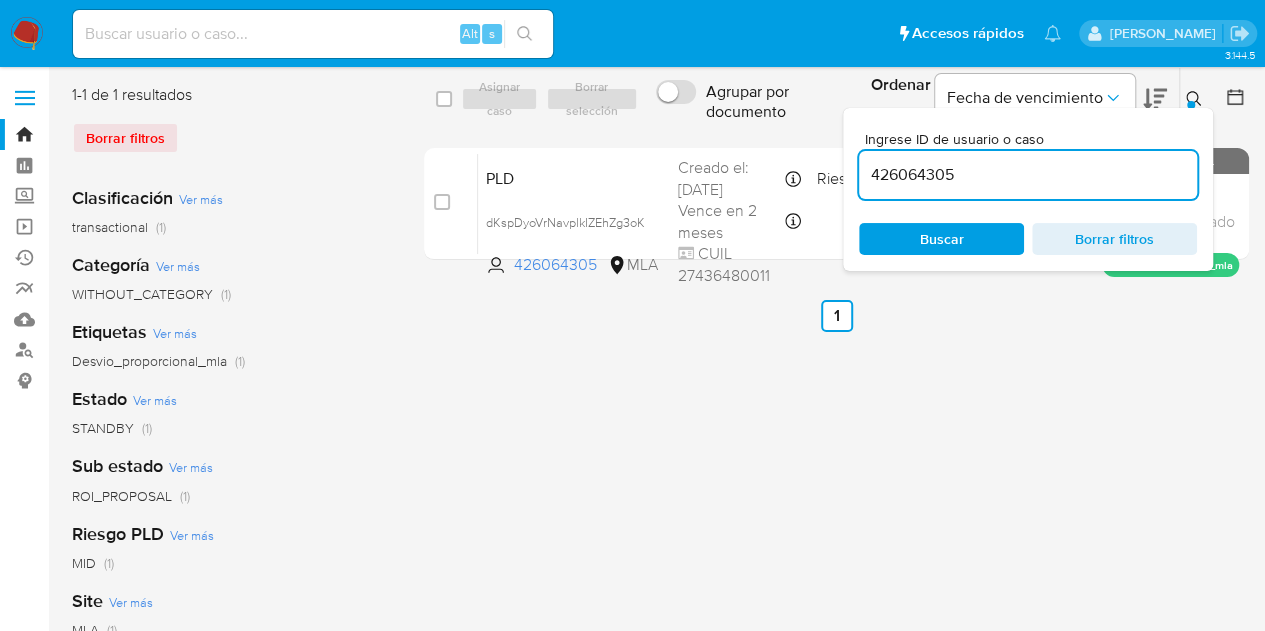drag, startPoint x: 1060, startPoint y: 176, endPoint x: 784, endPoint y: 124, distance: 280.85583 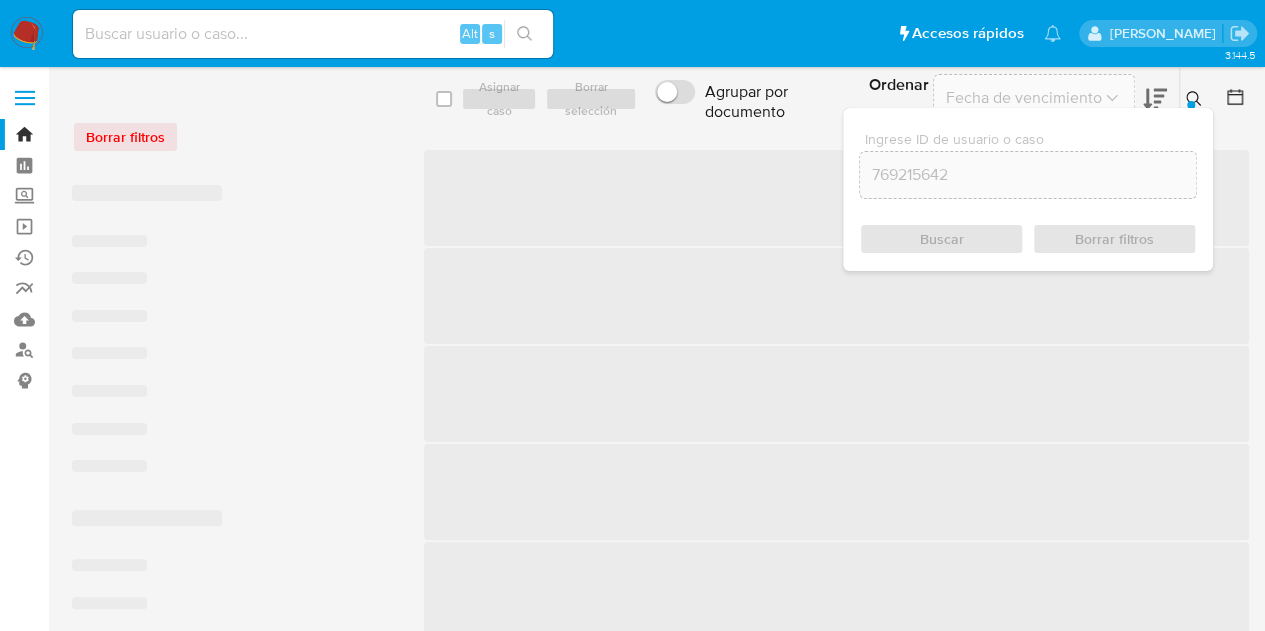 click 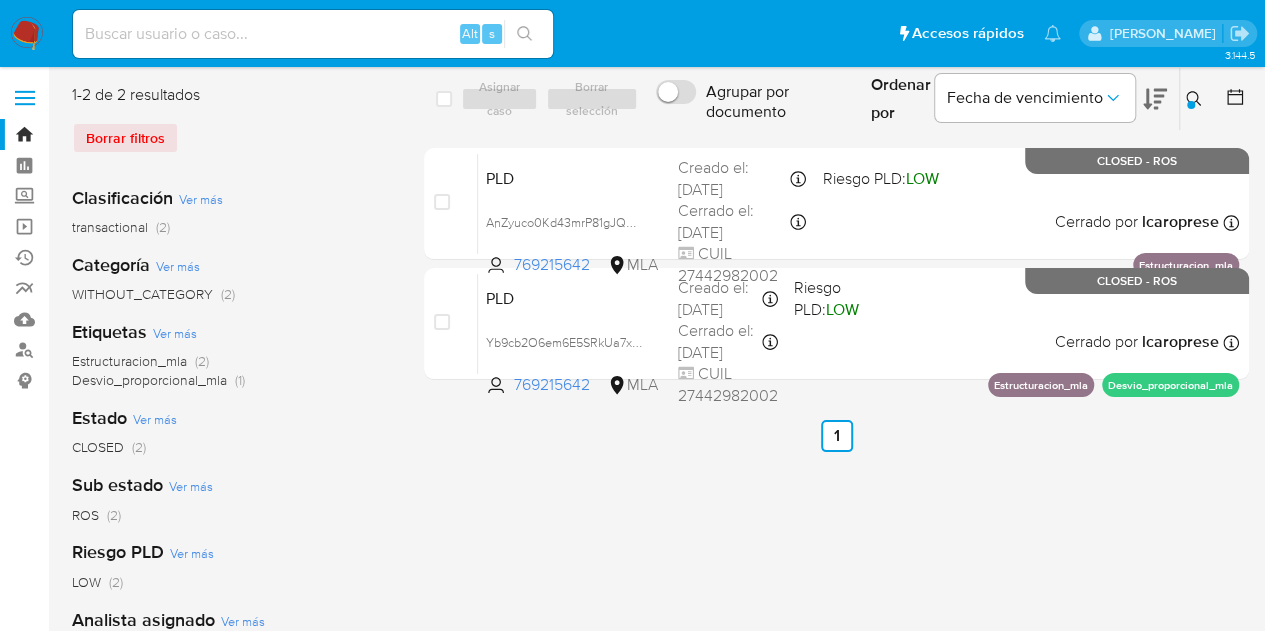 click 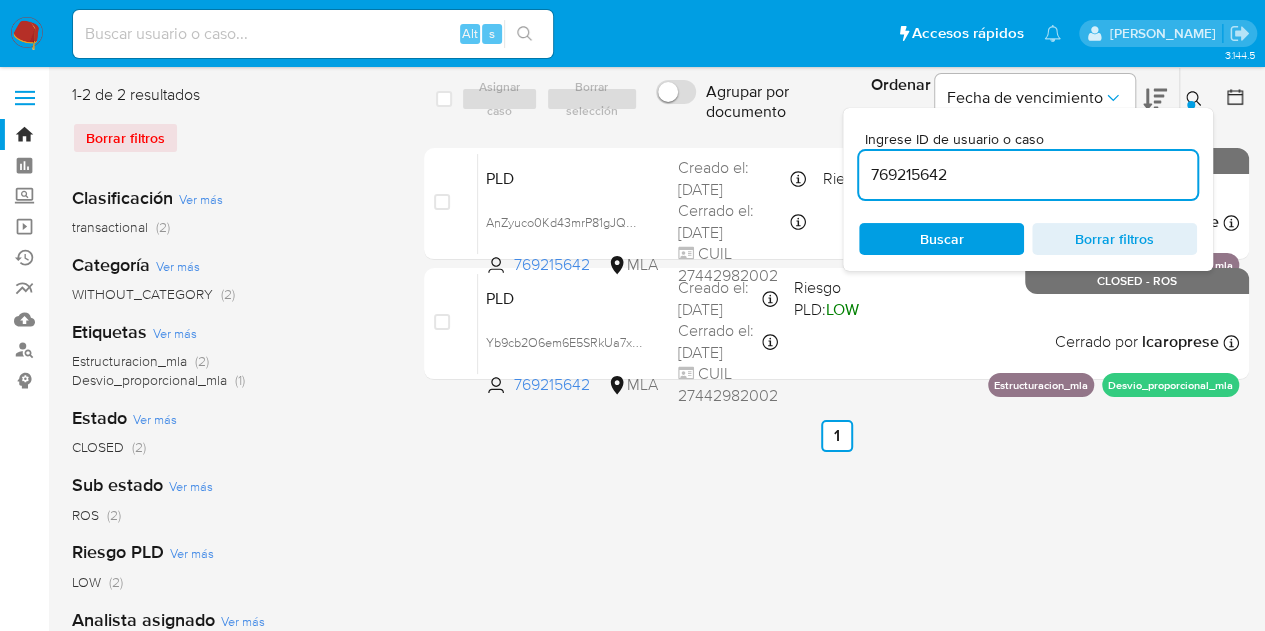 drag, startPoint x: 1026, startPoint y: 177, endPoint x: 794, endPoint y: 122, distance: 238.43028 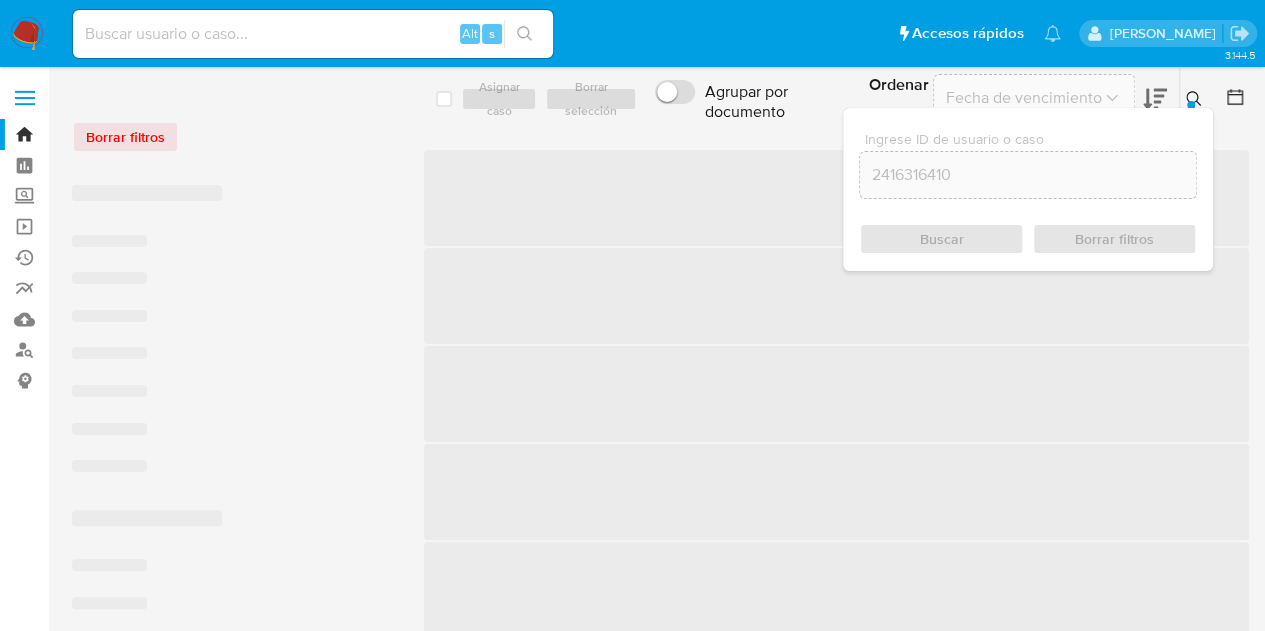 click 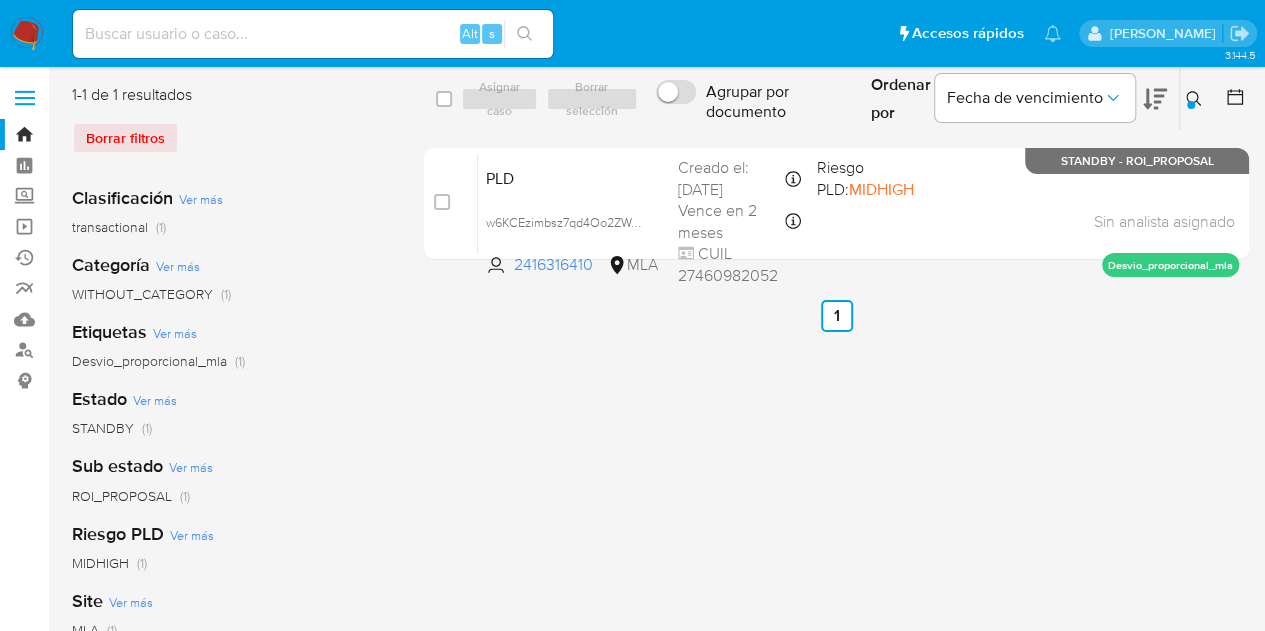 click 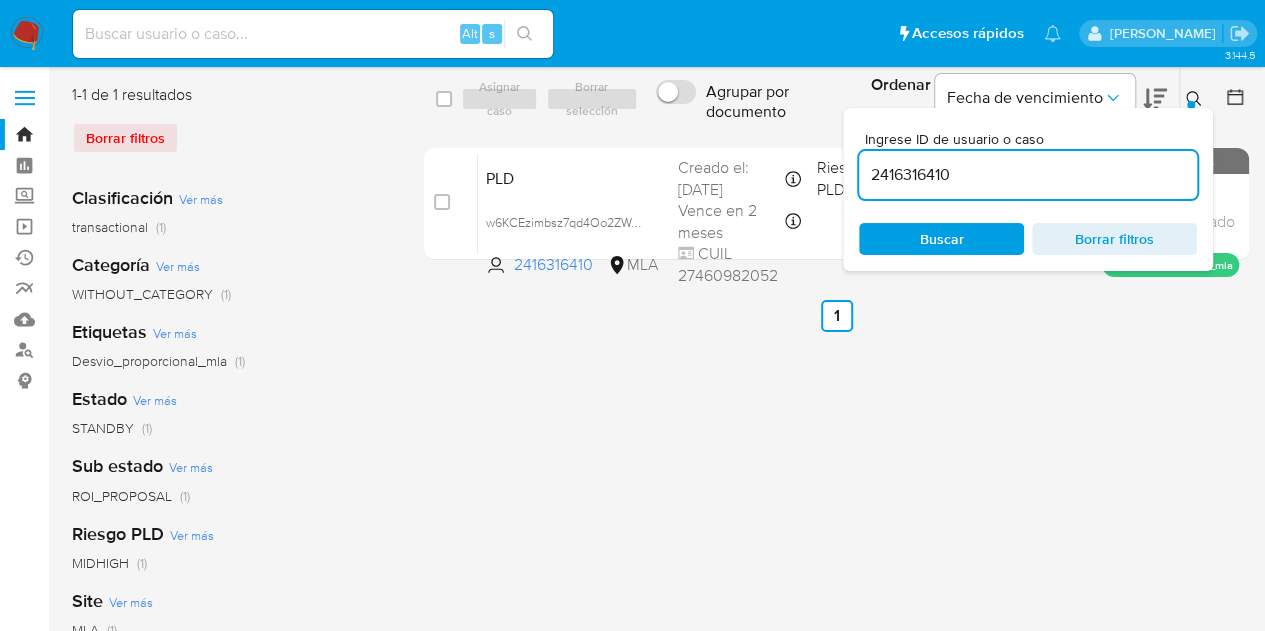 drag, startPoint x: 1063, startPoint y: 172, endPoint x: 747, endPoint y: 125, distance: 319.47614 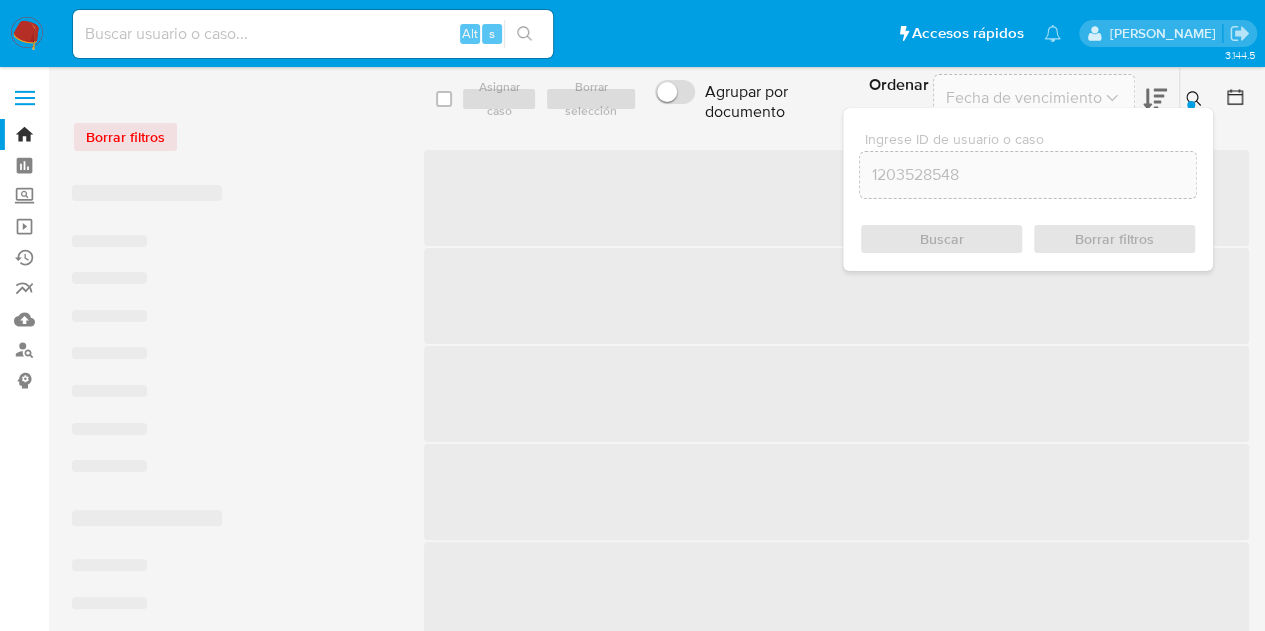 click 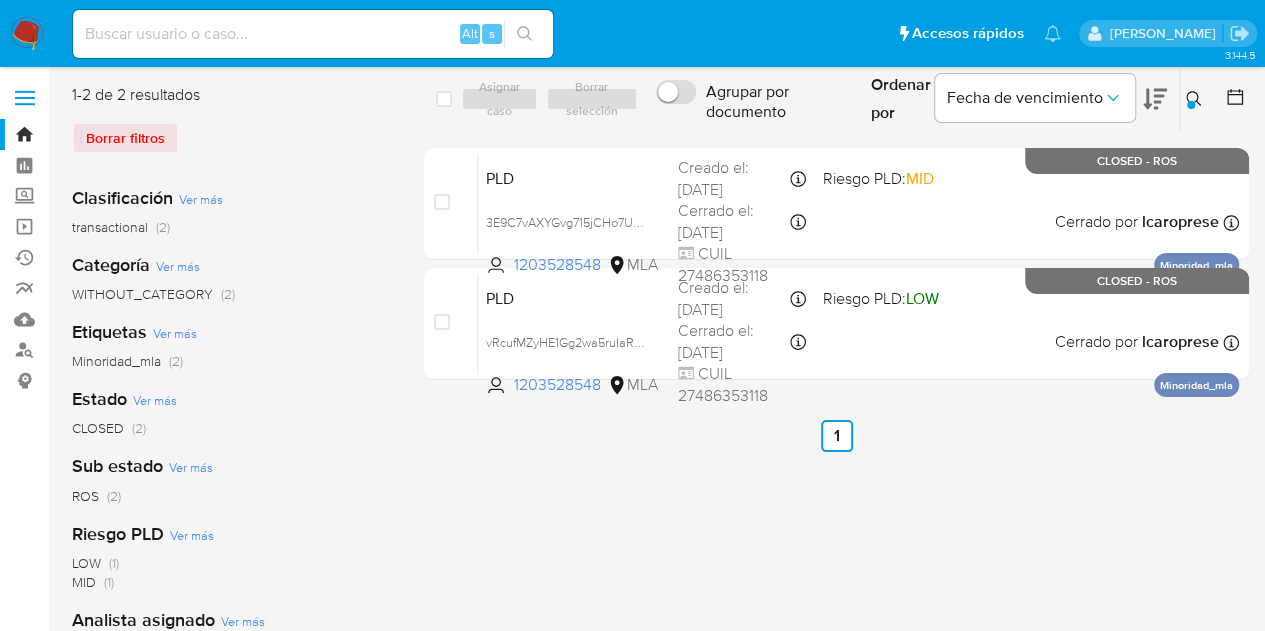click 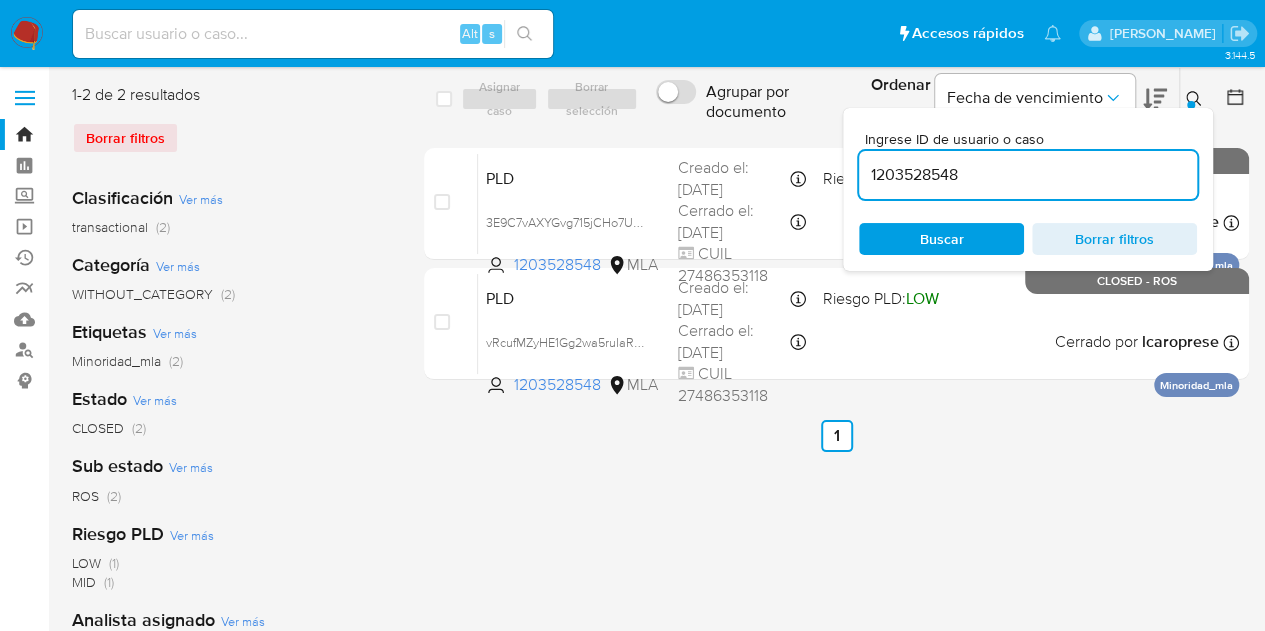 drag, startPoint x: 1053, startPoint y: 167, endPoint x: 697, endPoint y: 124, distance: 358.5875 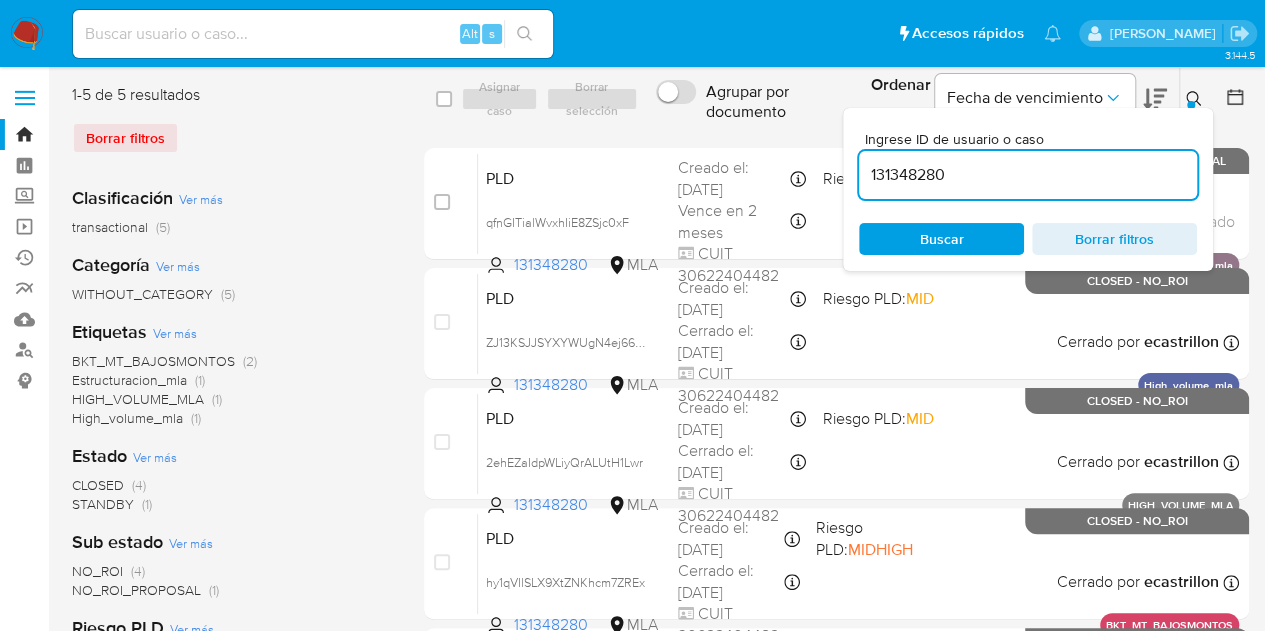 click 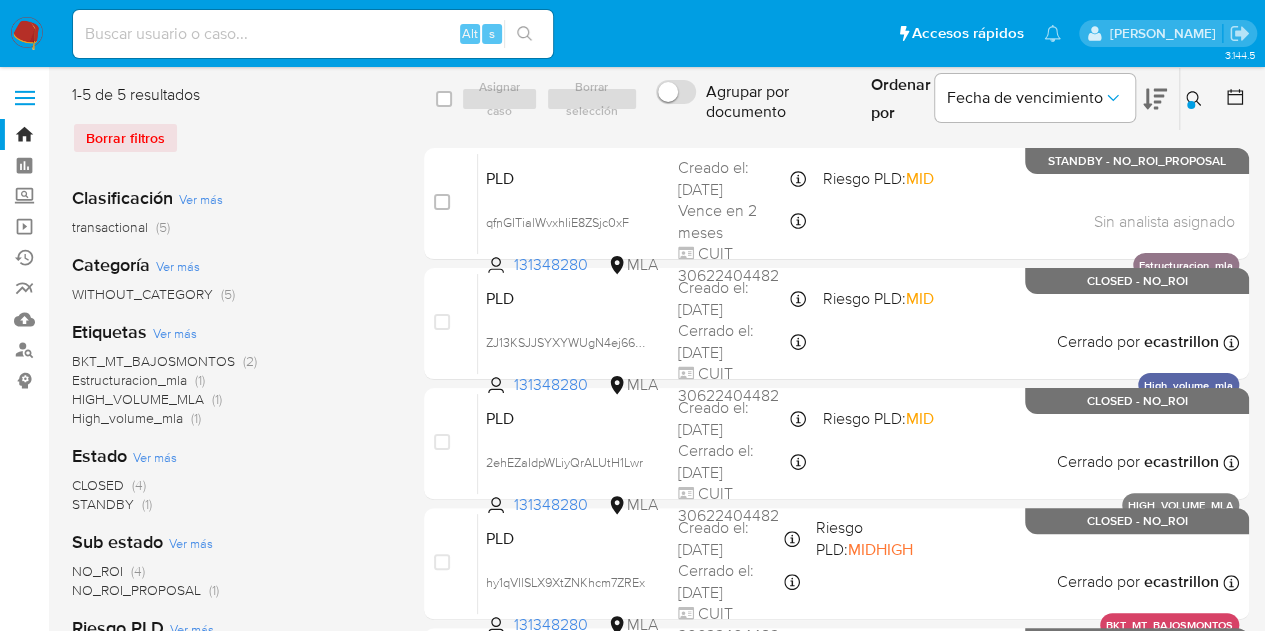 click 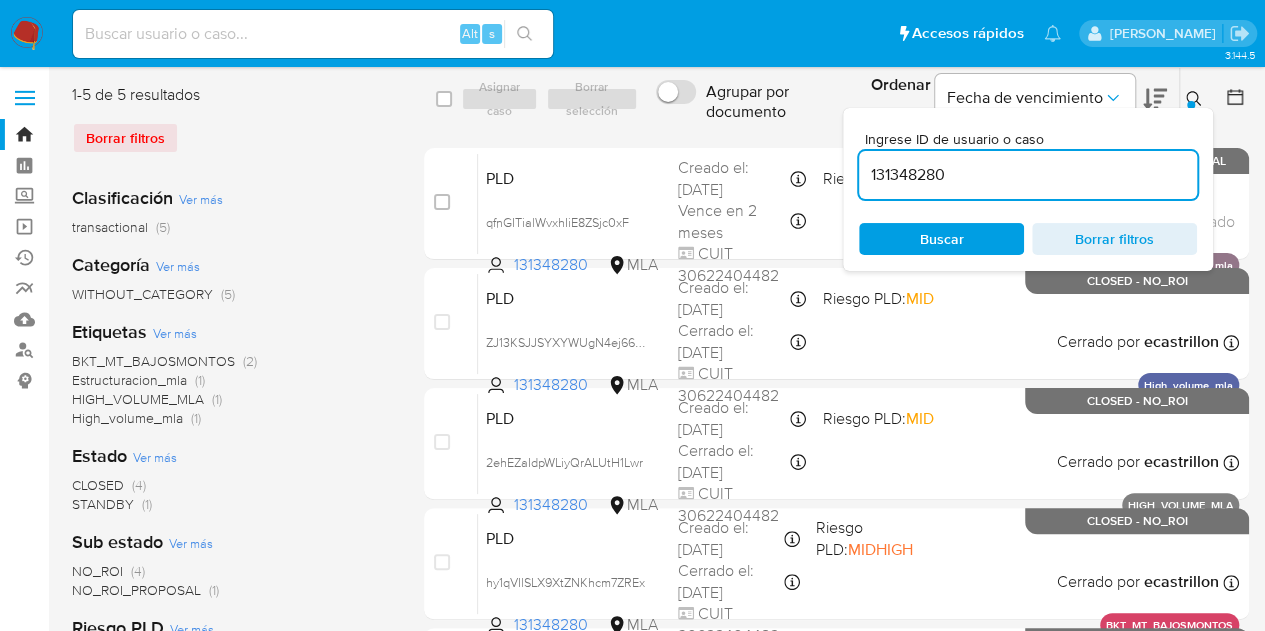 drag, startPoint x: 1070, startPoint y: 169, endPoint x: 752, endPoint y: 127, distance: 320.7616 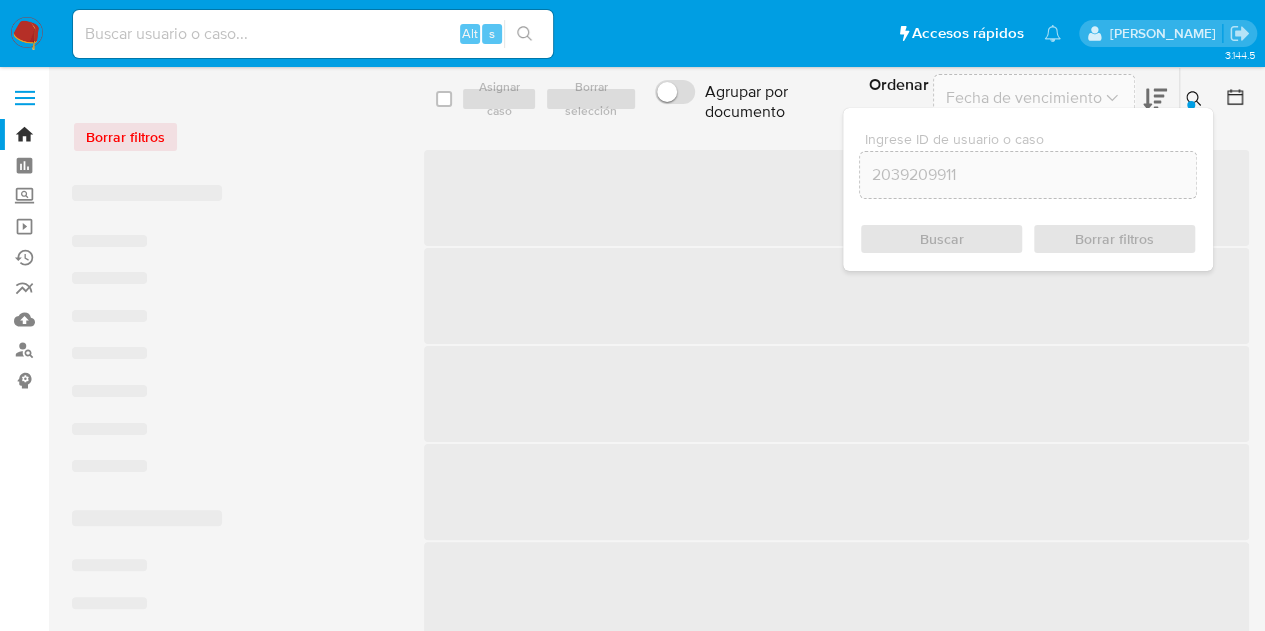 click 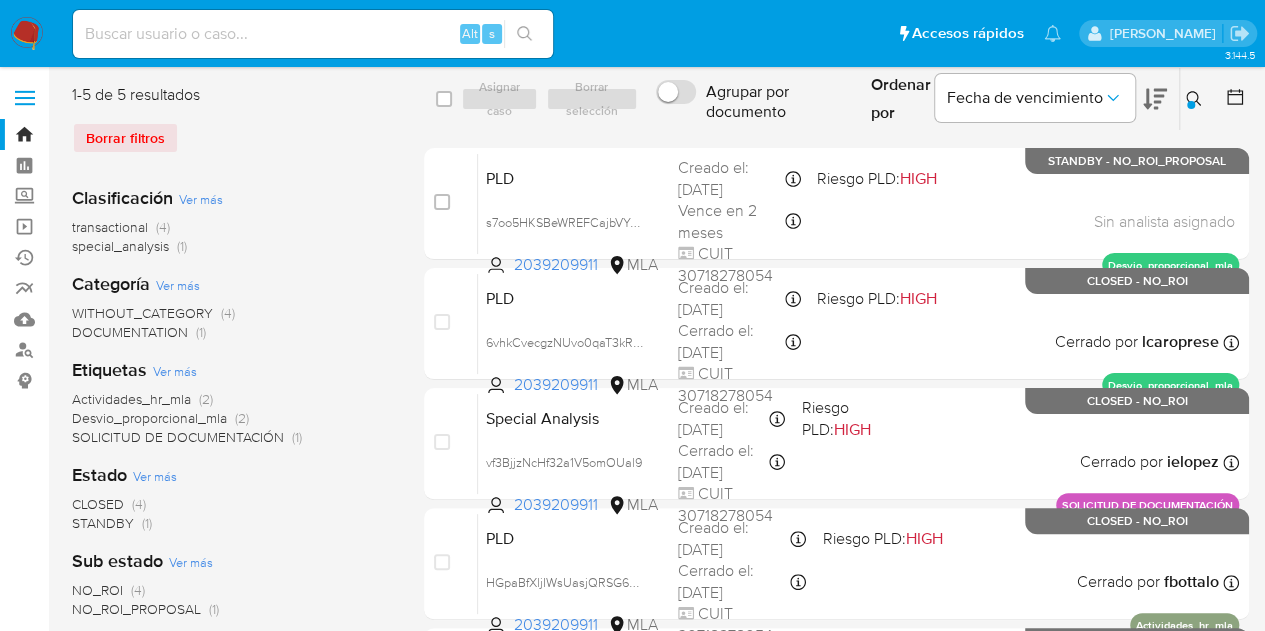 click 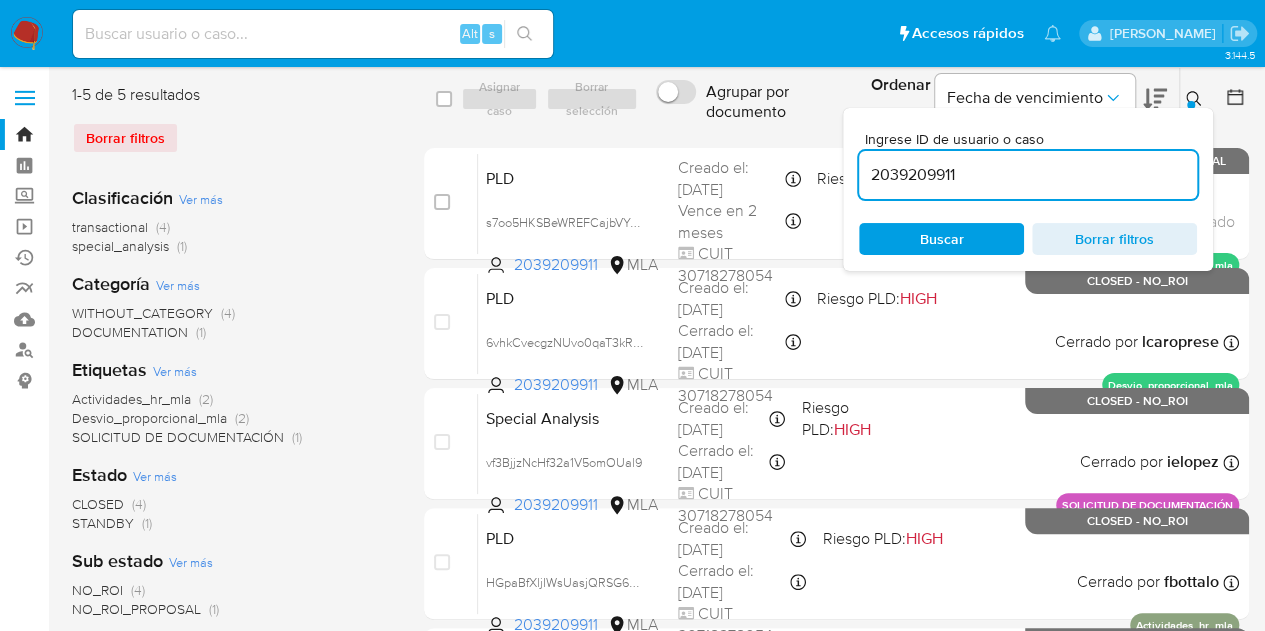drag, startPoint x: 1062, startPoint y: 177, endPoint x: 754, endPoint y: 126, distance: 312.19385 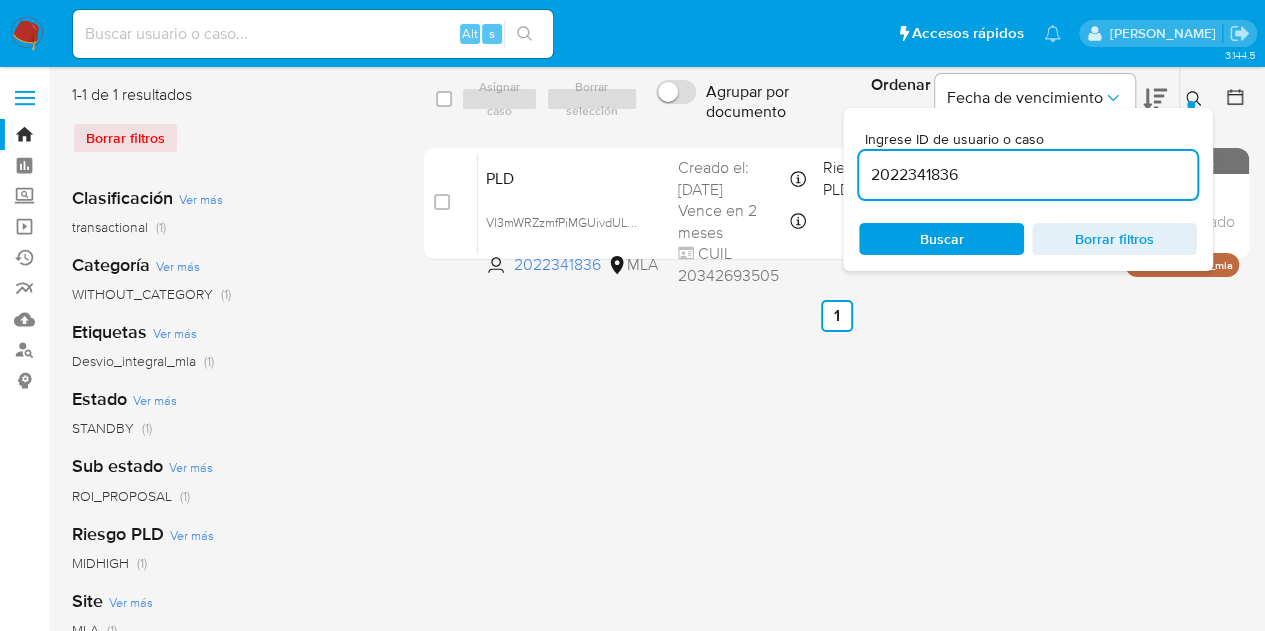 click at bounding box center (1191, 105) 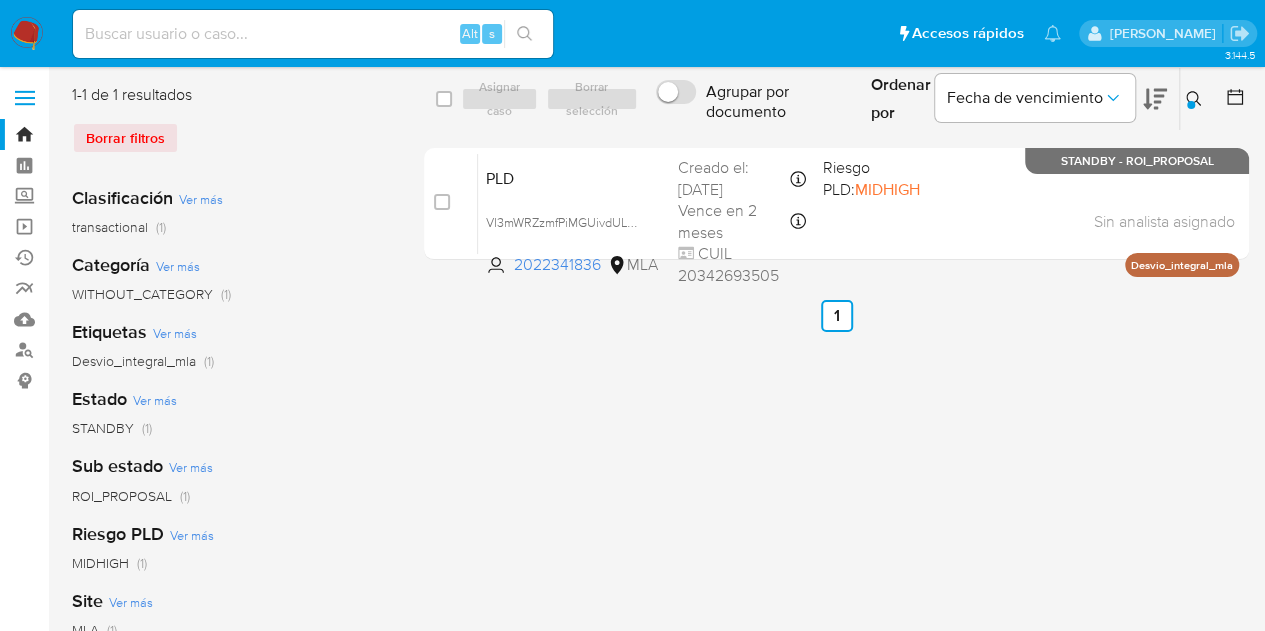 click at bounding box center (1191, 105) 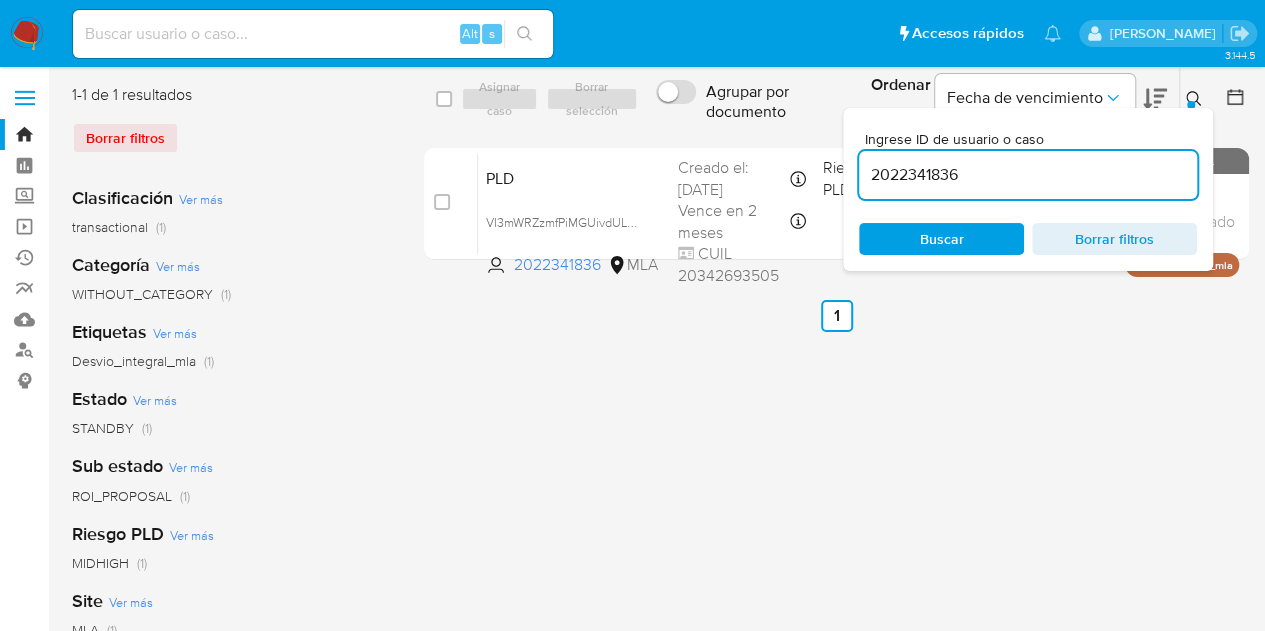 drag, startPoint x: 1000, startPoint y: 162, endPoint x: 786, endPoint y: 134, distance: 215.824 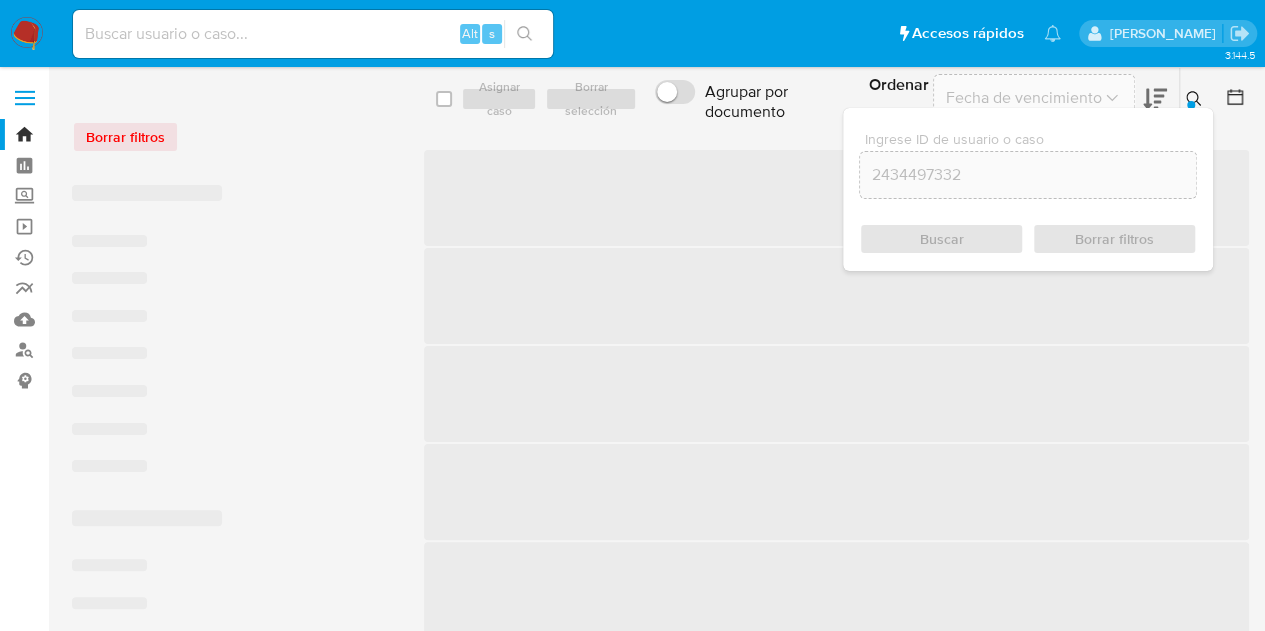 click at bounding box center (1196, 99) 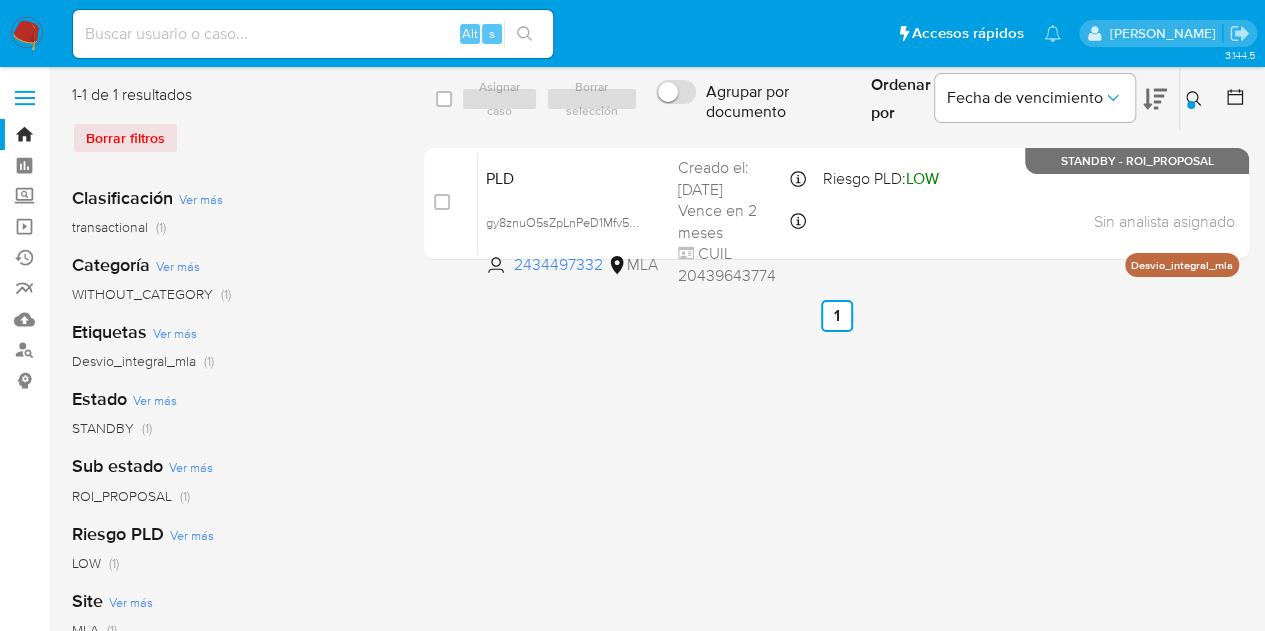 click 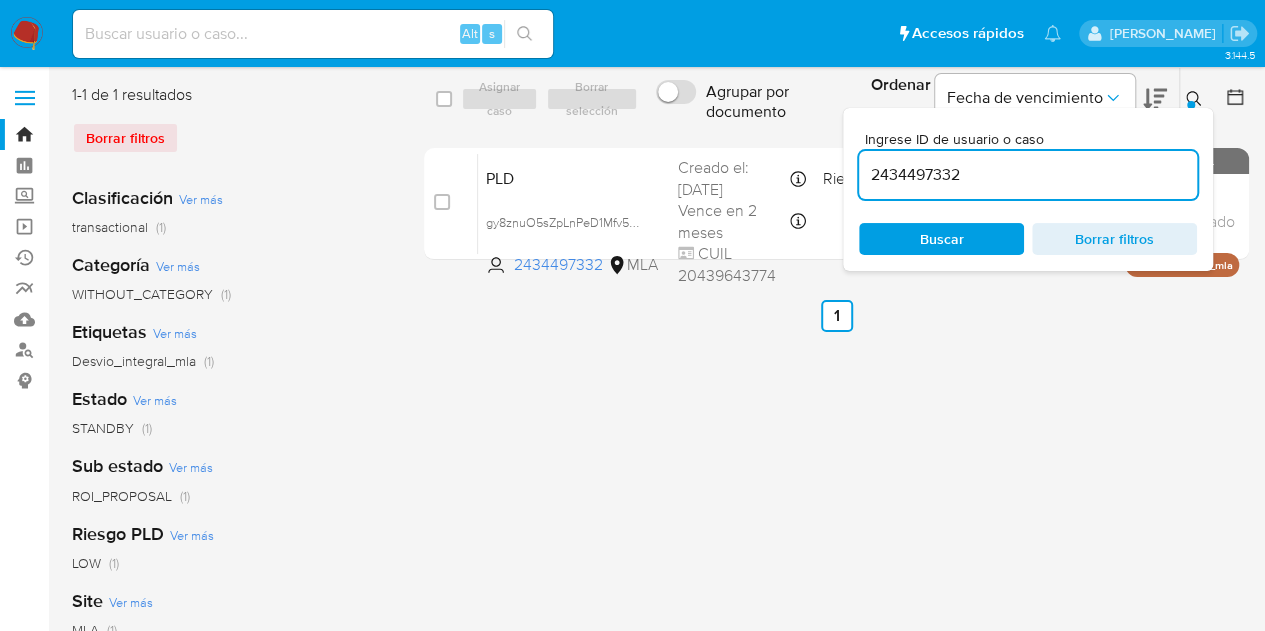 drag, startPoint x: 890, startPoint y: 147, endPoint x: 667, endPoint y: 116, distance: 225.1444 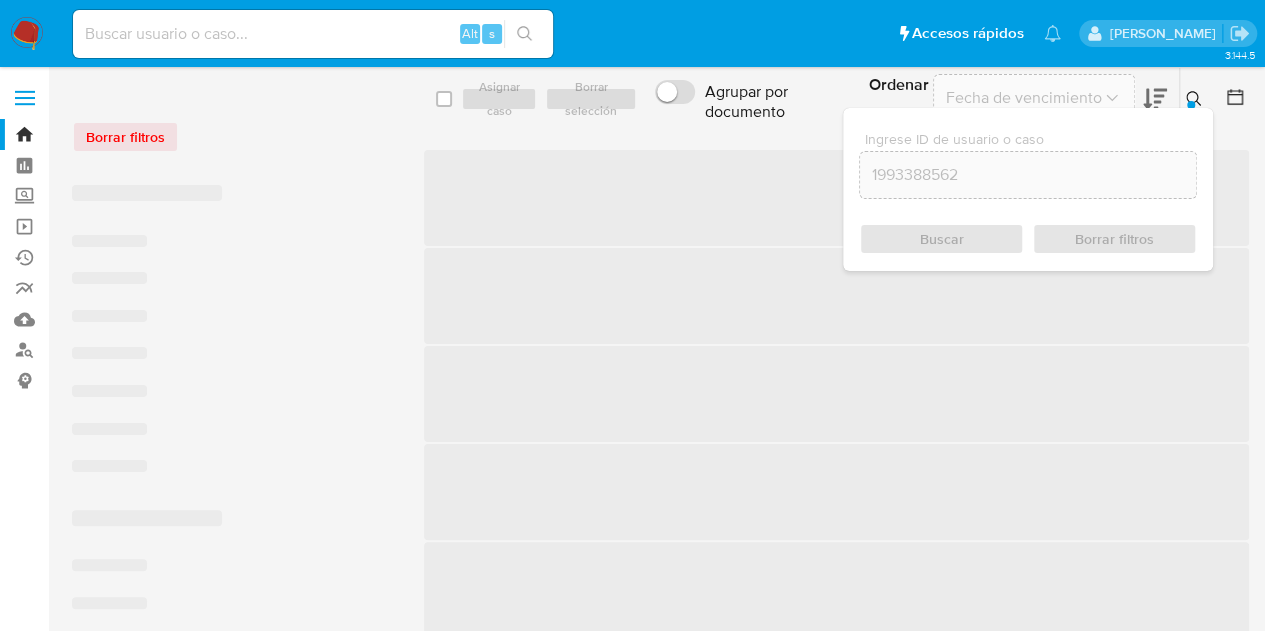 click 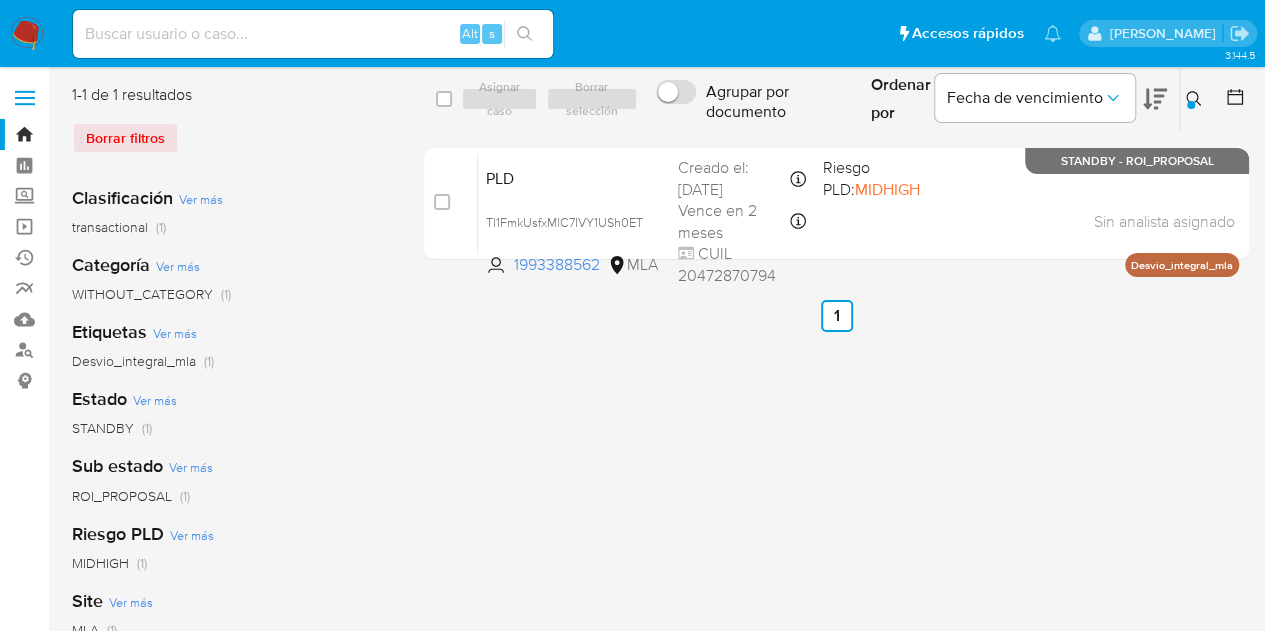click 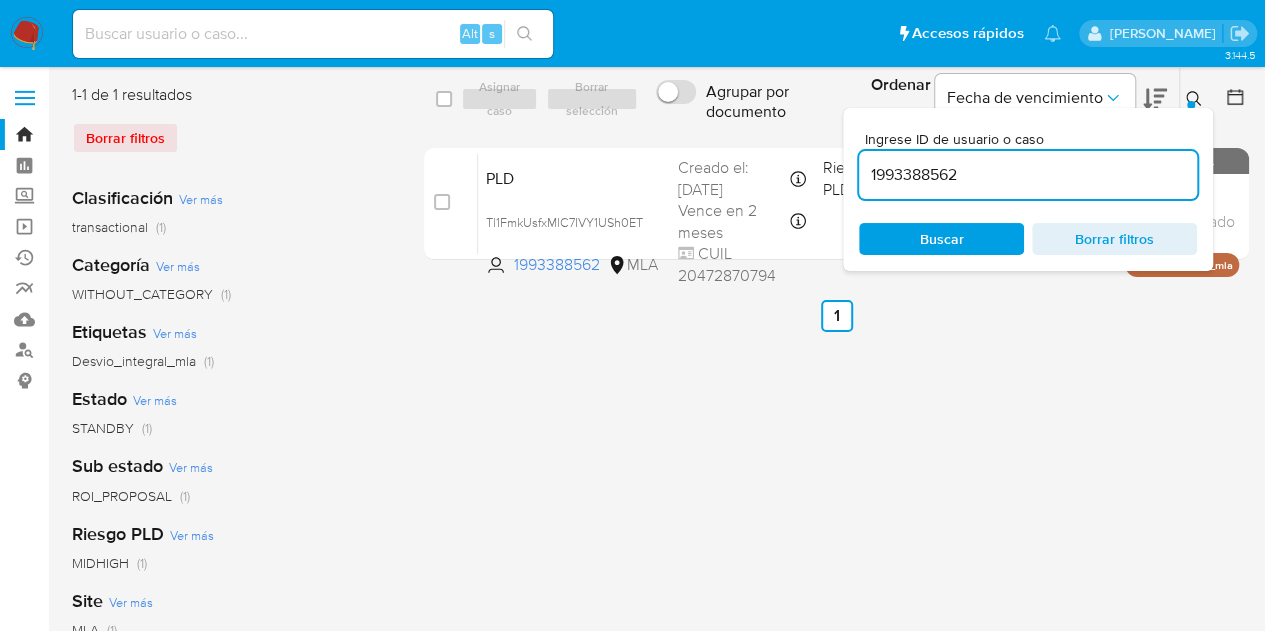 drag, startPoint x: 1045, startPoint y: 186, endPoint x: 707, endPoint y: 145, distance: 340.4776 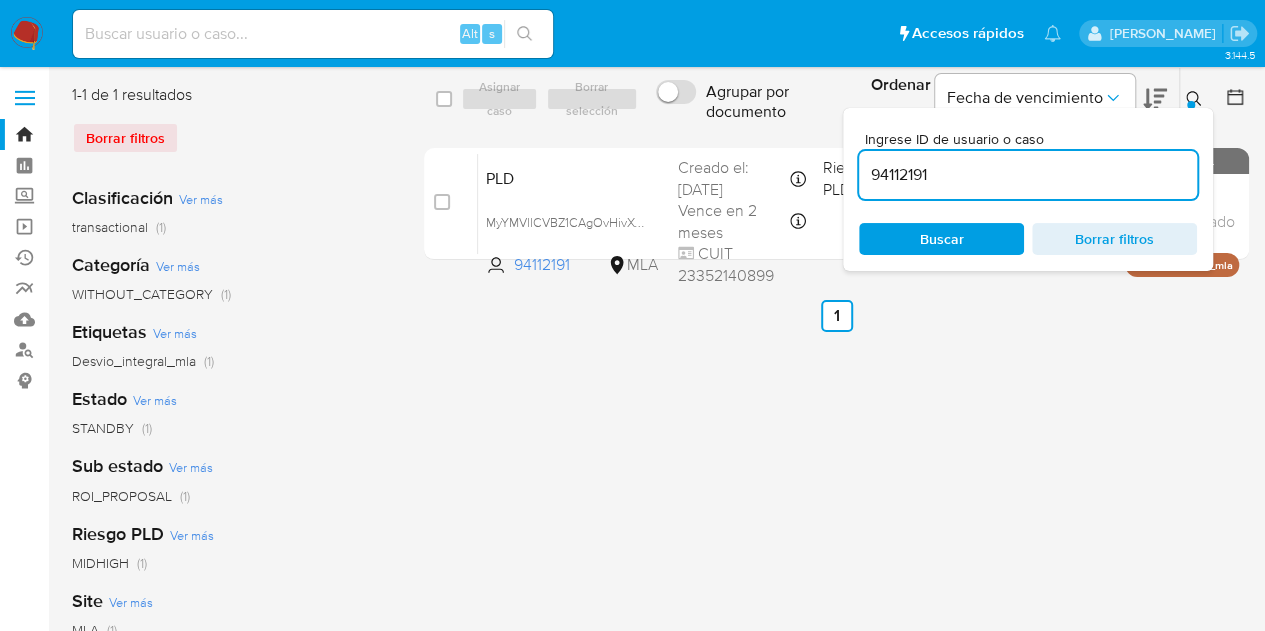 click 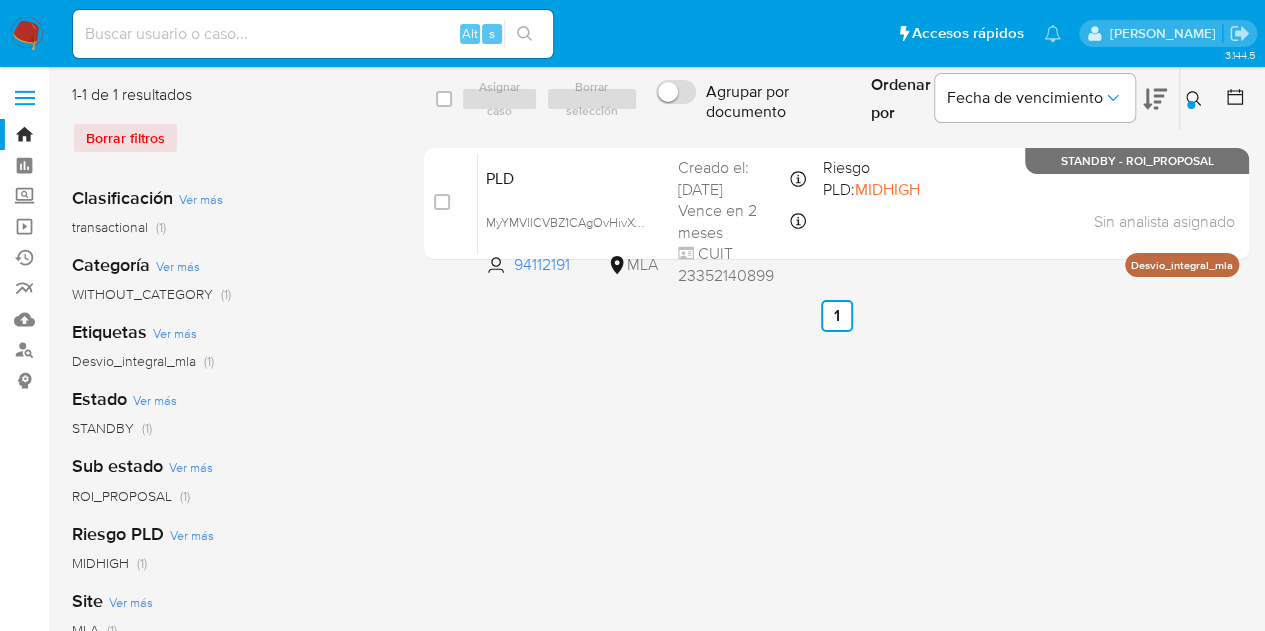 click 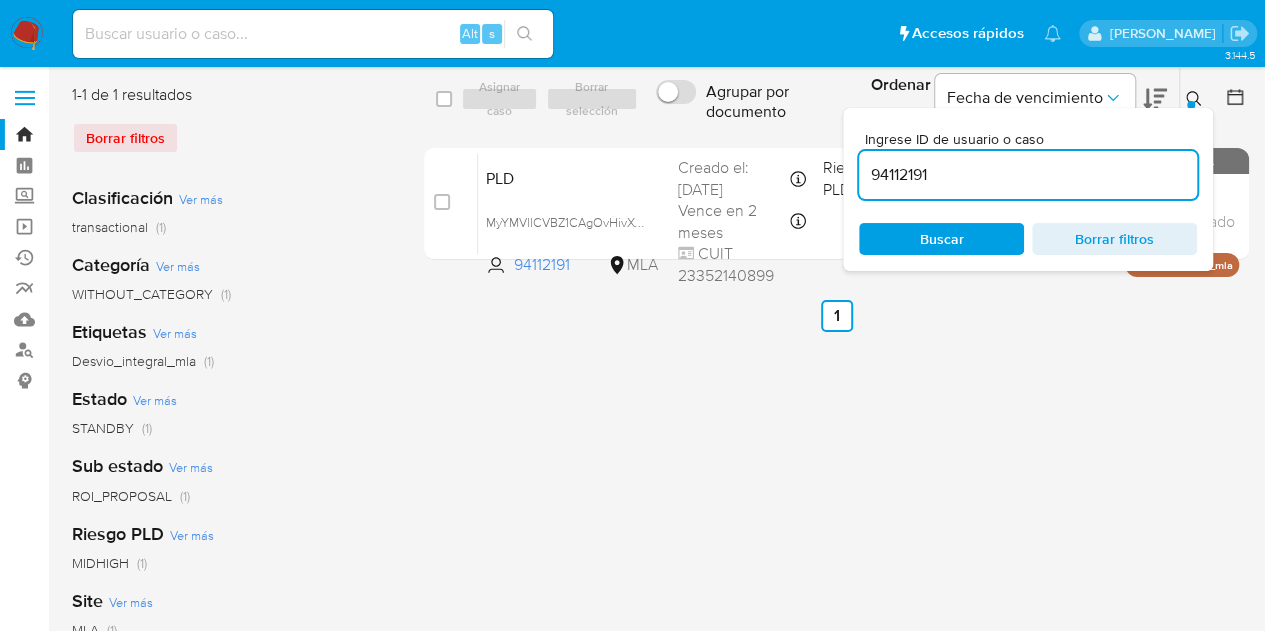 drag, startPoint x: 1024, startPoint y: 163, endPoint x: 644, endPoint y: 109, distance: 383.81766 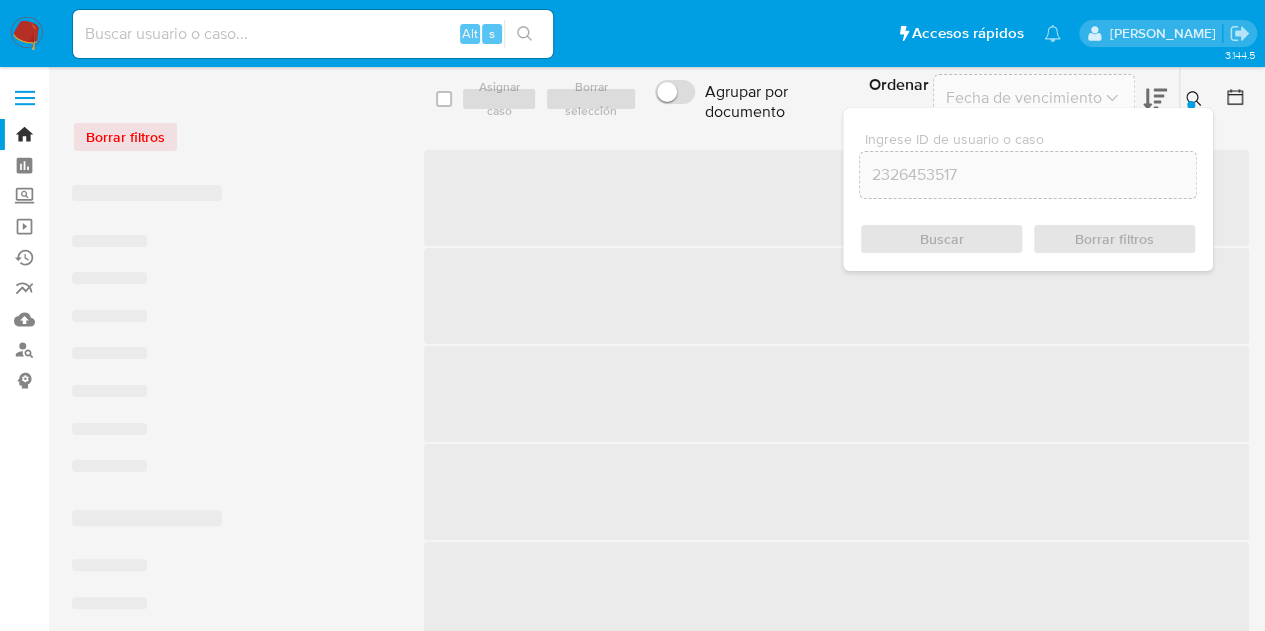click 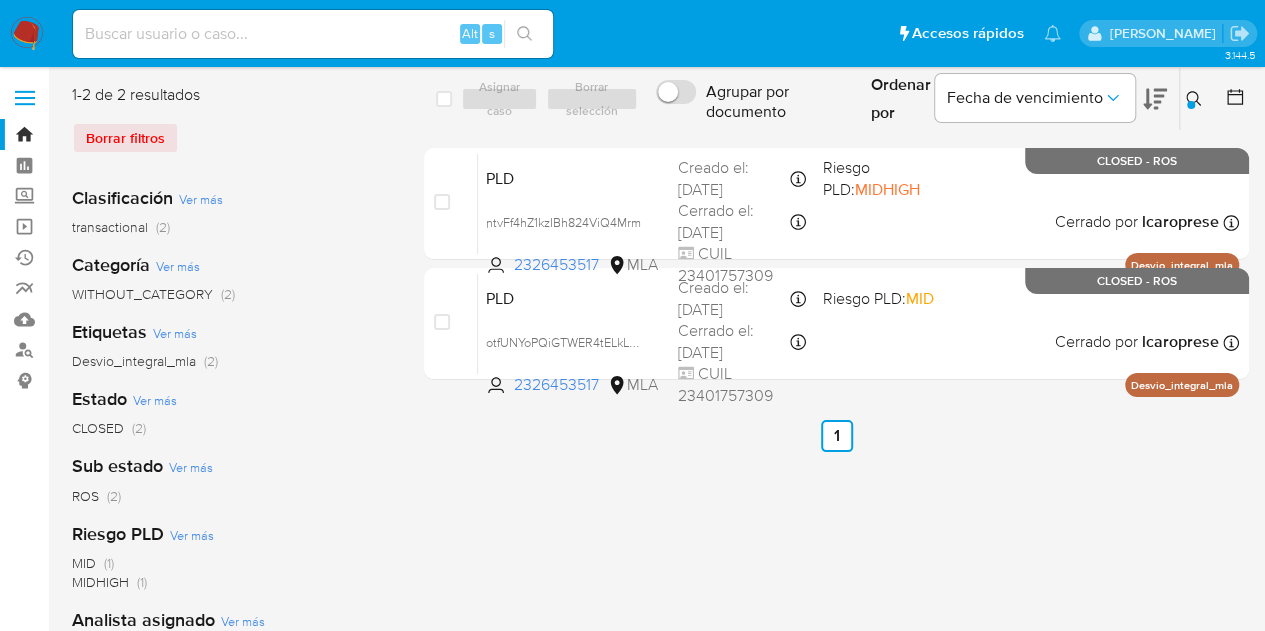 click 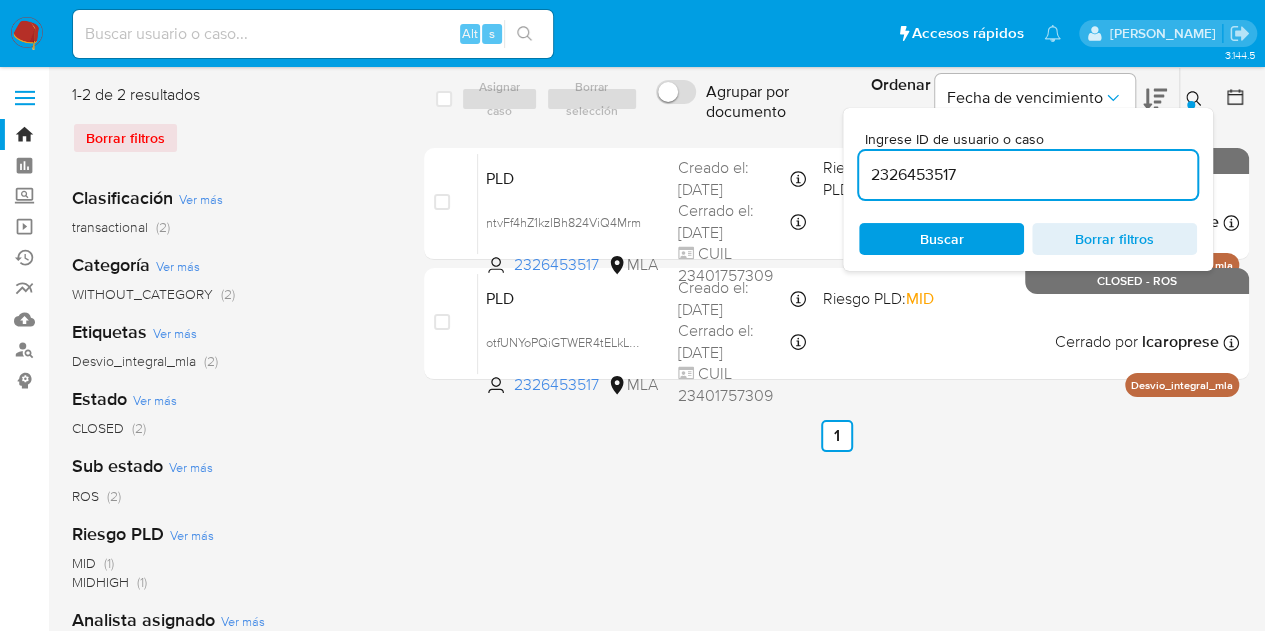 drag, startPoint x: 1042, startPoint y: 182, endPoint x: 716, endPoint y: 115, distance: 332.81375 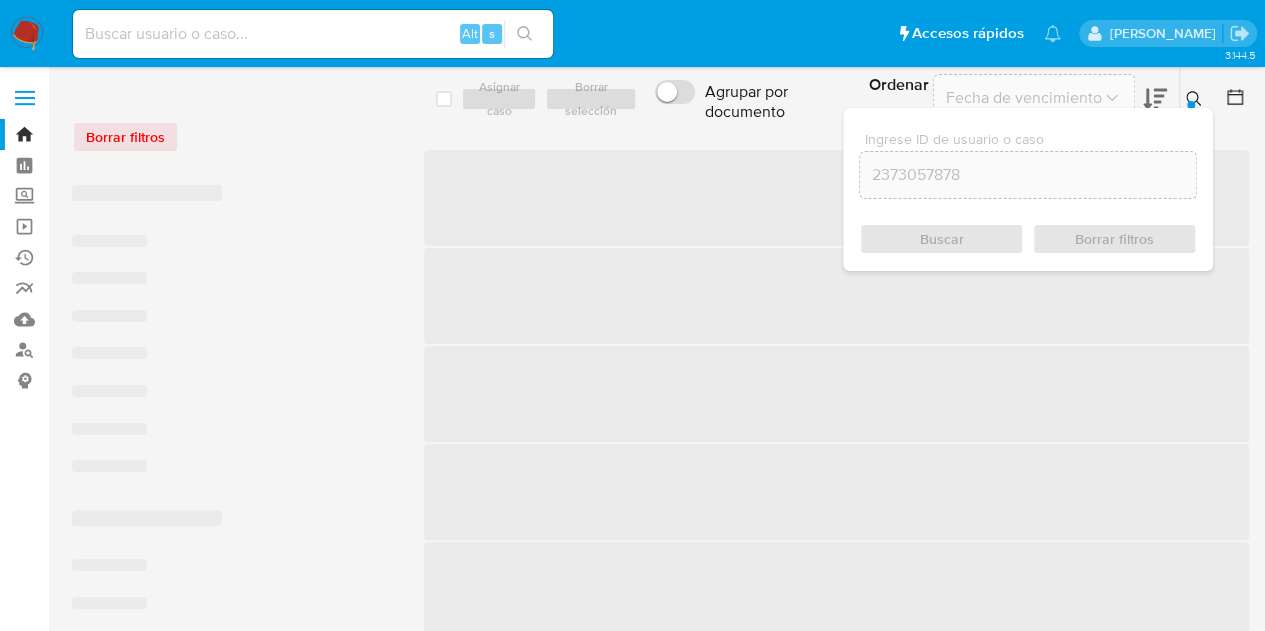 click 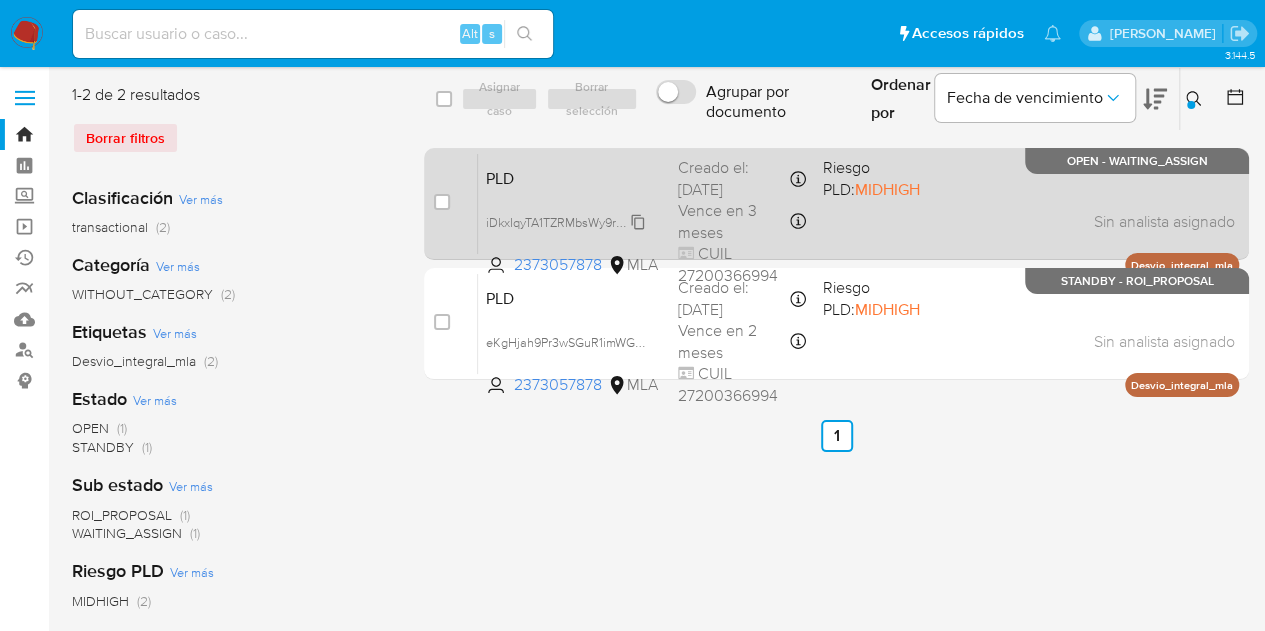 click 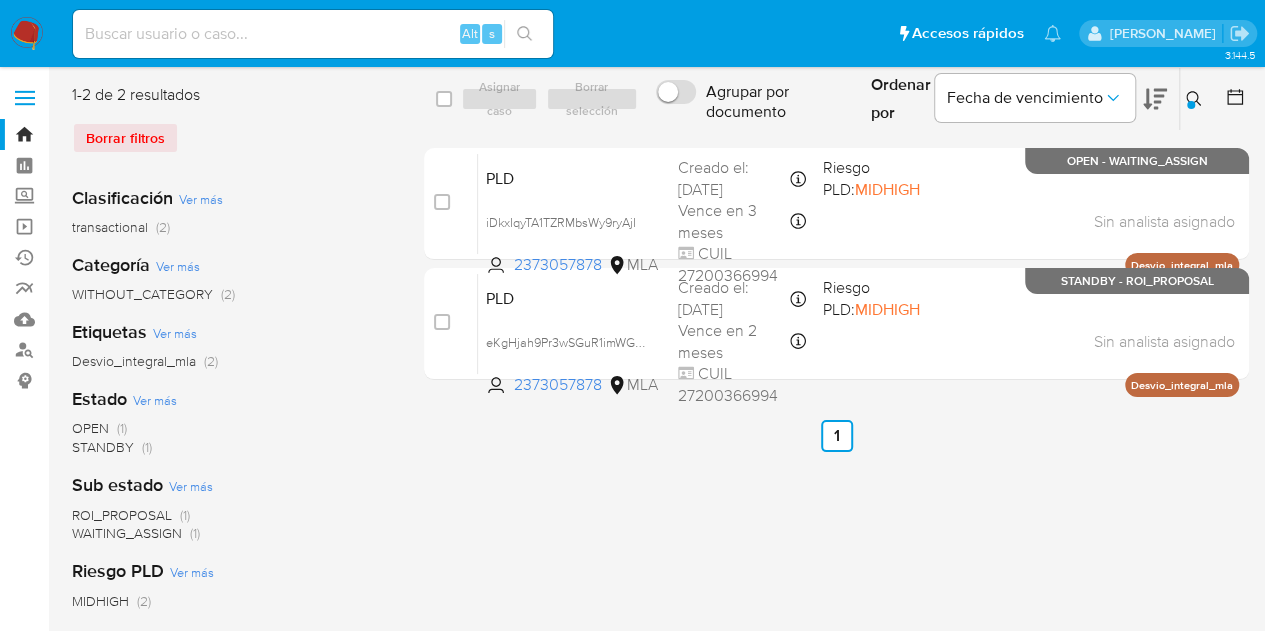 click at bounding box center (1191, 105) 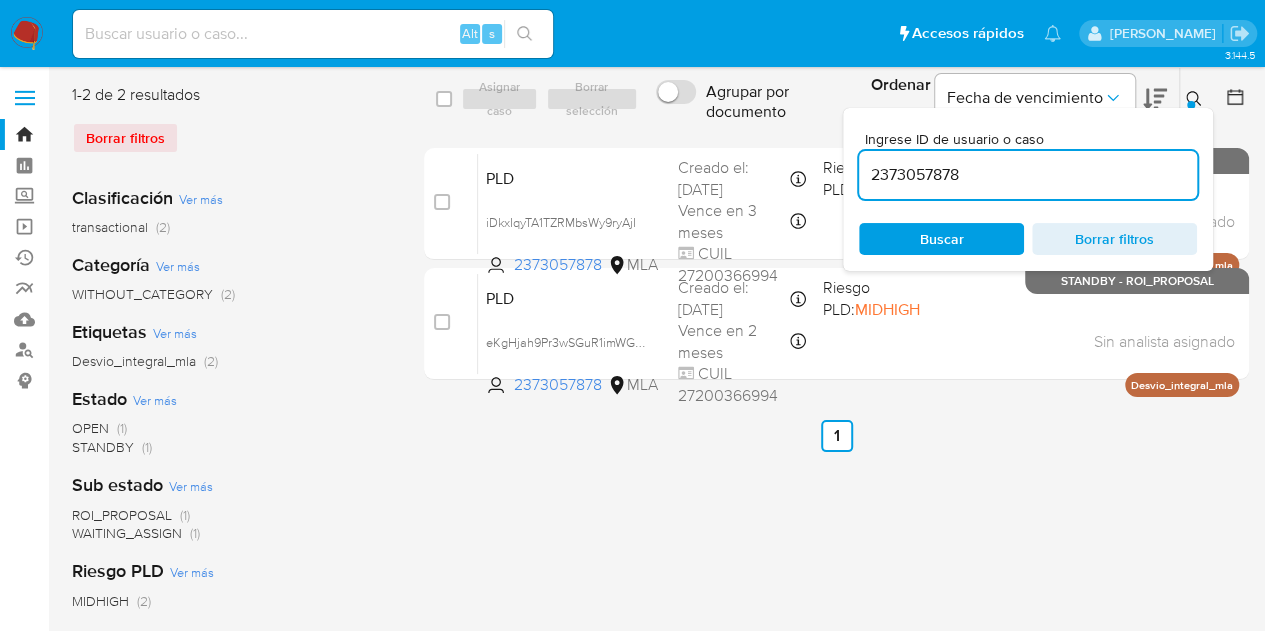 drag, startPoint x: 1015, startPoint y: 163, endPoint x: 750, endPoint y: 121, distance: 268.30765 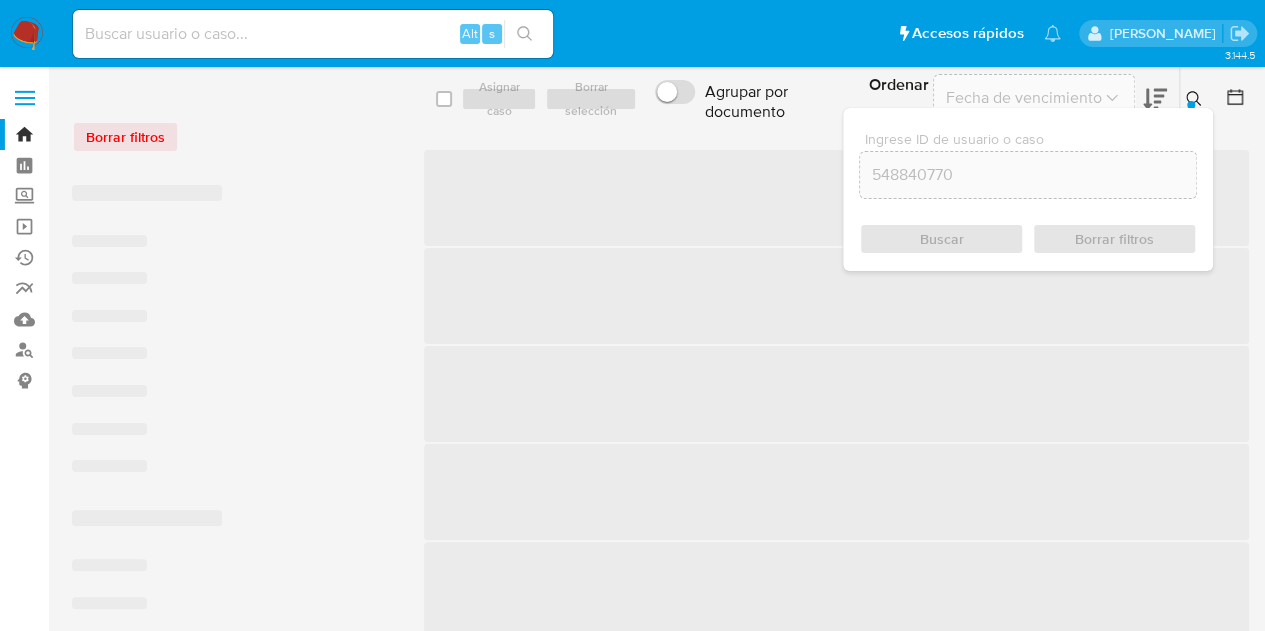 click 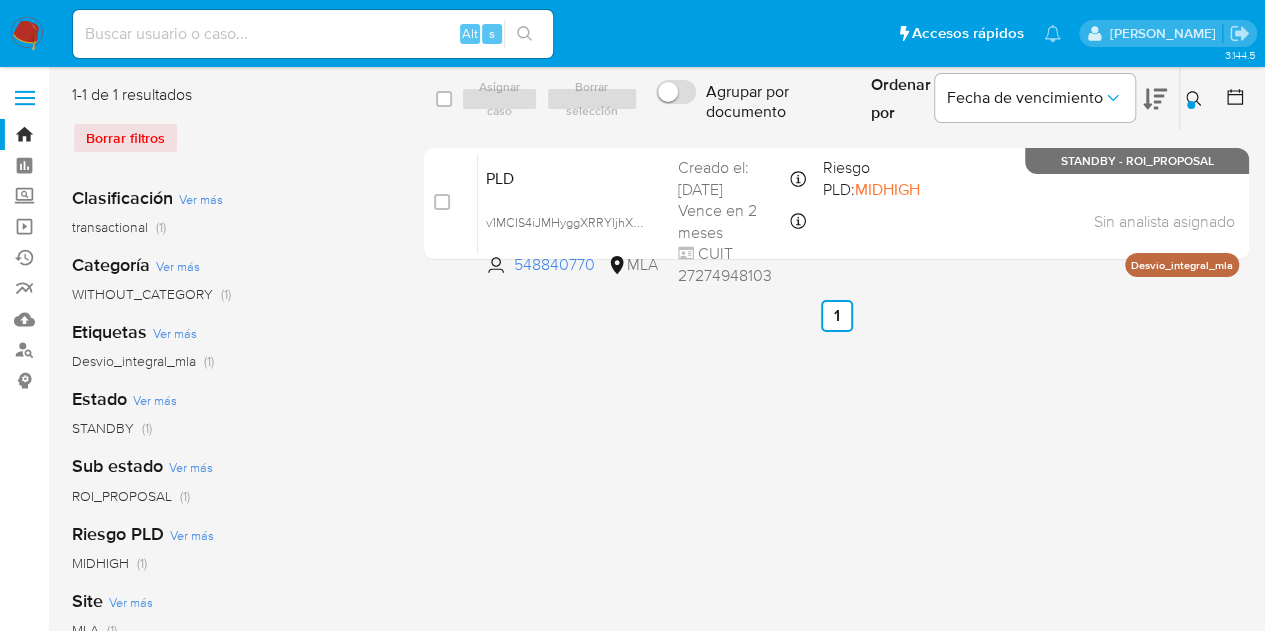 click 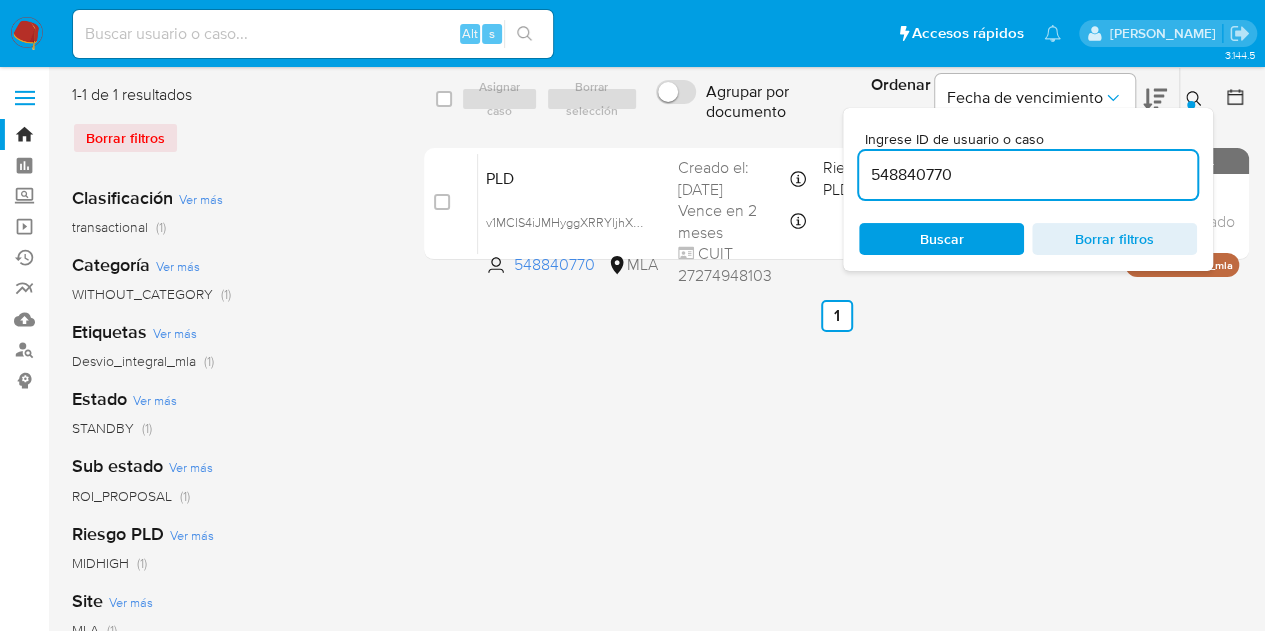 drag, startPoint x: 1066, startPoint y: 176, endPoint x: 697, endPoint y: 113, distance: 374.33942 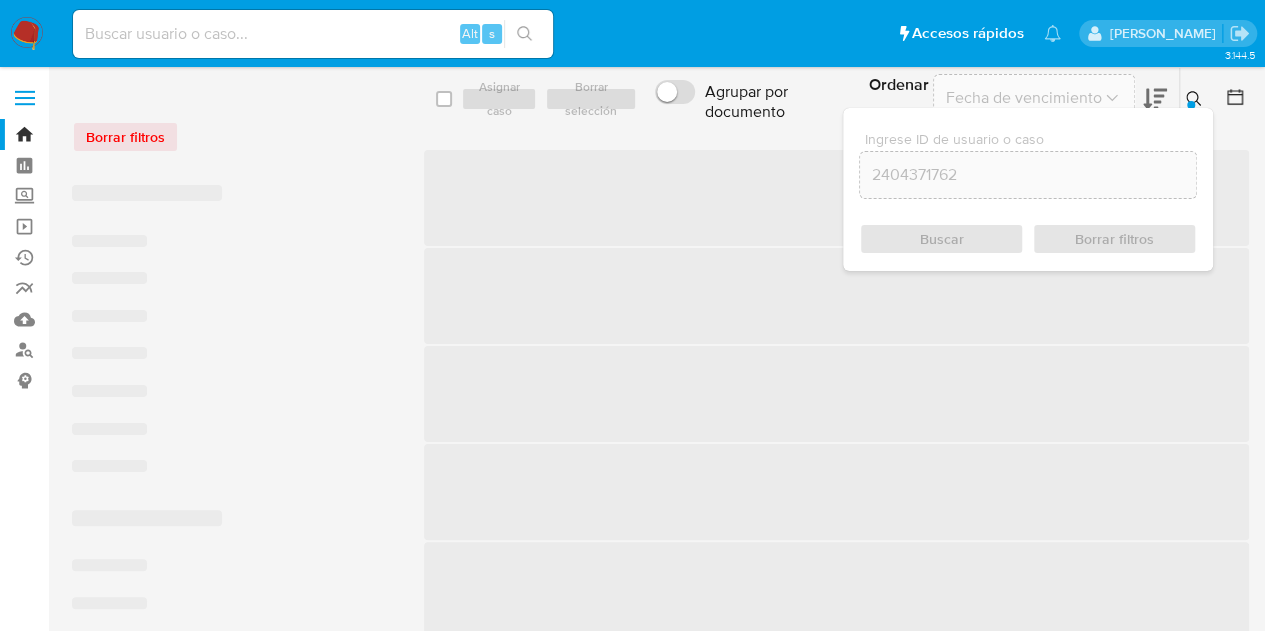 click 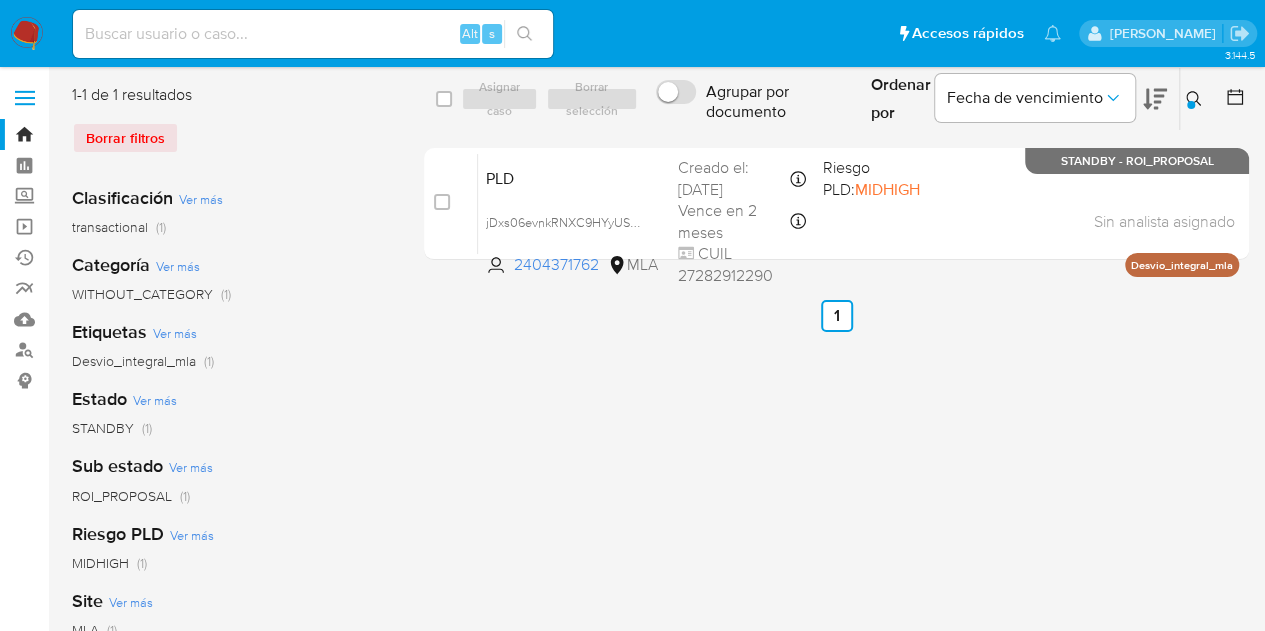 click at bounding box center [1191, 105] 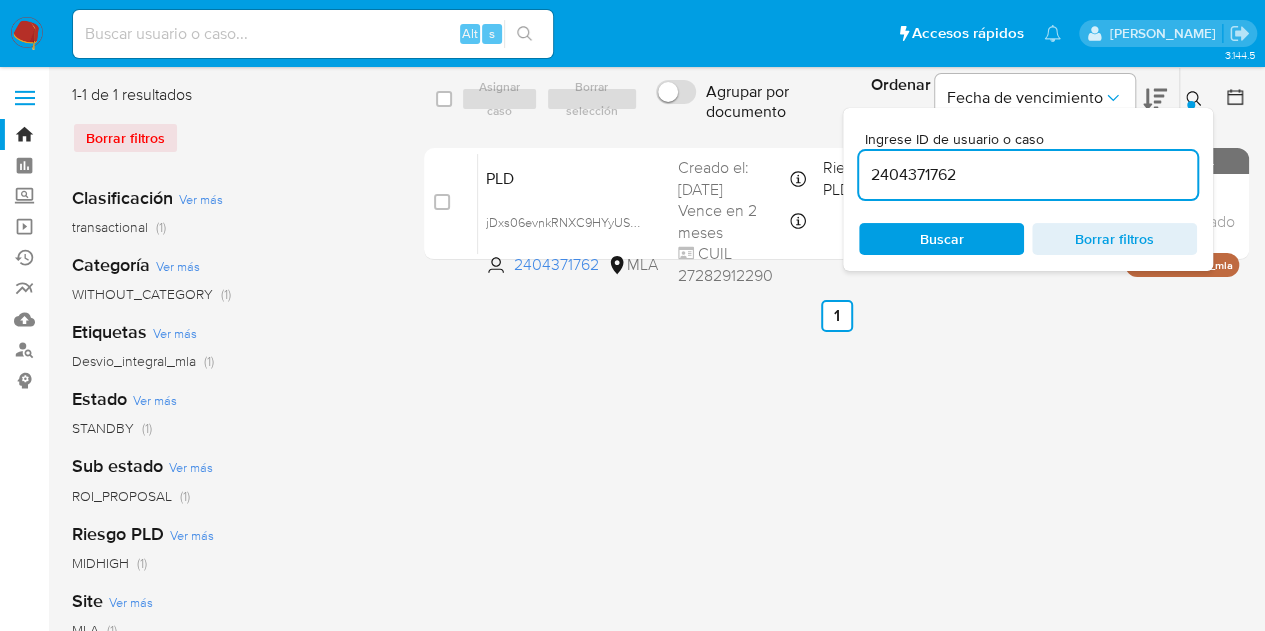 drag, startPoint x: 1036, startPoint y: 184, endPoint x: 746, endPoint y: 137, distance: 293.78394 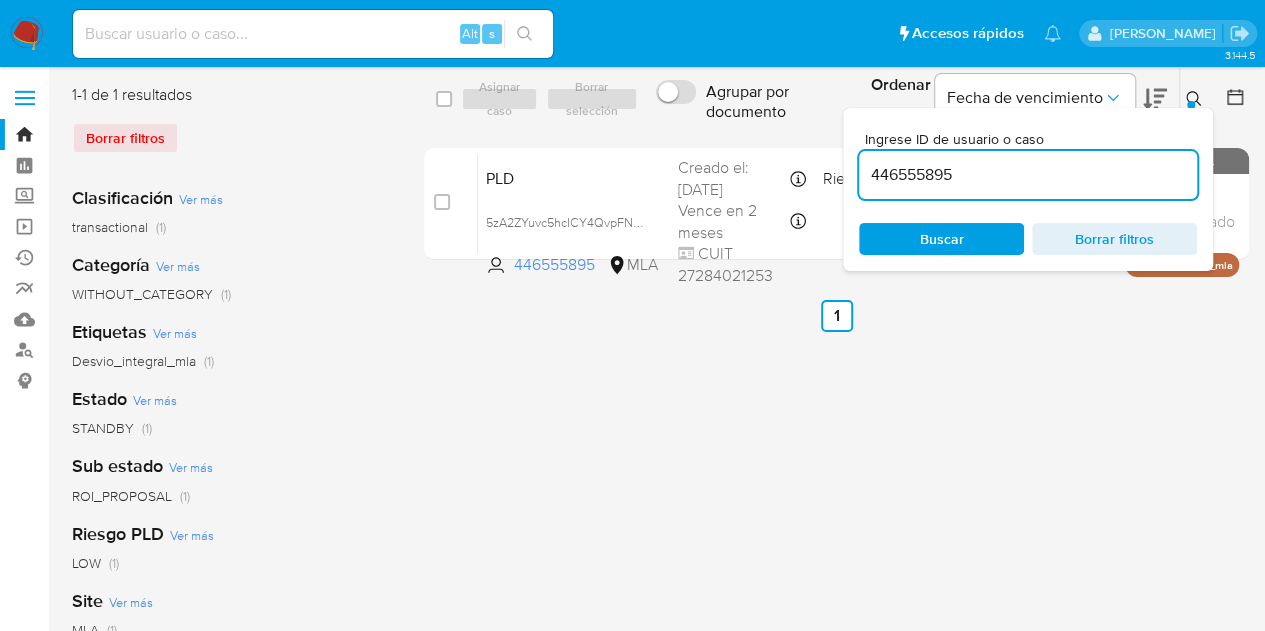 click 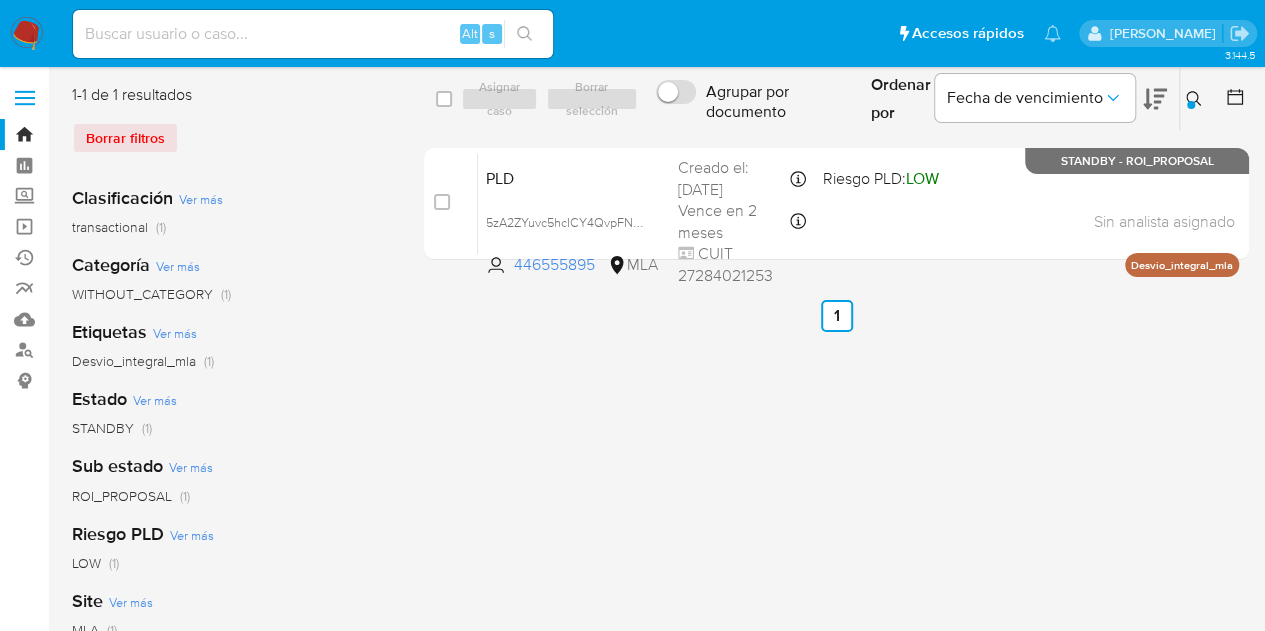 click at bounding box center (1196, 99) 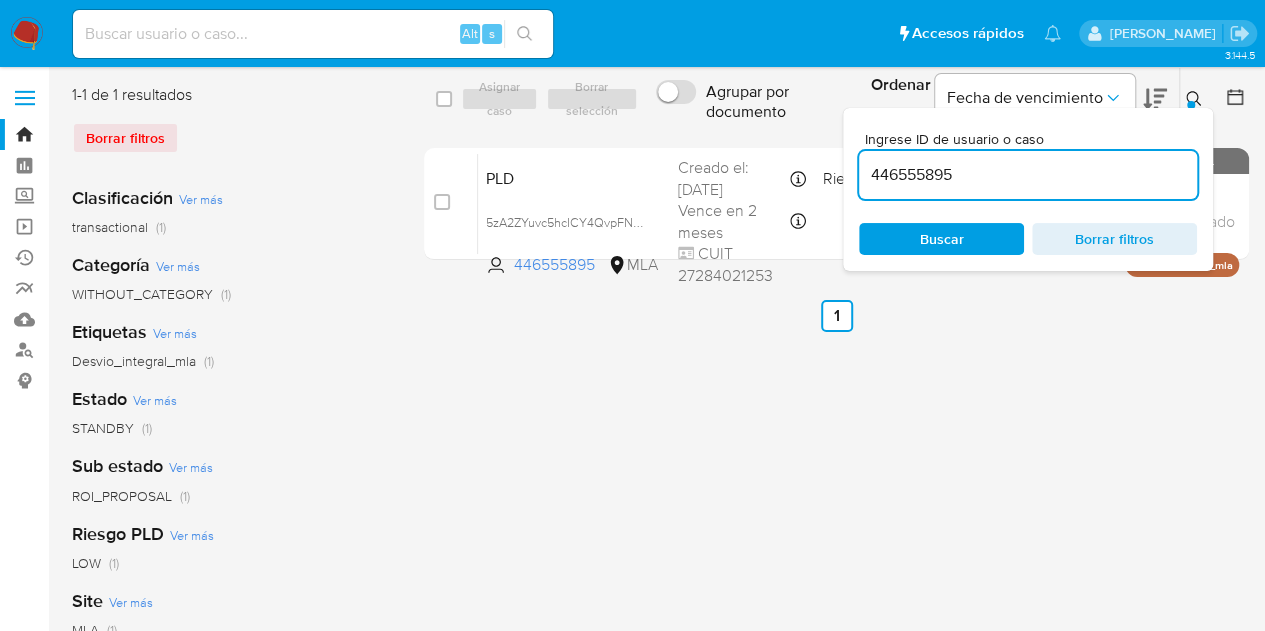drag, startPoint x: 1058, startPoint y: 169, endPoint x: 758, endPoint y: 142, distance: 301.21255 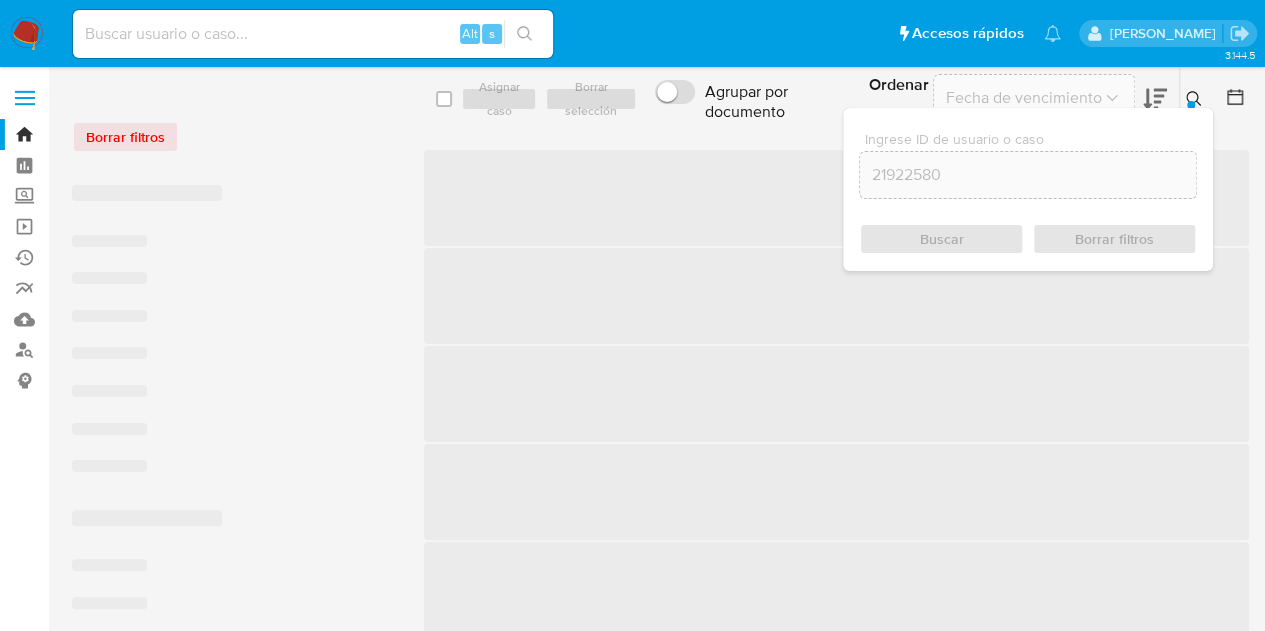 click at bounding box center (1196, 99) 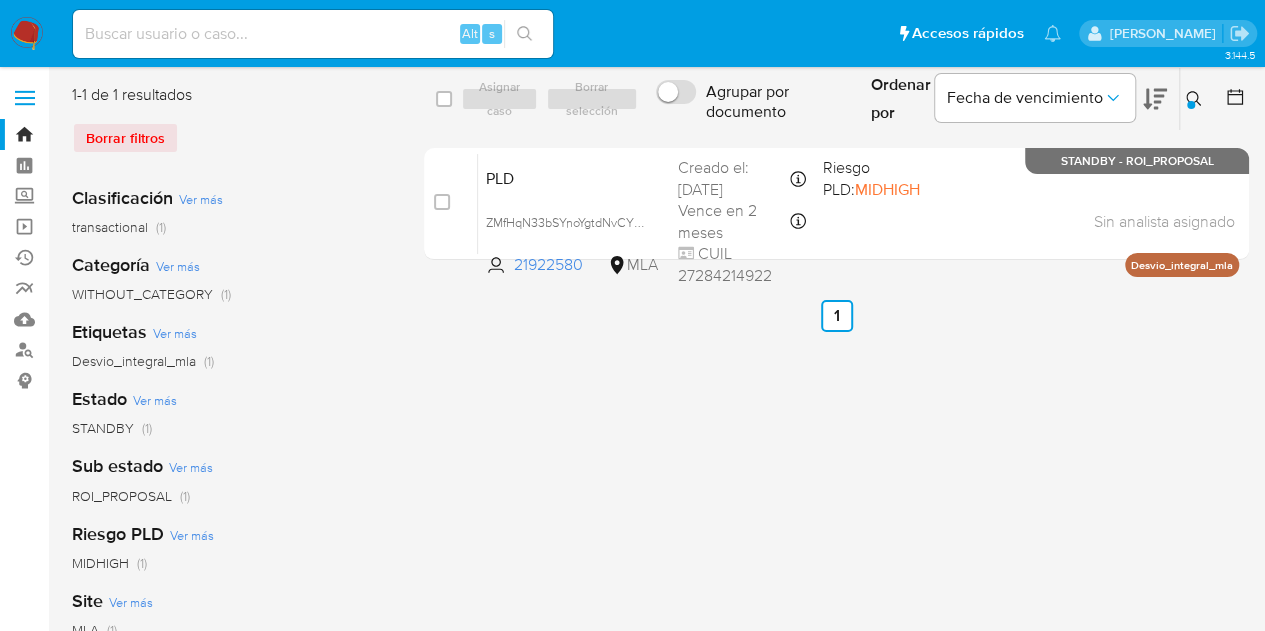 click 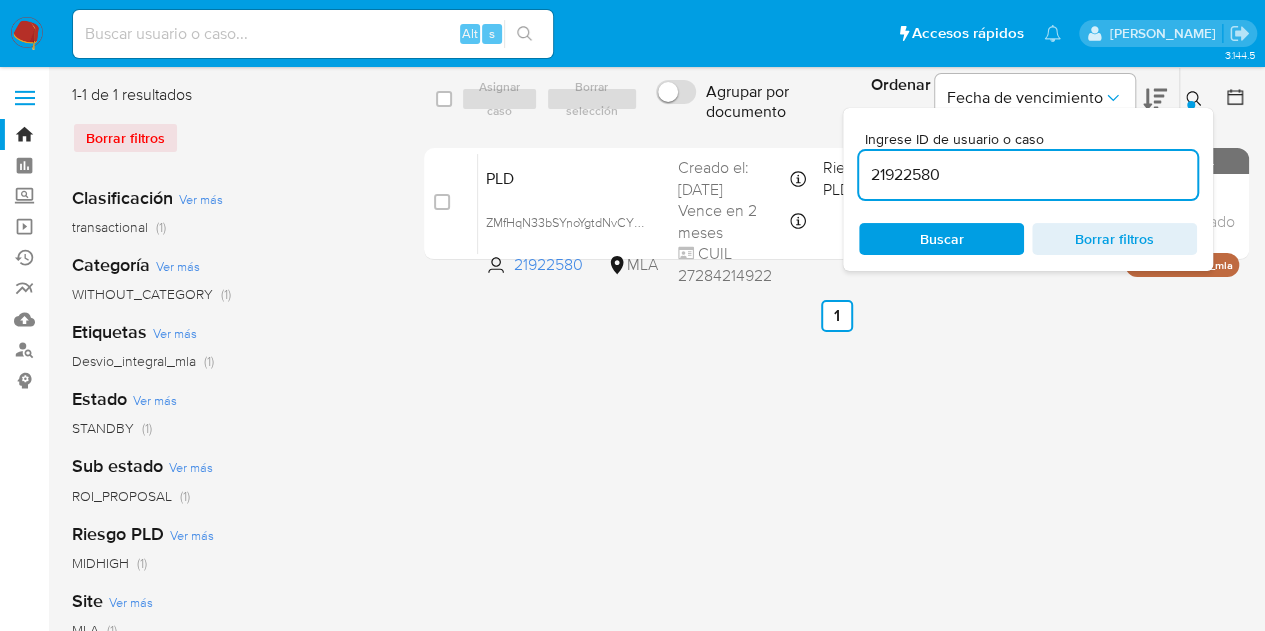 drag, startPoint x: 994, startPoint y: 183, endPoint x: 726, endPoint y: 121, distance: 275.07816 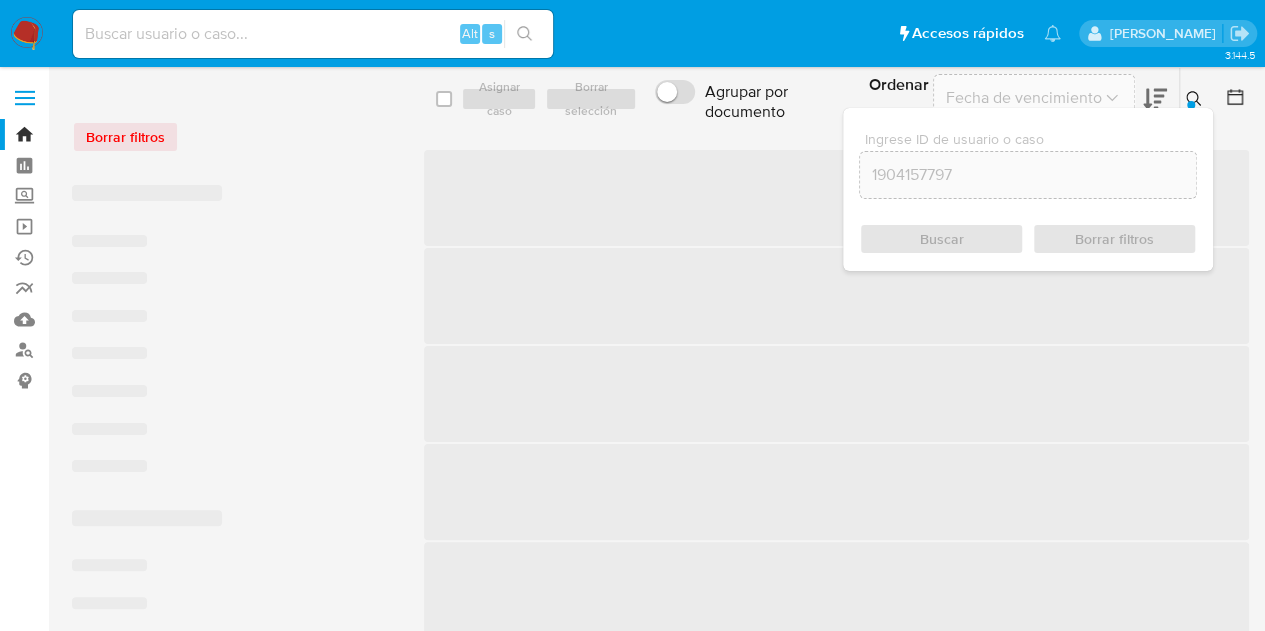 click 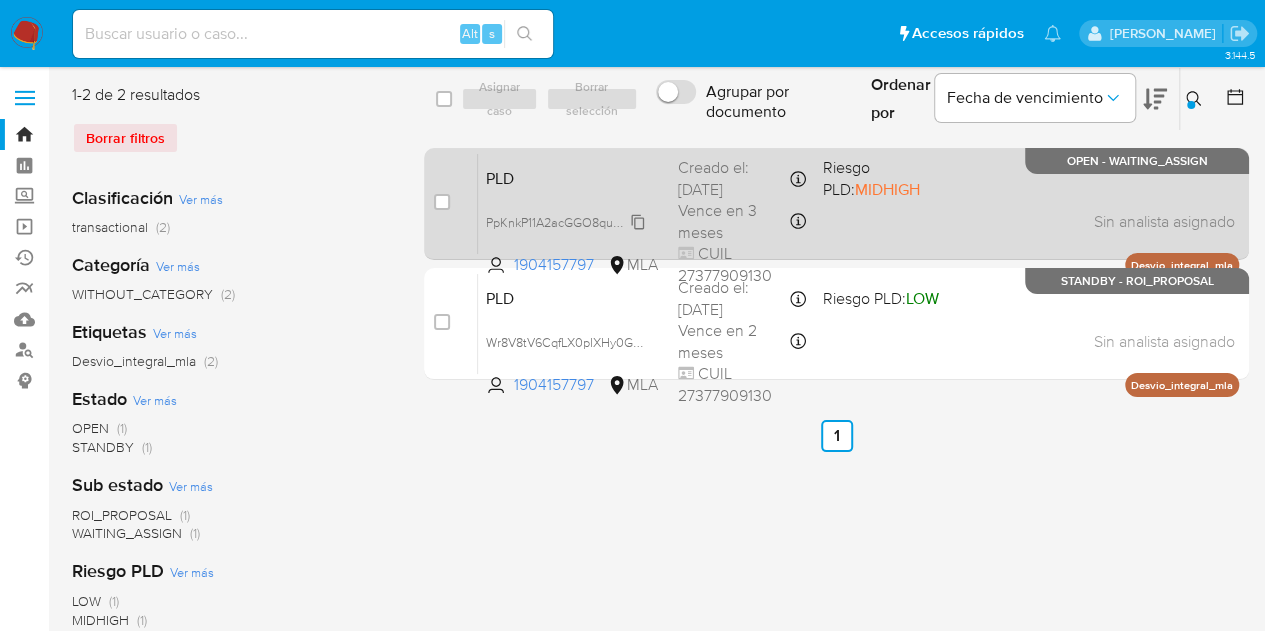 click on "PpKnkP11A2acGGO8quMmf1xR" at bounding box center [570, 221] 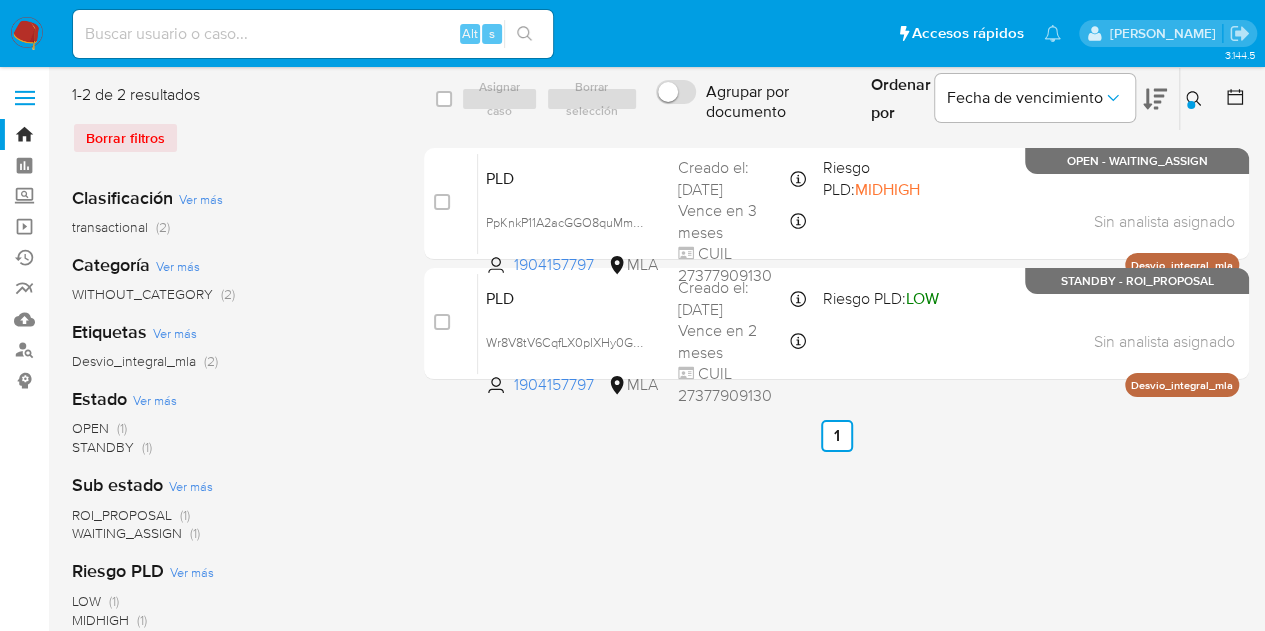 click 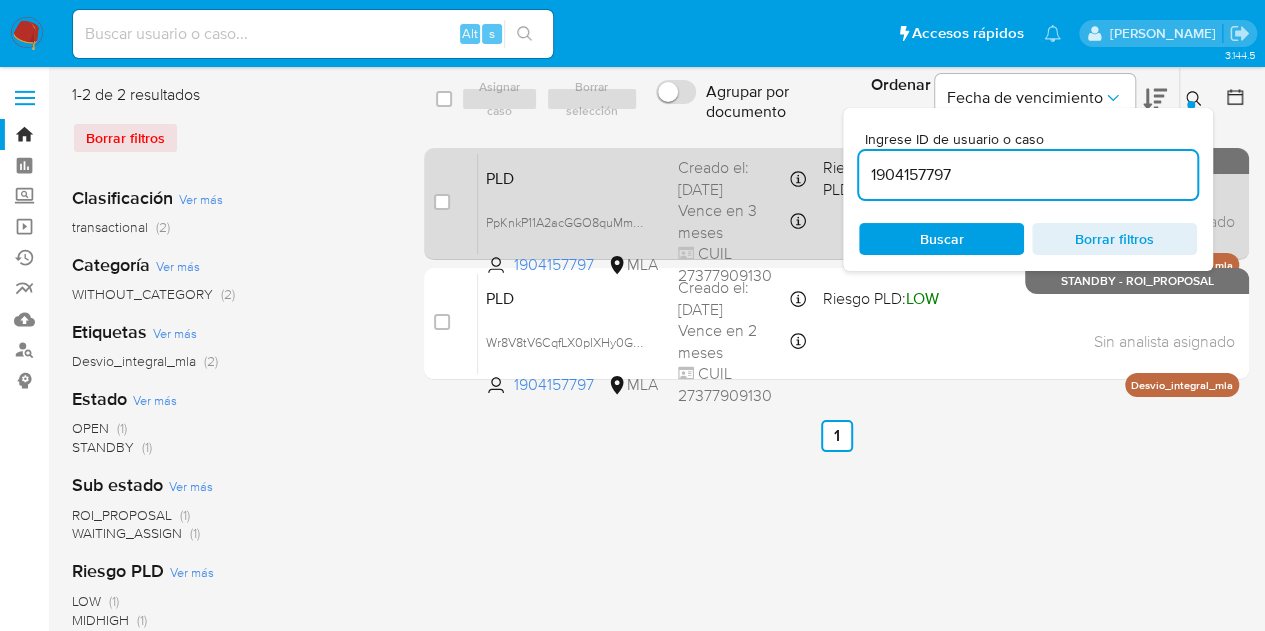 drag, startPoint x: 987, startPoint y: 173, endPoint x: 766, endPoint y: 148, distance: 222.40953 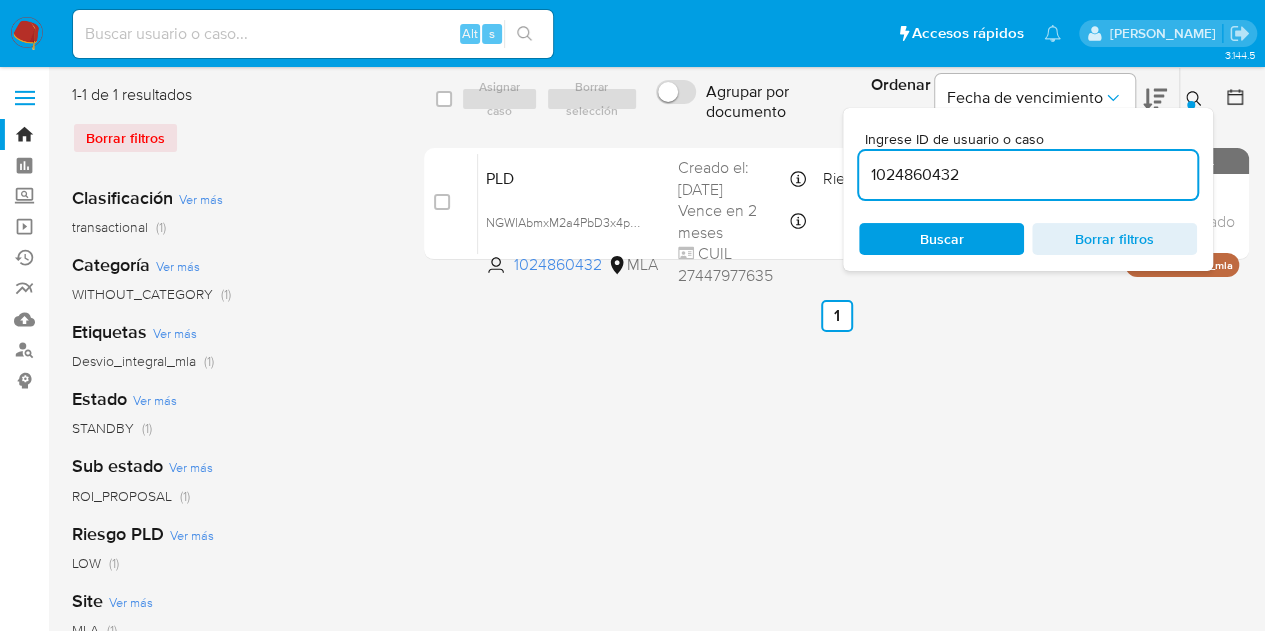click 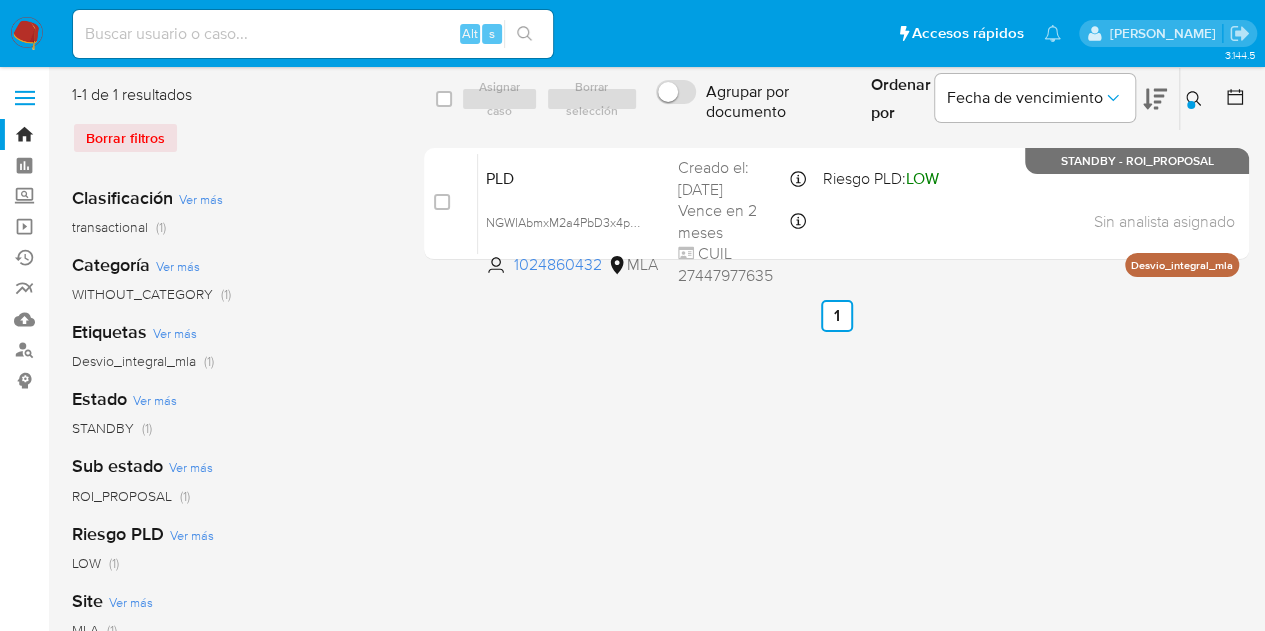 click 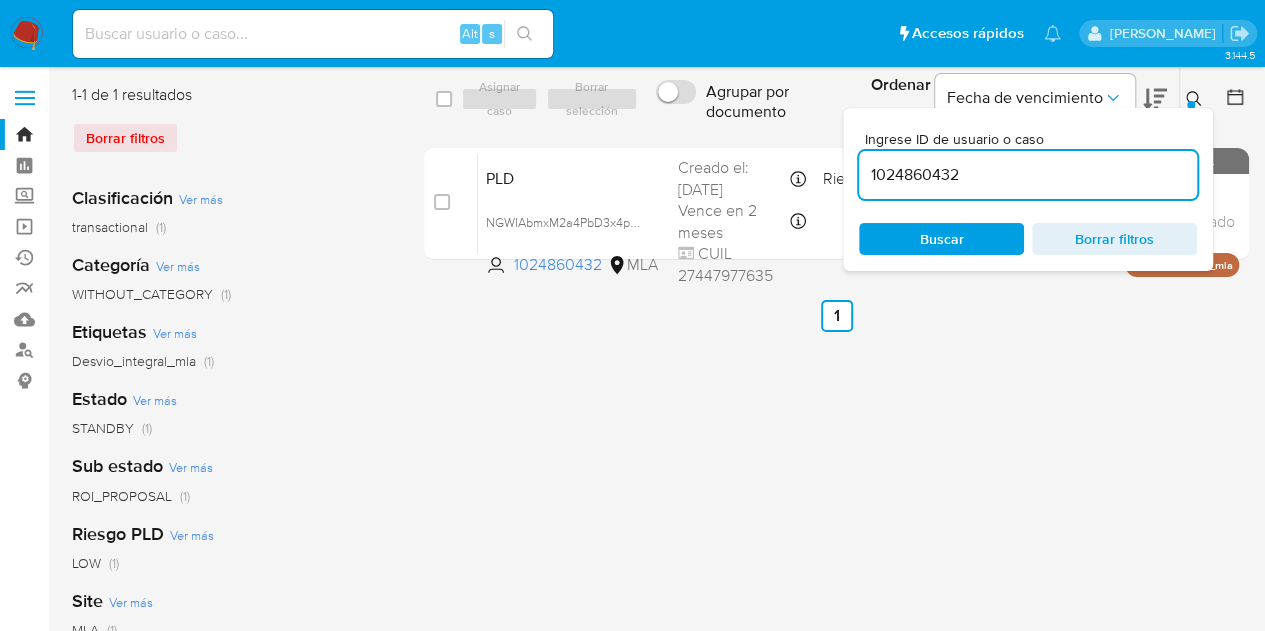 drag, startPoint x: 1018, startPoint y: 171, endPoint x: 652, endPoint y: 117, distance: 369.96216 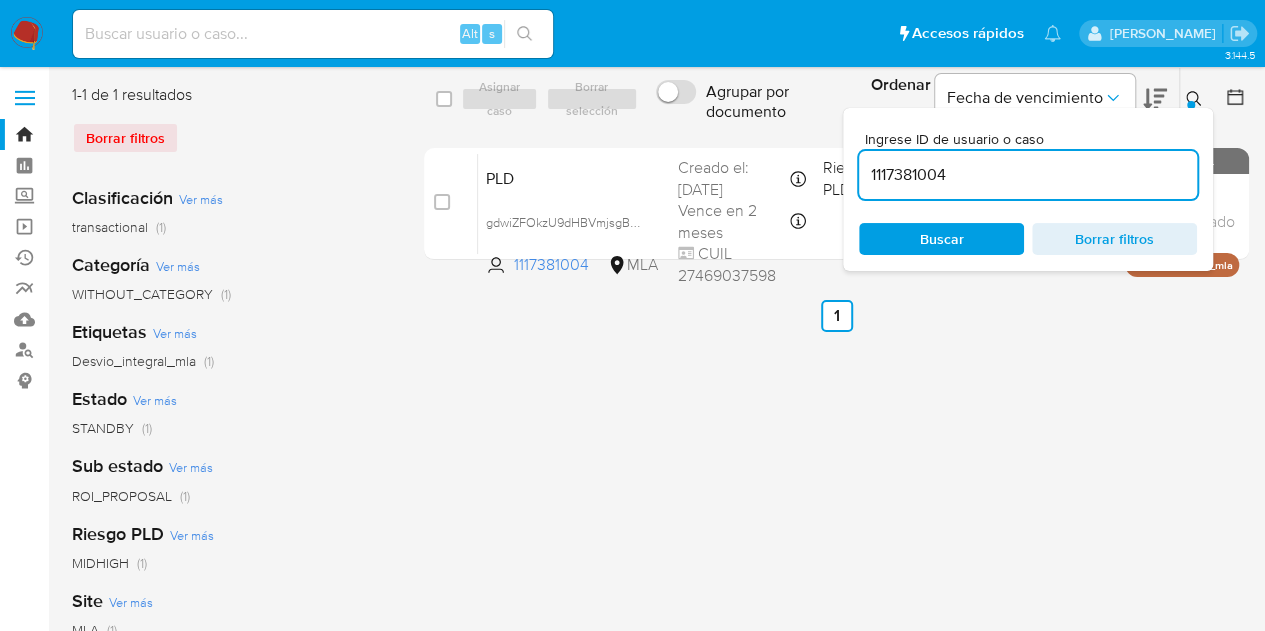 click 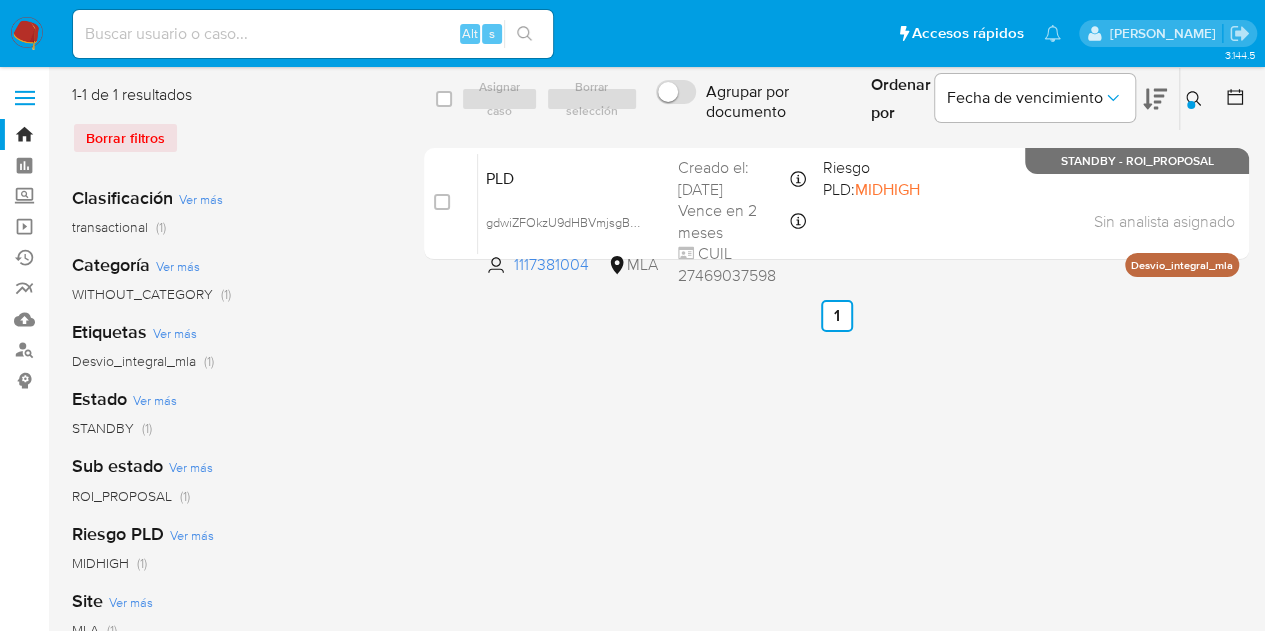 click 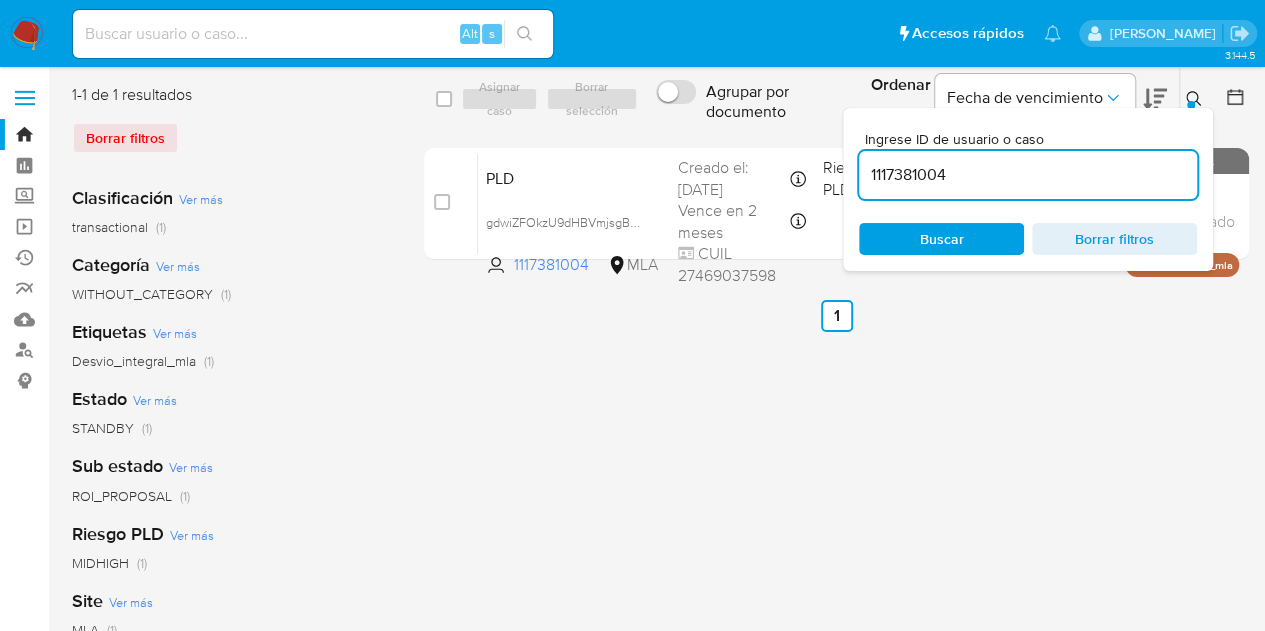 drag, startPoint x: 1010, startPoint y: 176, endPoint x: 754, endPoint y: 108, distance: 264.87732 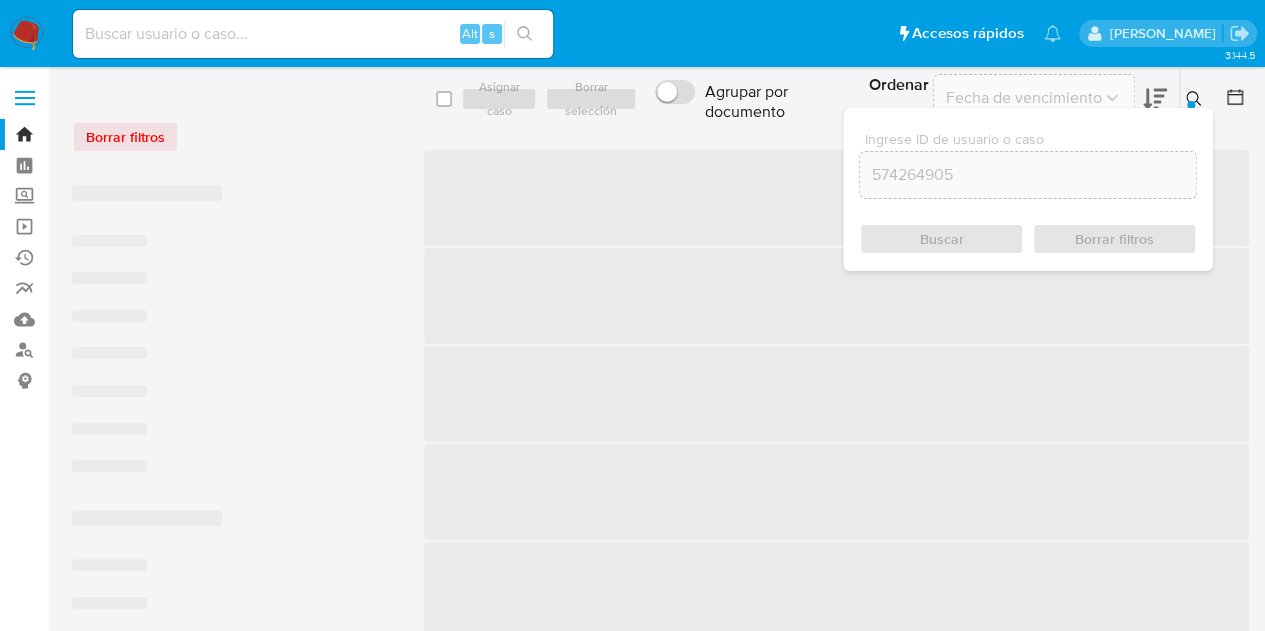 click 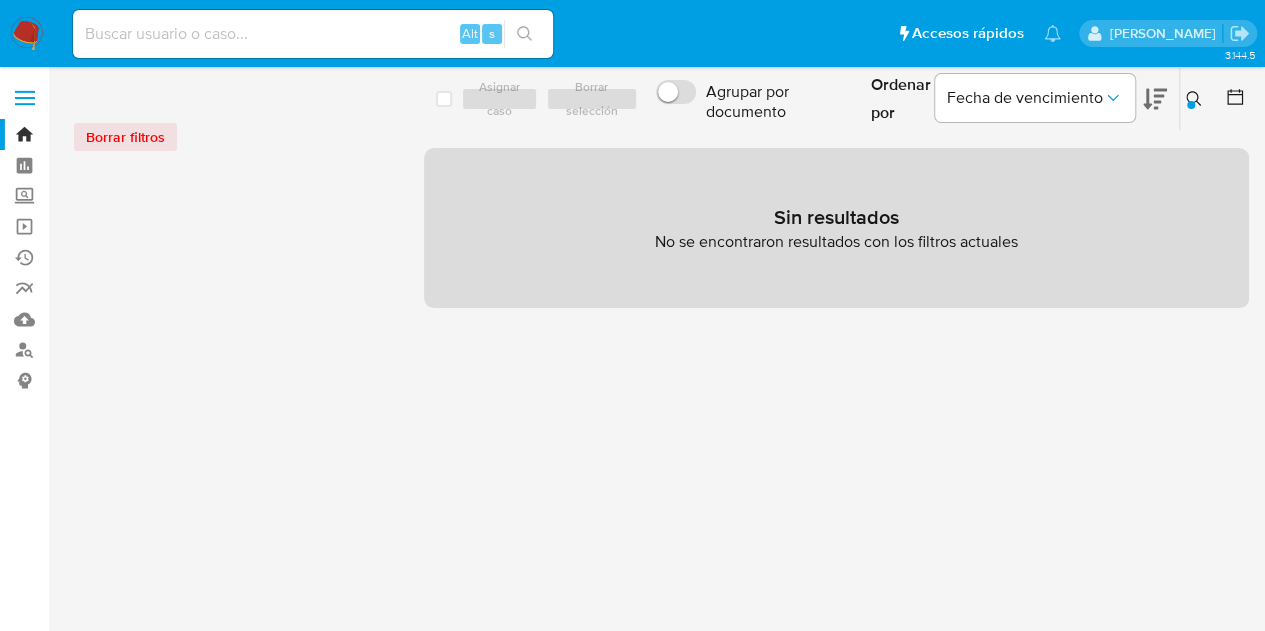 click at bounding box center (1191, 105) 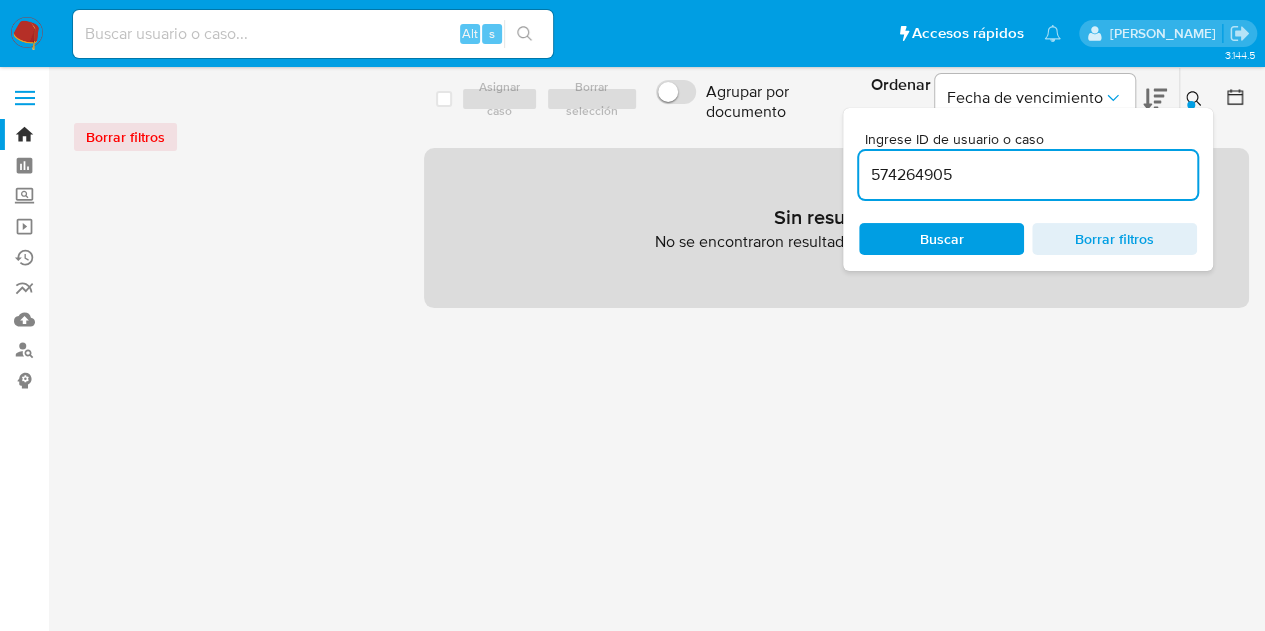 drag, startPoint x: 951, startPoint y: 175, endPoint x: 759, endPoint y: 150, distance: 193.62076 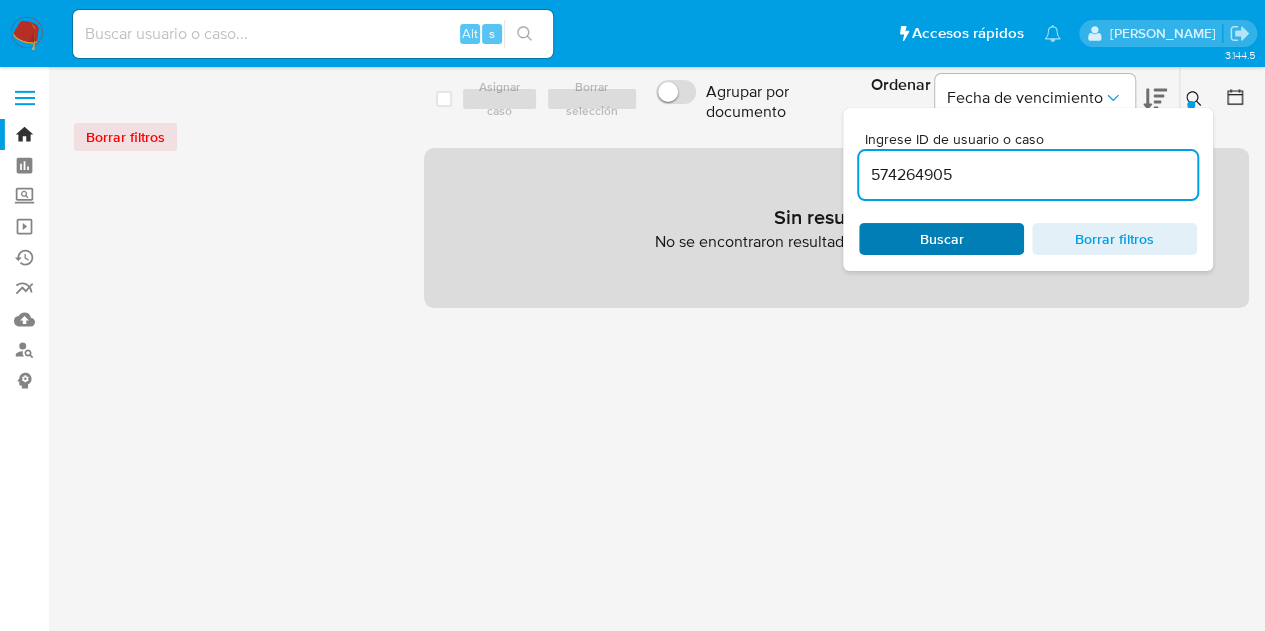 click on "Buscar" at bounding box center (942, 239) 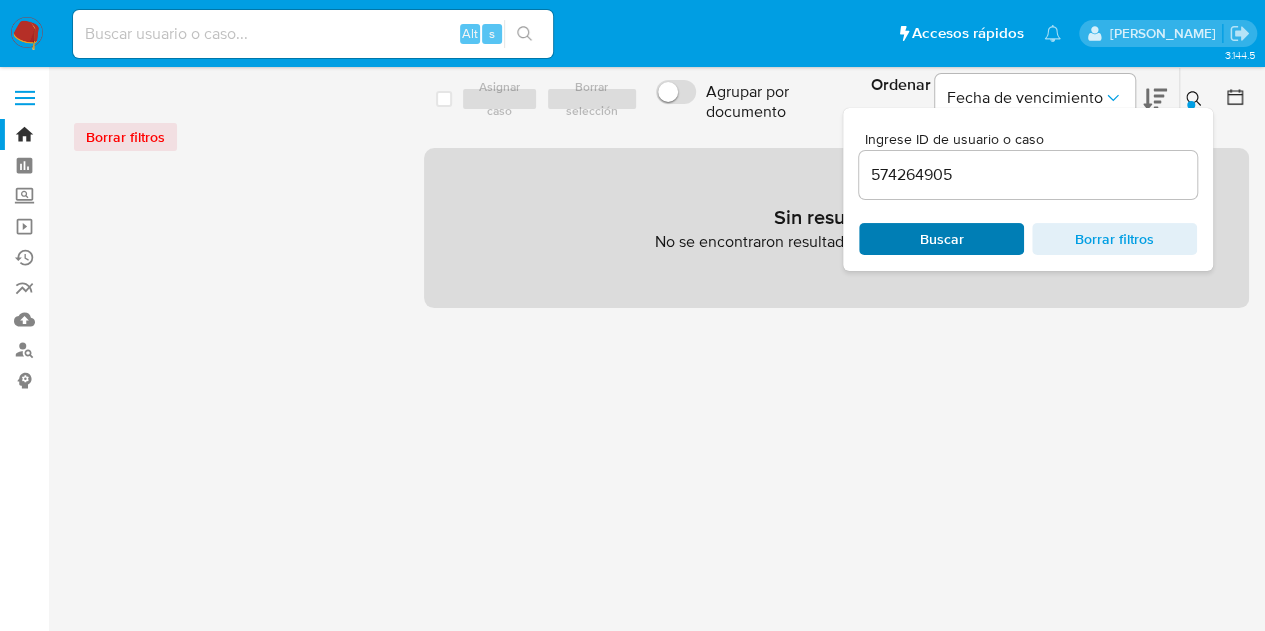 click on "Buscar" at bounding box center (942, 239) 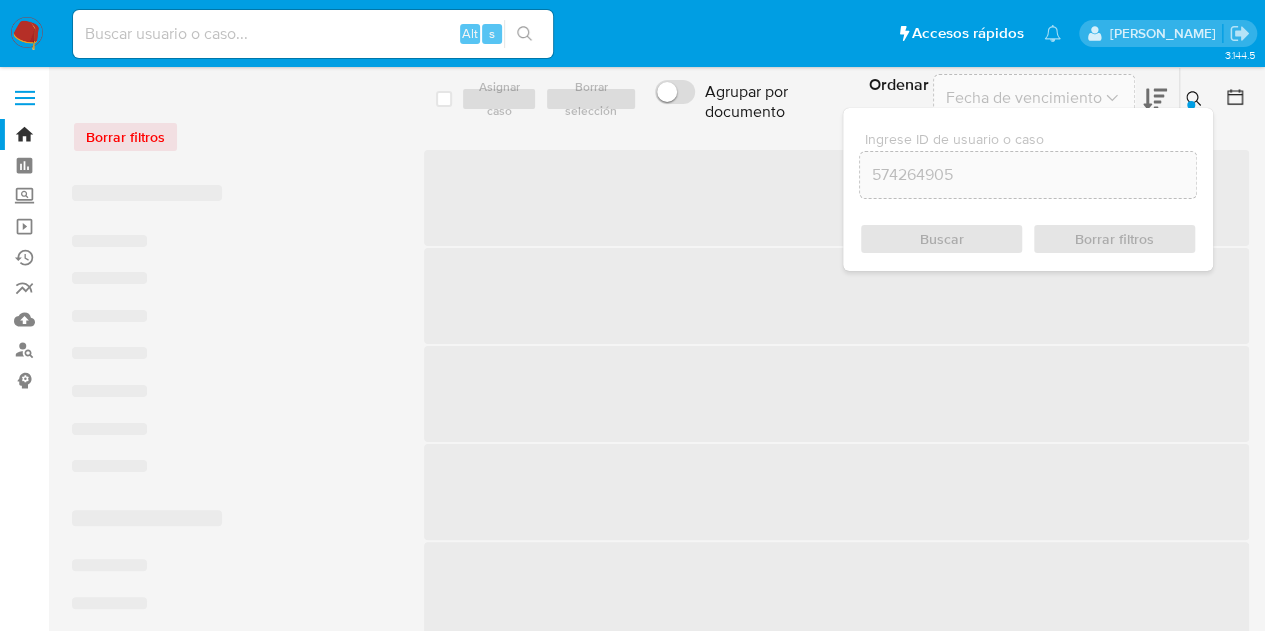 click 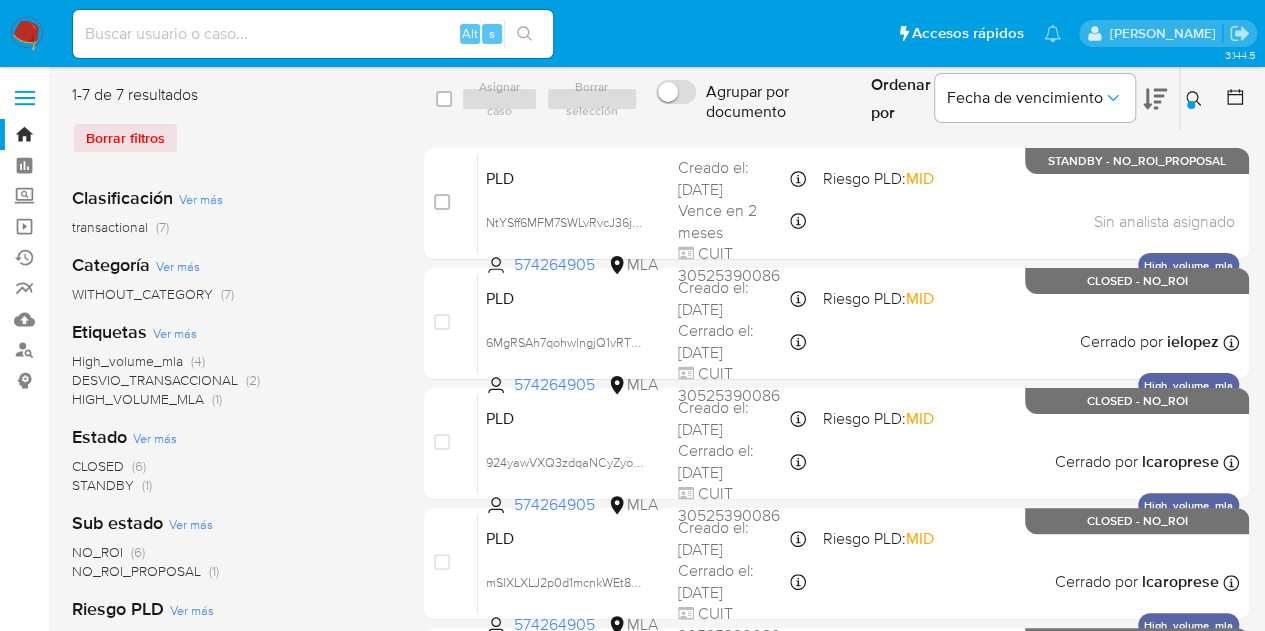click 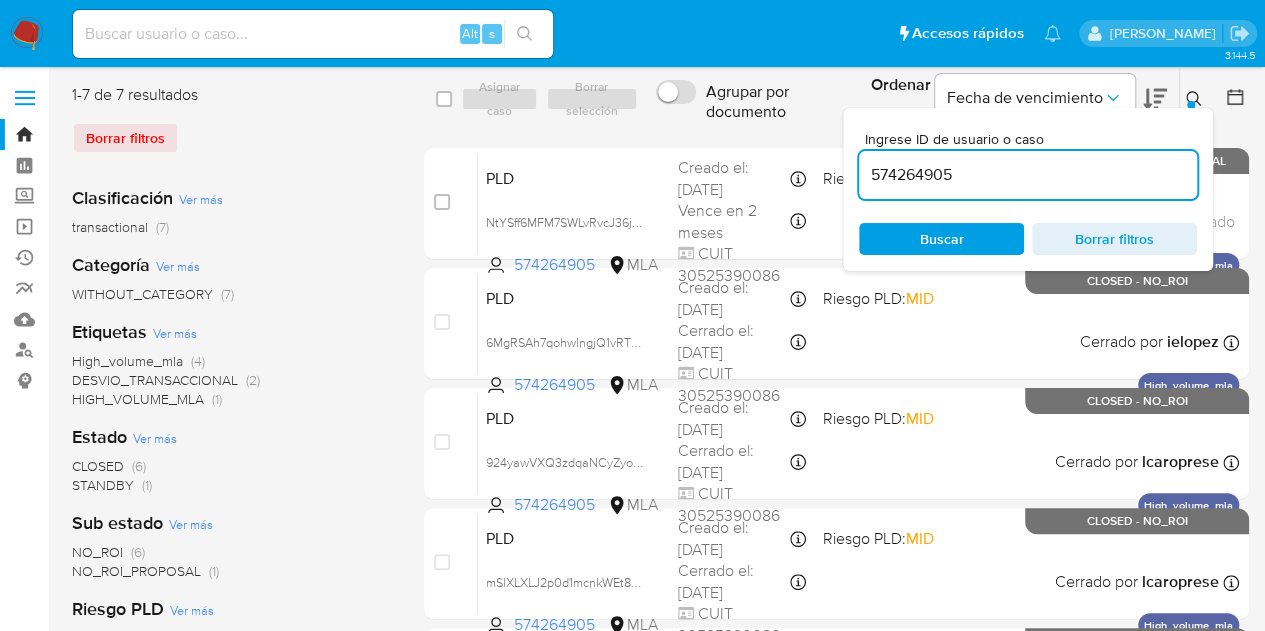 scroll, scrollTop: 0, scrollLeft: 0, axis: both 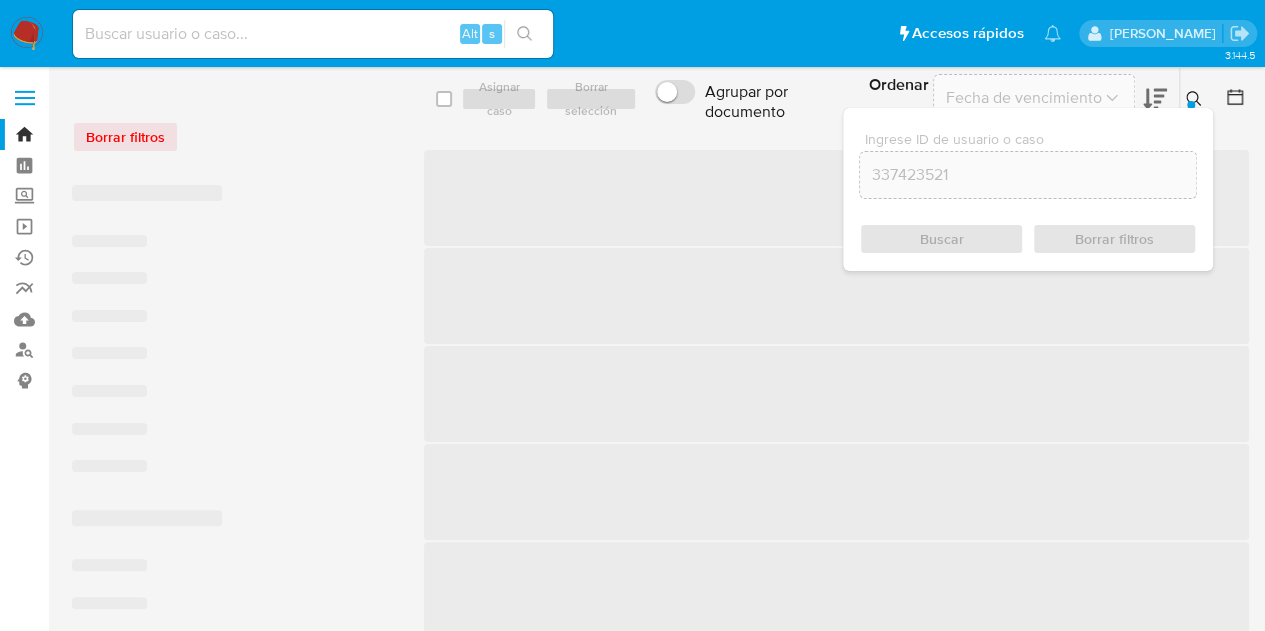 click at bounding box center [1196, 99] 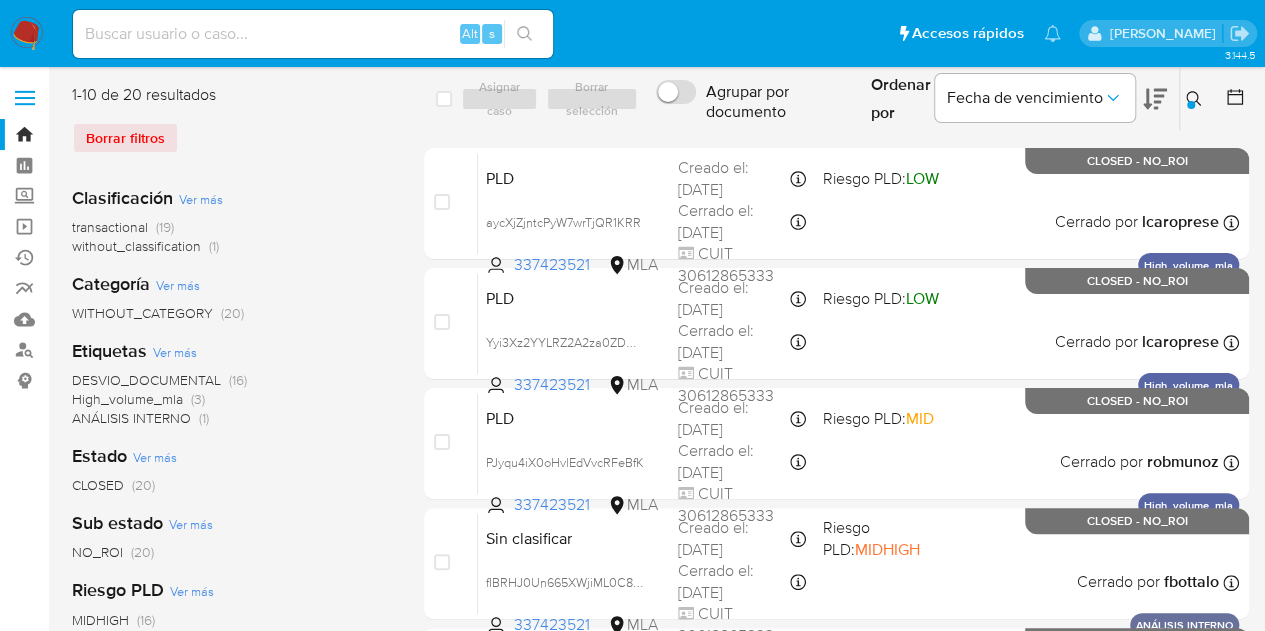 click at bounding box center [1196, 99] 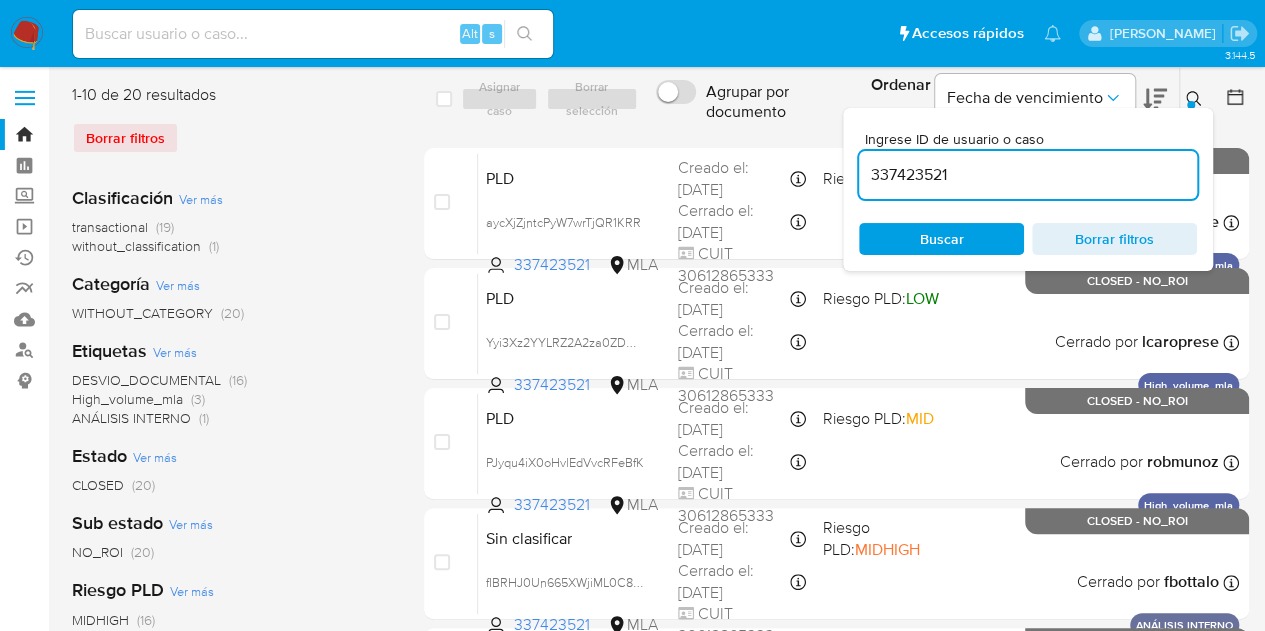drag, startPoint x: 974, startPoint y: 159, endPoint x: 977, endPoint y: 173, distance: 14.3178215 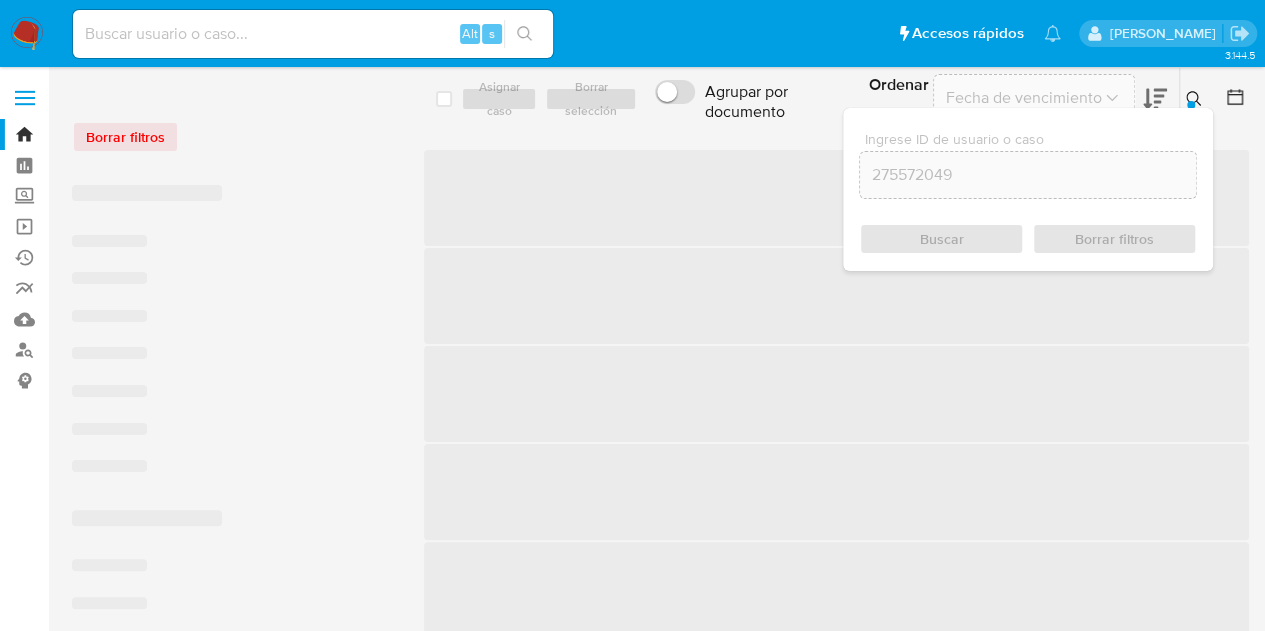 click on "Ingrese ID de usuario o caso 275572049 Buscar Borrar filtros" at bounding box center [1196, 99] 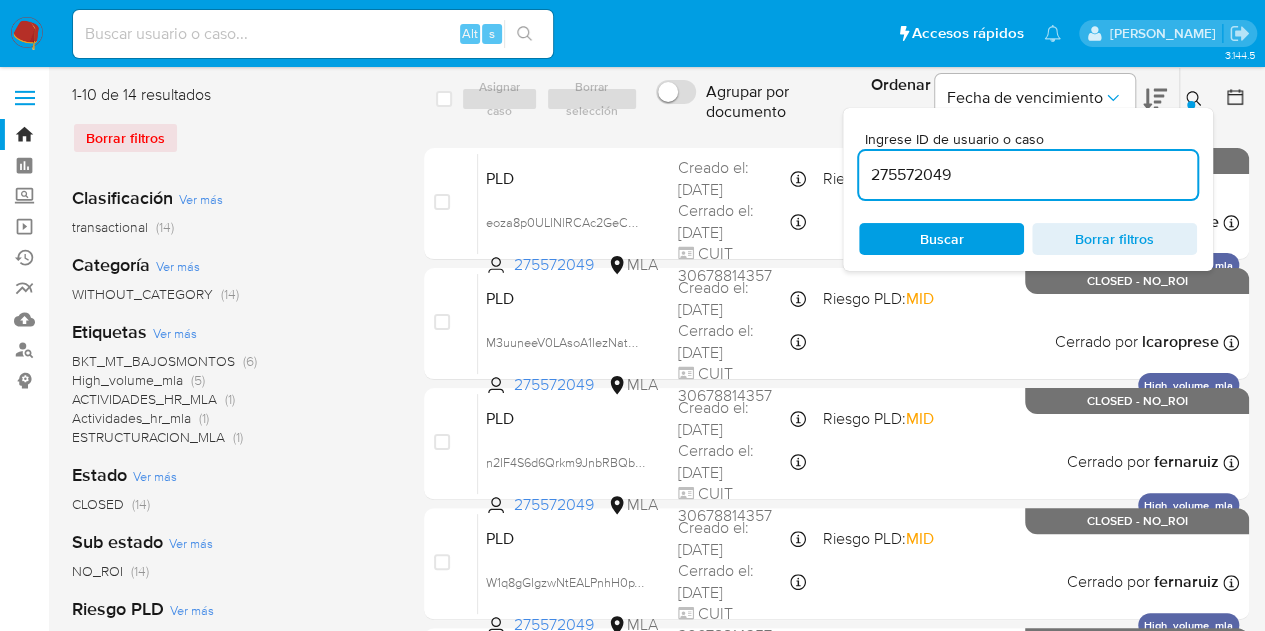 click 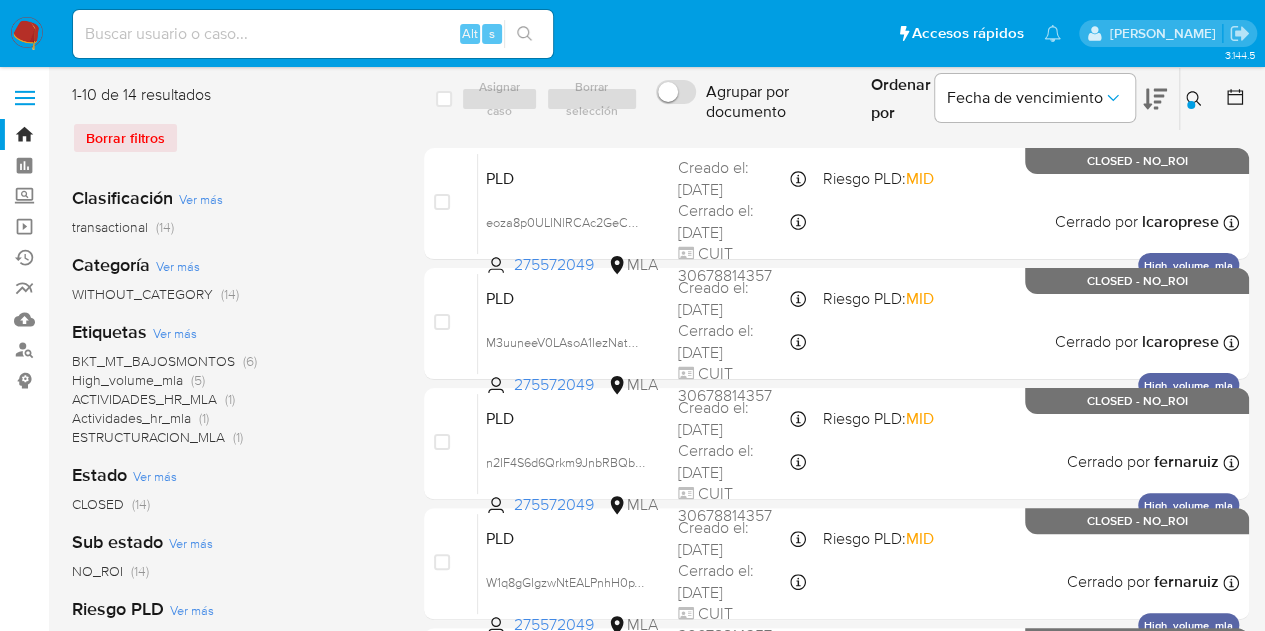 click at bounding box center [1196, 99] 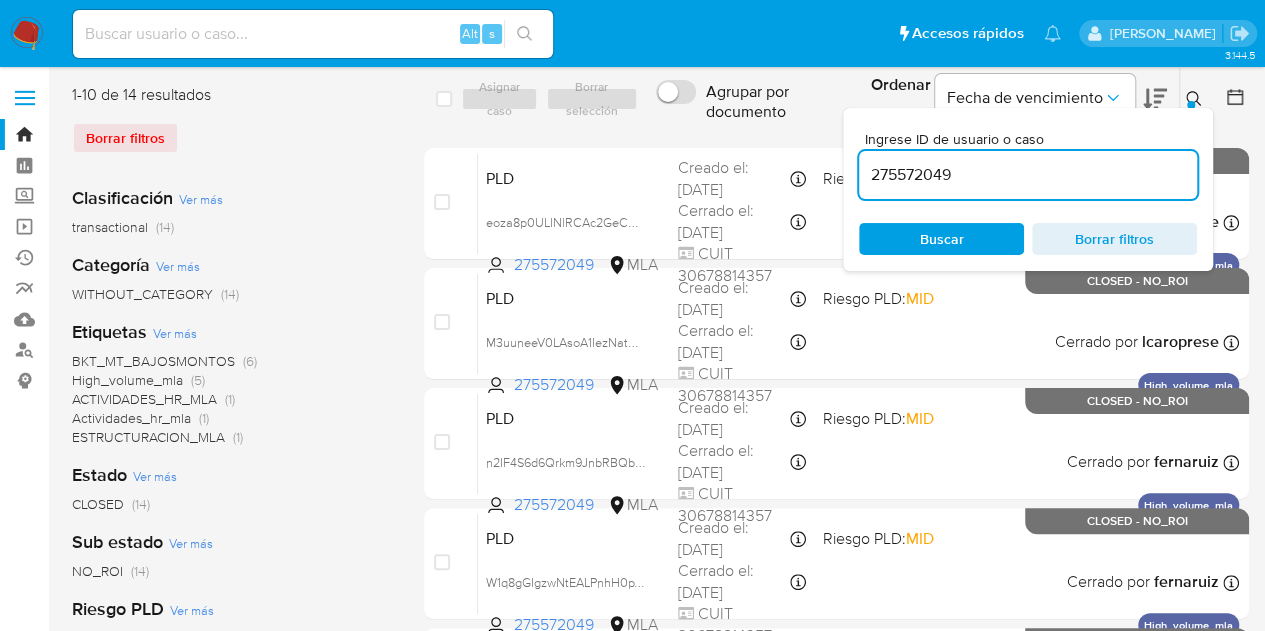 drag, startPoint x: 987, startPoint y: 175, endPoint x: 800, endPoint y: 146, distance: 189.2353 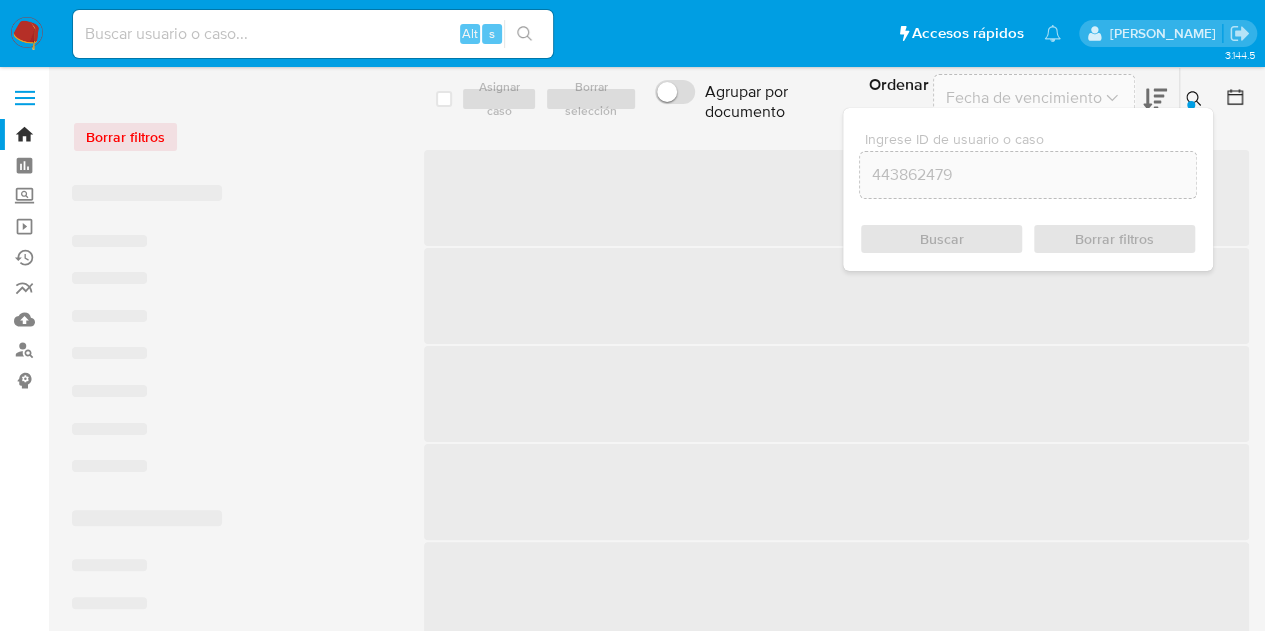 click at bounding box center [1196, 99] 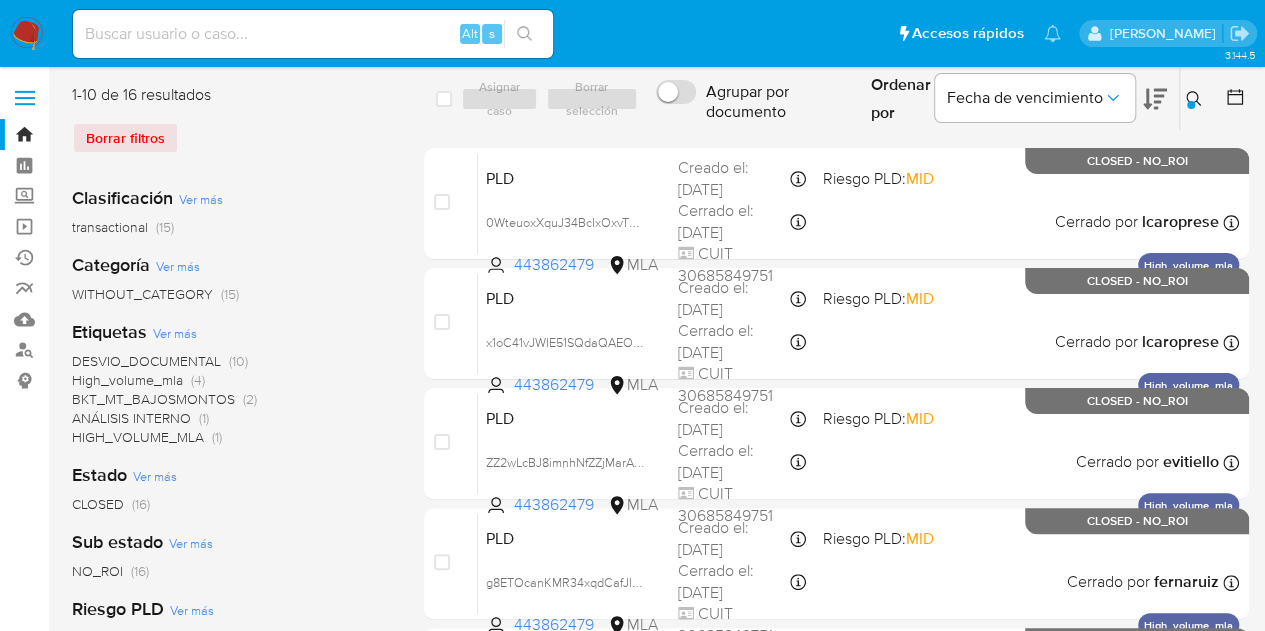 click at bounding box center (1191, 105) 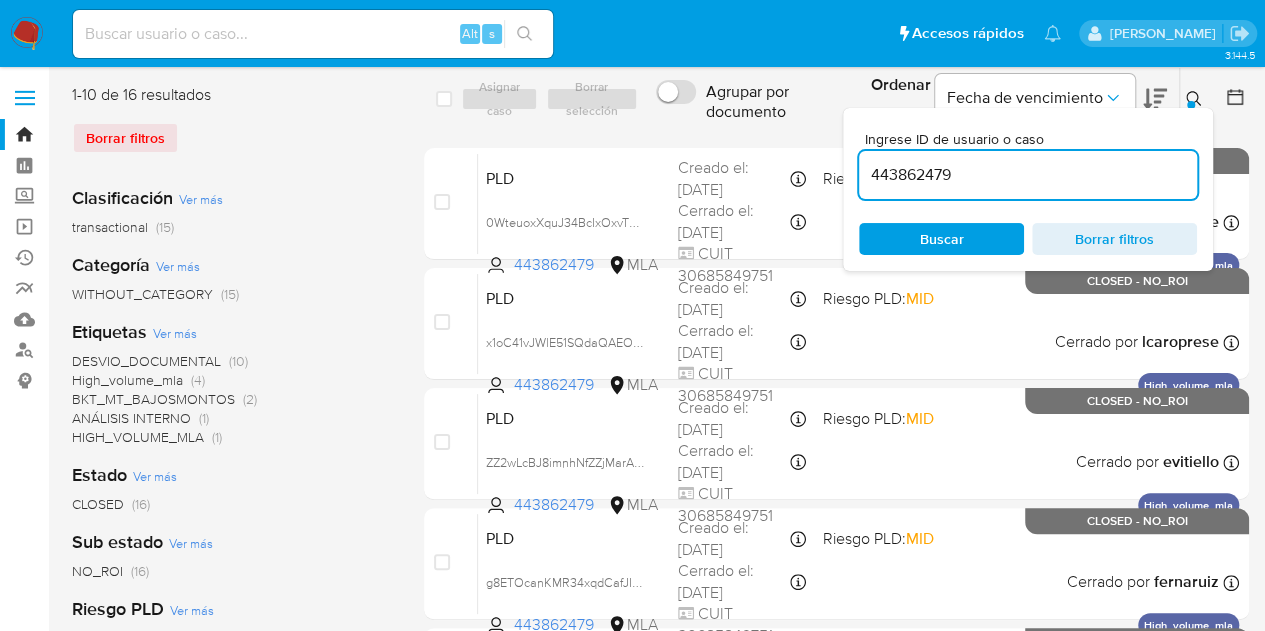drag, startPoint x: 1034, startPoint y: 171, endPoint x: 732, endPoint y: 135, distance: 304.13812 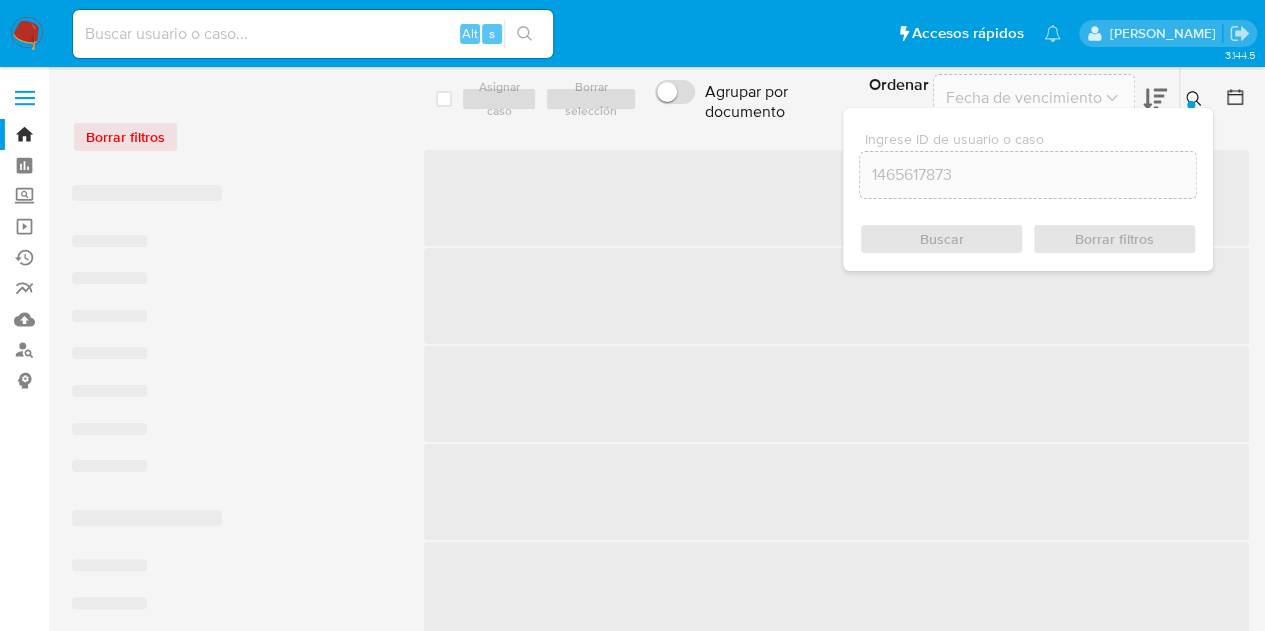 click 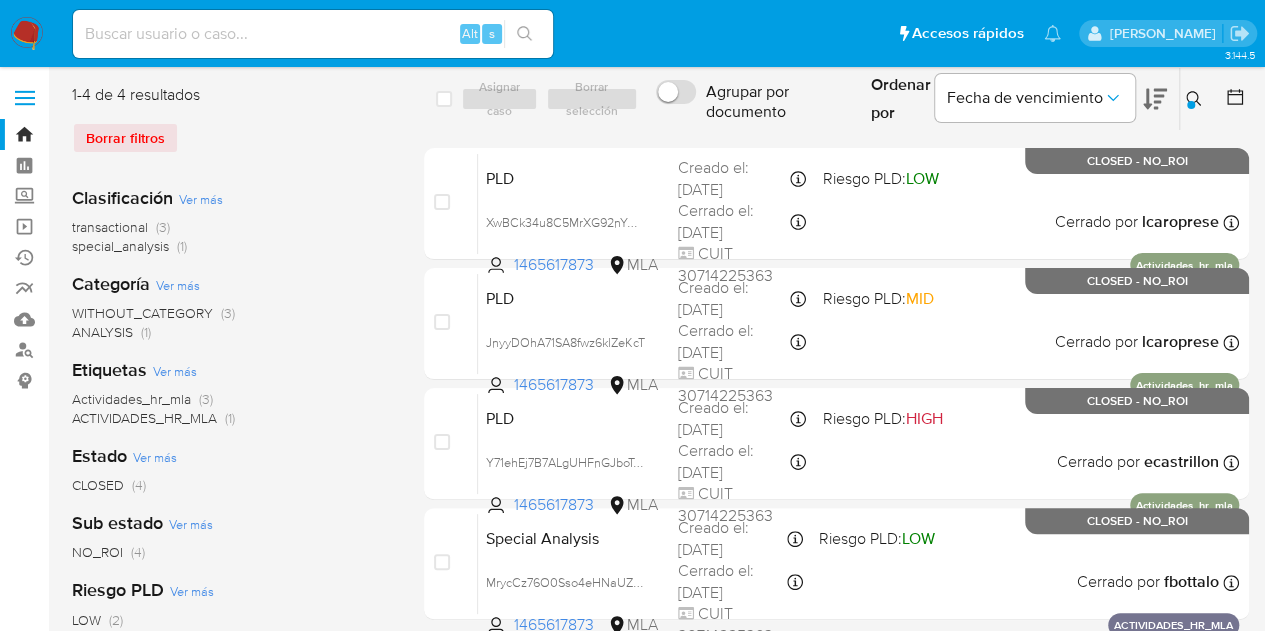 click 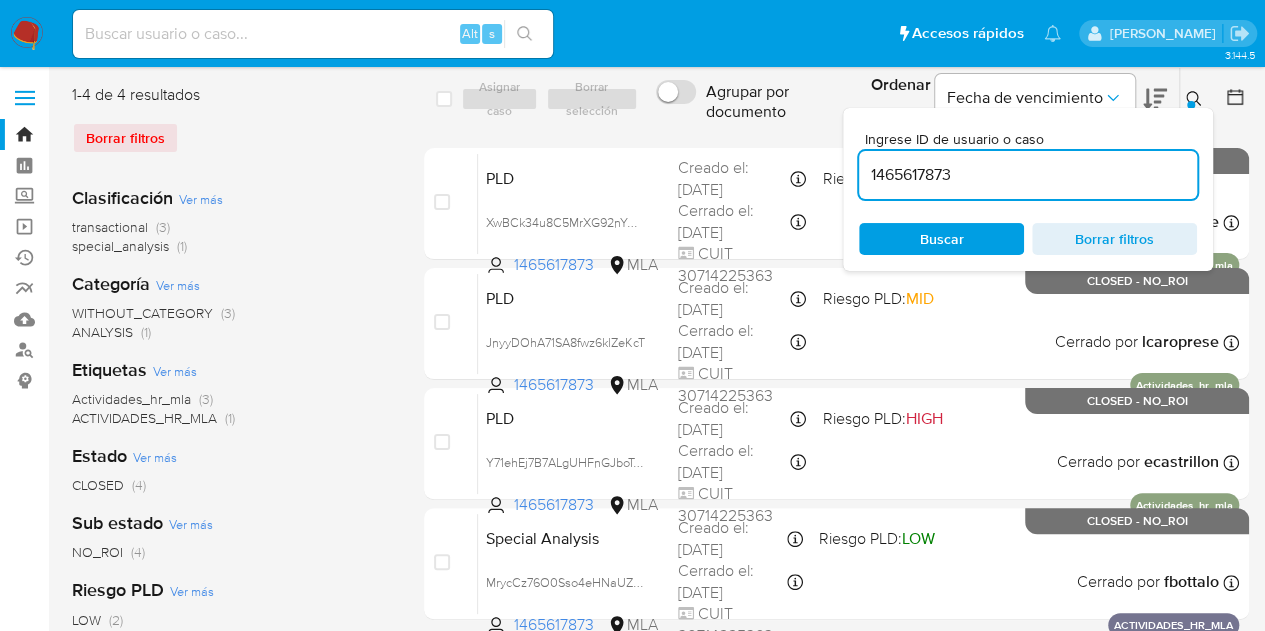 drag, startPoint x: 940, startPoint y: 169, endPoint x: 728, endPoint y: 139, distance: 214.11212 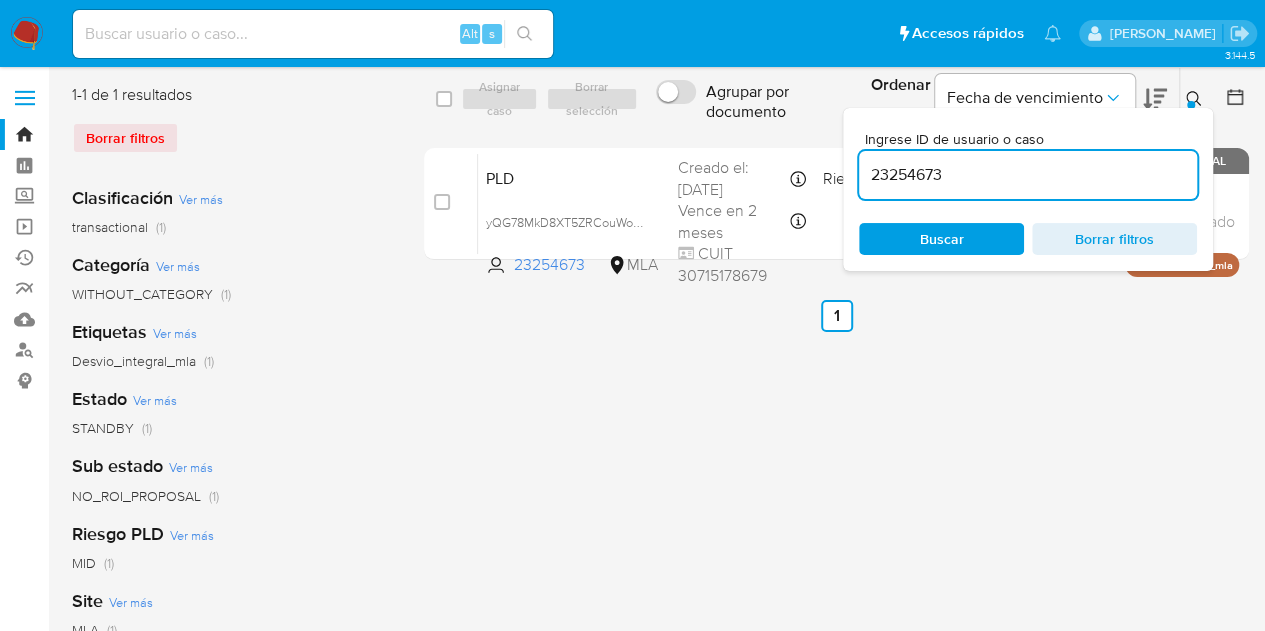 click 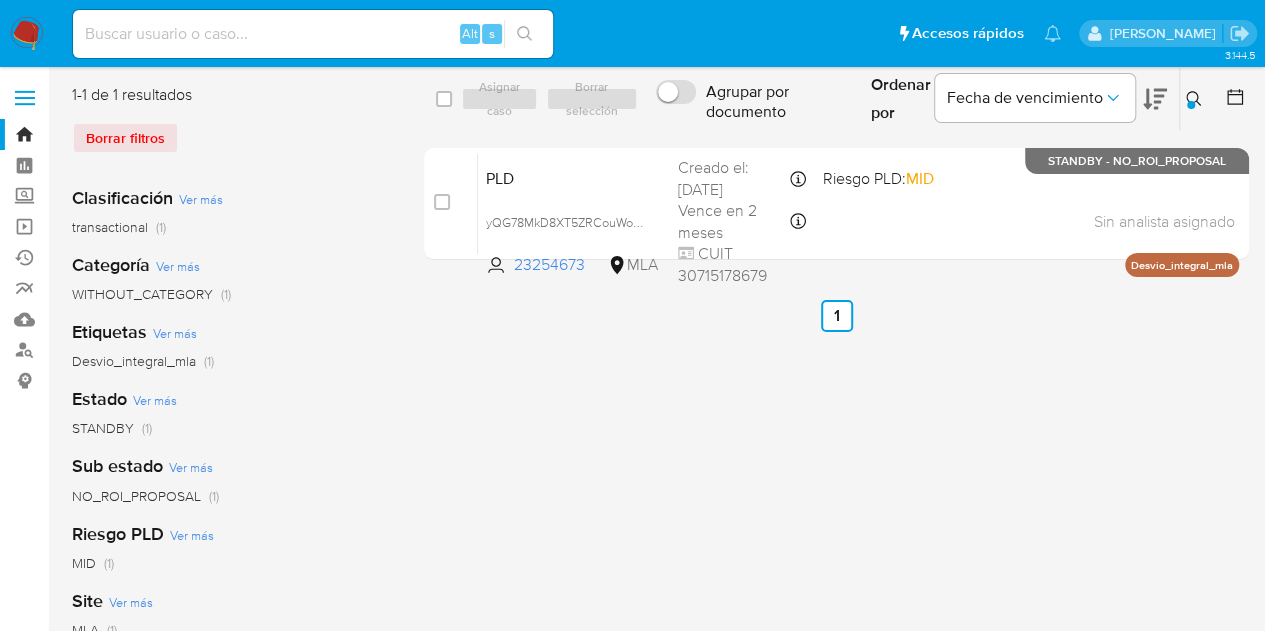 click at bounding box center [1191, 105] 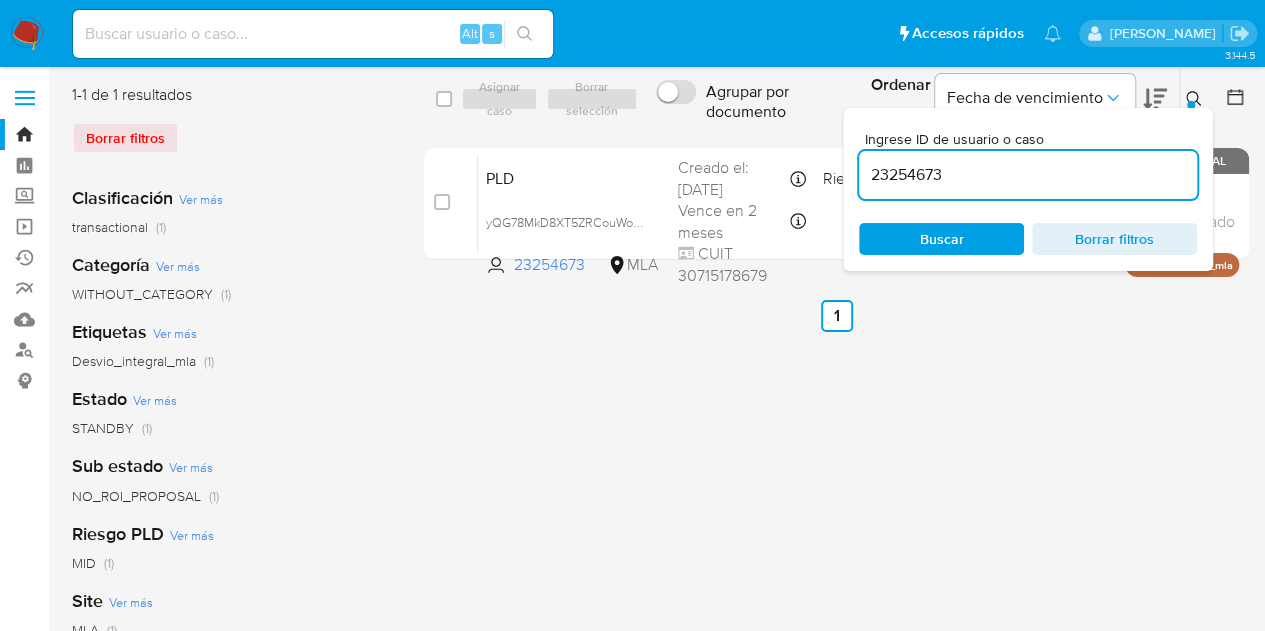 drag, startPoint x: 1048, startPoint y: 183, endPoint x: 706, endPoint y: 91, distance: 354.15814 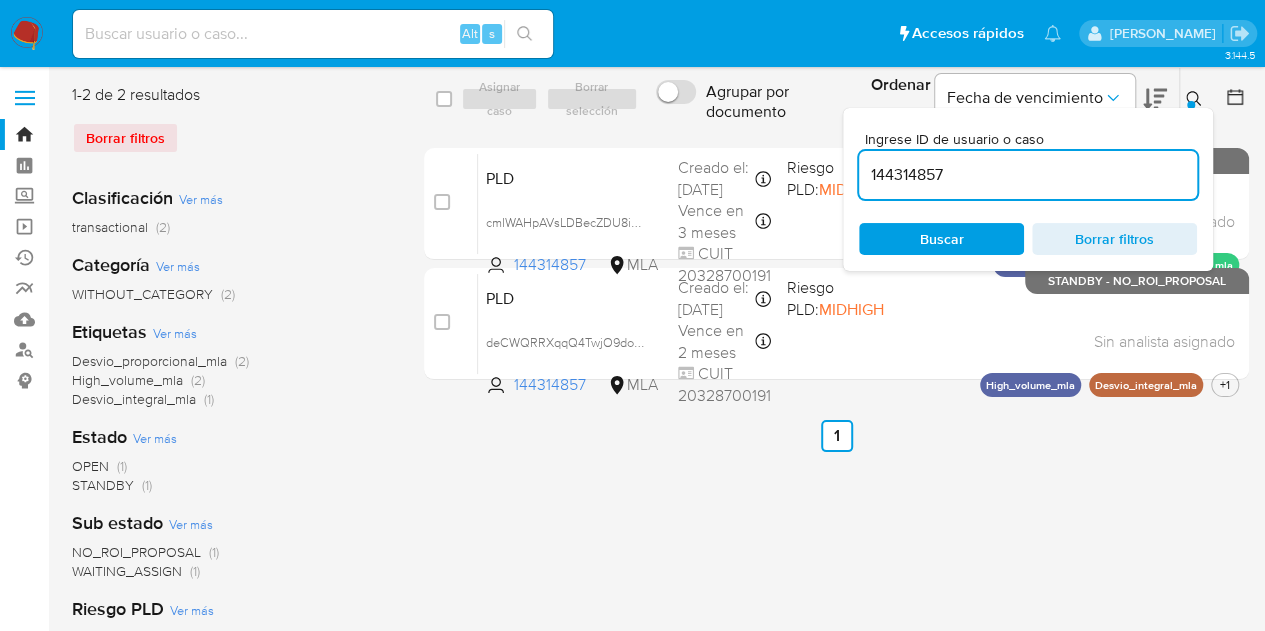 click 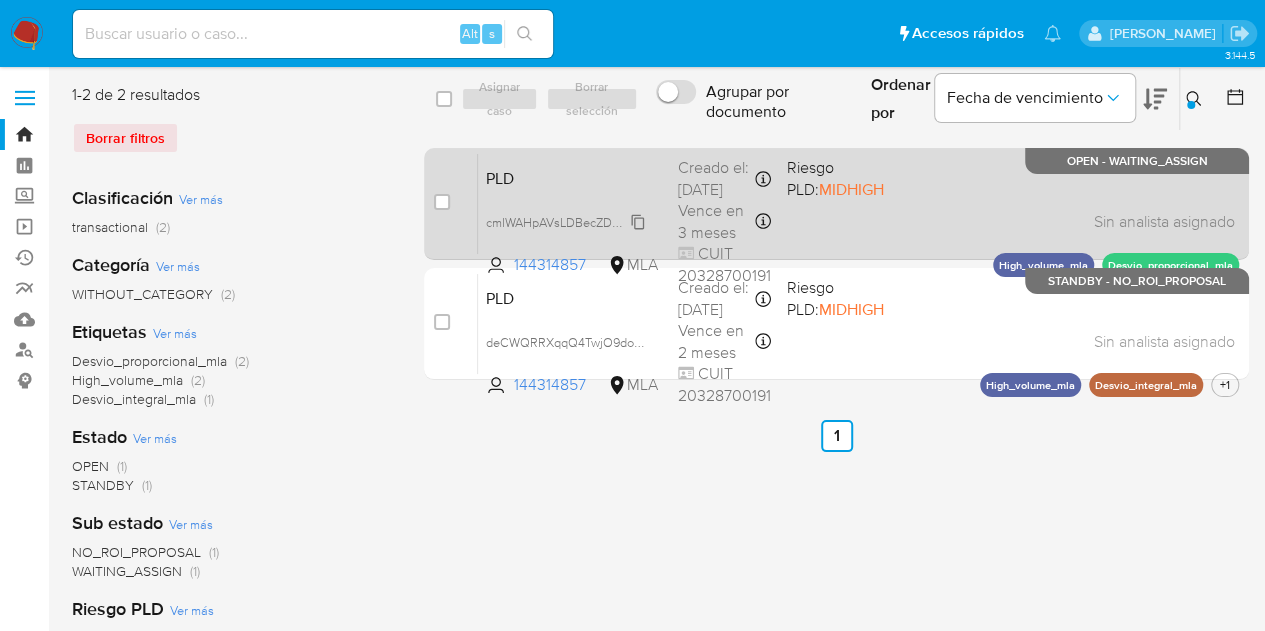 click on "cmIWAHpAVsLDBecZDU8i7RH2" at bounding box center (573, 221) 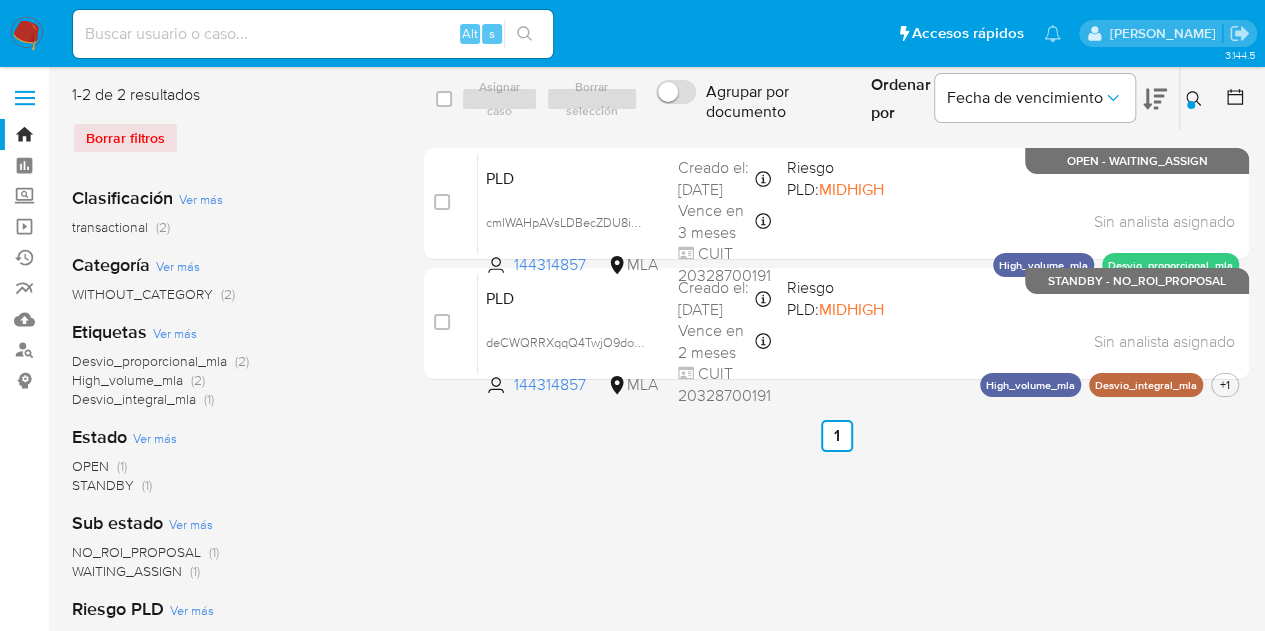 click at bounding box center [1196, 99] 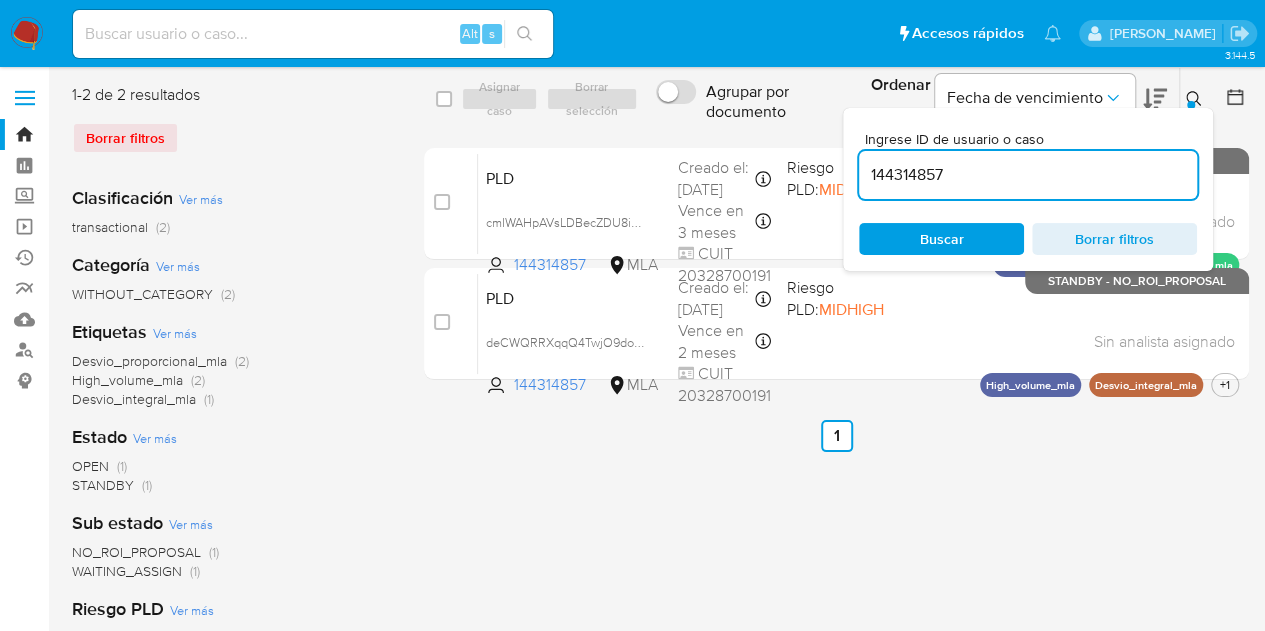 drag, startPoint x: 1024, startPoint y: 175, endPoint x: 752, endPoint y: 105, distance: 280.86295 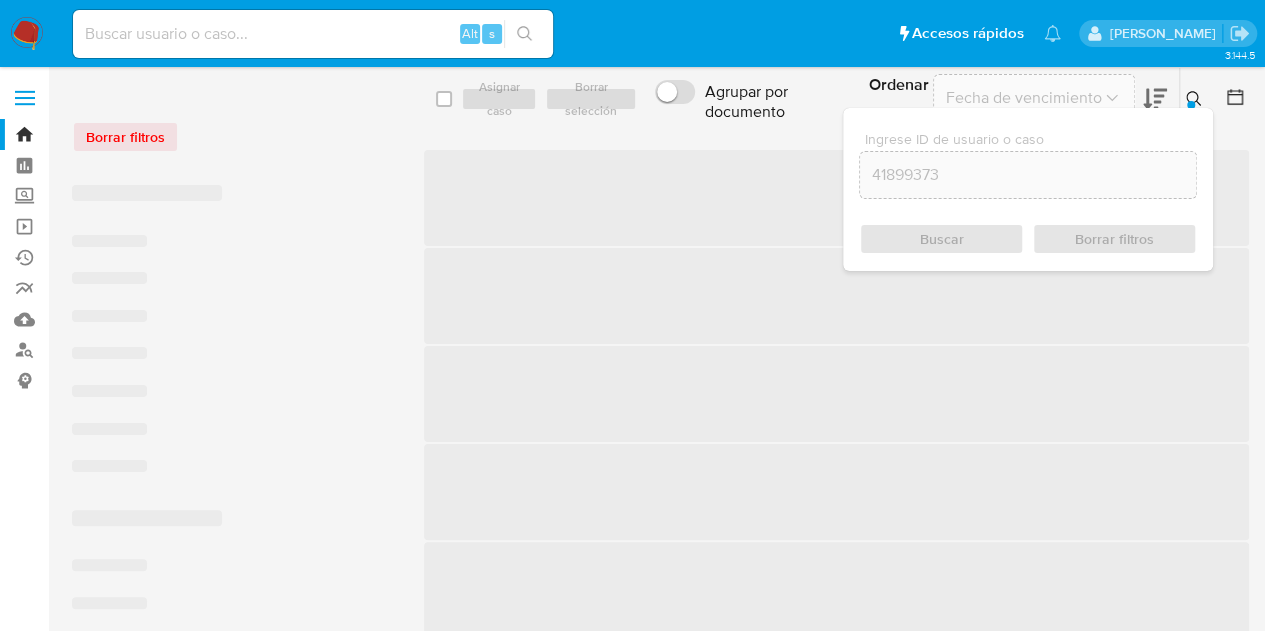 click 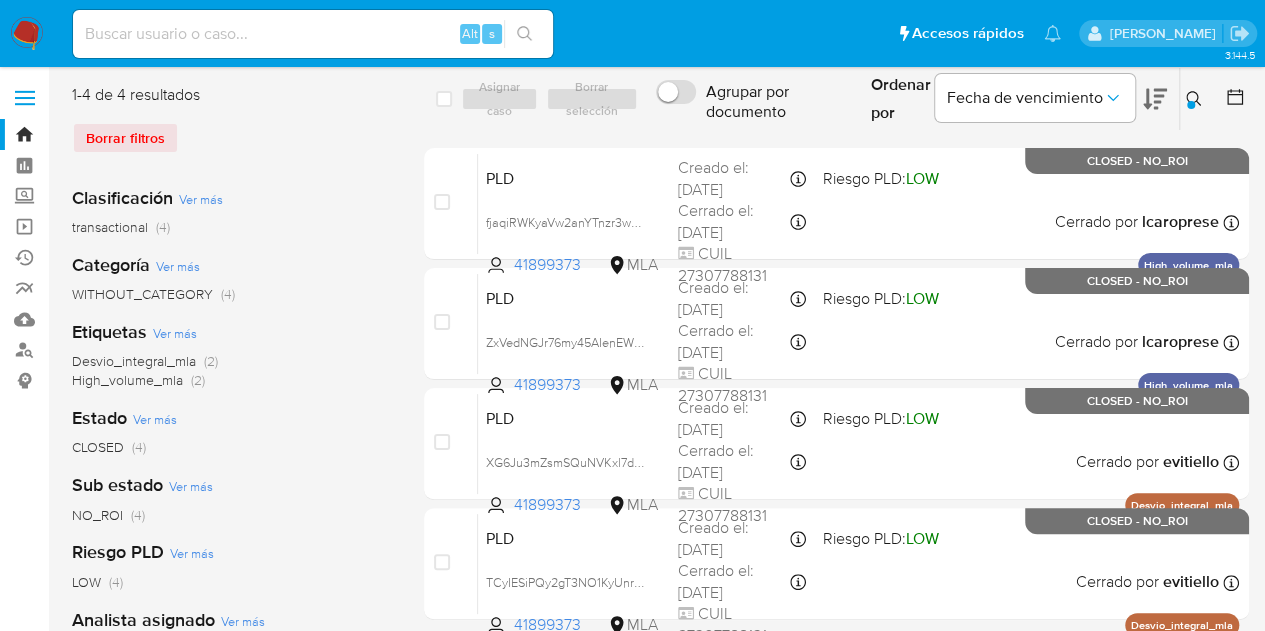 click at bounding box center (1196, 99) 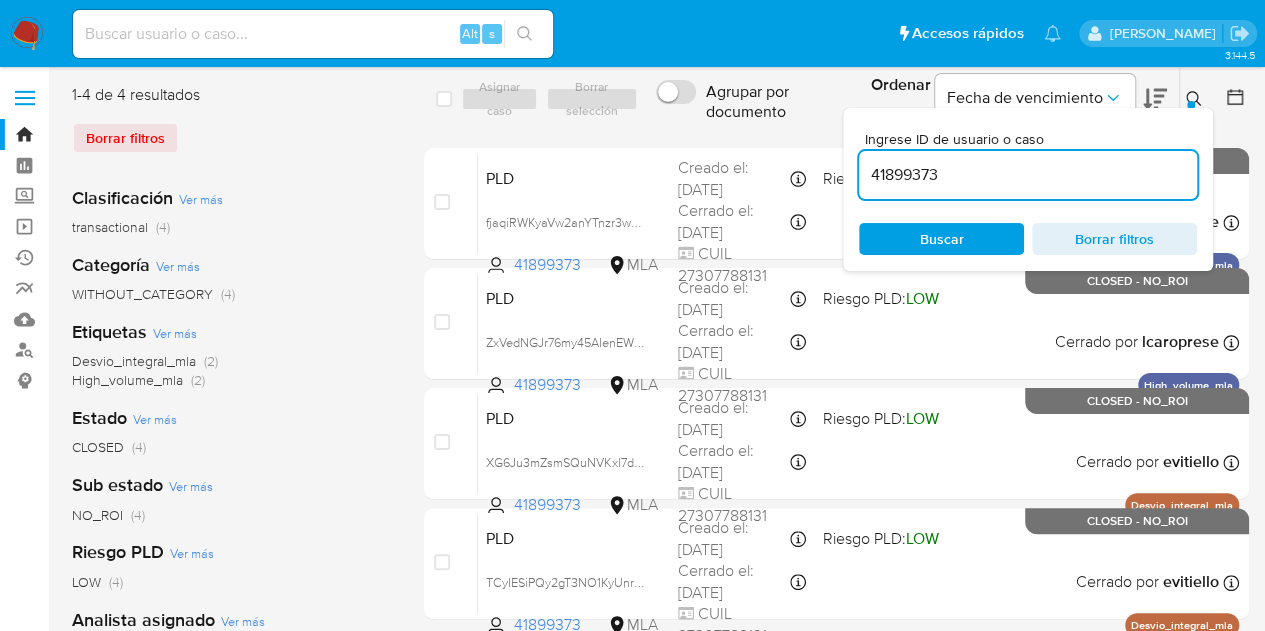 drag, startPoint x: 988, startPoint y: 181, endPoint x: 724, endPoint y: 126, distance: 269.6683 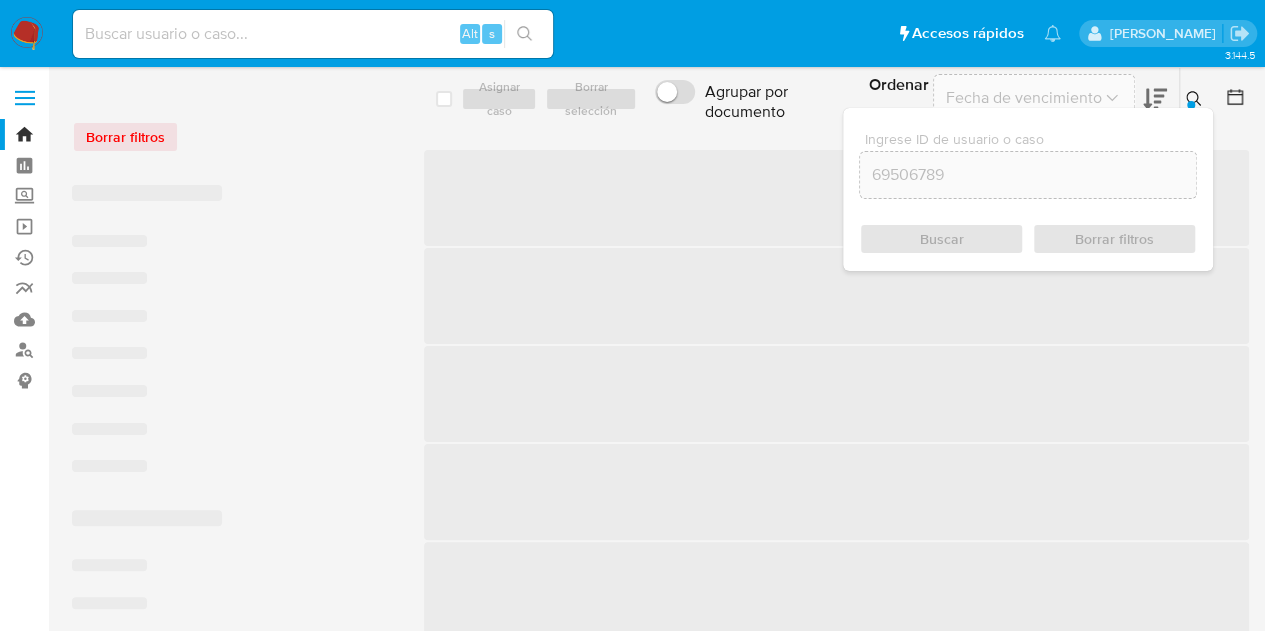click 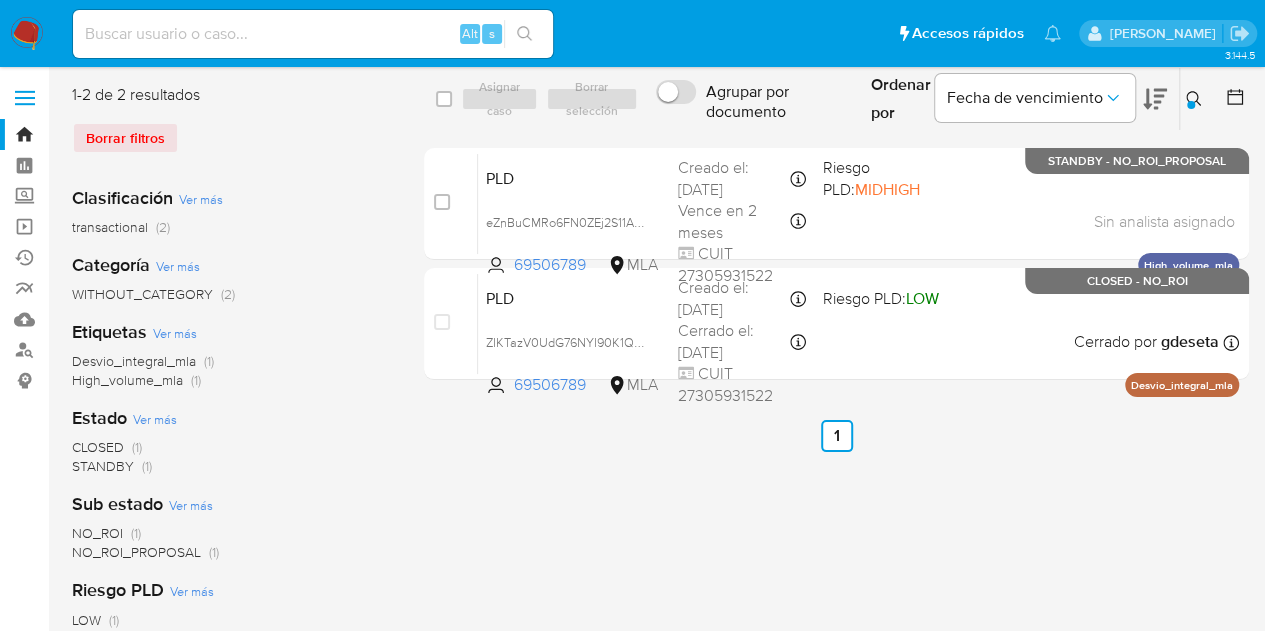 click at bounding box center [1196, 99] 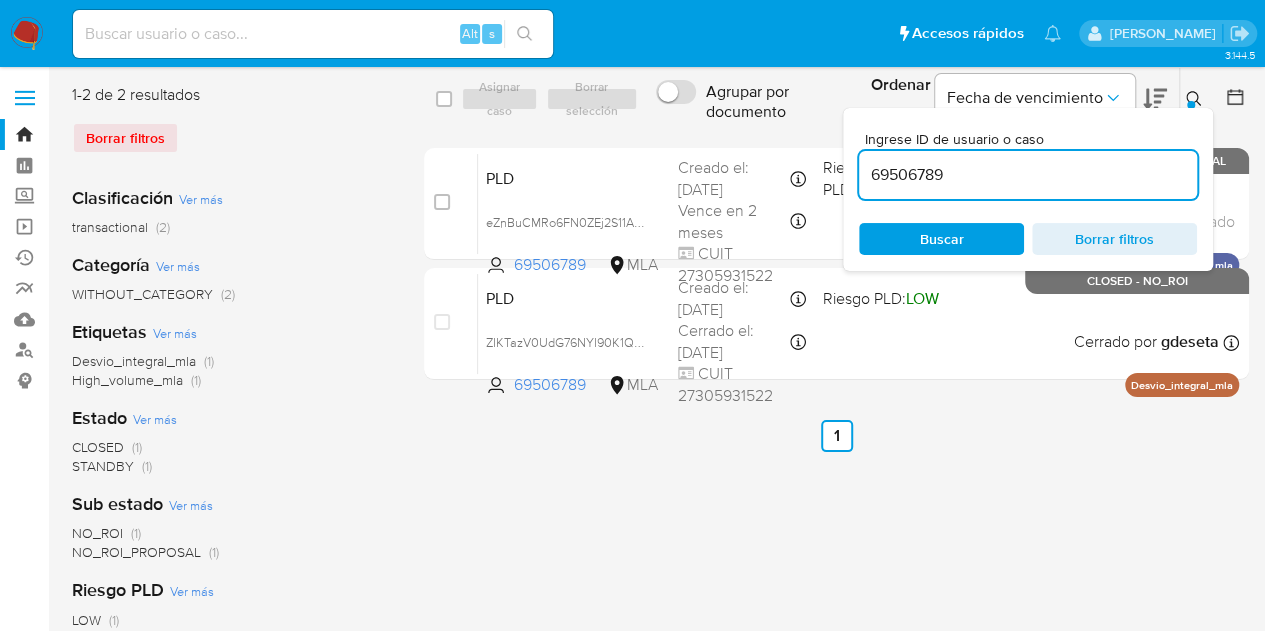 drag, startPoint x: 986, startPoint y: 180, endPoint x: 722, endPoint y: 124, distance: 269.87405 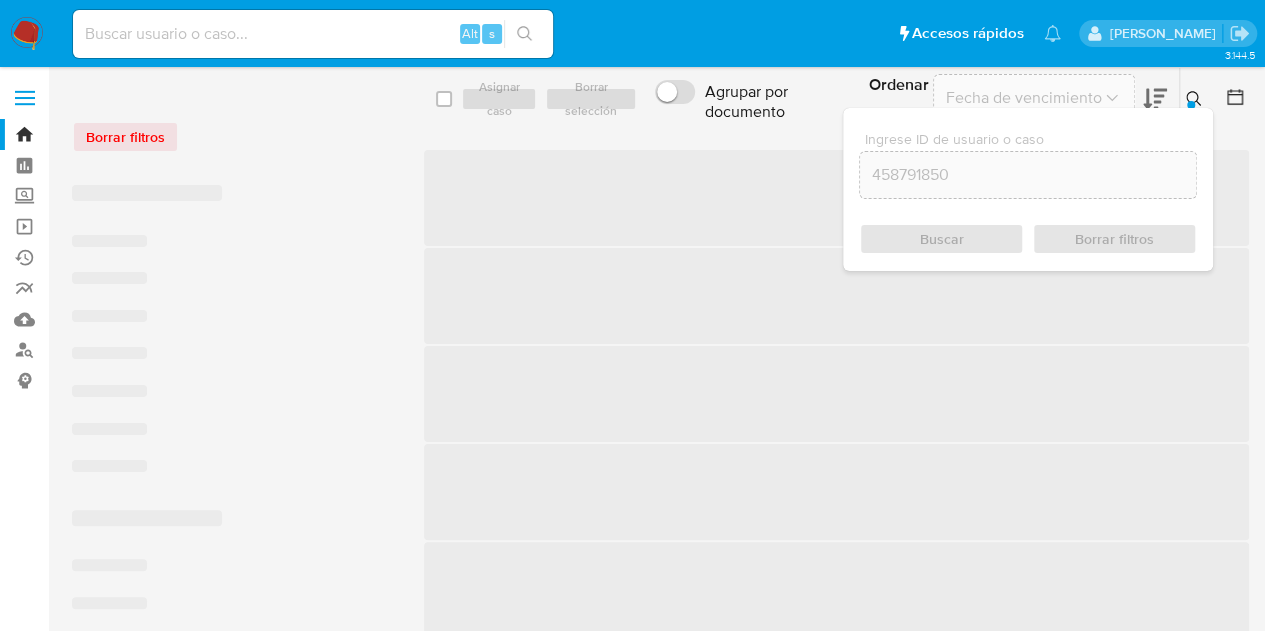 click 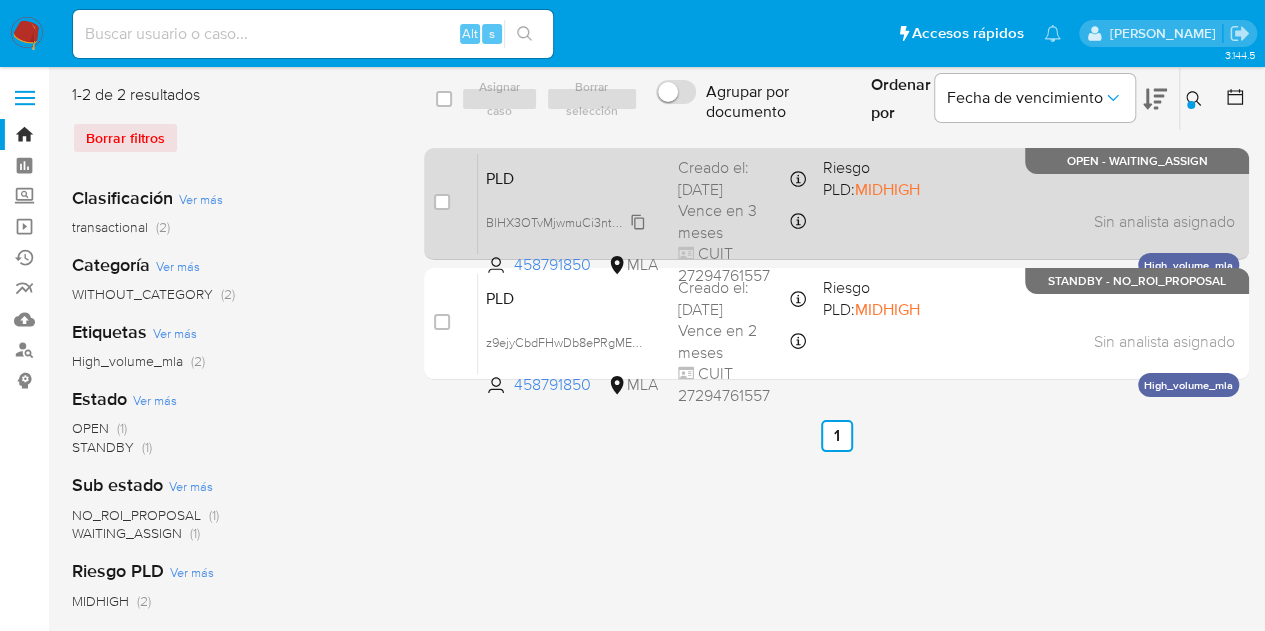 click on "BlHX3OTvMjwmuCi3ntAtYPYS" at bounding box center [570, 221] 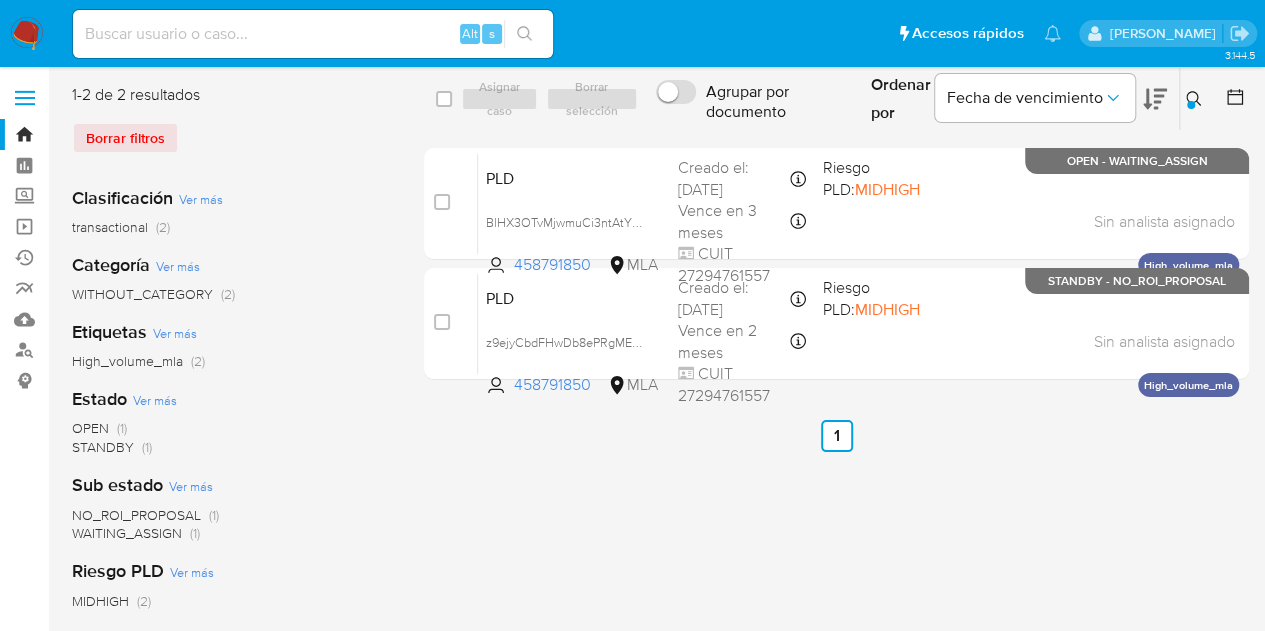 click 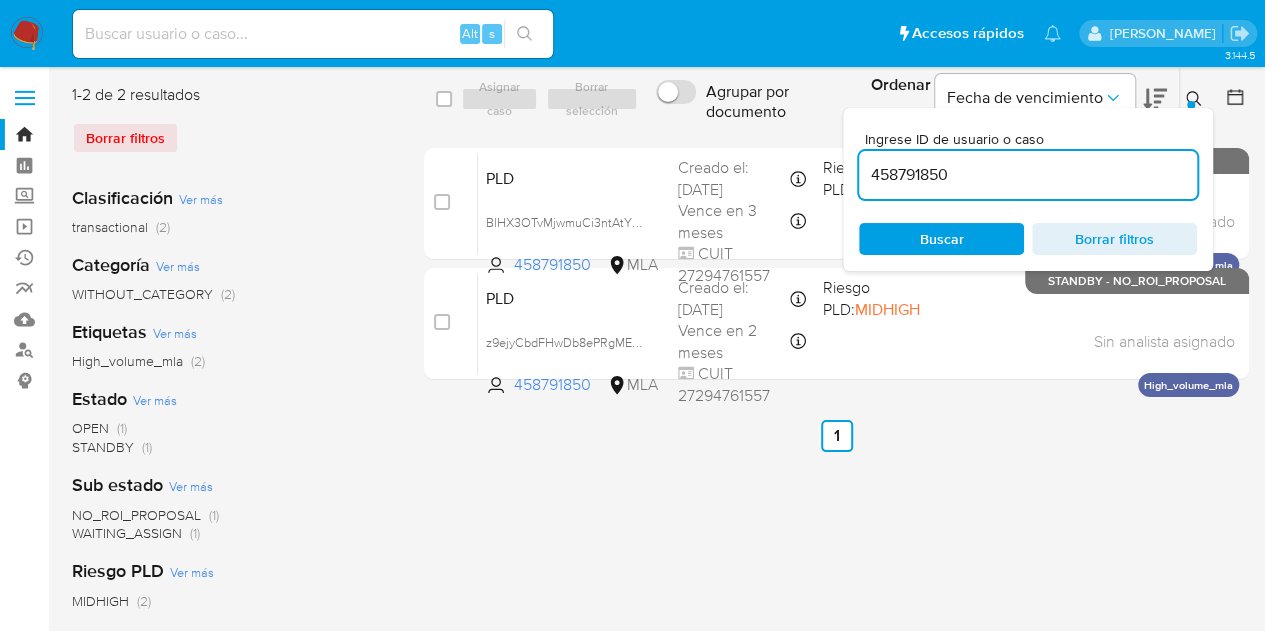 drag, startPoint x: 1022, startPoint y: 179, endPoint x: 711, endPoint y: 113, distance: 317.9261 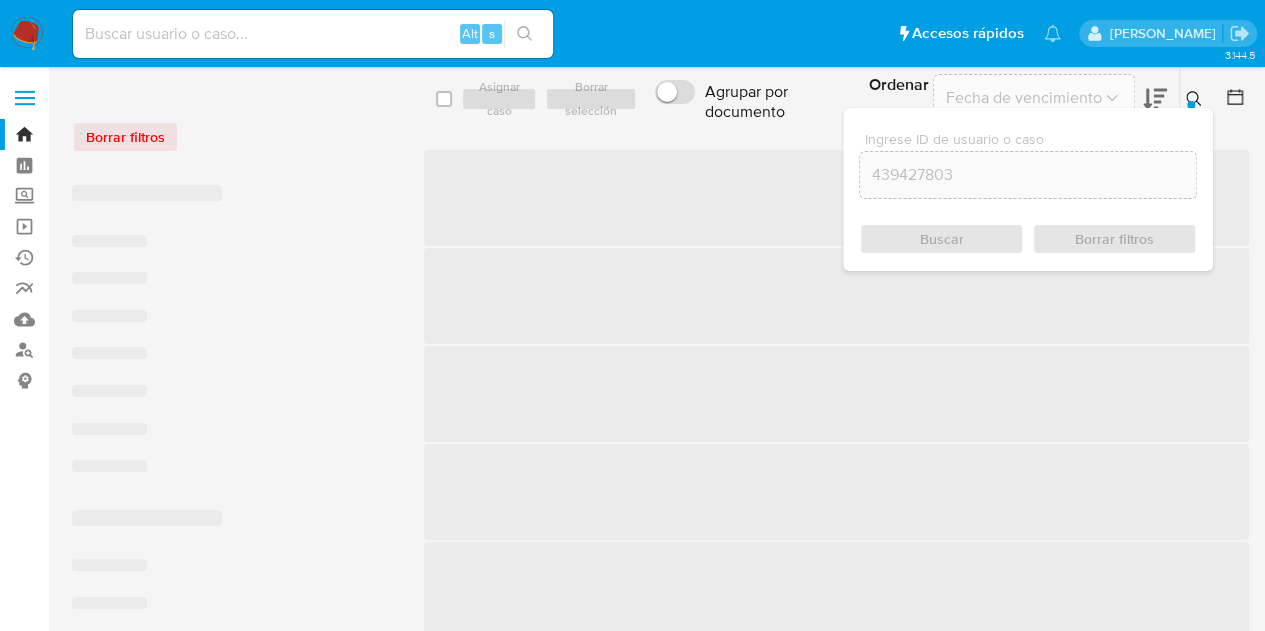 click 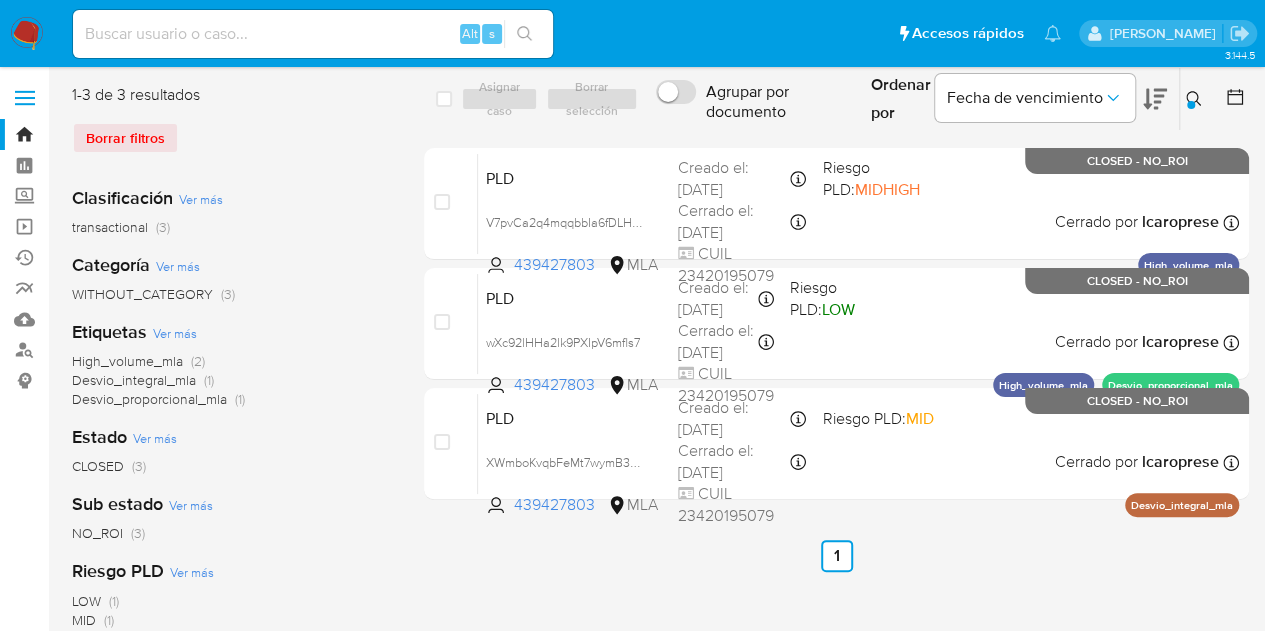 click 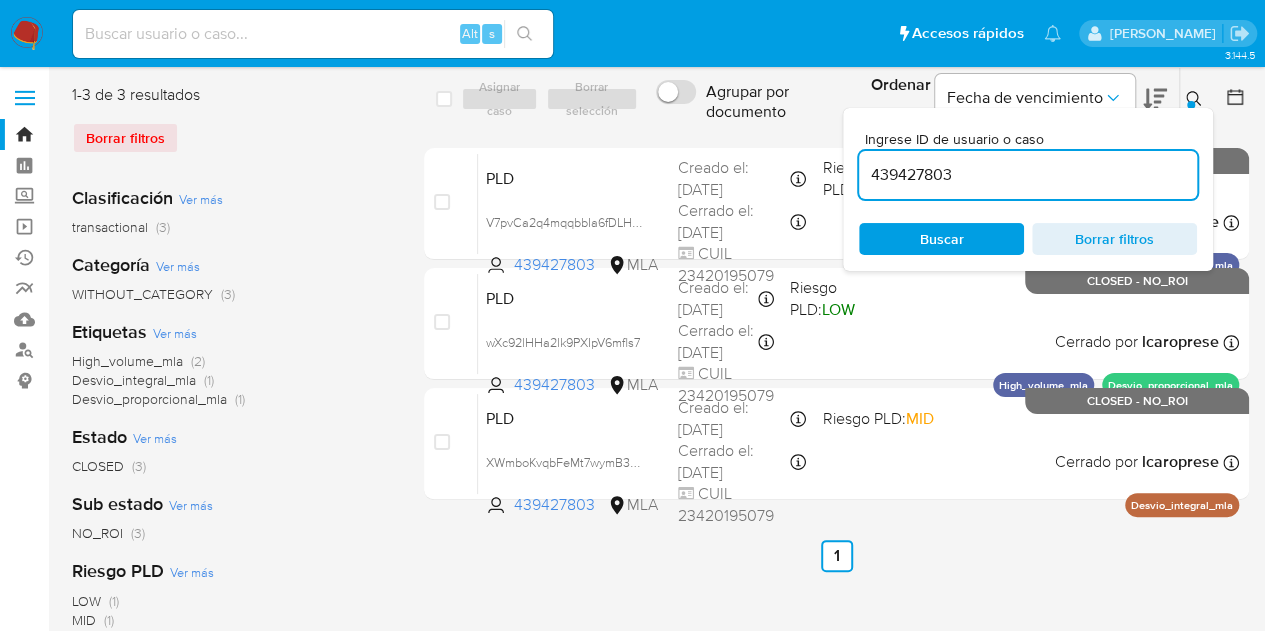 drag, startPoint x: 1064, startPoint y: 177, endPoint x: 650, endPoint y: 140, distance: 415.6501 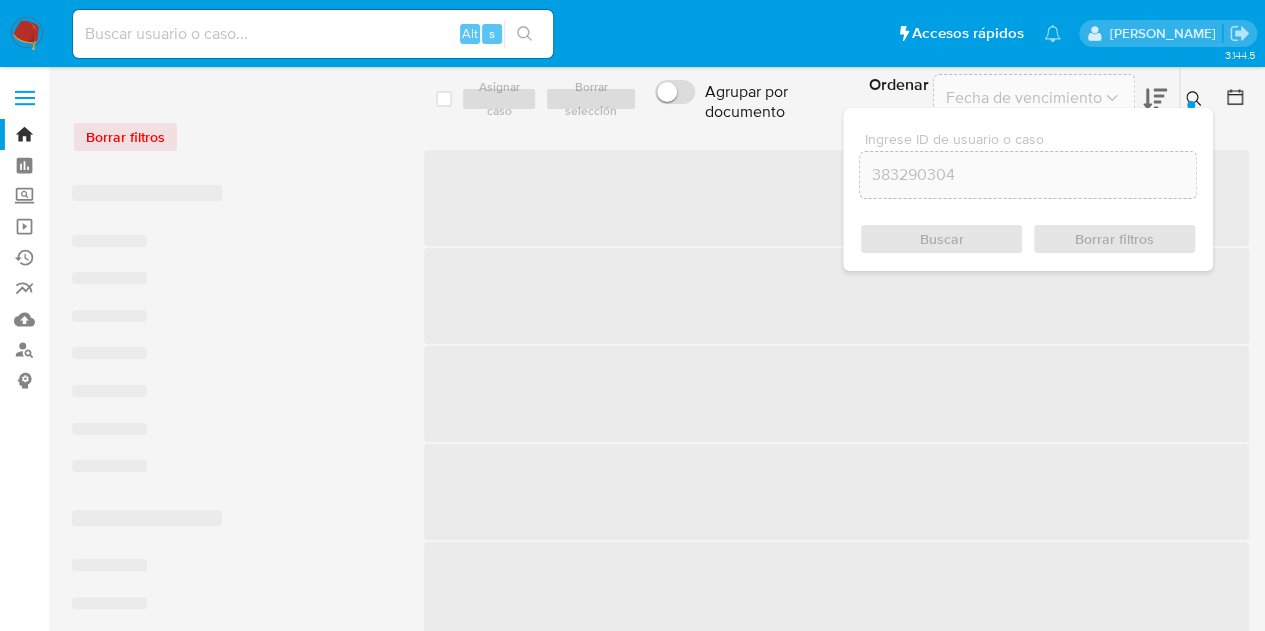 click at bounding box center [1191, 105] 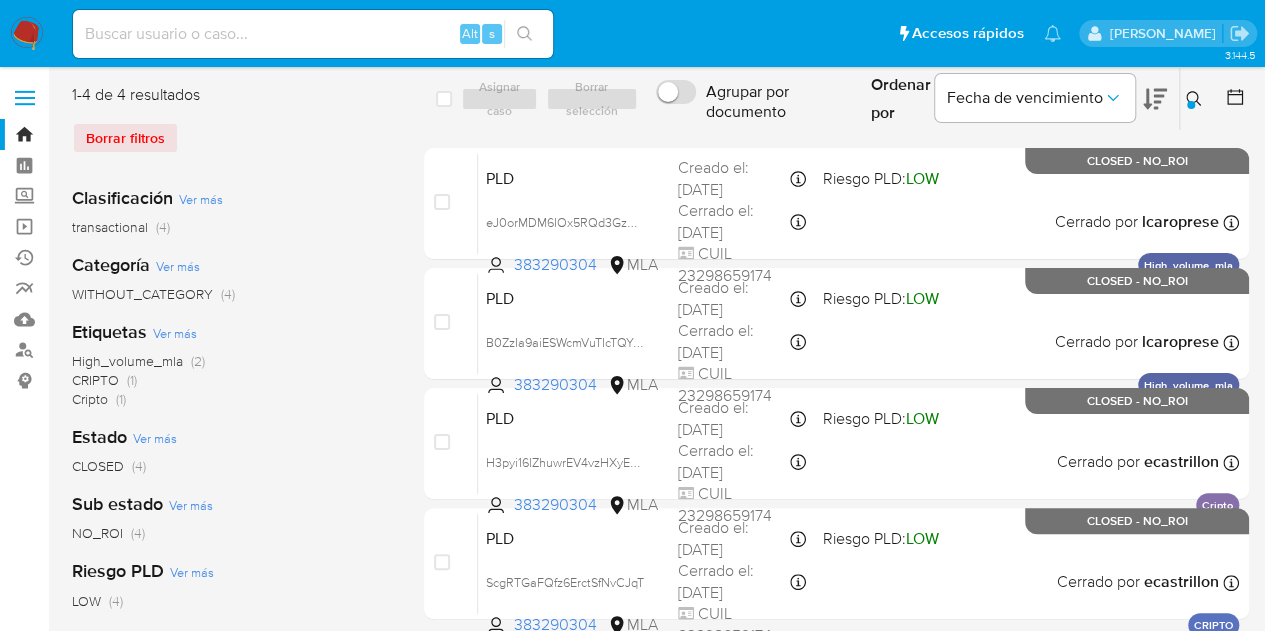 click on "Ingrese ID de usuario o caso 383290304 Buscar Borrar filtros" at bounding box center [1196, 99] 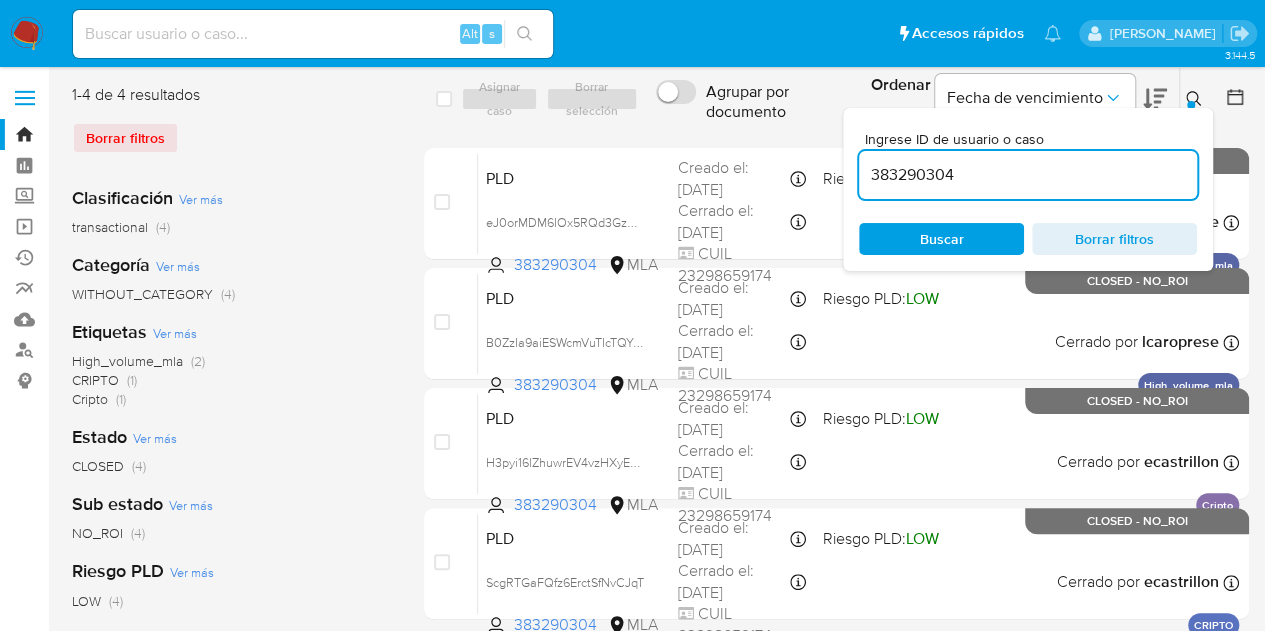 click on "383290304" at bounding box center [1028, 175] 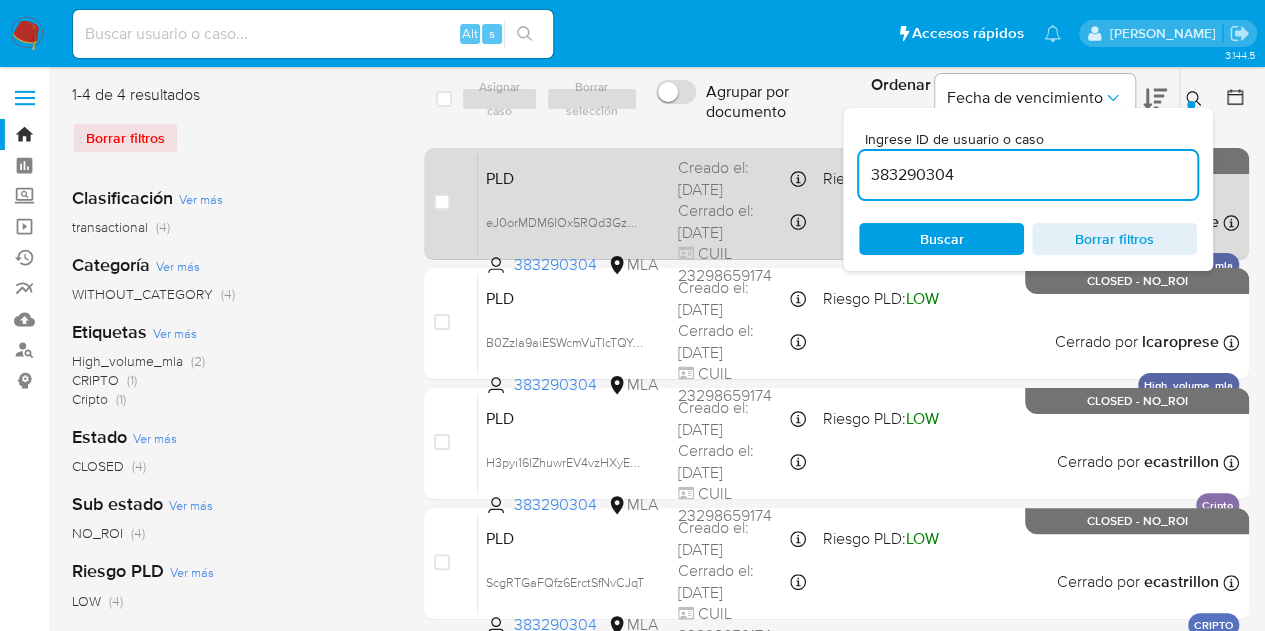 drag, startPoint x: 992, startPoint y: 177, endPoint x: 784, endPoint y: 149, distance: 209.87616 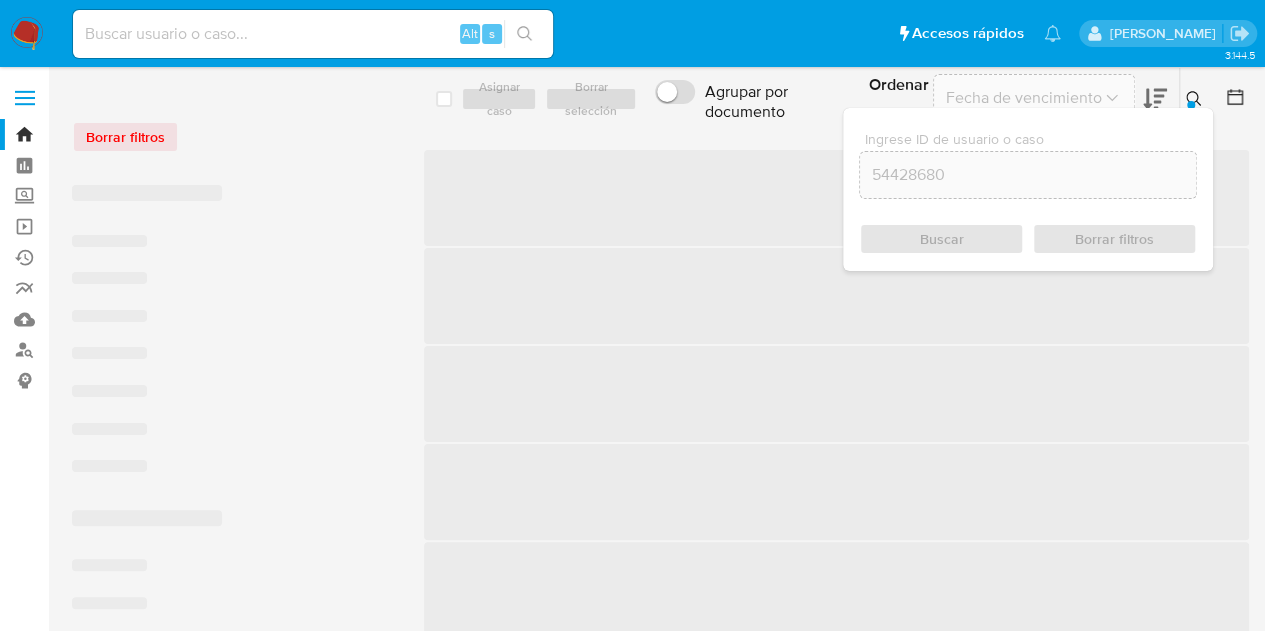 click 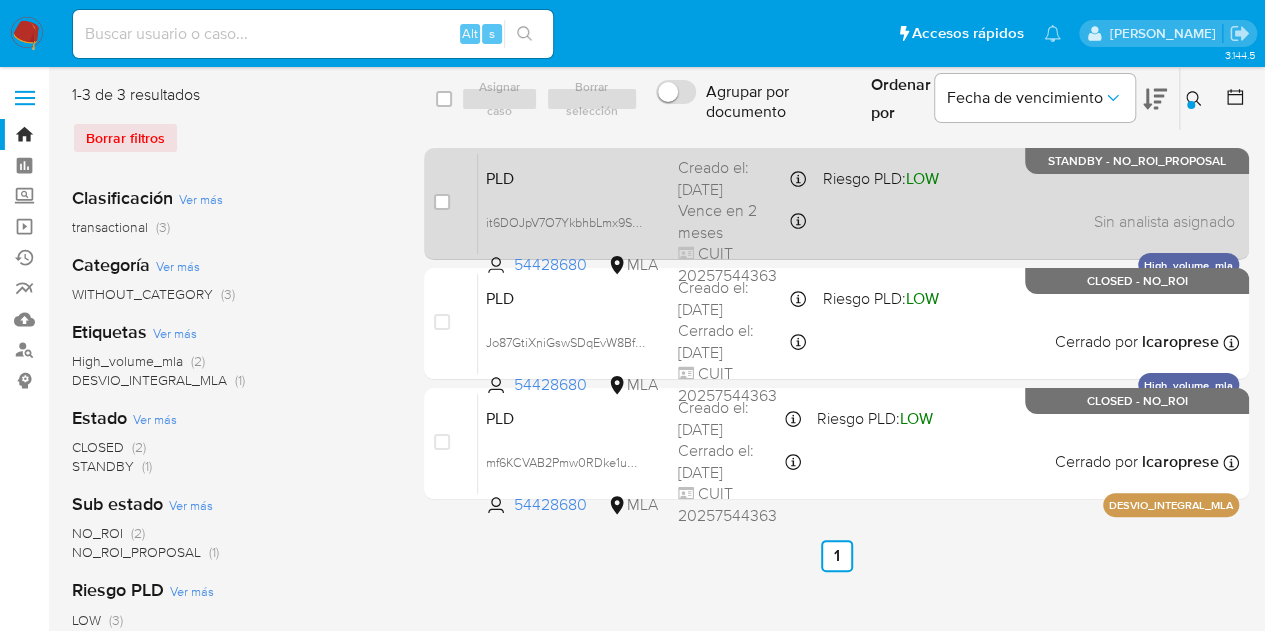 click on "PLD" at bounding box center [574, 177] 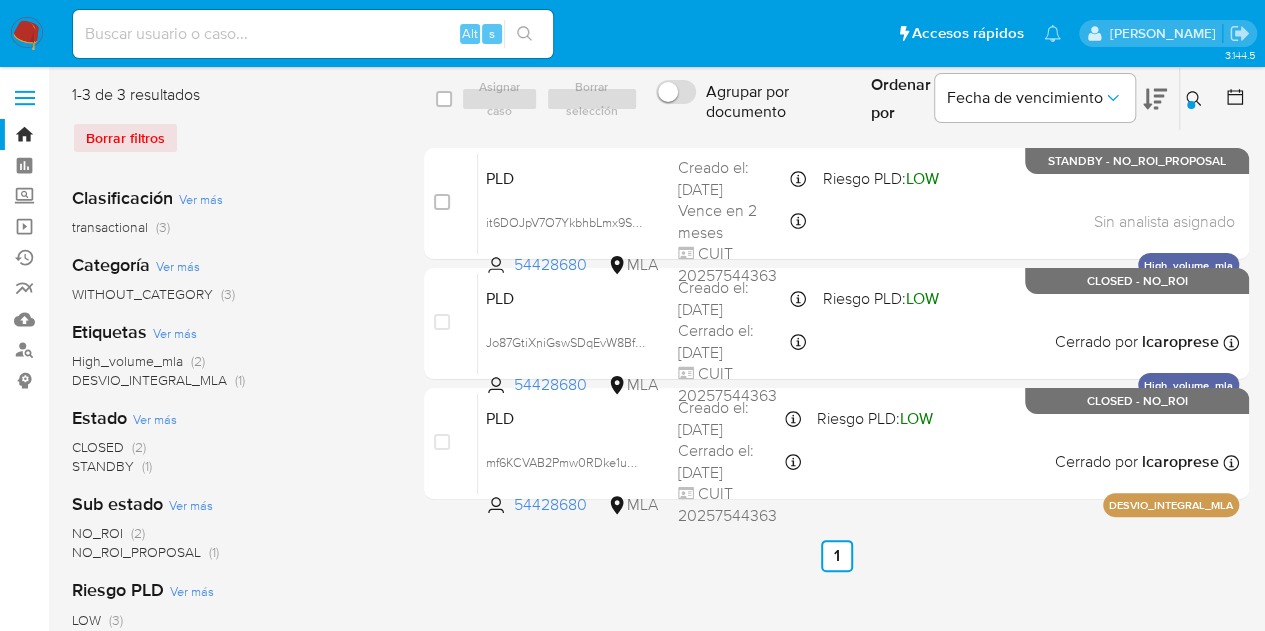 click 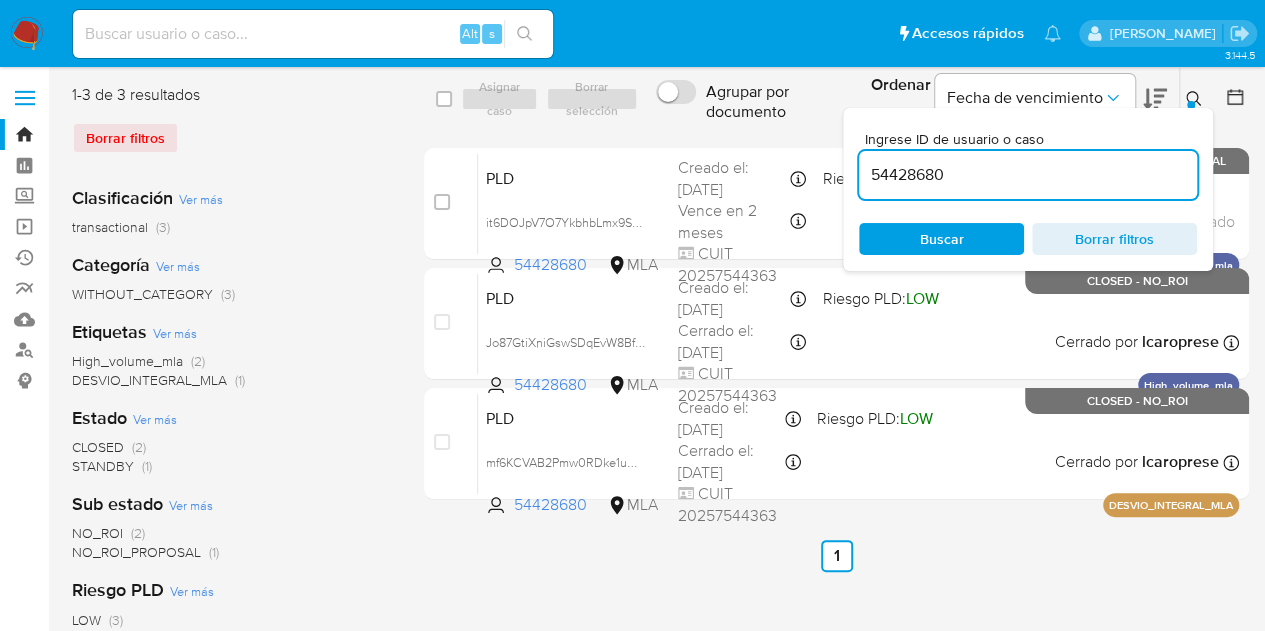 drag, startPoint x: 963, startPoint y: 174, endPoint x: 782, endPoint y: 138, distance: 184.5454 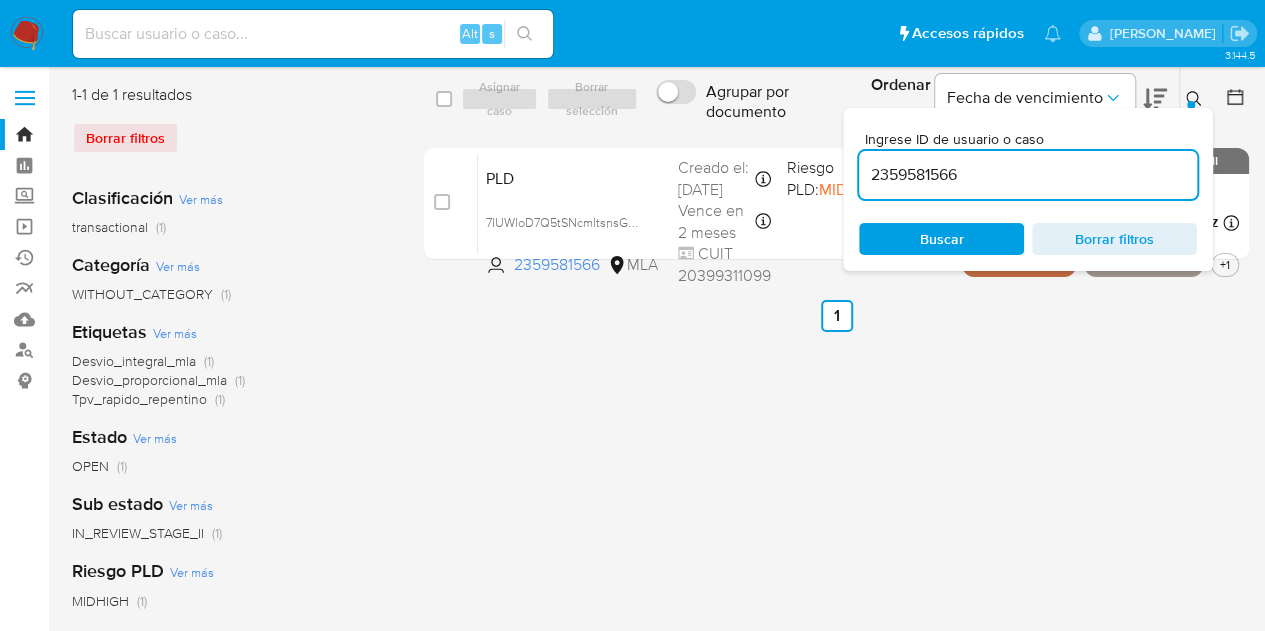 click at bounding box center (1196, 99) 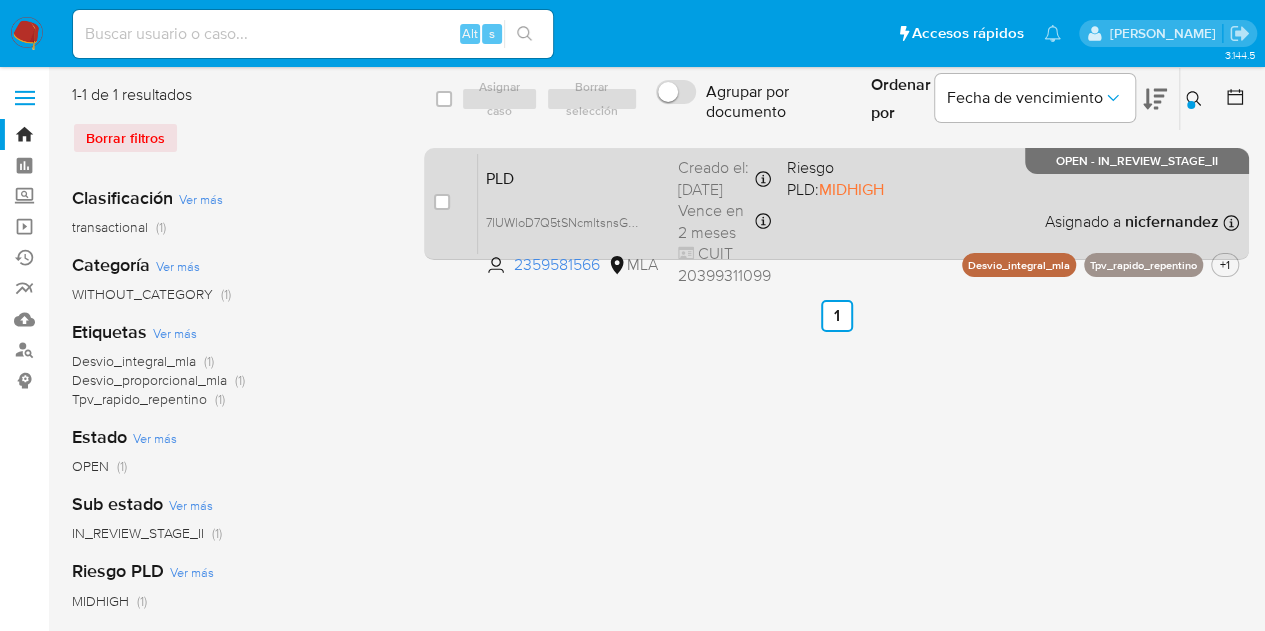 click on "PLD" at bounding box center [574, 177] 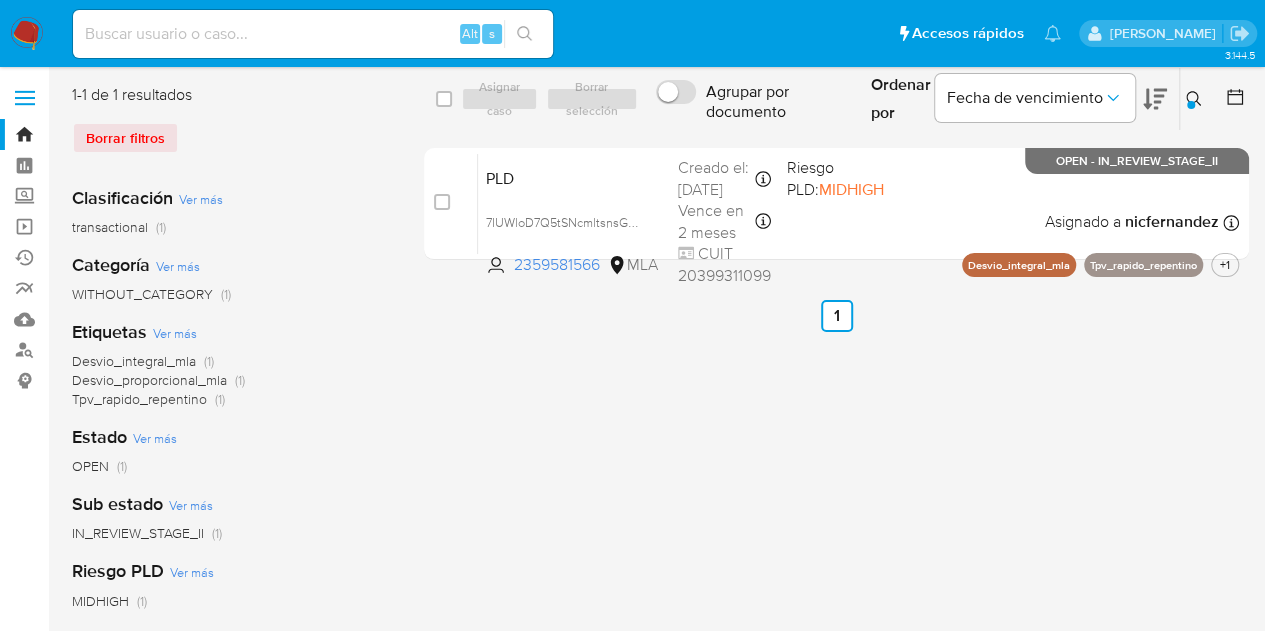 click on "select-all-cases-checkbox Asignar caso Borrar selección Agrupar por documento Ordenar por Fecha de vencimiento   No es posible ordenar los resultados mientras se encuentren agrupados. Ingrese ID de usuario o caso 2359581566 Buscar Borrar filtros case-item-checkbox   No es posible asignar el caso PLD 7IUWloD7Q5tSNcmltsnsGUYS 2359581566 MLA Riesgo PLD:  MIDHIGH Creado el: 12/06/2025   Creado el: 12/06/2025 03:04:00 Vence en 2 meses   Vence el 10/09/2025 03:04:00 CUIT   20399311099 Asignado a   nicfernandez   Asignado el: 18/06/2025 14:20:04 Desvio_integral_mla Tpv_rapido_repentino +1 OPEN - IN_REVIEW_STAGE_II  Anterior 1 Siguiente" at bounding box center [836, 515] 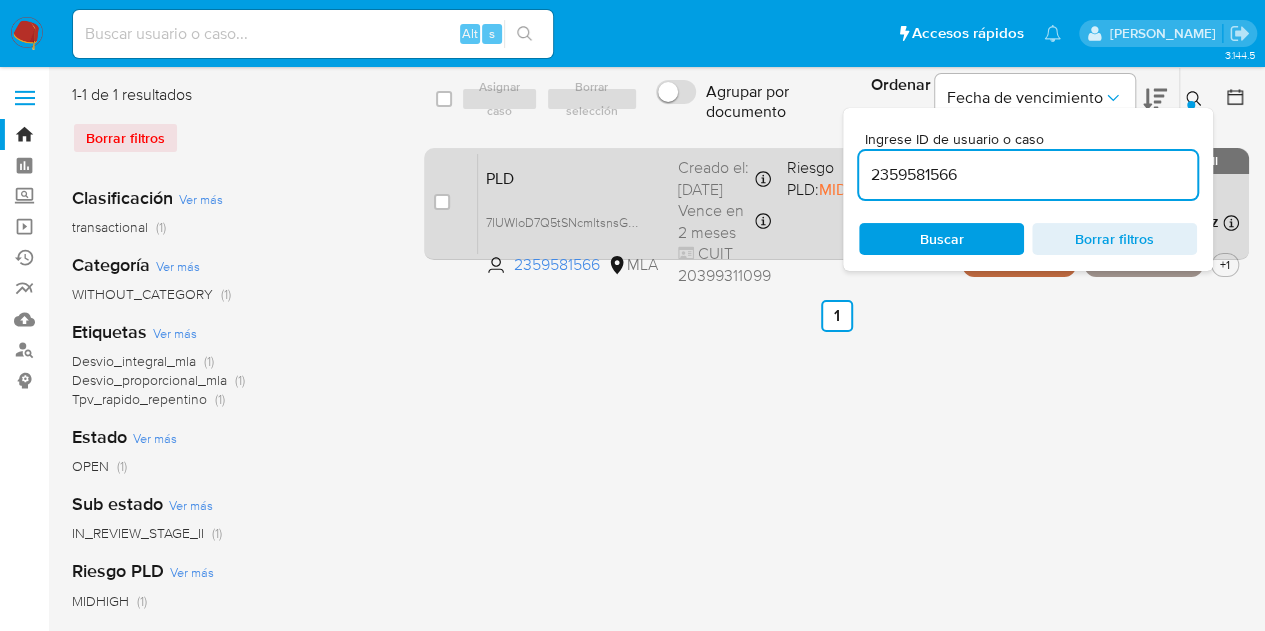 drag, startPoint x: 979, startPoint y: 181, endPoint x: 778, endPoint y: 148, distance: 203.69095 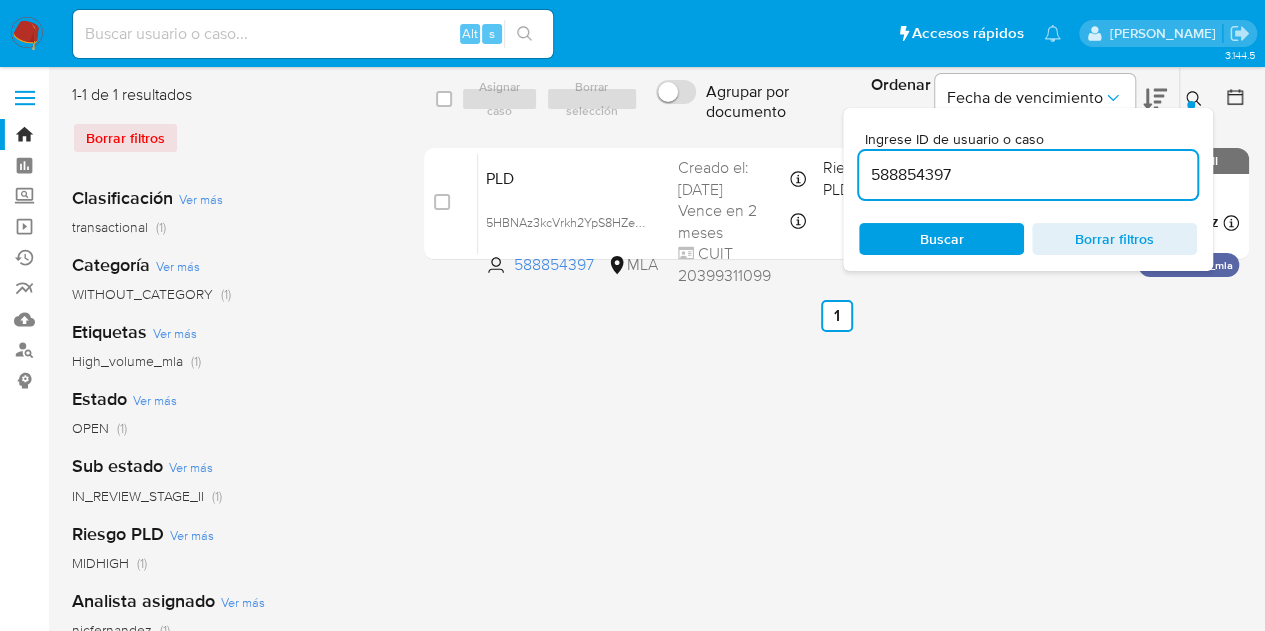 click 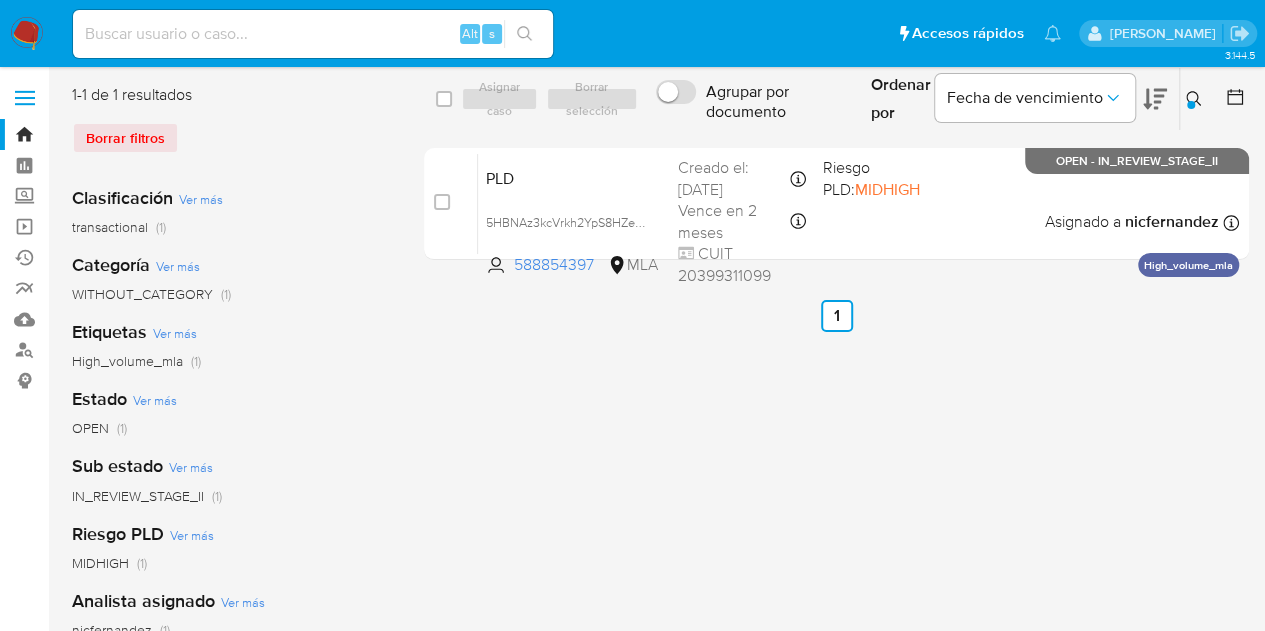 drag, startPoint x: 1141, startPoint y: 265, endPoint x: 1248, endPoint y: 266, distance: 107.00467 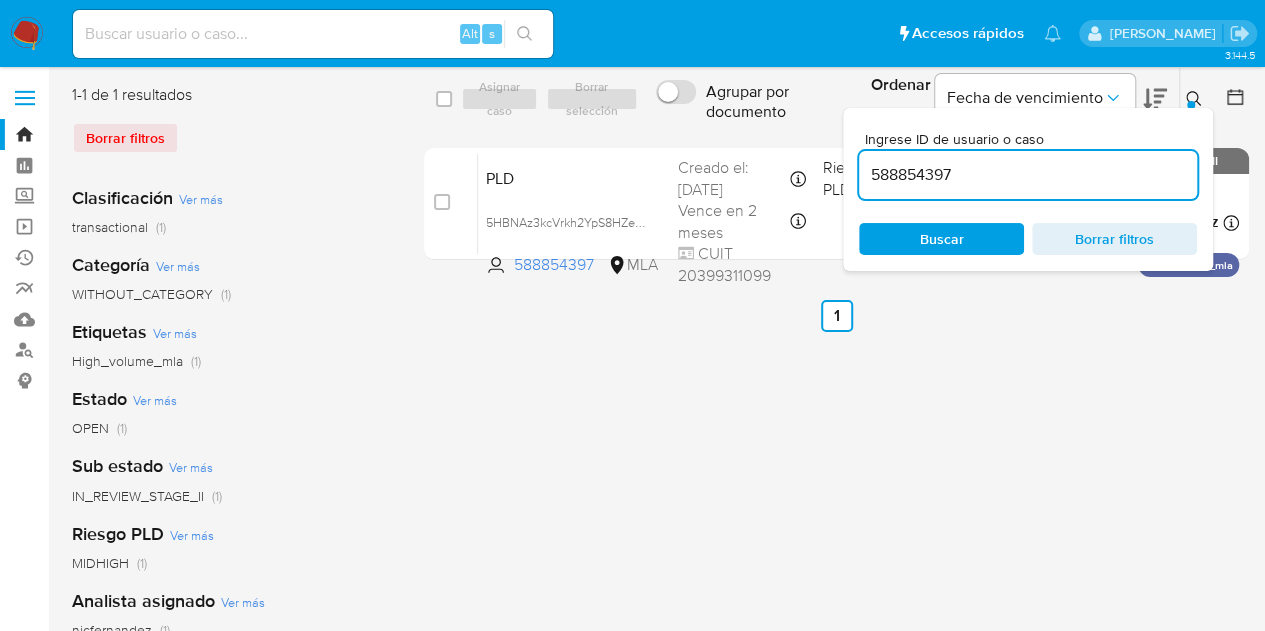 drag, startPoint x: 820, startPoint y: 137, endPoint x: 776, endPoint y: 127, distance: 45.122055 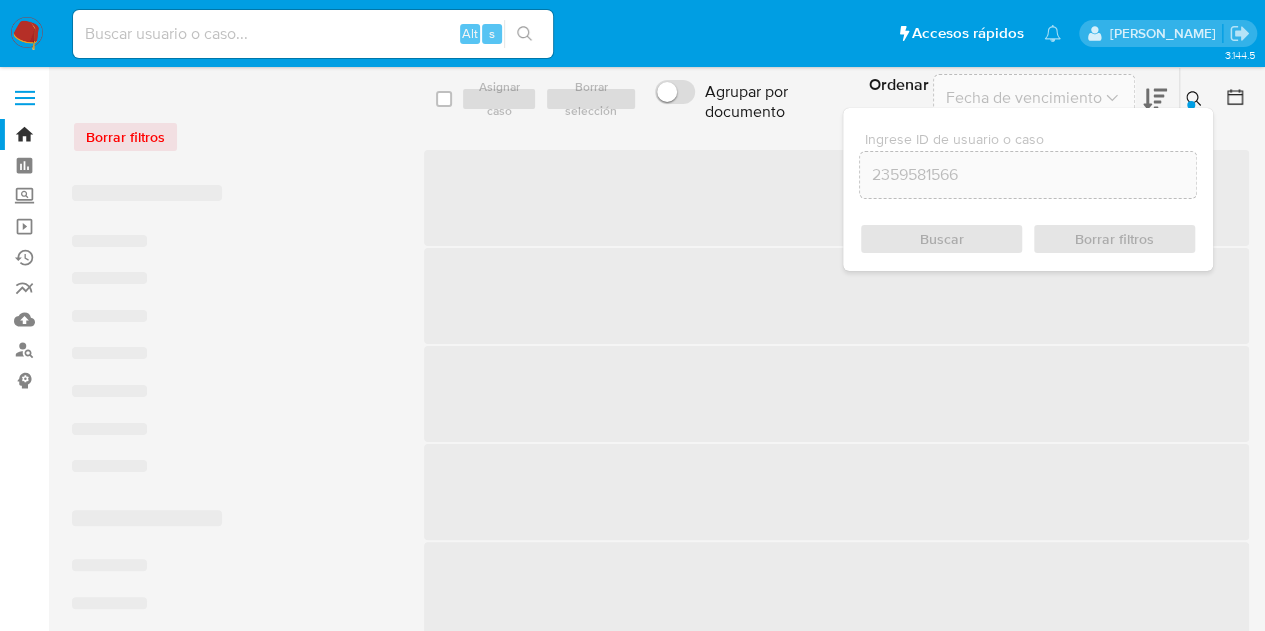 click at bounding box center [1196, 99] 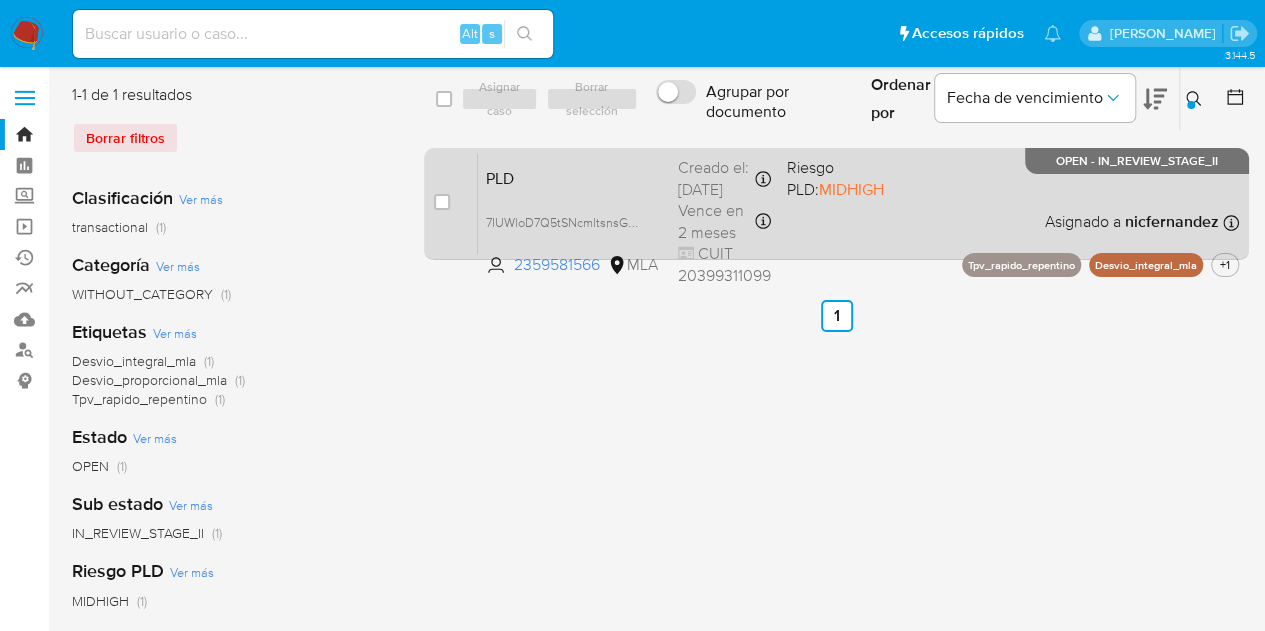 click on "PLD" at bounding box center (574, 177) 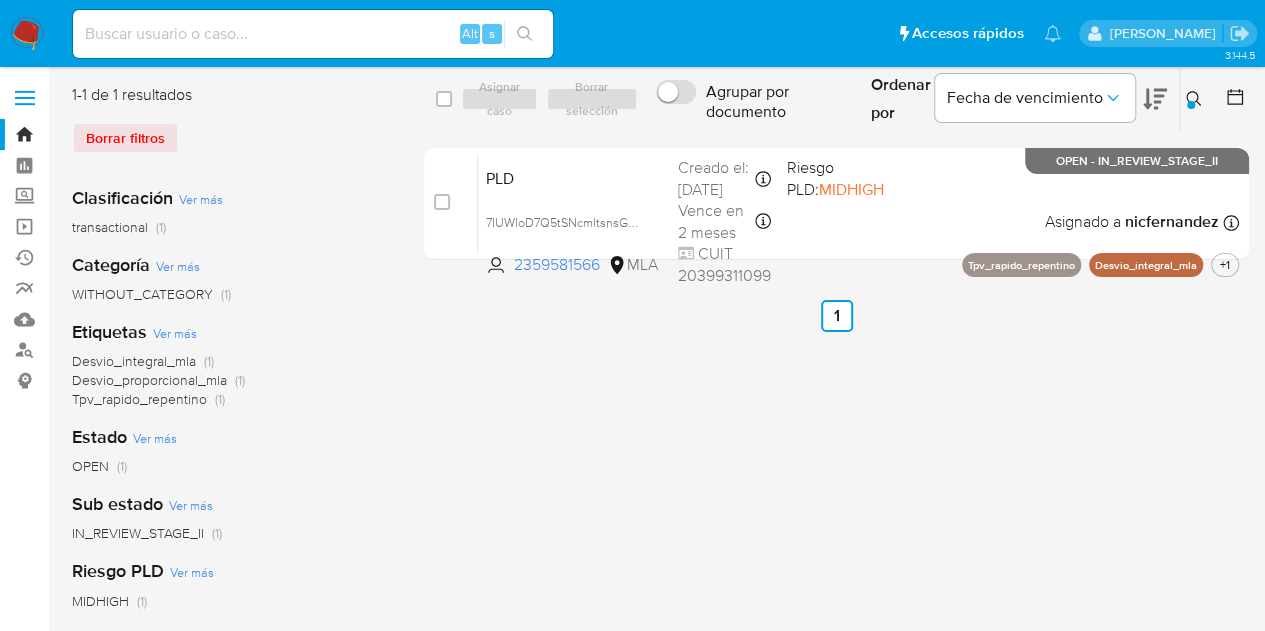 click 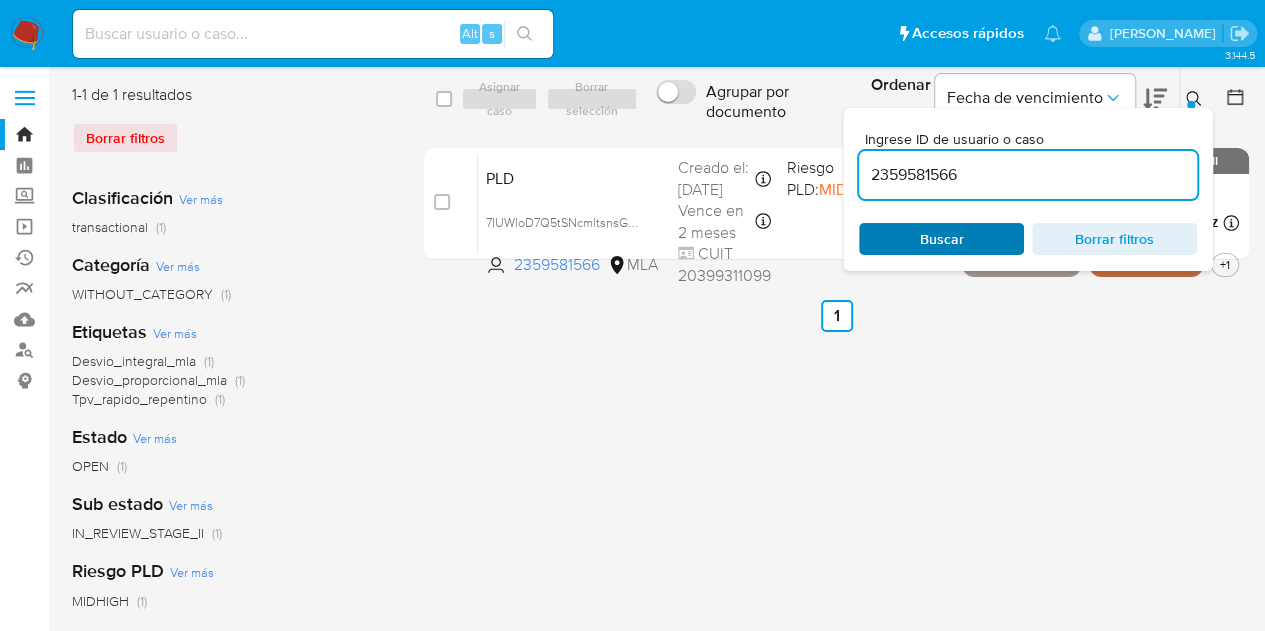 click on "Buscar" at bounding box center [941, 239] 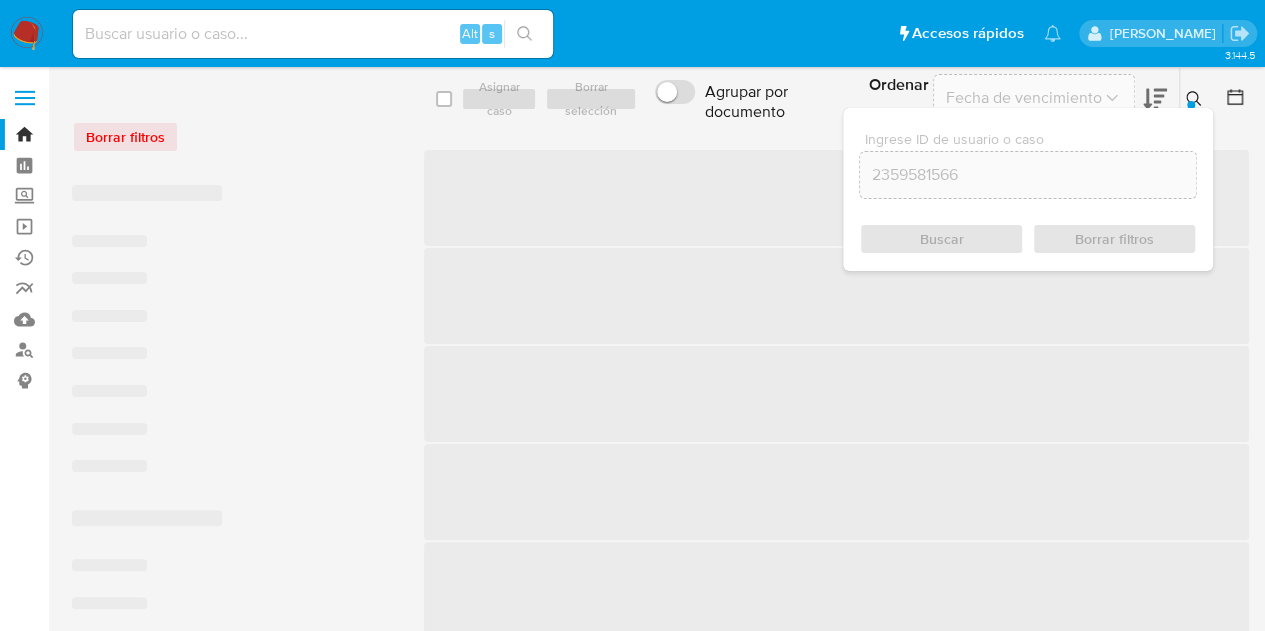 click 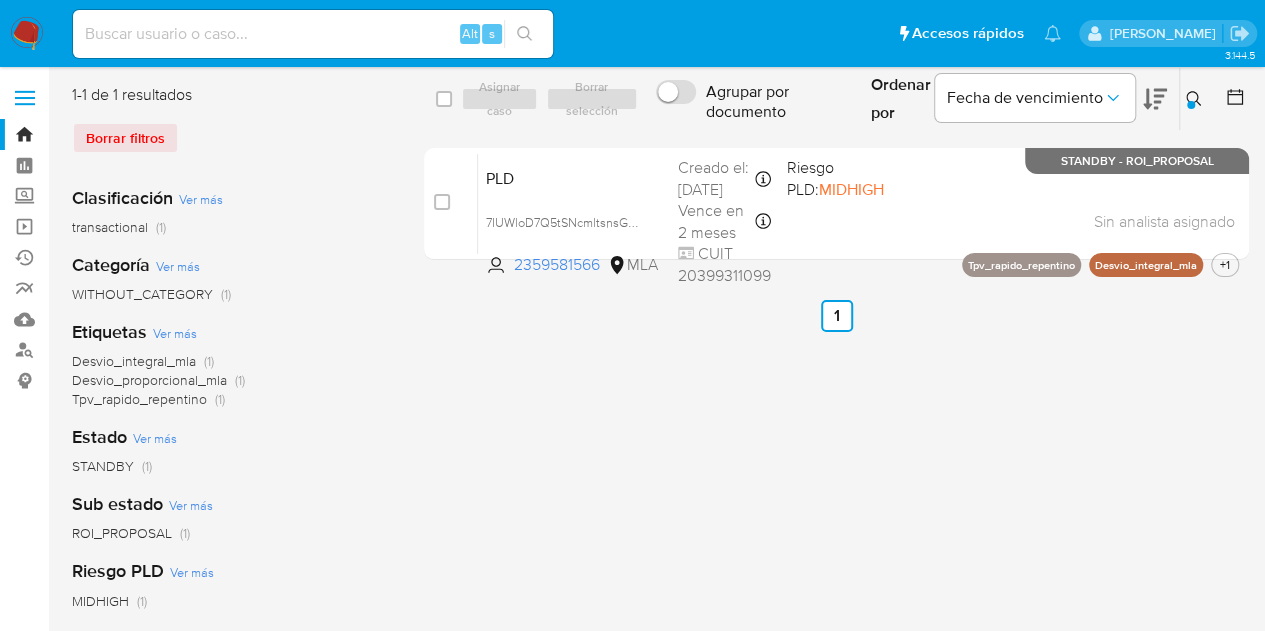 click at bounding box center (1196, 99) 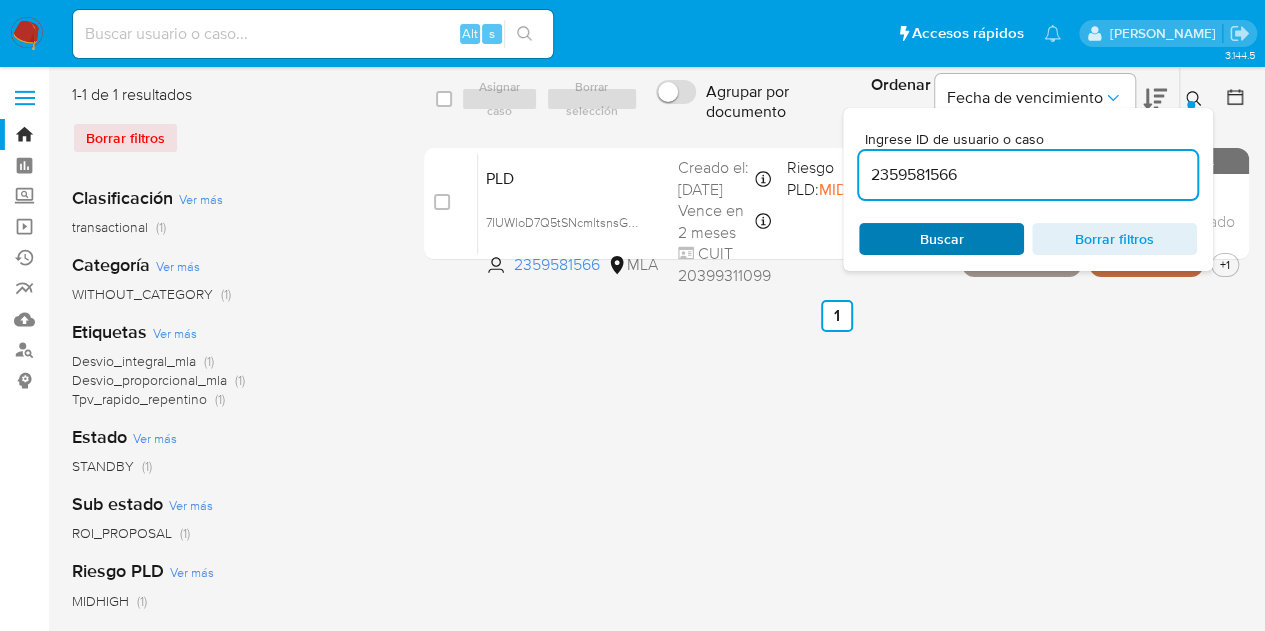 click on "Buscar" at bounding box center (942, 239) 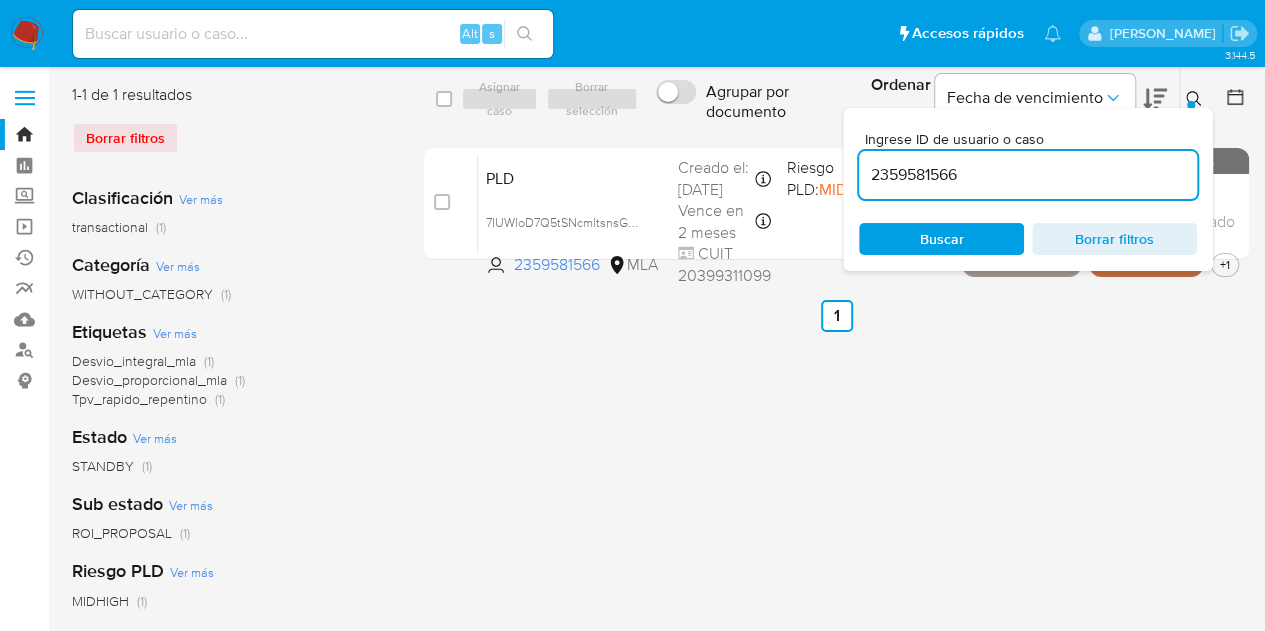 click on "2359581566" at bounding box center [1028, 175] 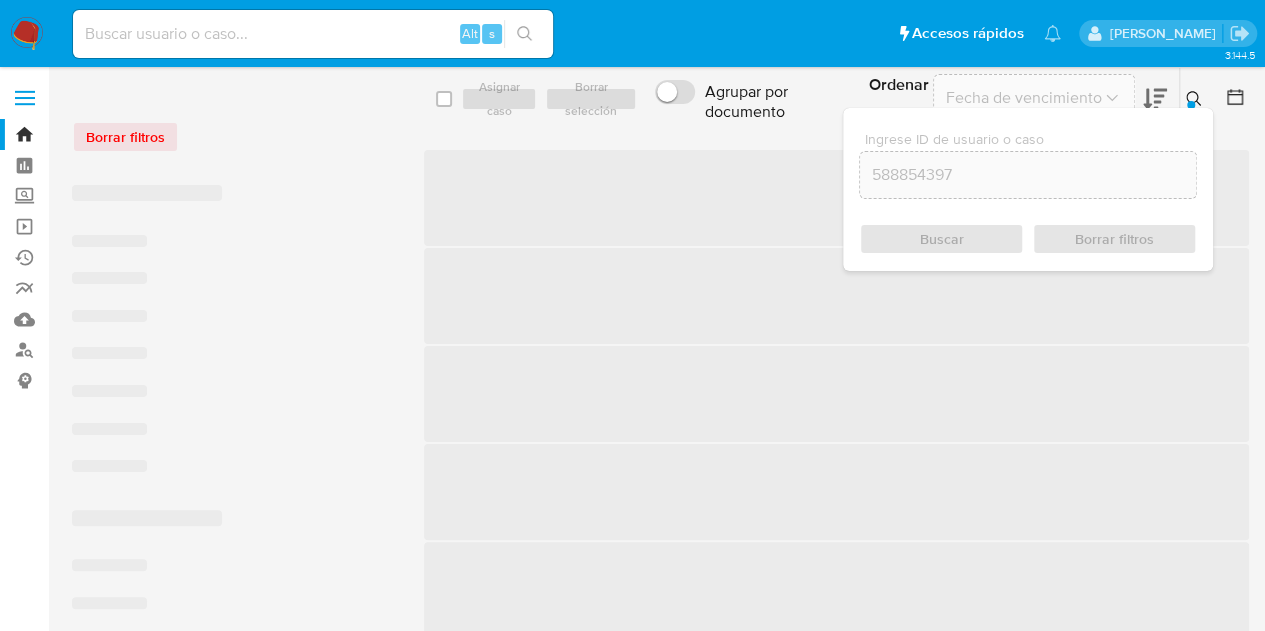 click 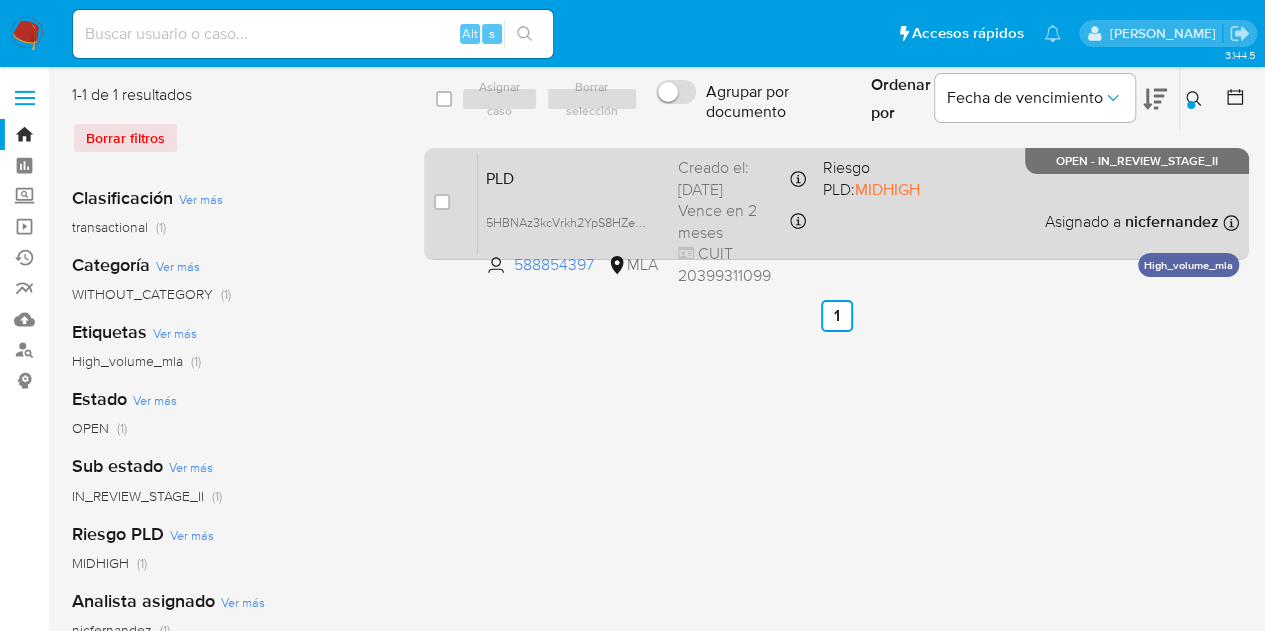 click on "PLD" at bounding box center [574, 177] 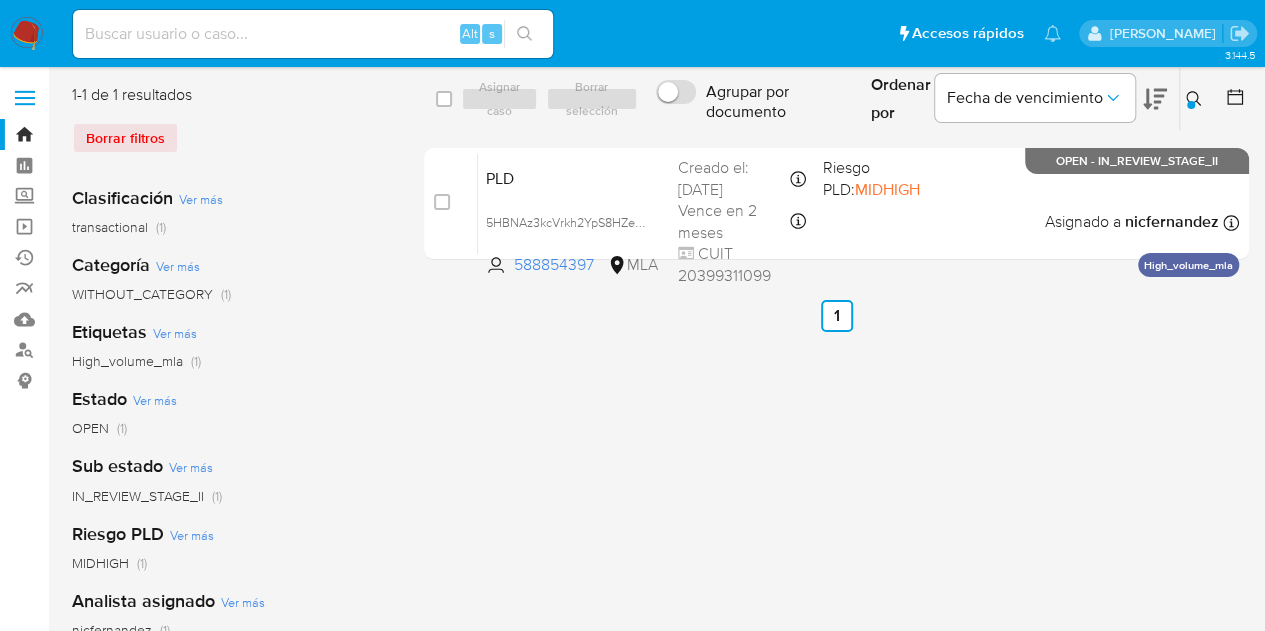click at bounding box center [1196, 99] 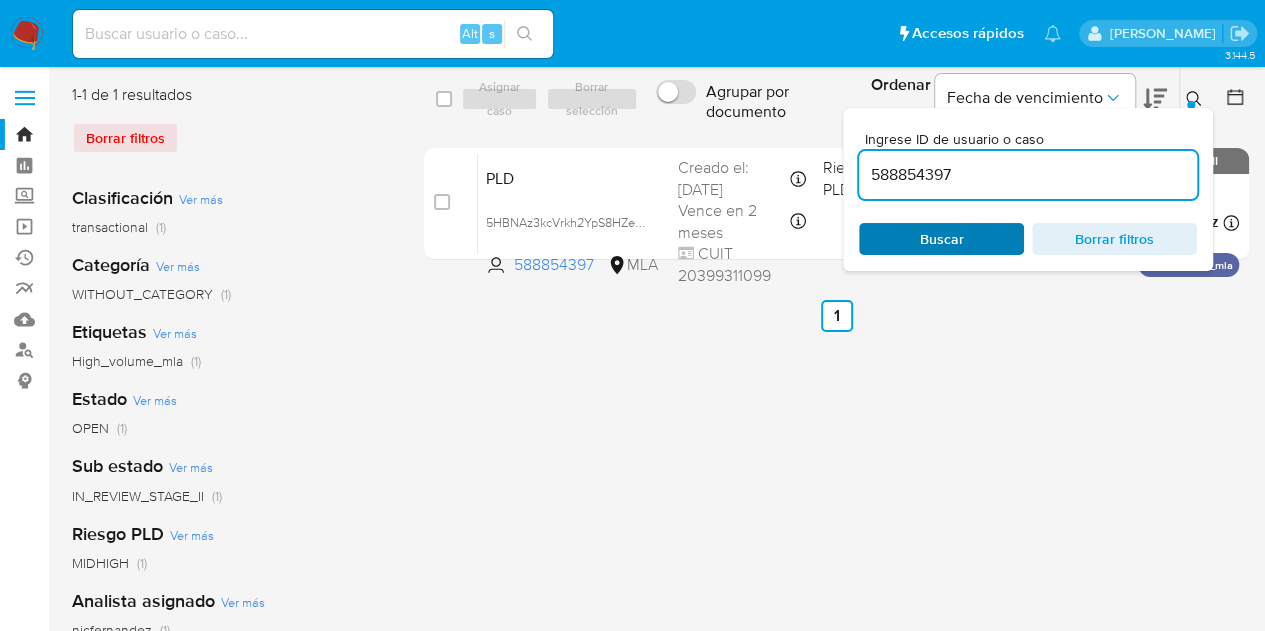 click on "Buscar" at bounding box center (941, 239) 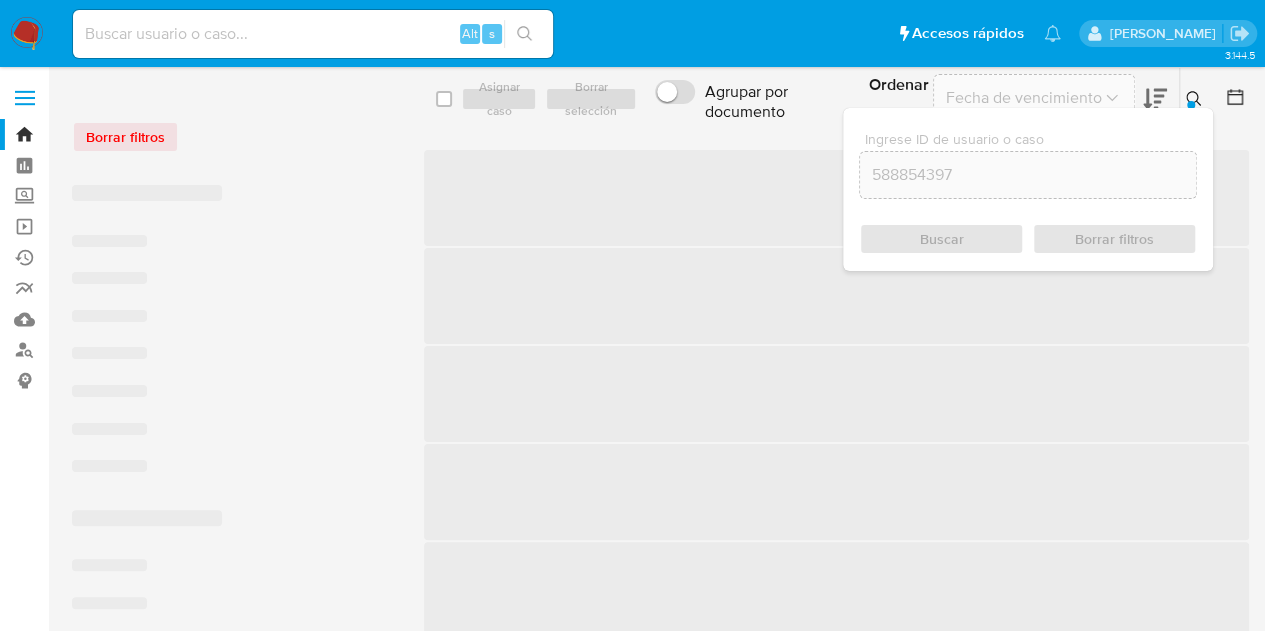 click 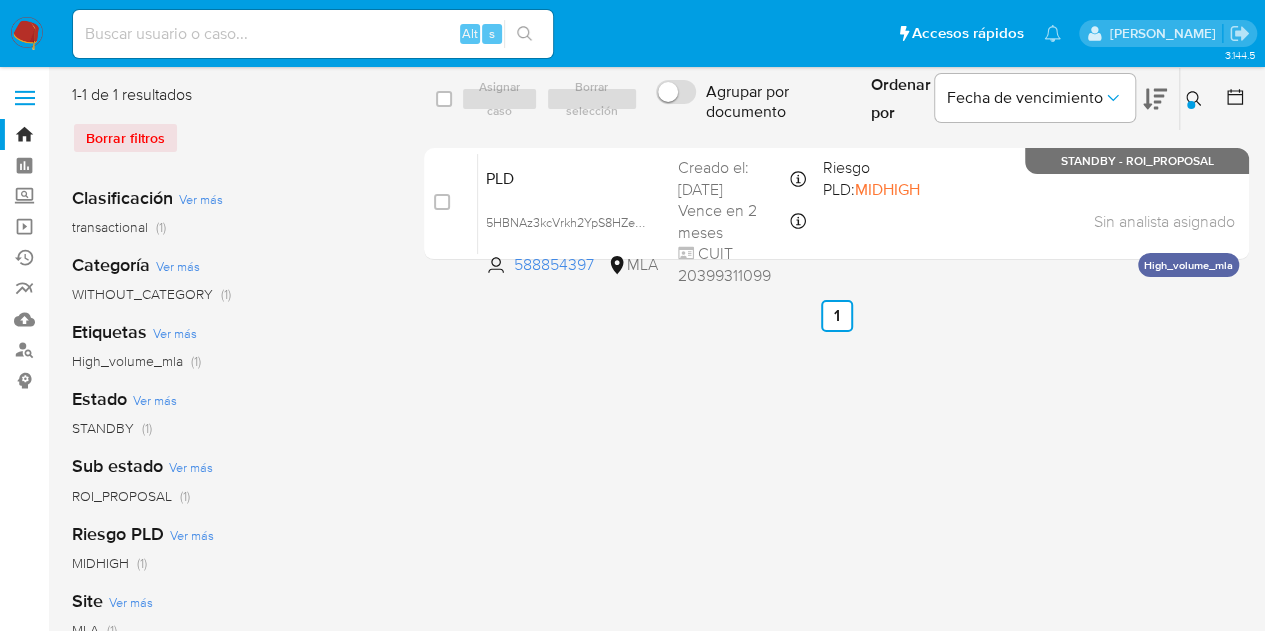 click 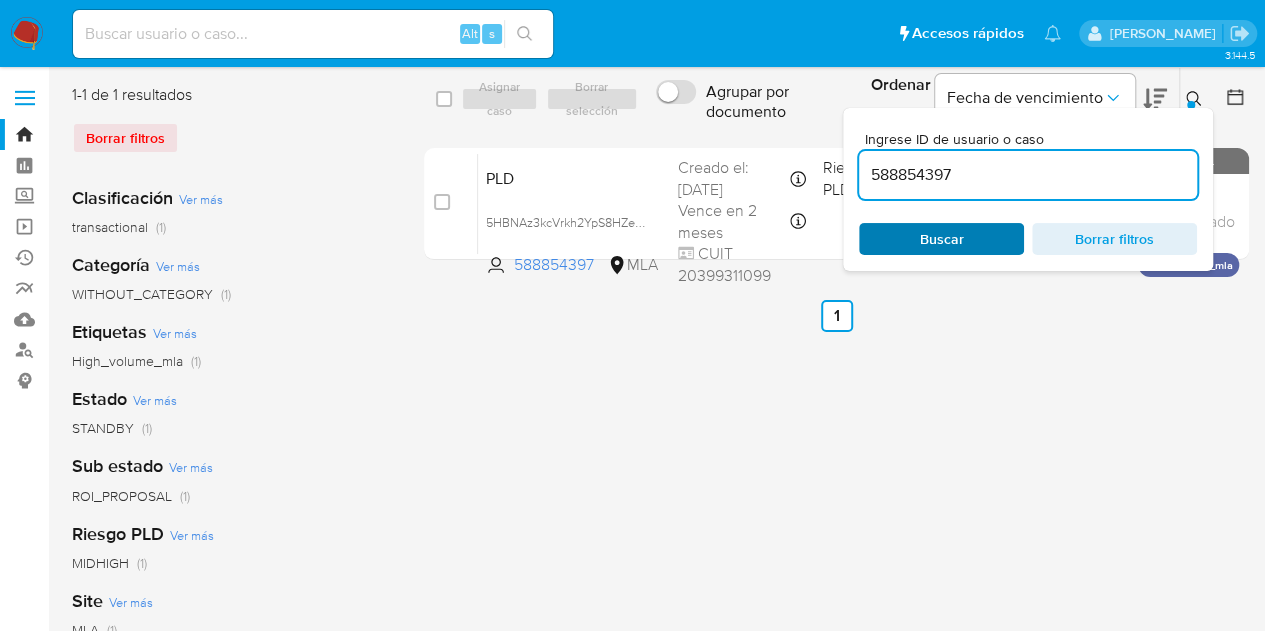 click on "Buscar" at bounding box center (941, 239) 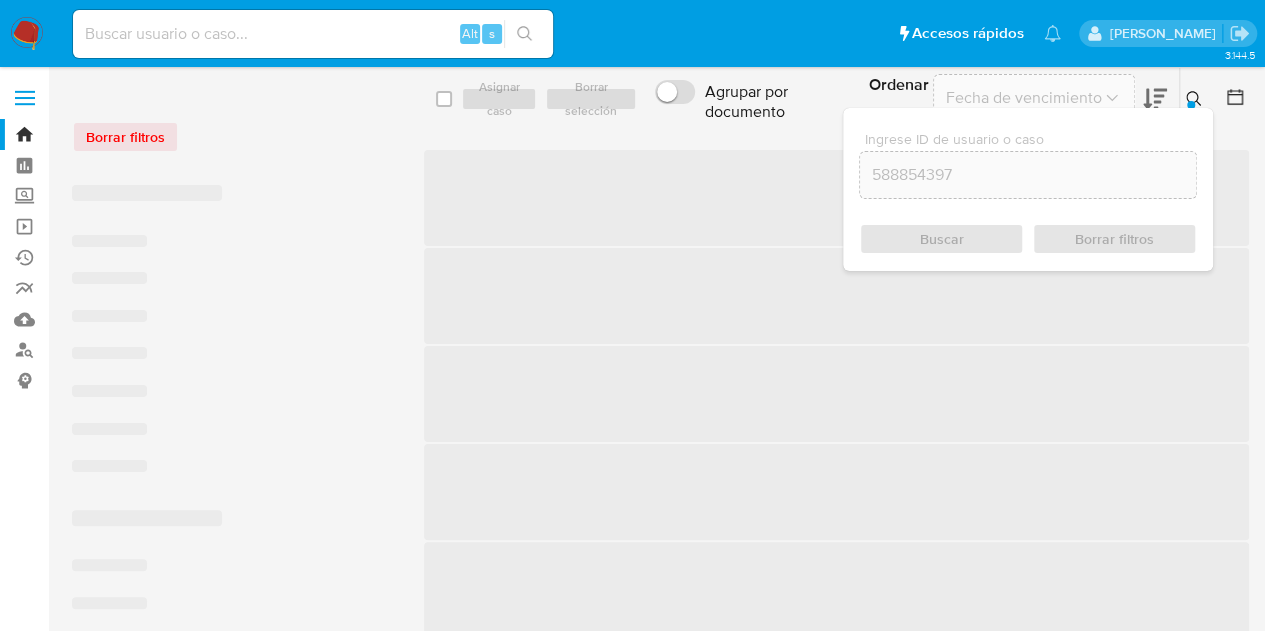 click 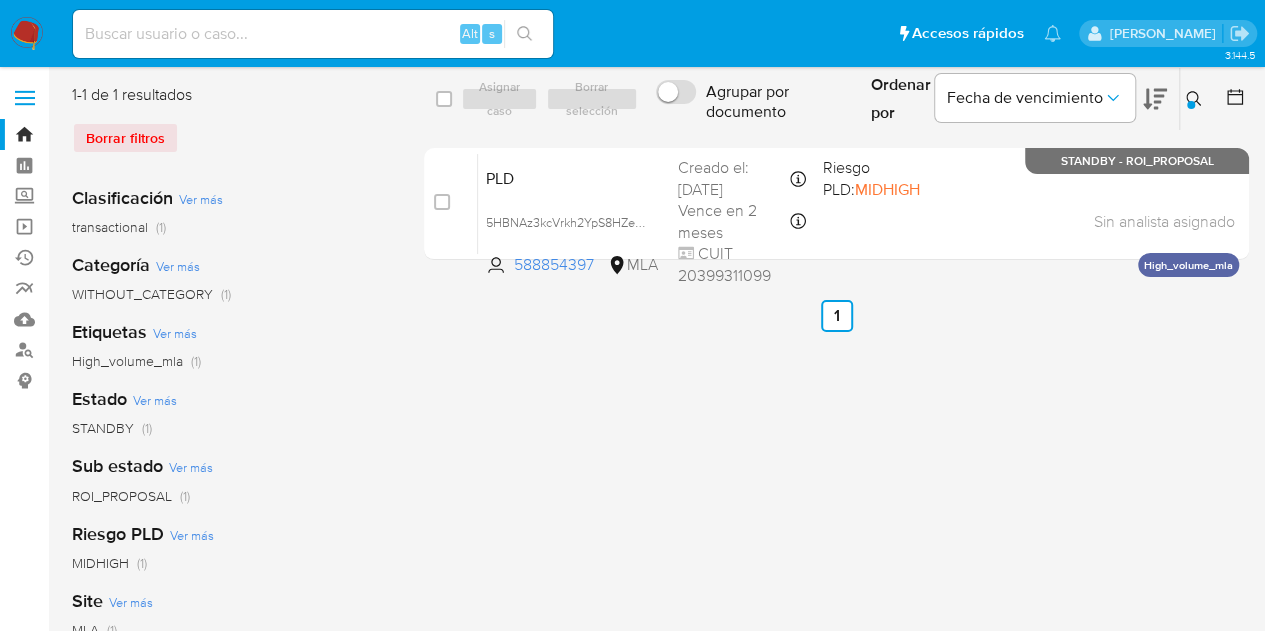 click on "select-all-cases-checkbox Asignar caso Borrar selección Agrupar por documento Ordenar por Fecha de vencimiento   No es posible ordenar los resultados mientras se encuentren agrupados. Ingrese ID de usuario o caso 588854397 Buscar Borrar filtros case-item-checkbox   No es posible asignar el caso PLD 5HBNAz3kcVrkh2YpS8HZepwK 588854397 MLA Riesgo PLD:  MIDHIGH Creado el: 12/06/2025   Creado el: 12/06/2025 03:15:53 Vence en 2 meses   Vence el 10/09/2025 03:15:53 CUIT   20399311099 Sin analista asignado   Asignado el: 18/06/2025 14:20:04 High_volume_mla STANDBY - ROI_PROPOSAL  Anterior 1 Siguiente" at bounding box center (836, 515) 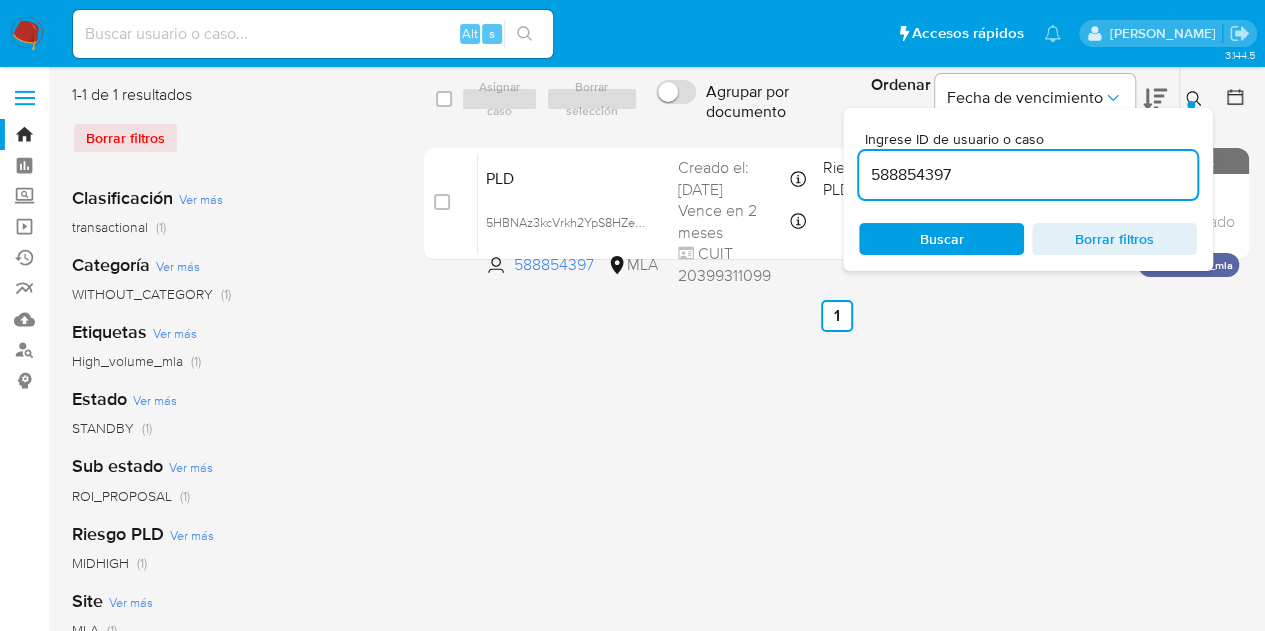 drag, startPoint x: 980, startPoint y: 181, endPoint x: 747, endPoint y: 139, distance: 236.75514 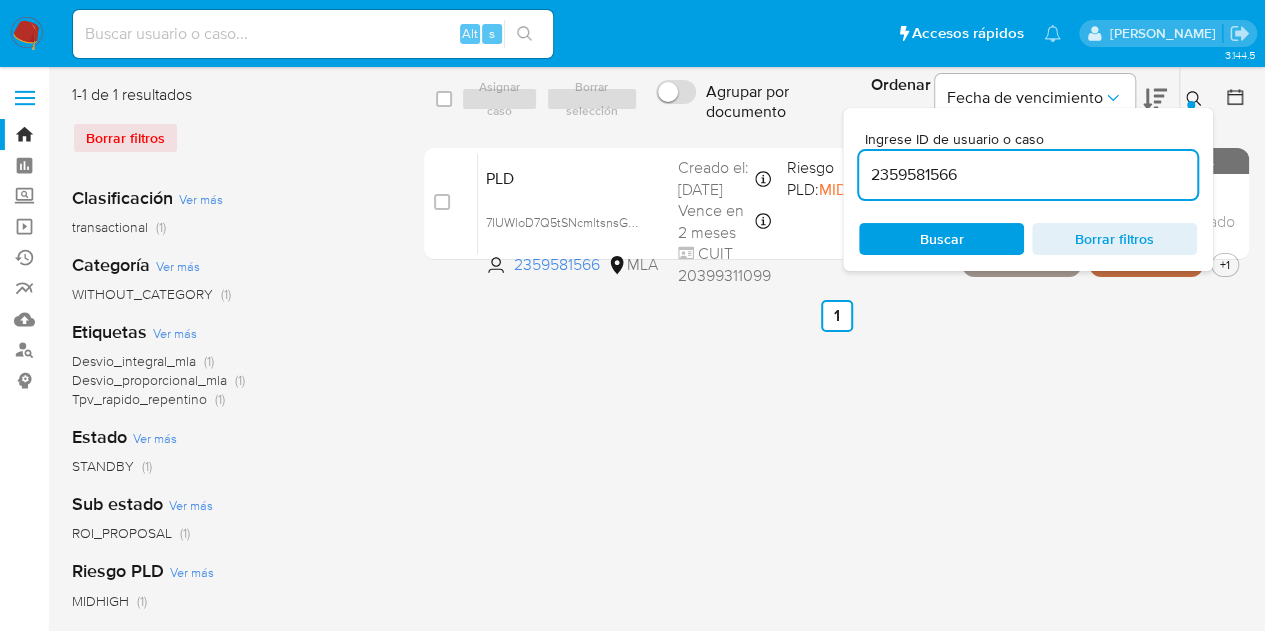 click 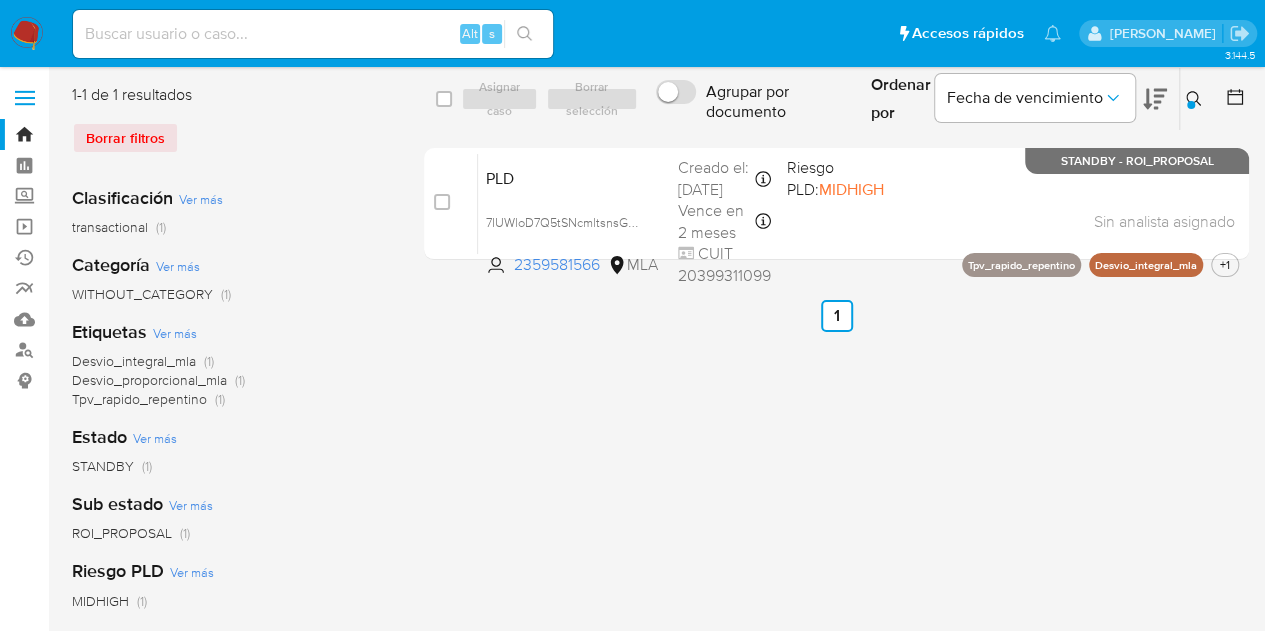 click on "Ingrese ID de usuario o caso 2359581566 Buscar Borrar filtros" at bounding box center (1196, 99) 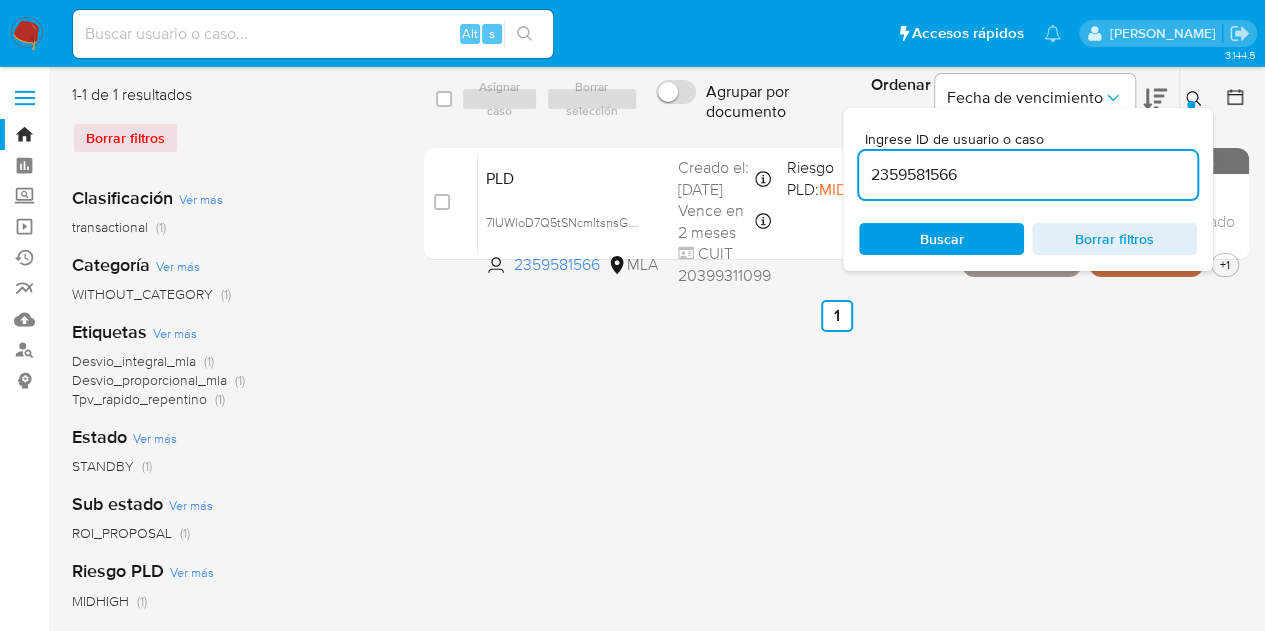 drag, startPoint x: 1030, startPoint y: 171, endPoint x: 734, endPoint y: 136, distance: 298.06207 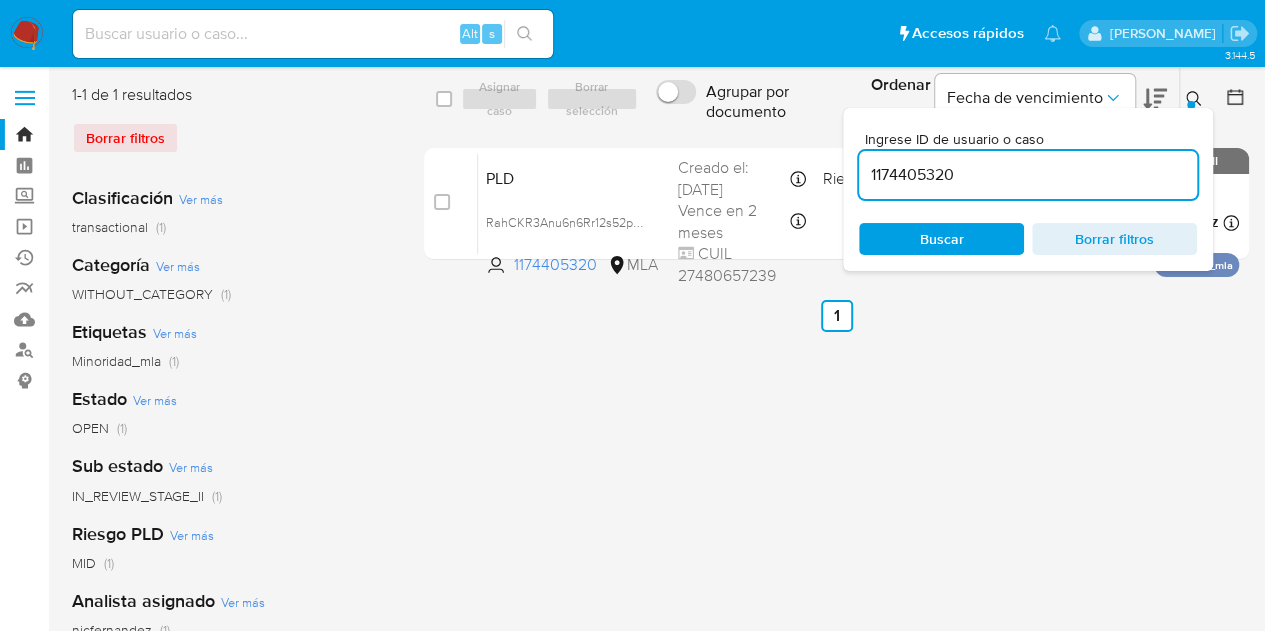 click 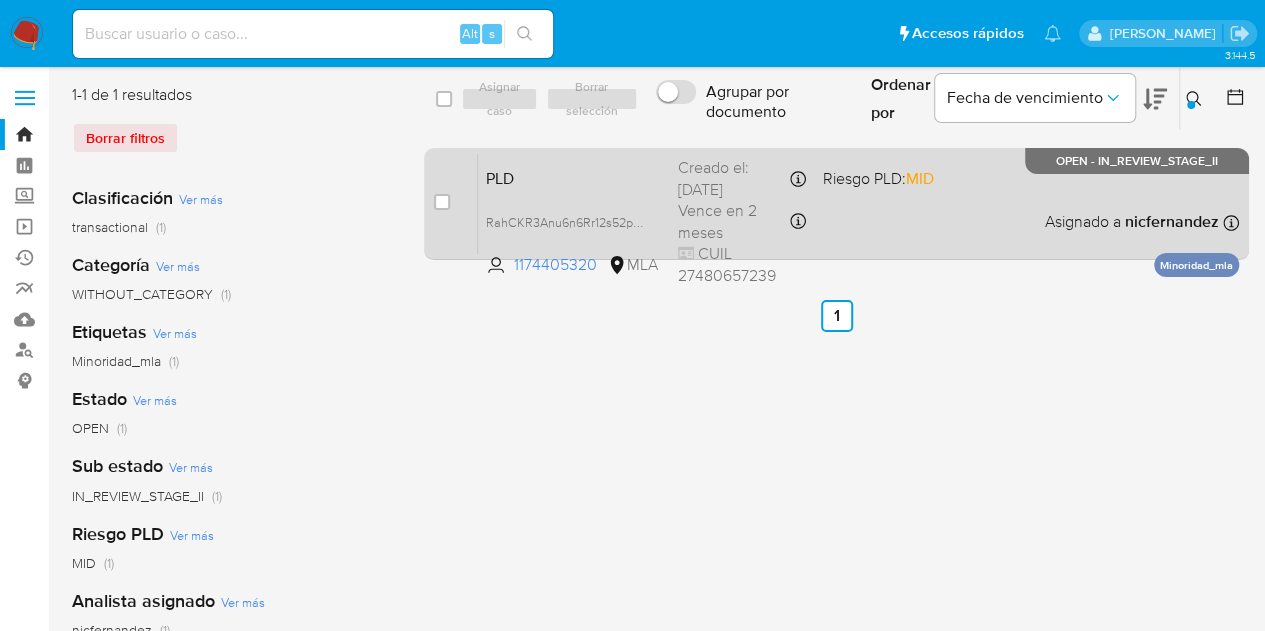 click on "PLD" at bounding box center [574, 177] 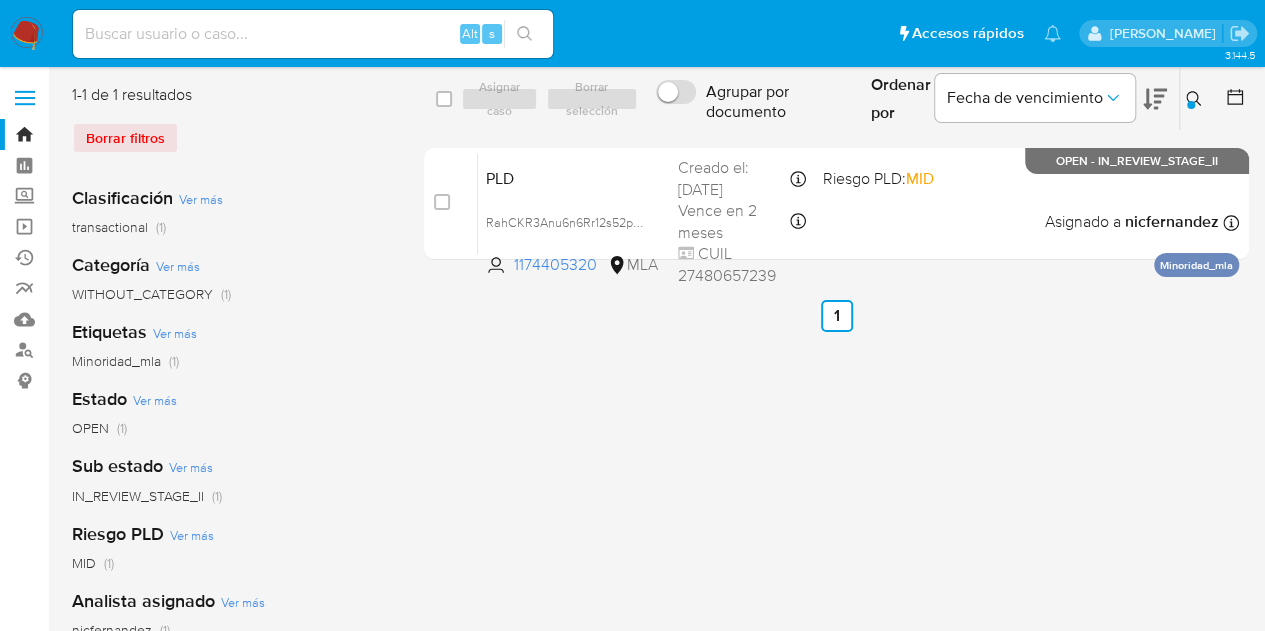 click 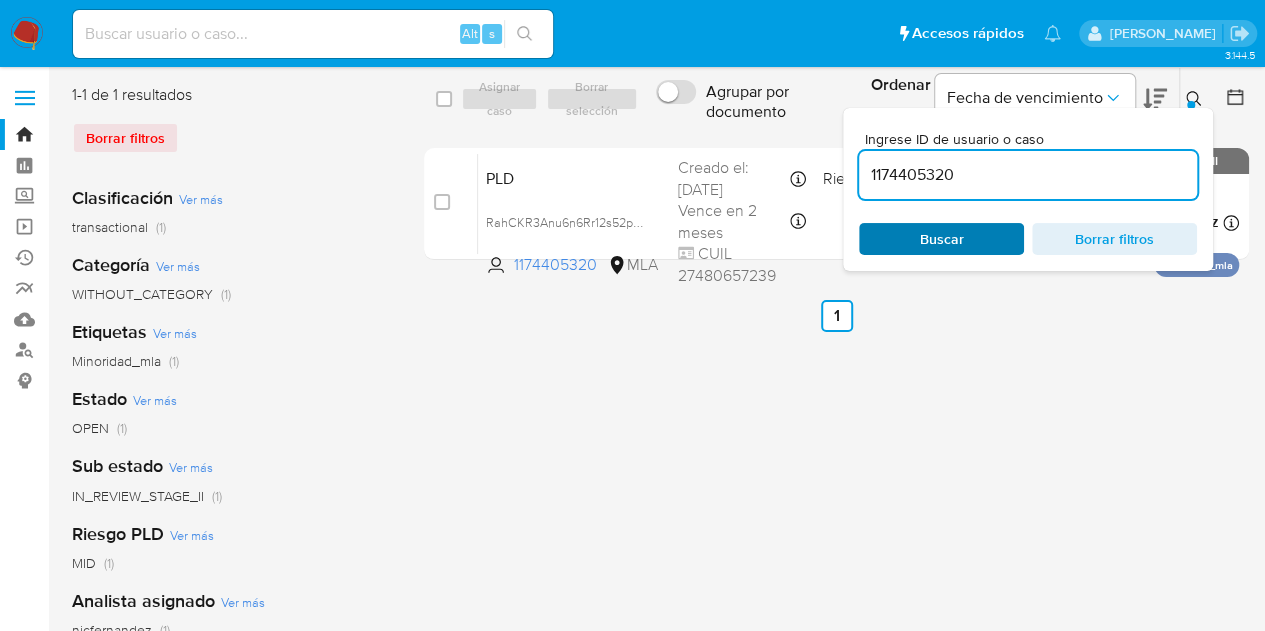 click on "Buscar" at bounding box center (942, 239) 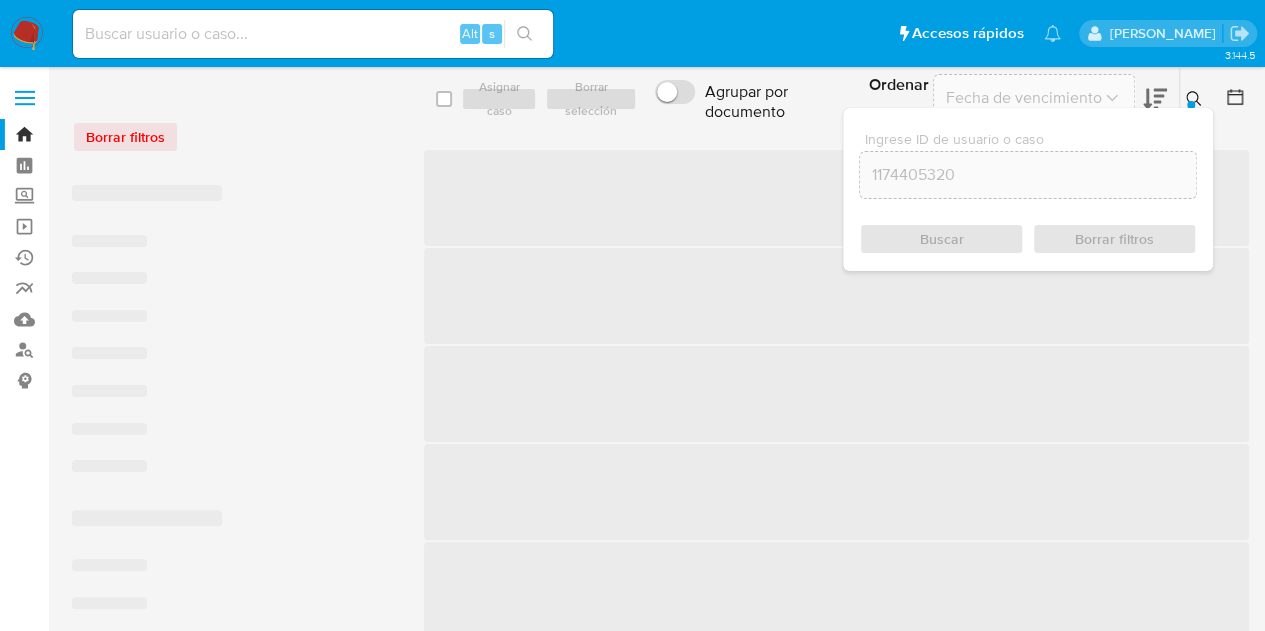 click 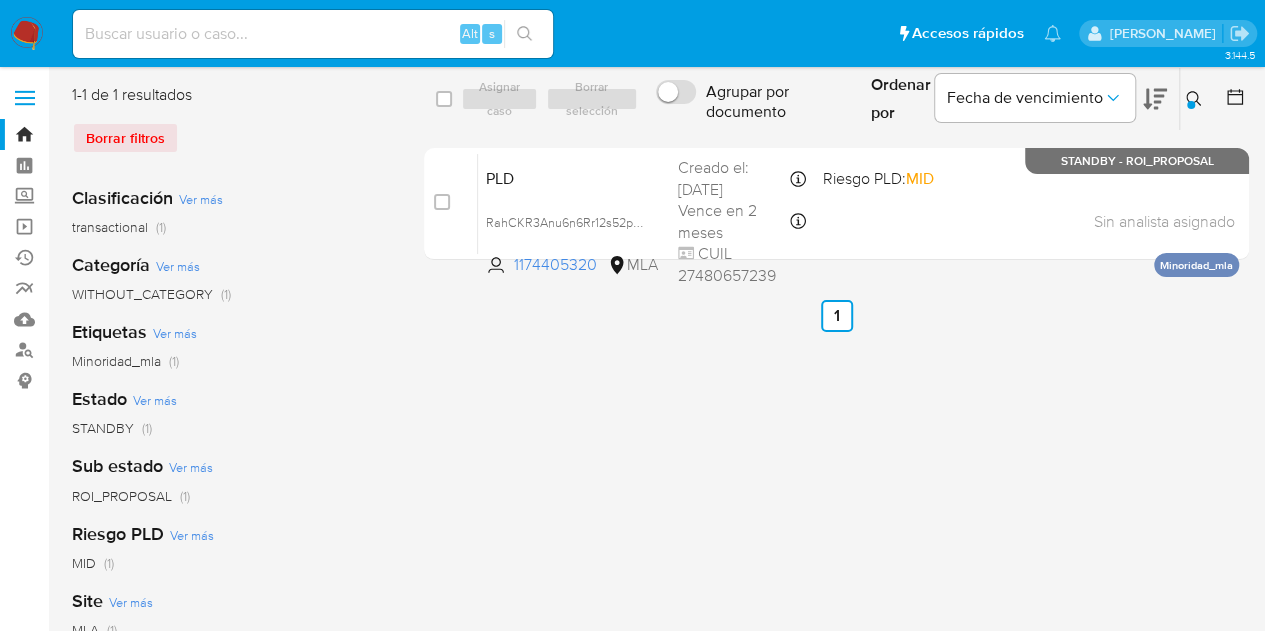 click 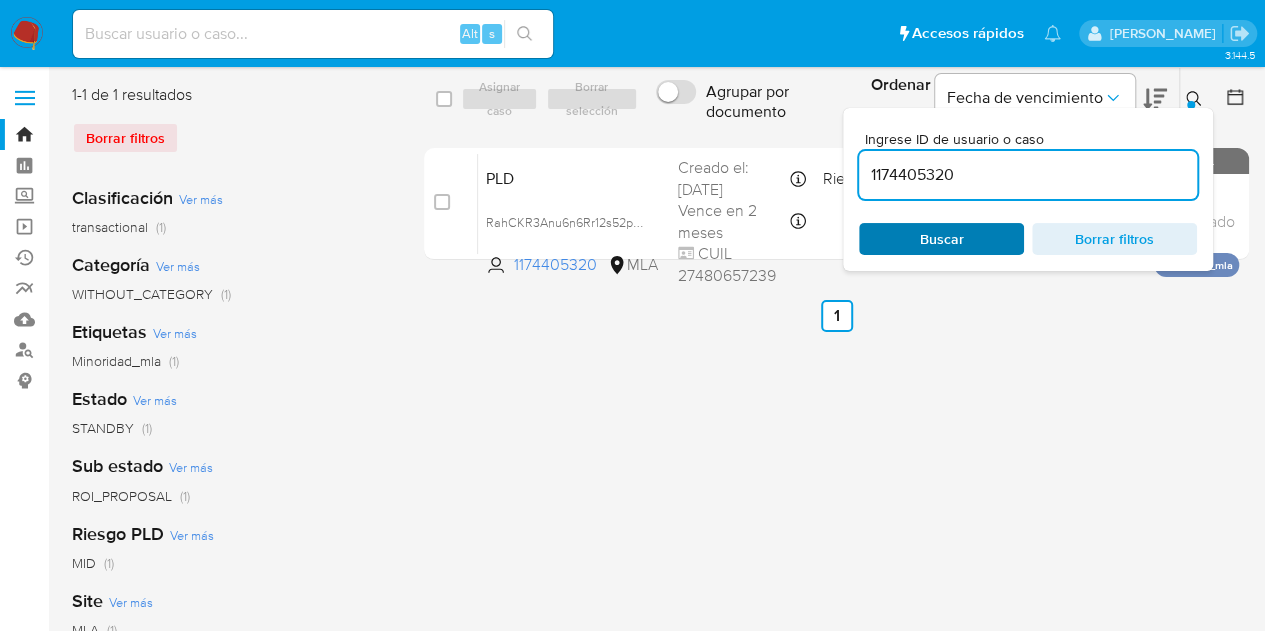 click on "Buscar" at bounding box center (941, 239) 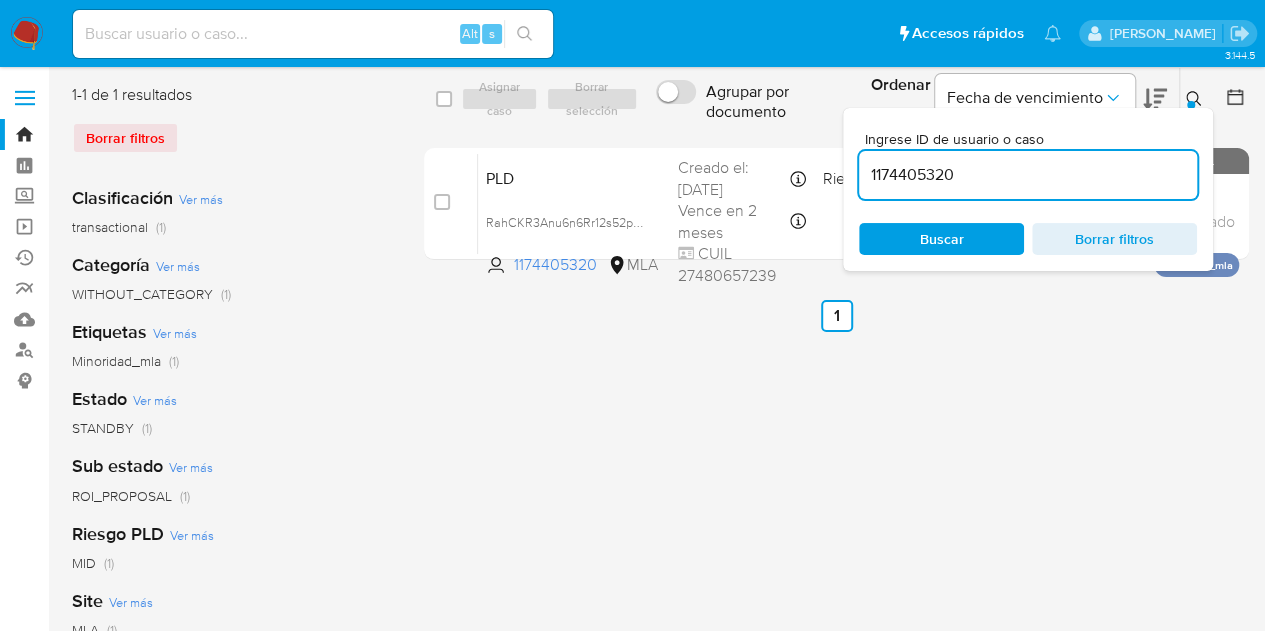 click 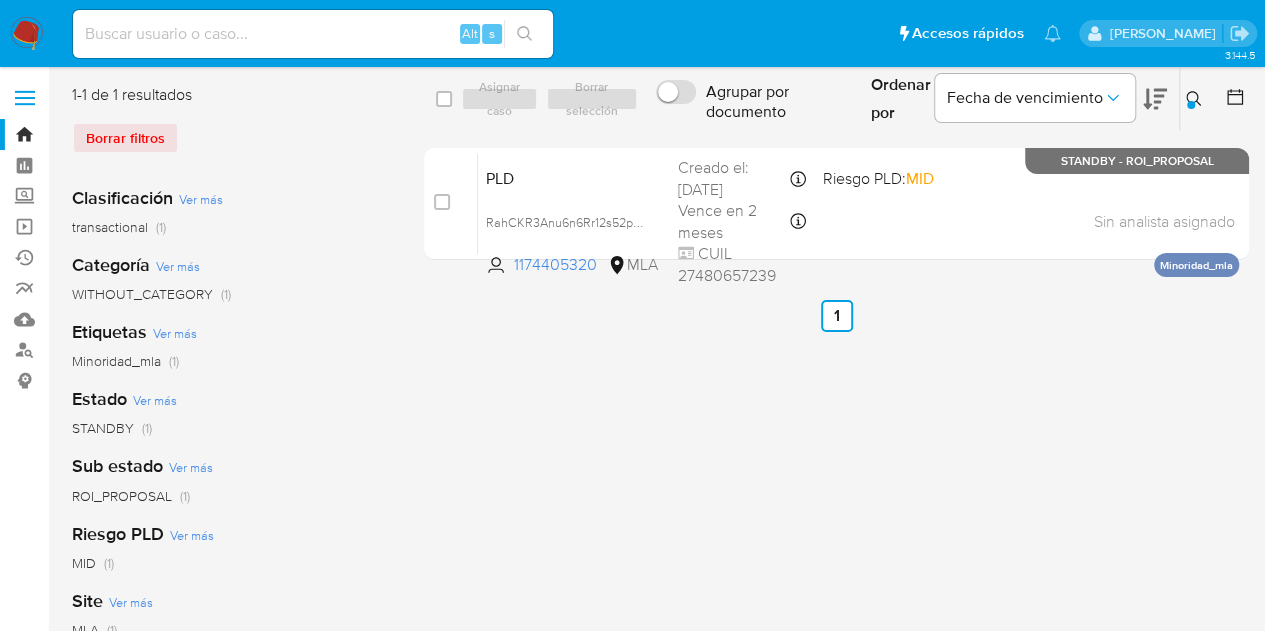 click 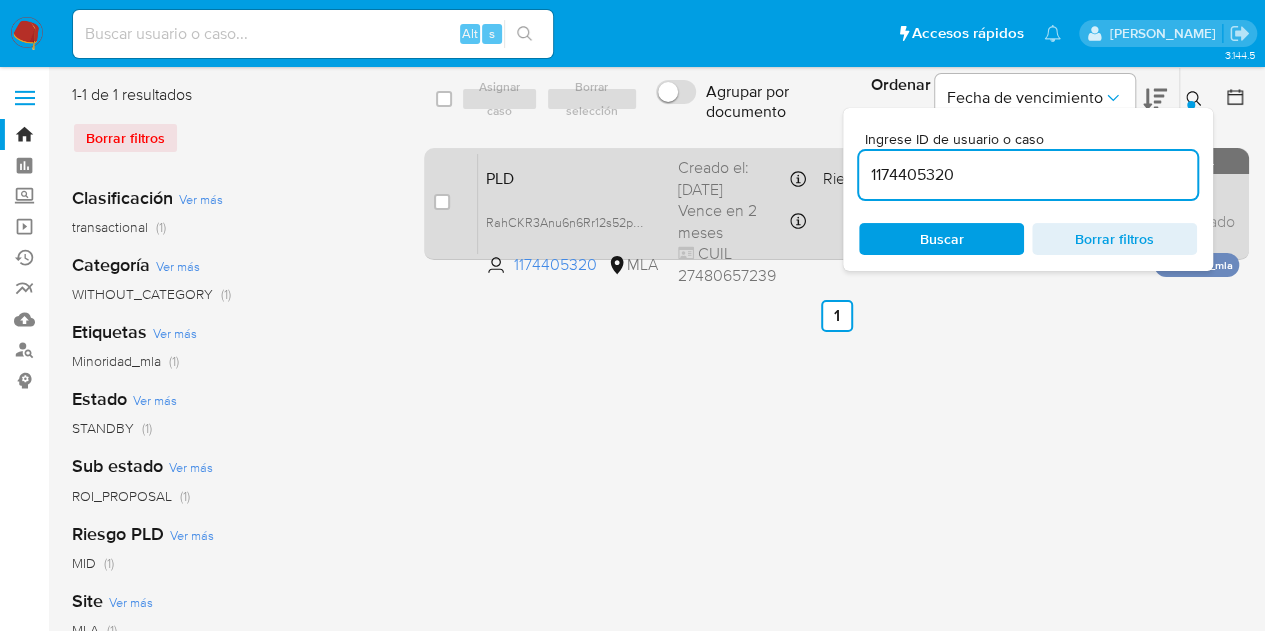 drag, startPoint x: 971, startPoint y: 174, endPoint x: 768, endPoint y: 147, distance: 204.78769 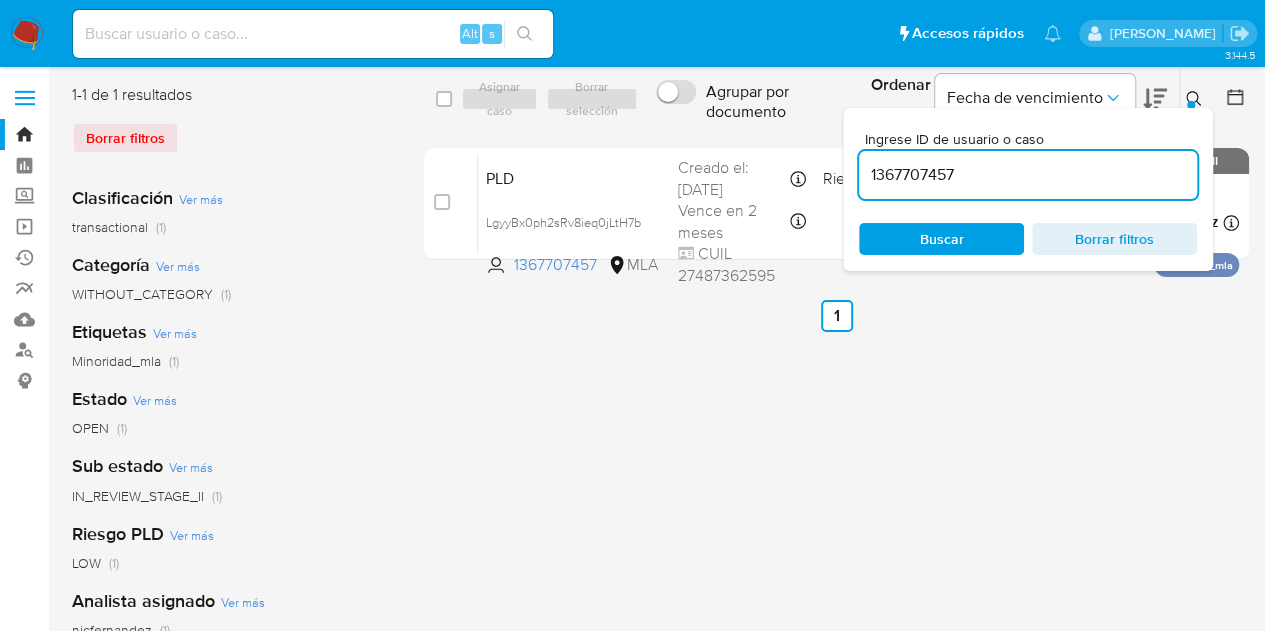 click at bounding box center (1191, 105) 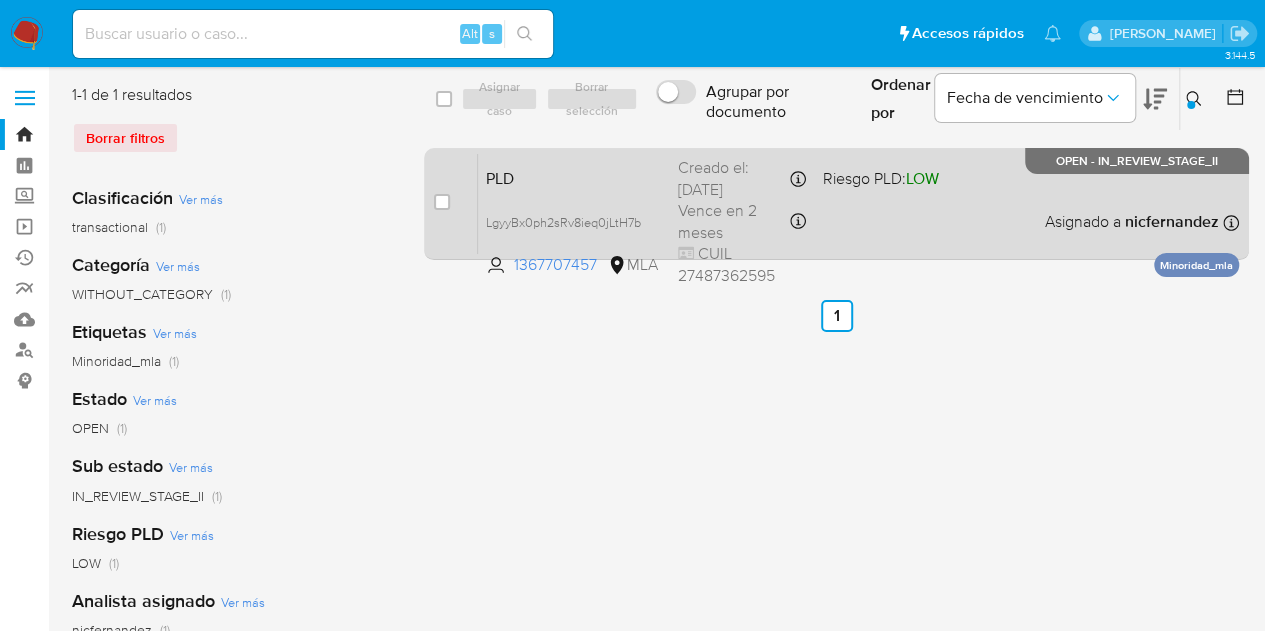 click on "PLD" at bounding box center (574, 177) 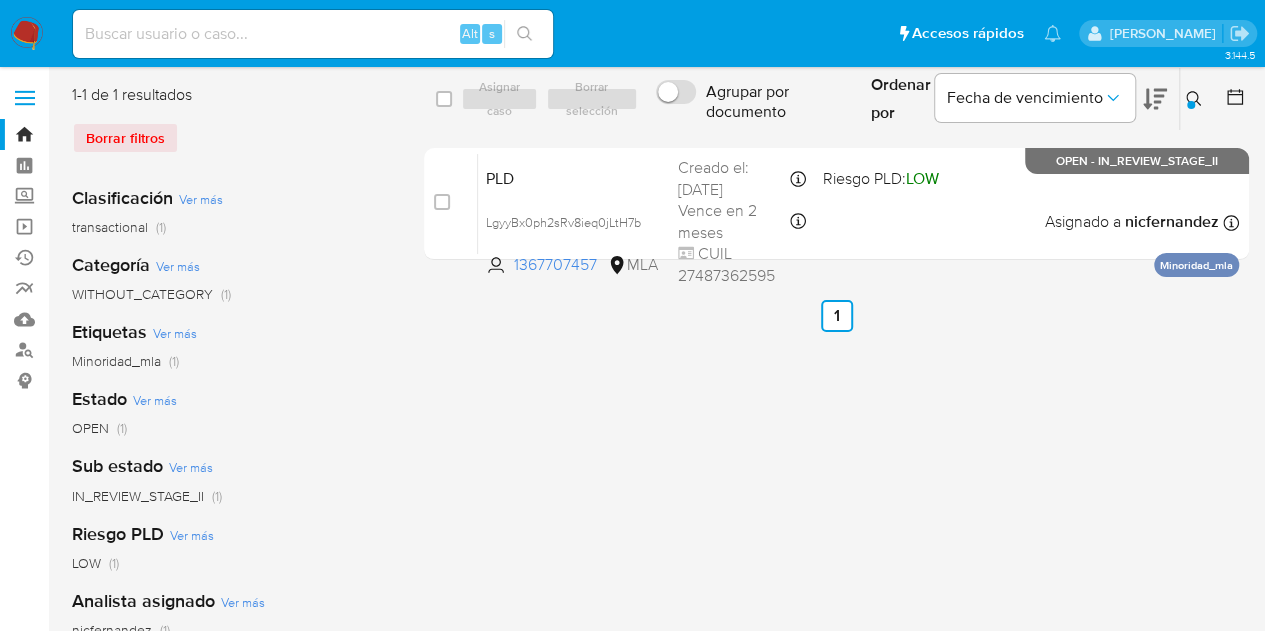 click 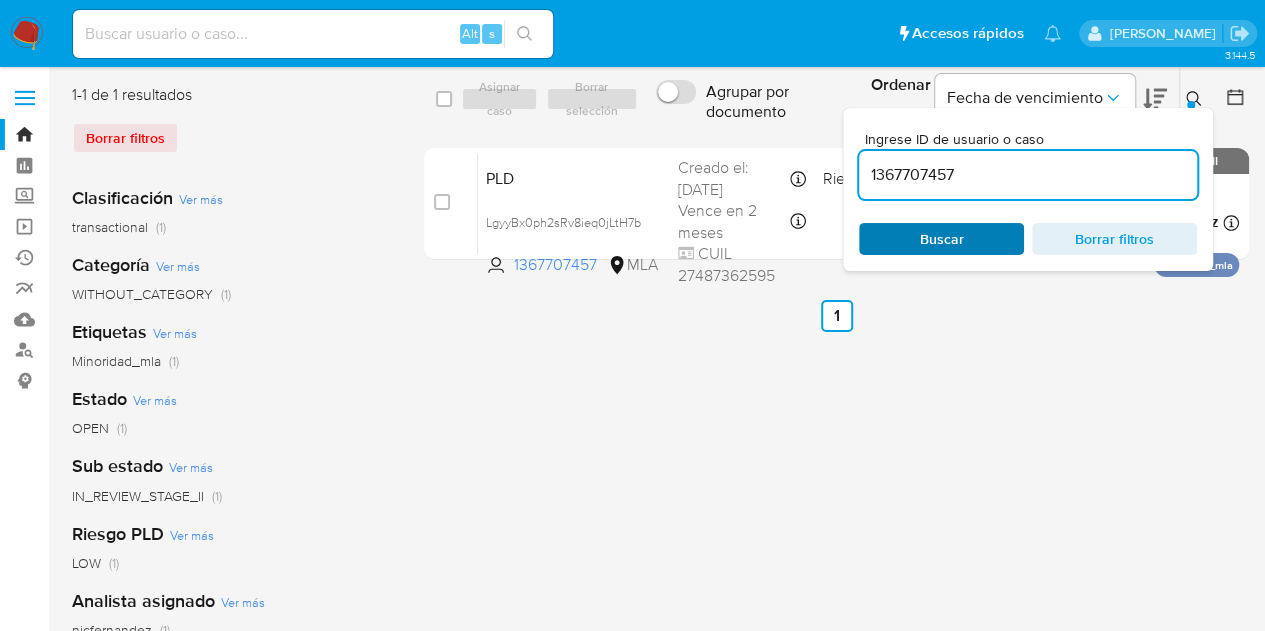 click on "Buscar" at bounding box center (941, 239) 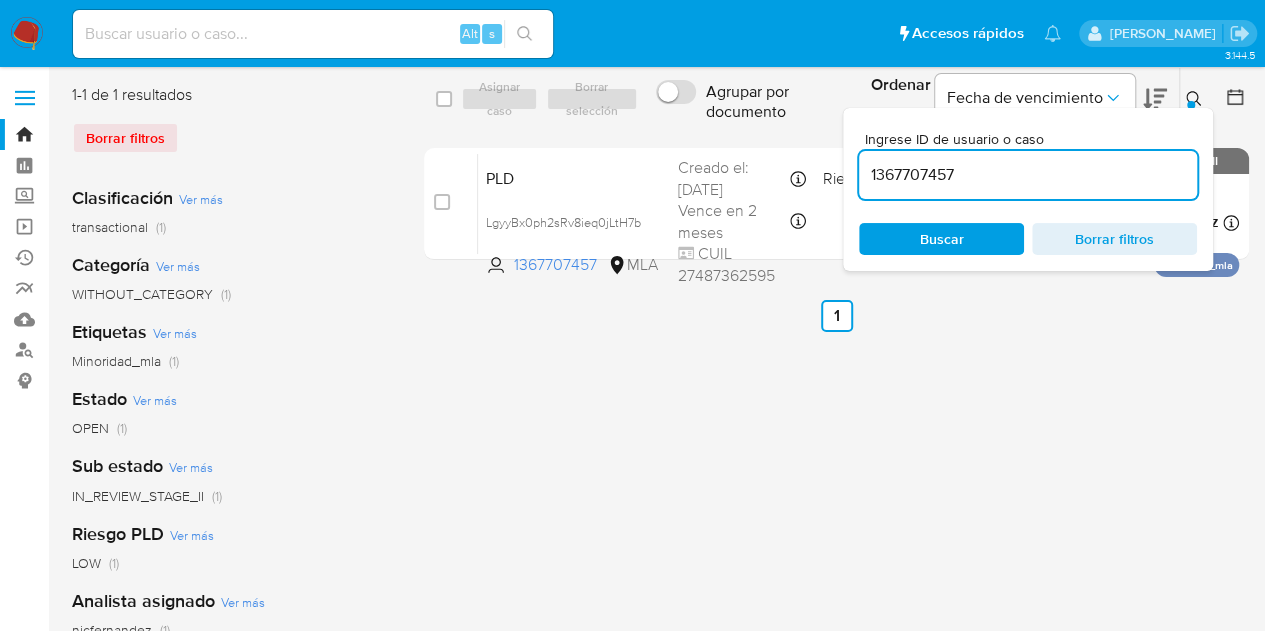 click 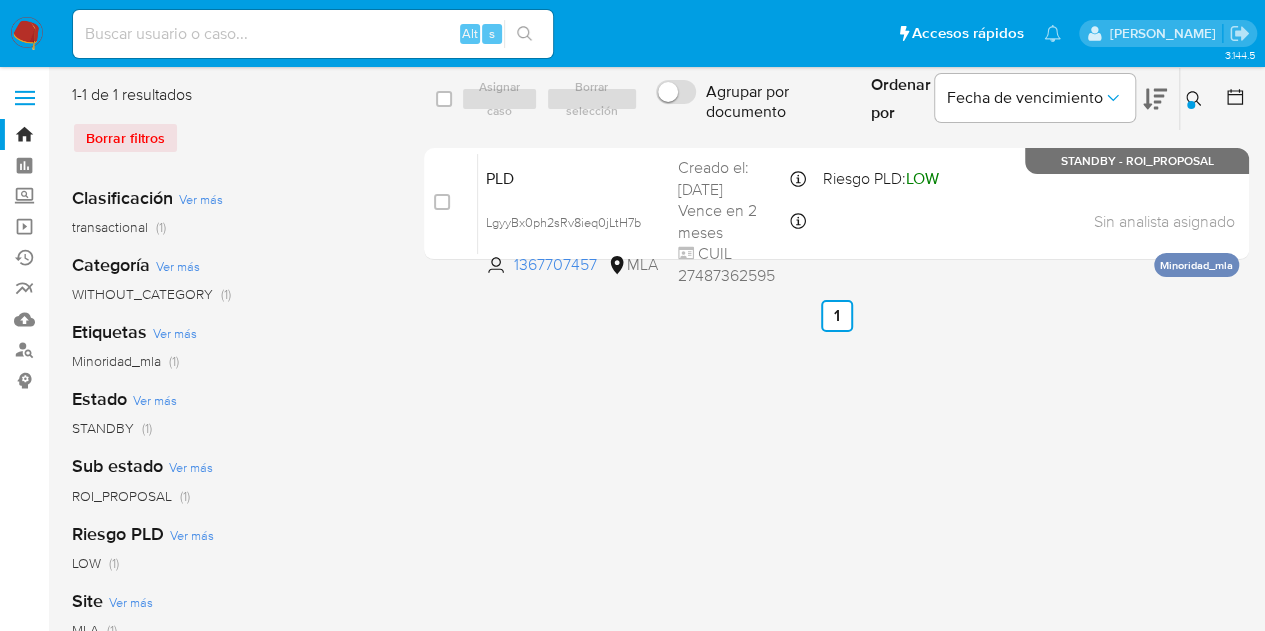 click 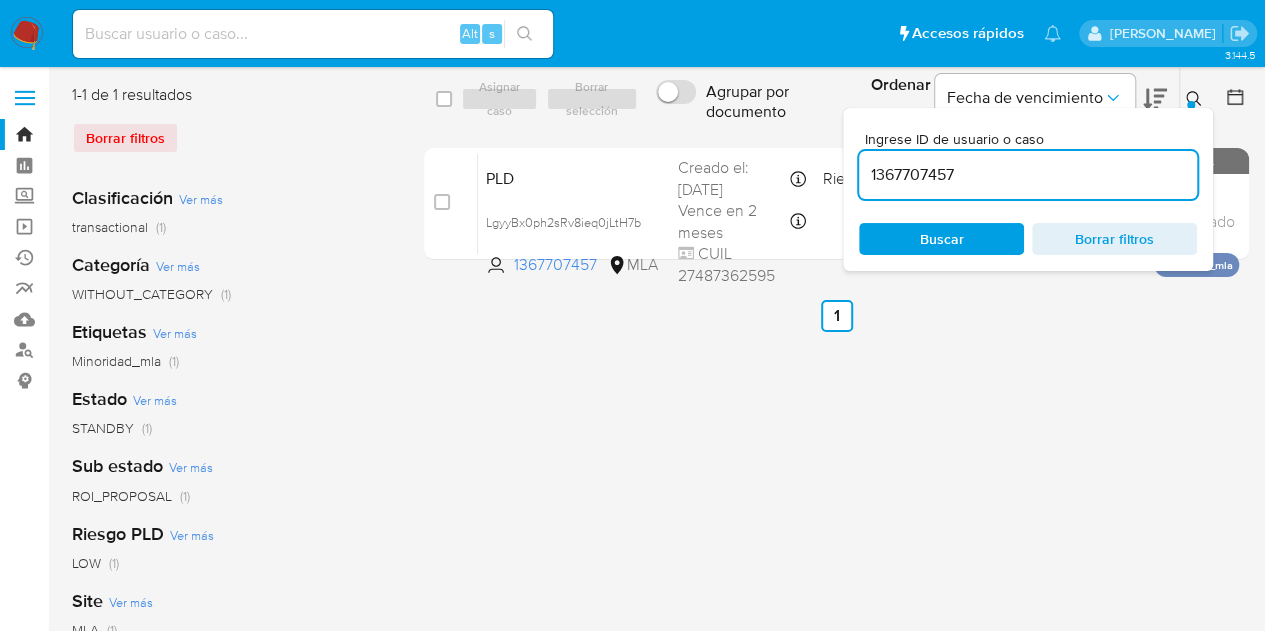 click on "Ingrese ID de usuario o caso 1367707457 Buscar Borrar filtros" at bounding box center [1028, 189] 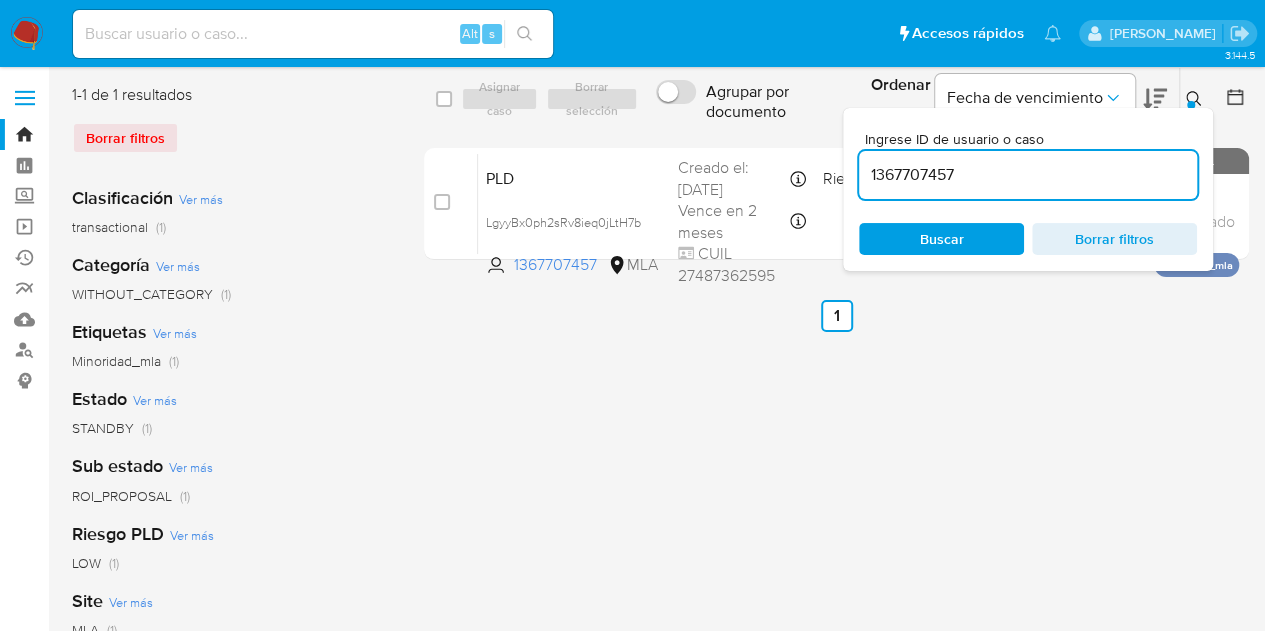 click on "Buscar" at bounding box center (941, 239) 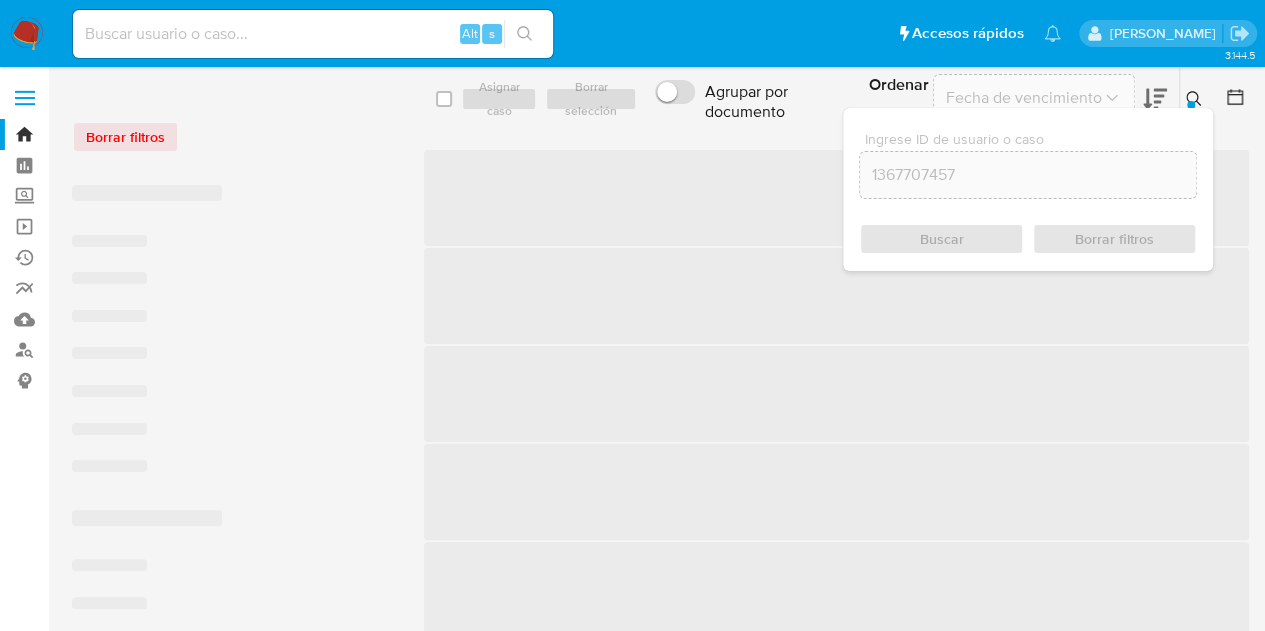 click 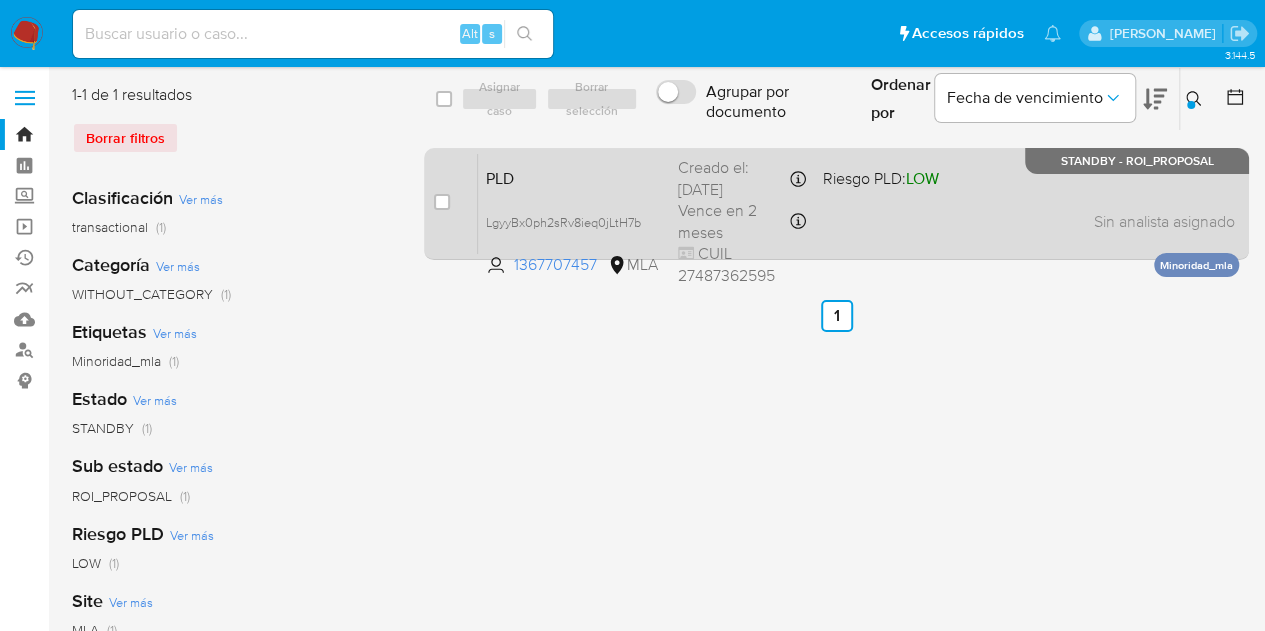 click on "PLD LgyyBx0ph2sRv8ieq0jLtH7b 1367707457 MLA Riesgo PLD:  LOW Creado el: 12/06/2025   Creado el: 12/06/2025 03:23:31 Vence en 2 meses   Vence el 10/09/2025 03:23:32 CUIL   27487362595 Sin analista asignado   Asignado el: 18/06/2025 14:16:23 Minoridad_mla STANDBY - ROI_PROPOSAL" at bounding box center (858, 203) 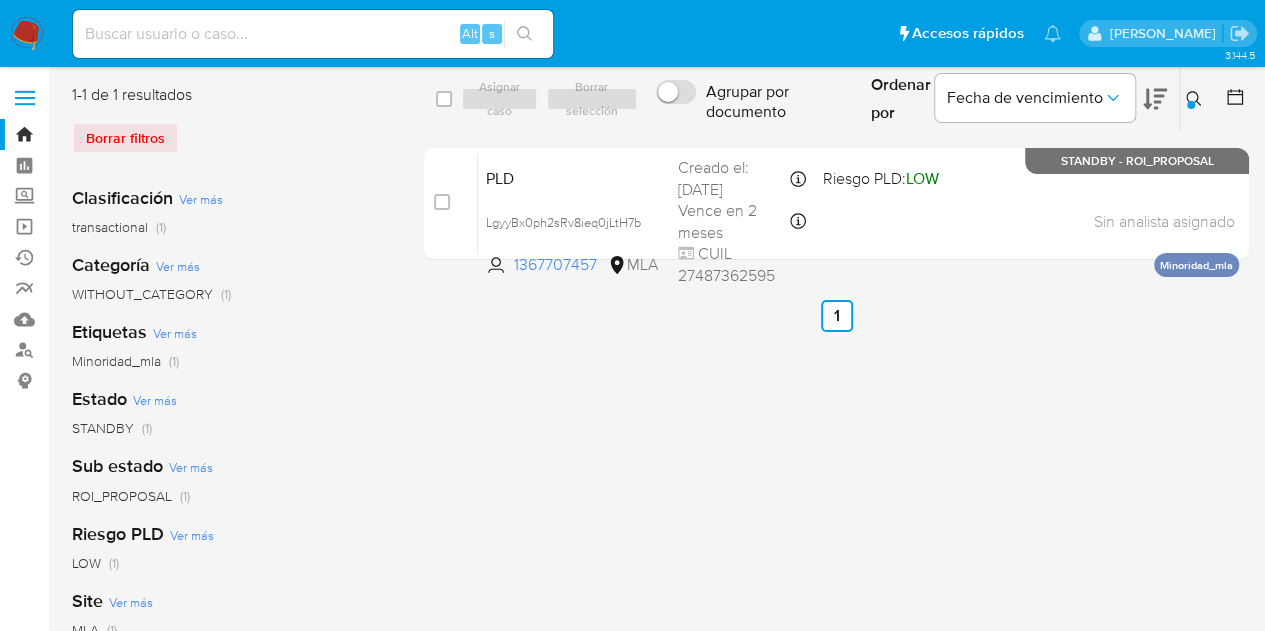 click 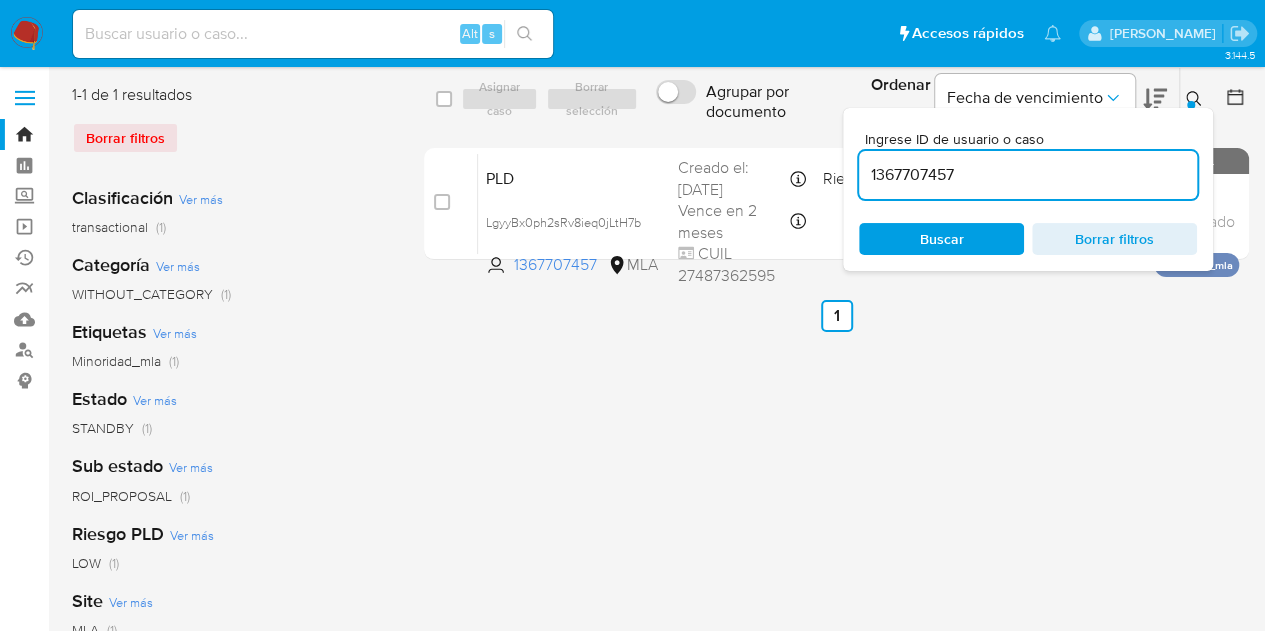 drag, startPoint x: 1040, startPoint y: 178, endPoint x: 763, endPoint y: 115, distance: 284.07394 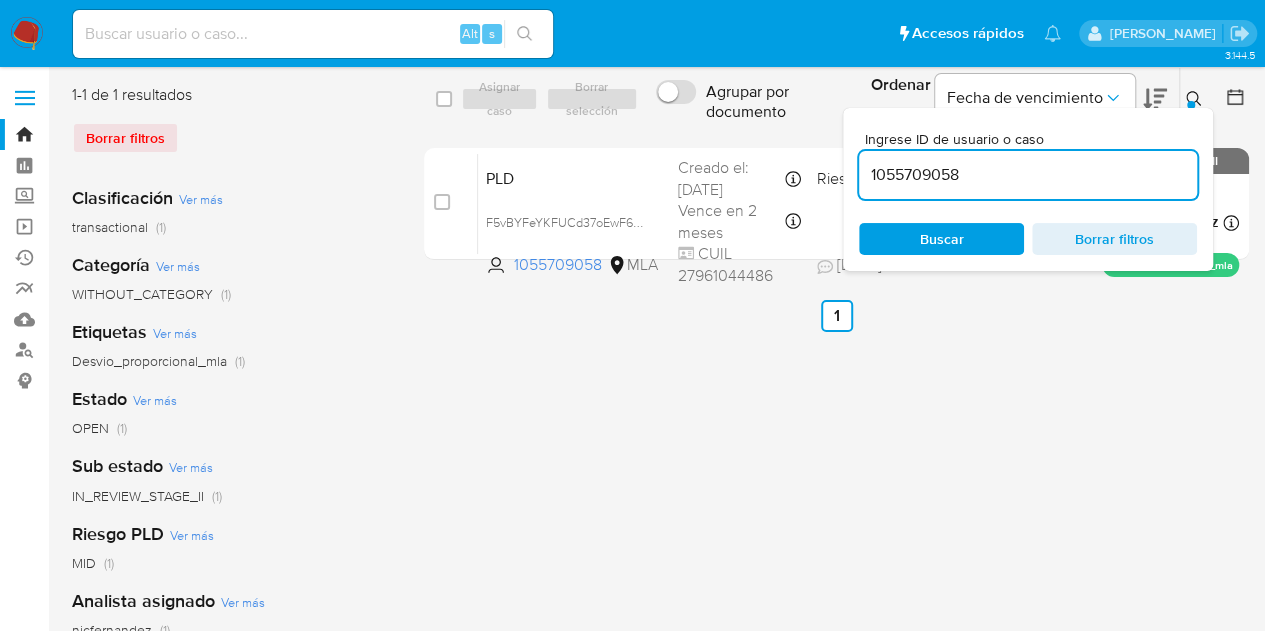 click 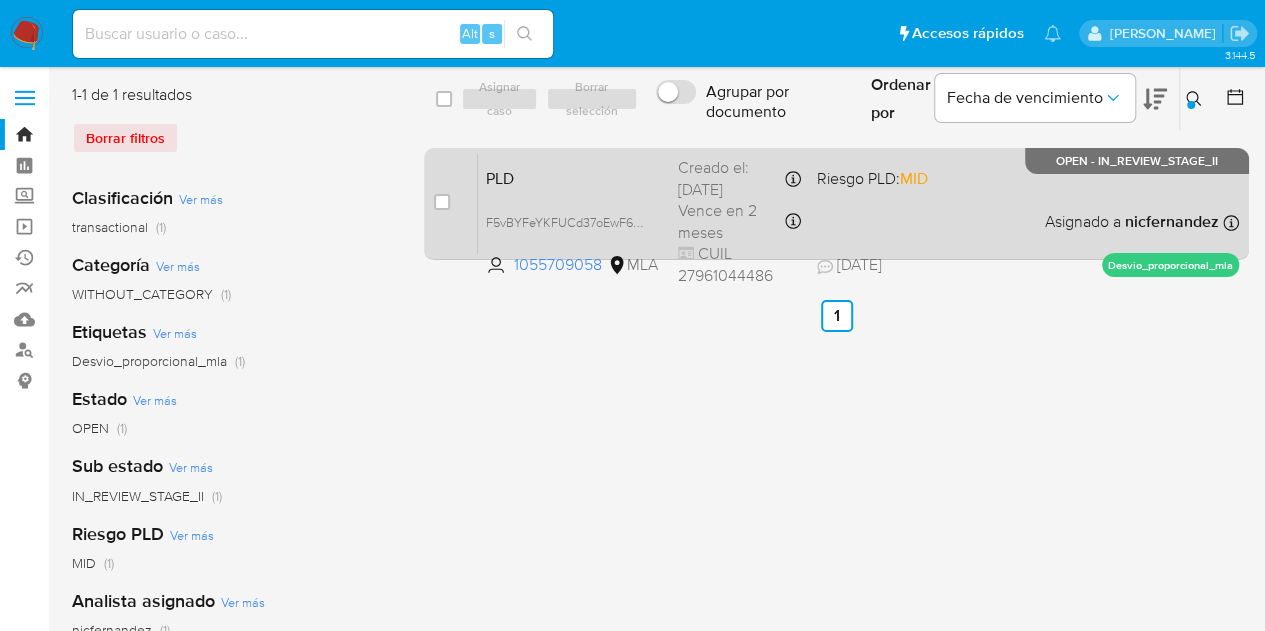 click on "PLD" at bounding box center (574, 177) 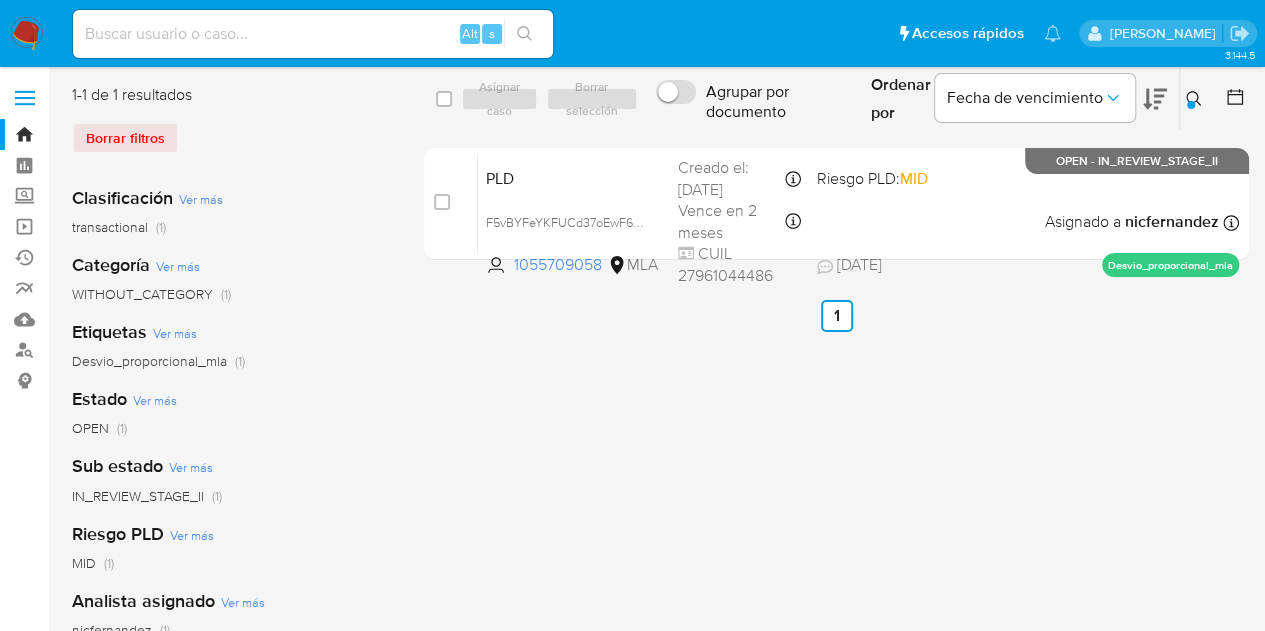 click 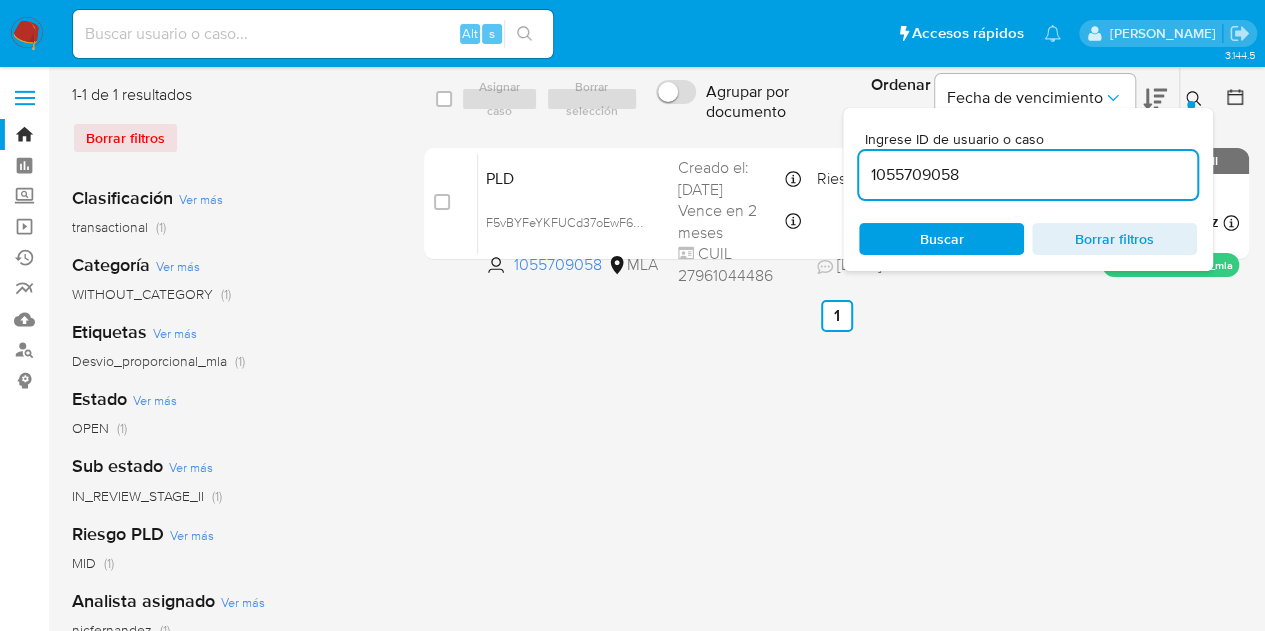 drag, startPoint x: 1023, startPoint y: 171, endPoint x: 752, endPoint y: 135, distance: 273.38068 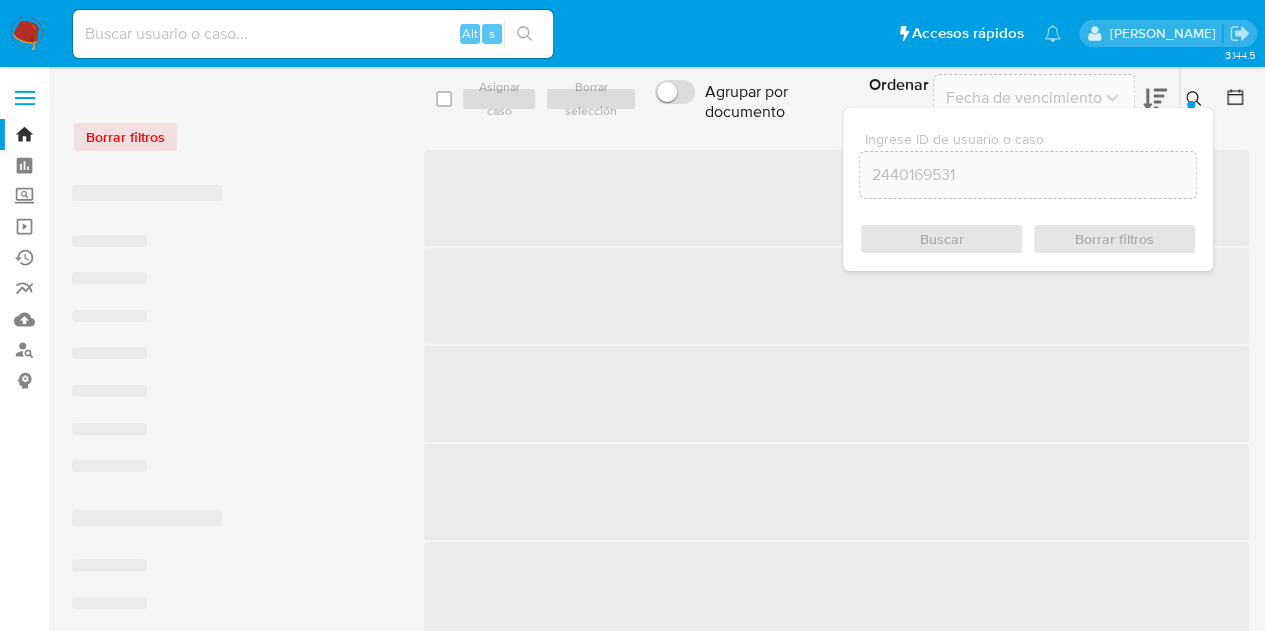 click at bounding box center [1191, 105] 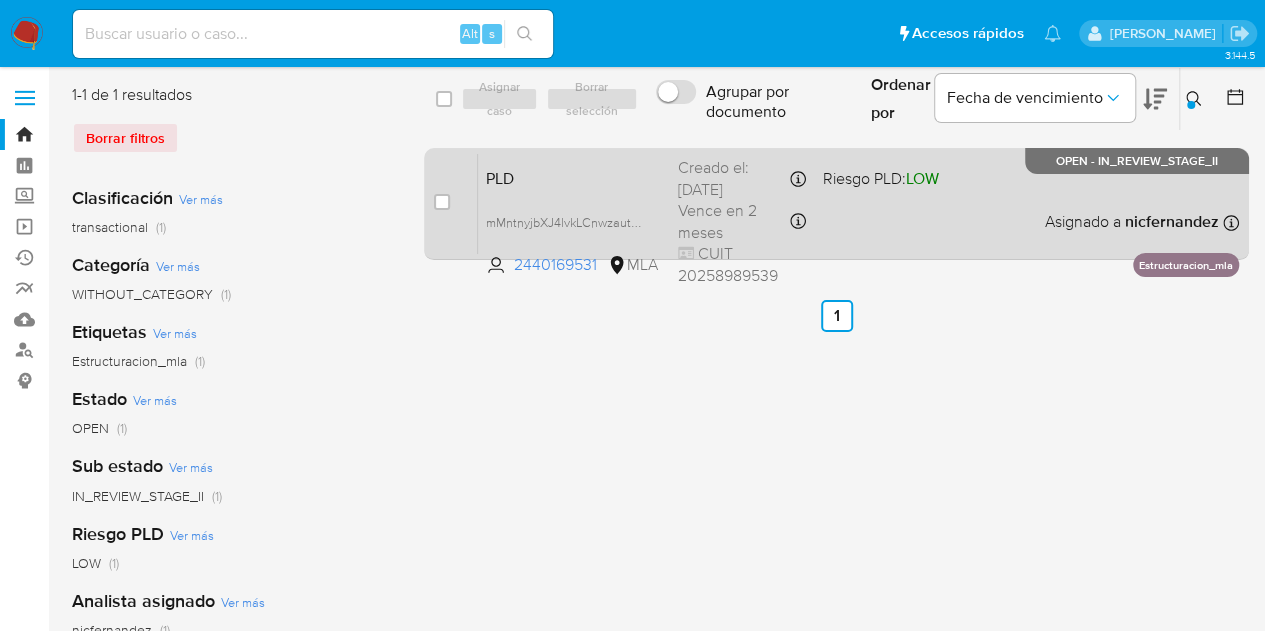 click on "PLD" at bounding box center (574, 177) 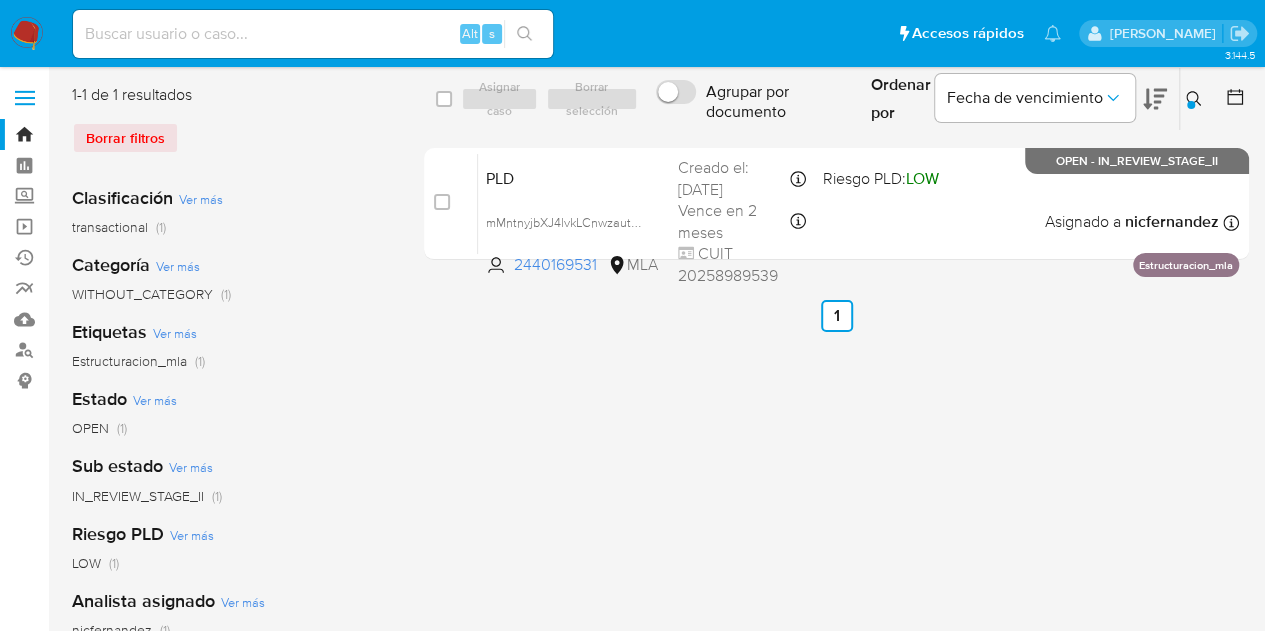 drag, startPoint x: 478, startPoint y: 387, endPoint x: 703, endPoint y: 299, distance: 241.59677 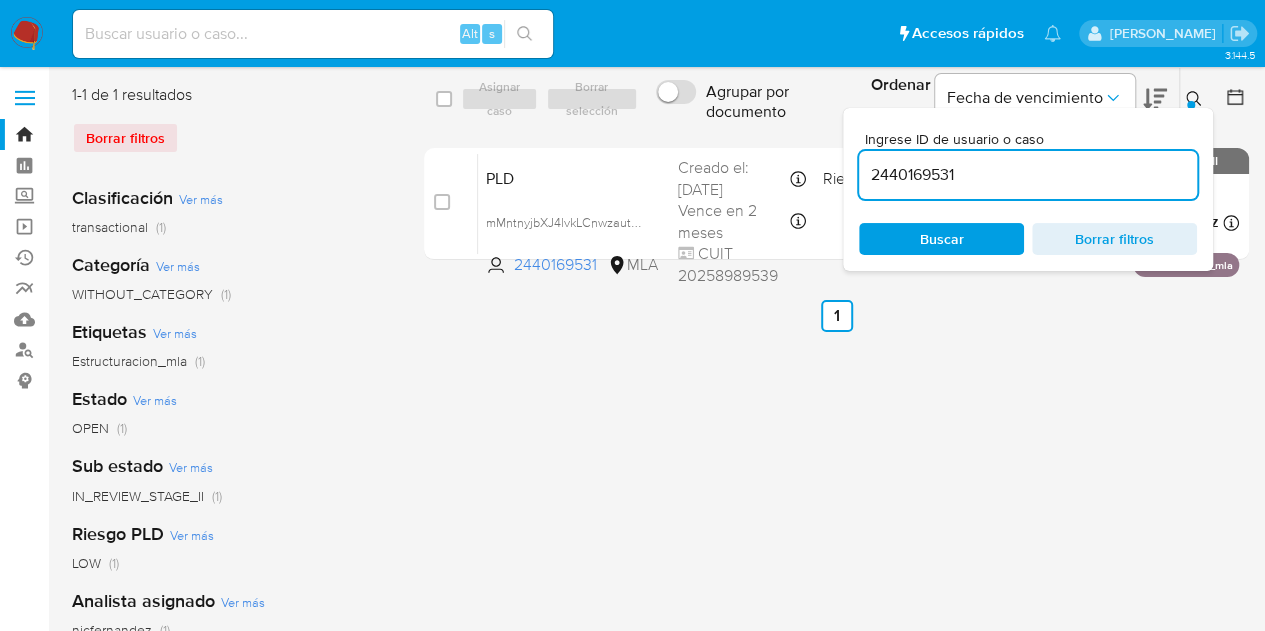 drag, startPoint x: 977, startPoint y: 180, endPoint x: 733, endPoint y: 133, distance: 248.48541 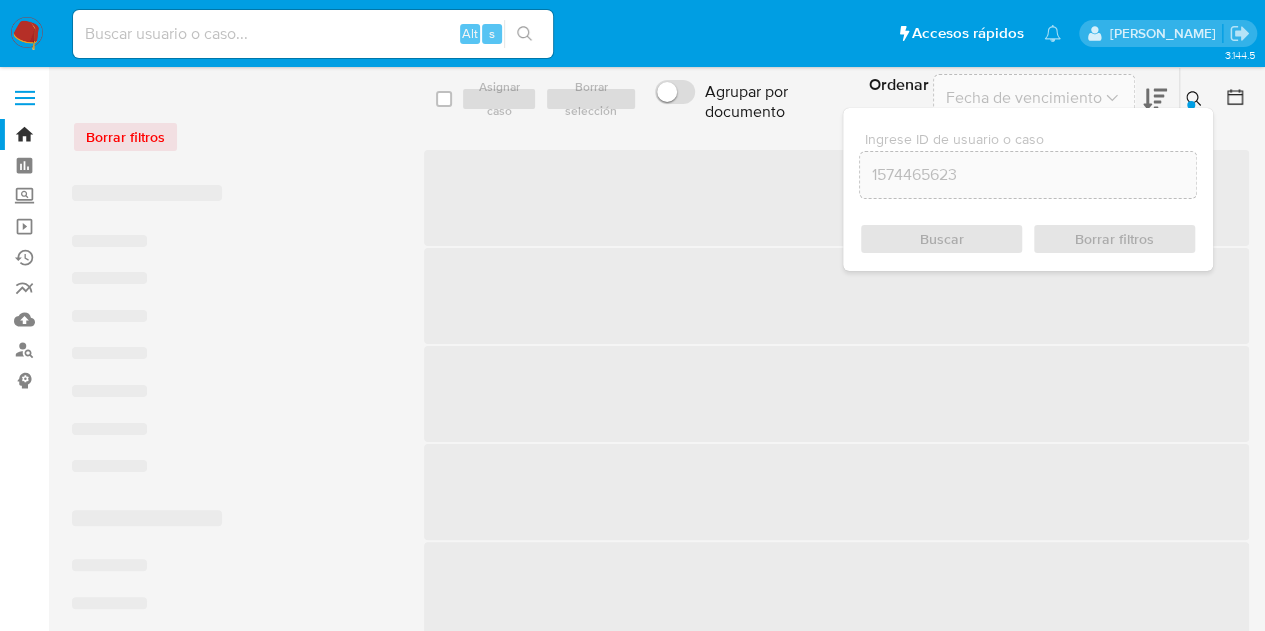 click at bounding box center (1196, 99) 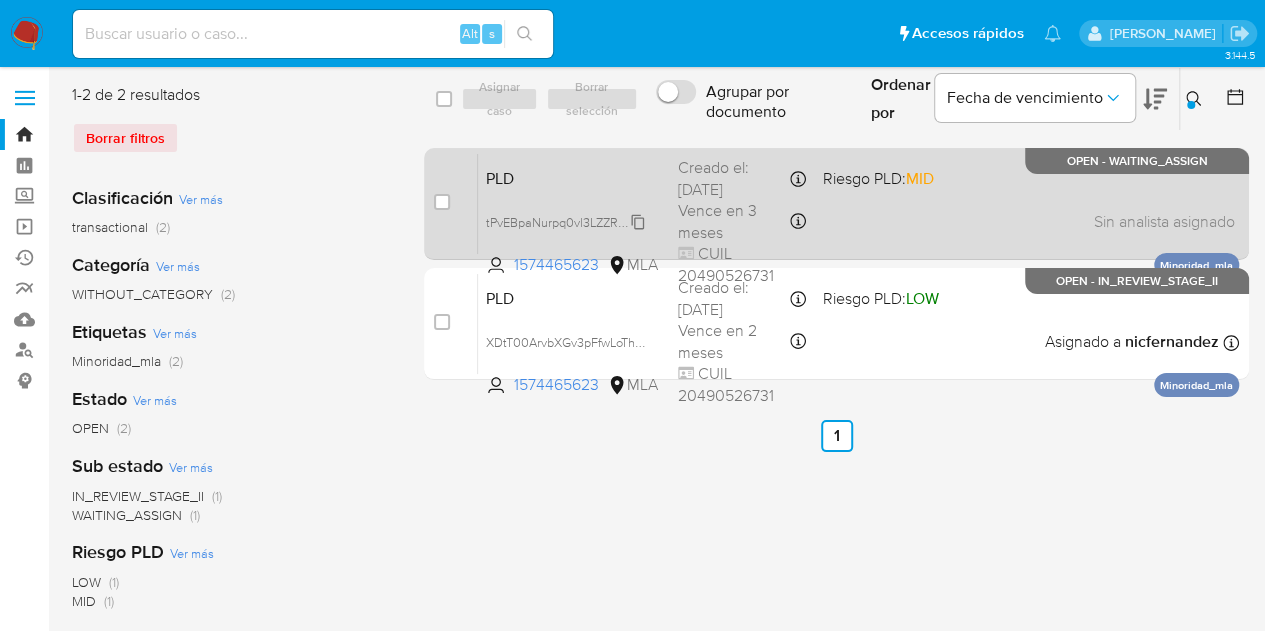 click on "tPvEBpaNurpq0vl3LZZRvxpQ" at bounding box center (566, 221) 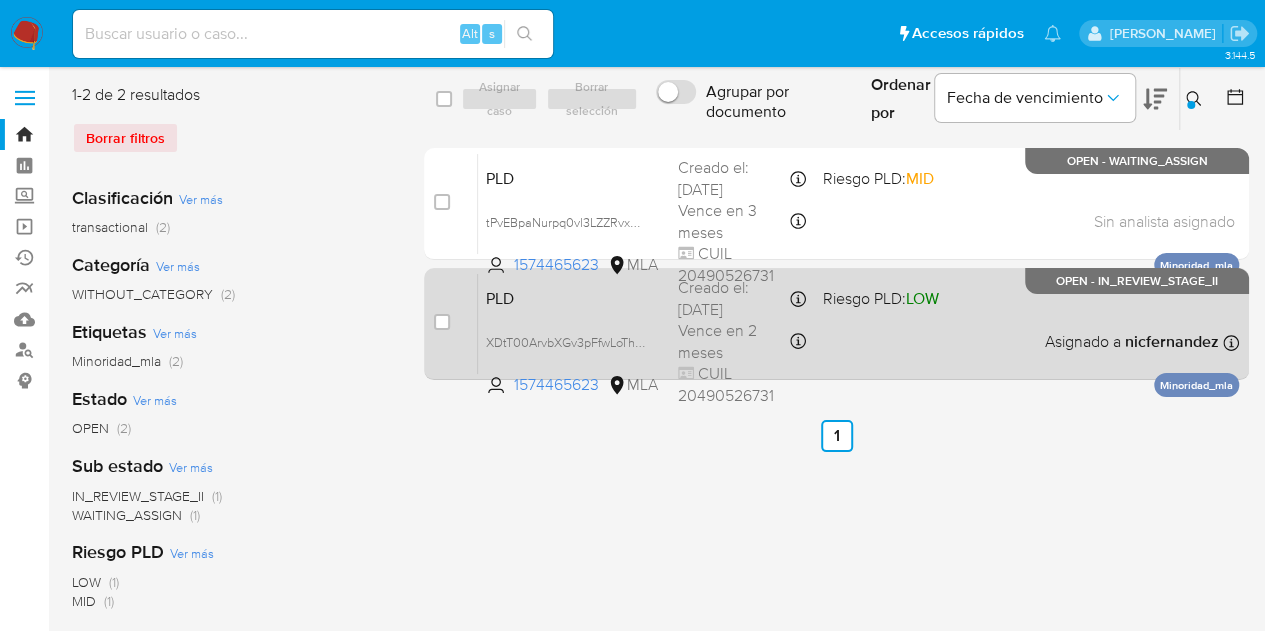 click on "PLD" at bounding box center (574, 297) 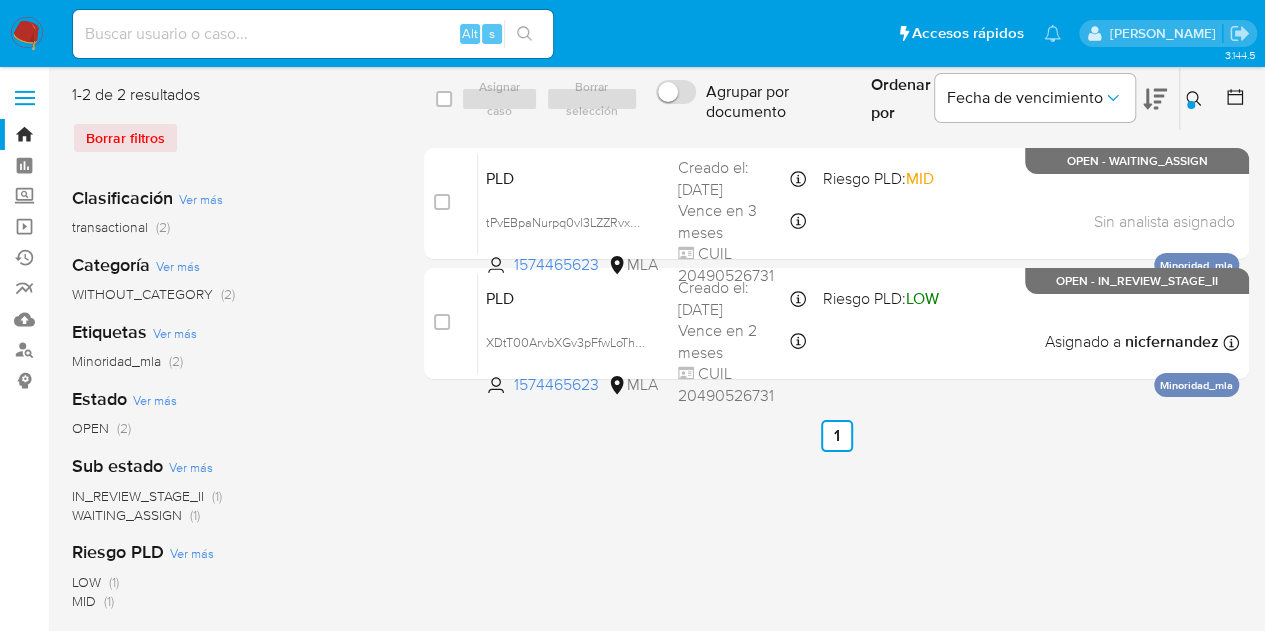 drag, startPoint x: 1196, startPoint y: 99, endPoint x: 1080, endPoint y: 173, distance: 137.5936 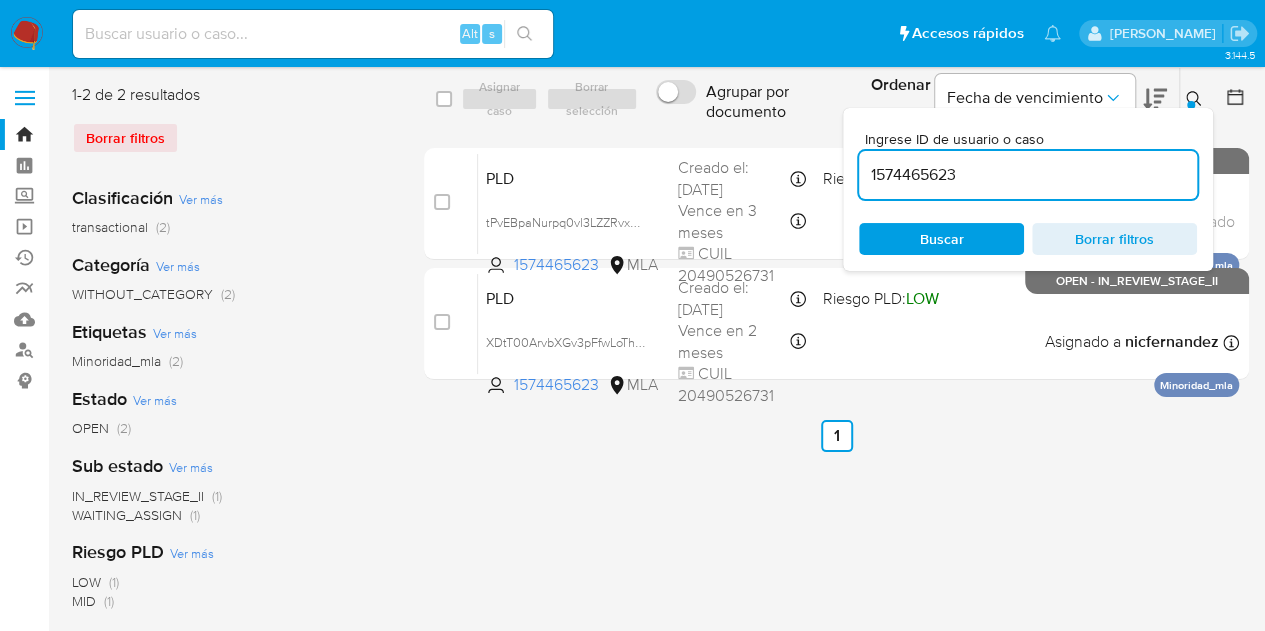 drag, startPoint x: 1056, startPoint y: 184, endPoint x: 673, endPoint y: 53, distance: 404.7839 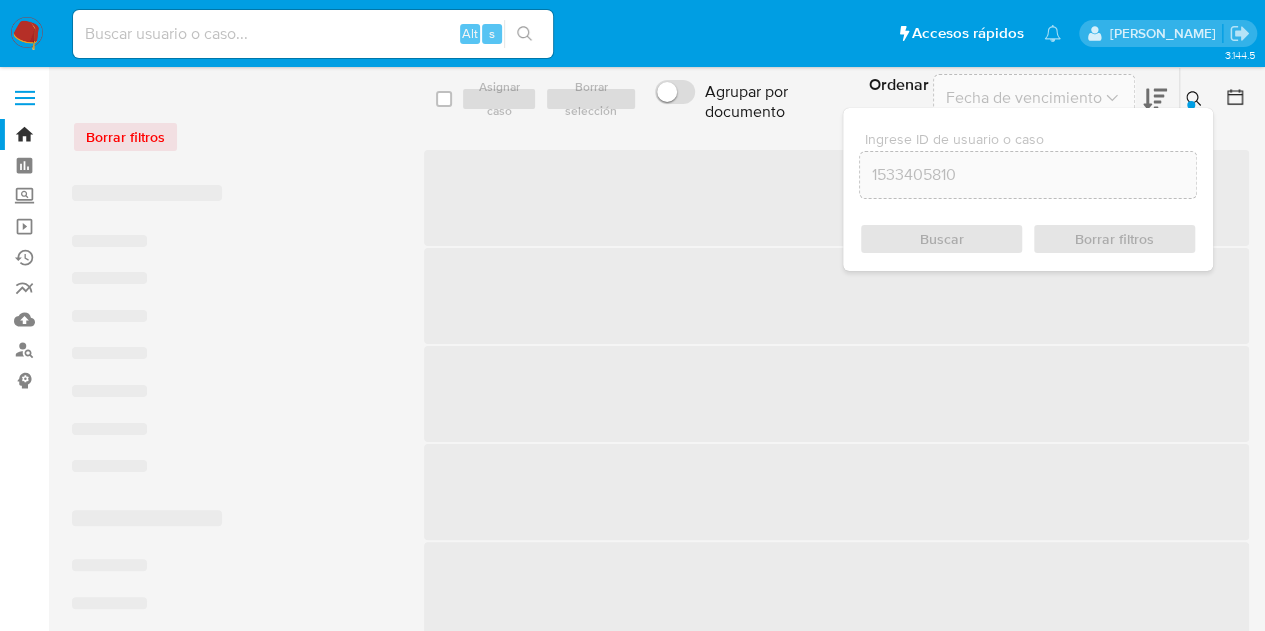 click 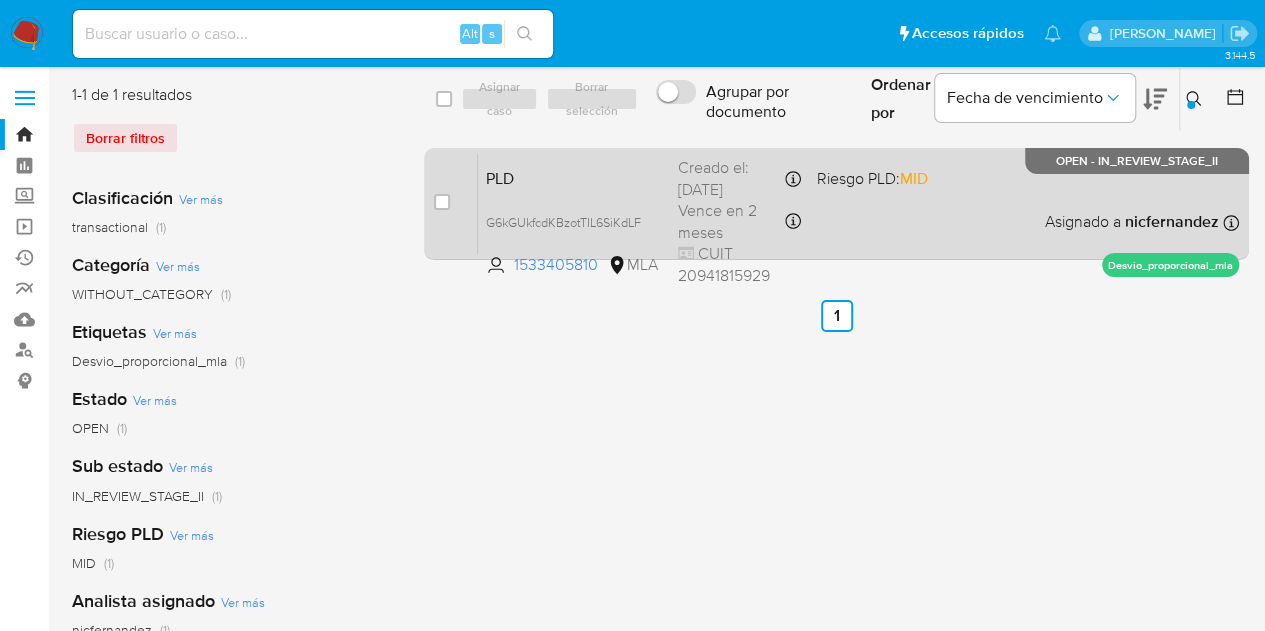 click on "PLD G6kGUkfcdKBzotTIL6SiKdLF 1533405810 MLA Riesgo PLD:  MID Creado el: 12/06/2025   Creado el: 12/06/2025 03:26:25 Vence en 2 meses   Vence el 10/09/2025 03:26:26 CUIT   20941815929 Asignado a   nicfernandez   Asignado el: 18/06/2025 14:19:05 Desvio_proporcional_mla OPEN - IN_REVIEW_STAGE_II" at bounding box center (858, 203) 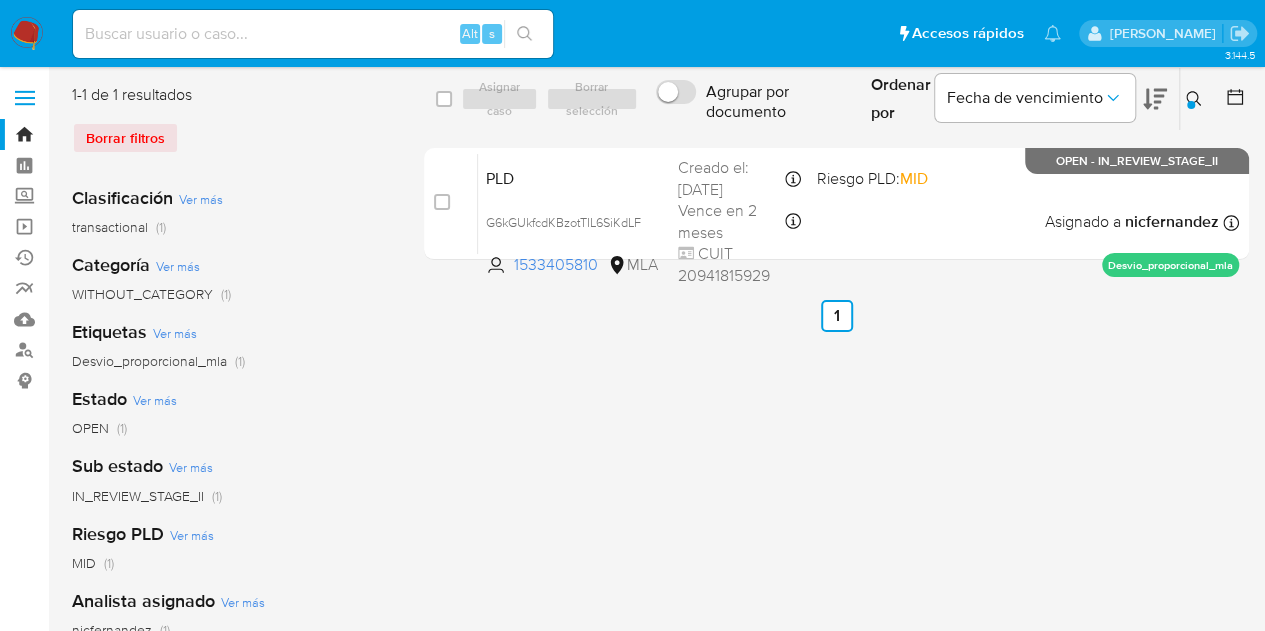 click 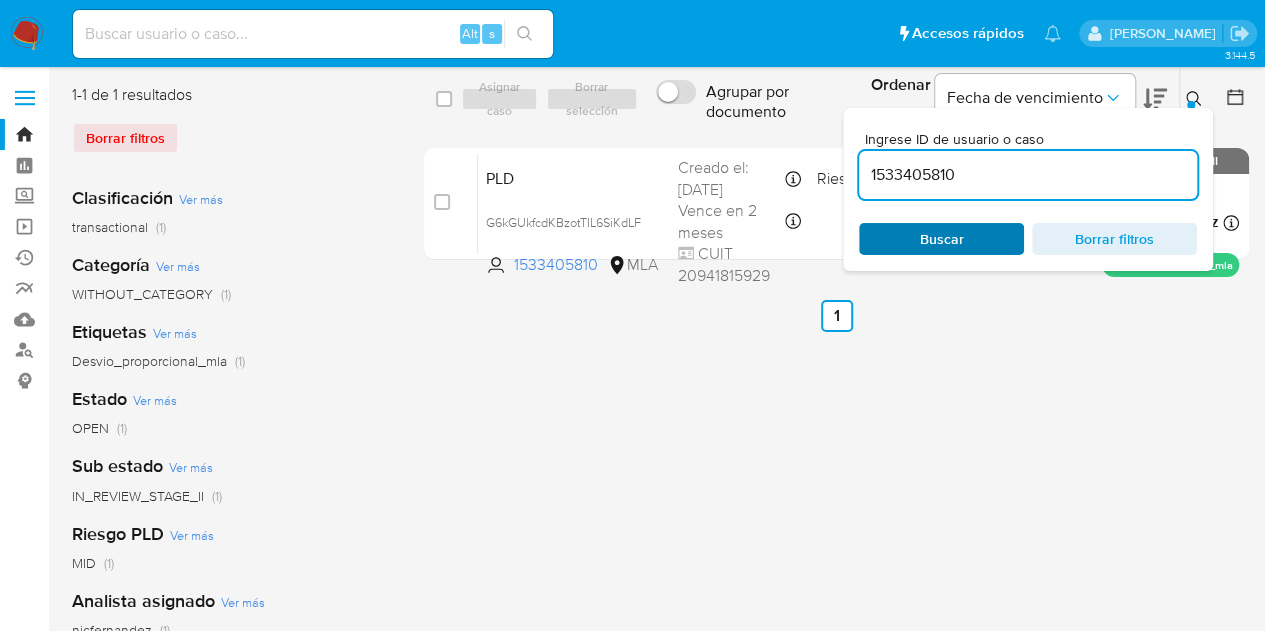 click on "Ingrese ID de usuario o caso 1533405810 Buscar Borrar filtros" at bounding box center [1028, 189] 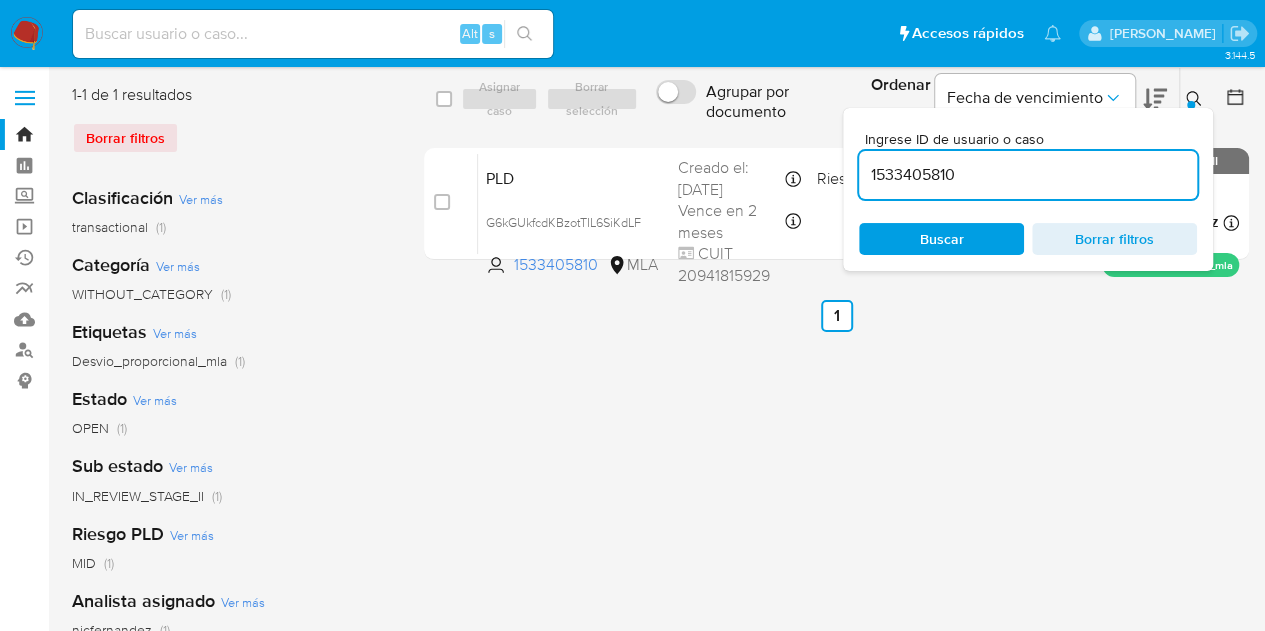 click on "Buscar" at bounding box center (941, 239) 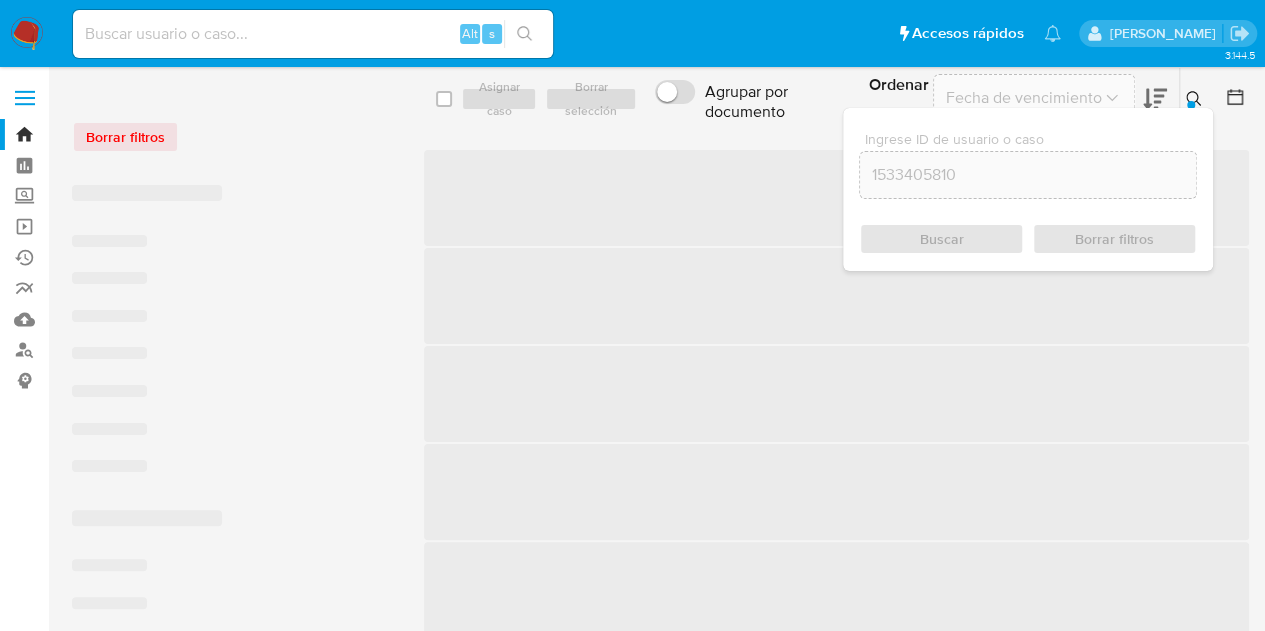 click at bounding box center (1196, 99) 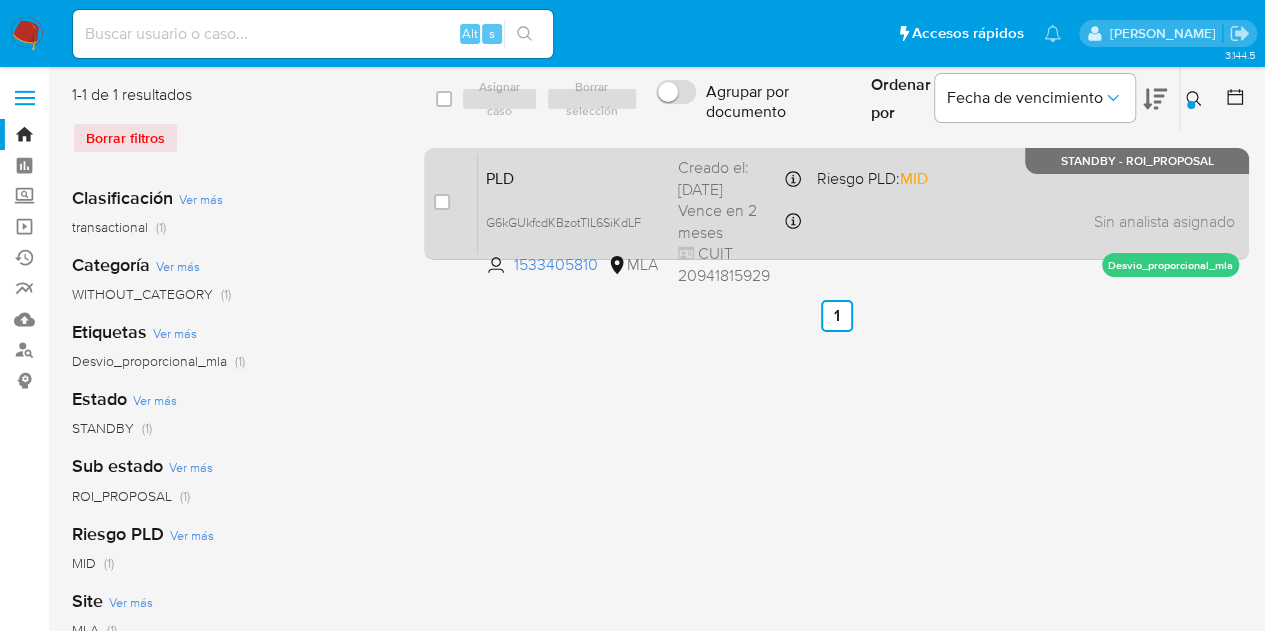 click on "PLD" at bounding box center [574, 177] 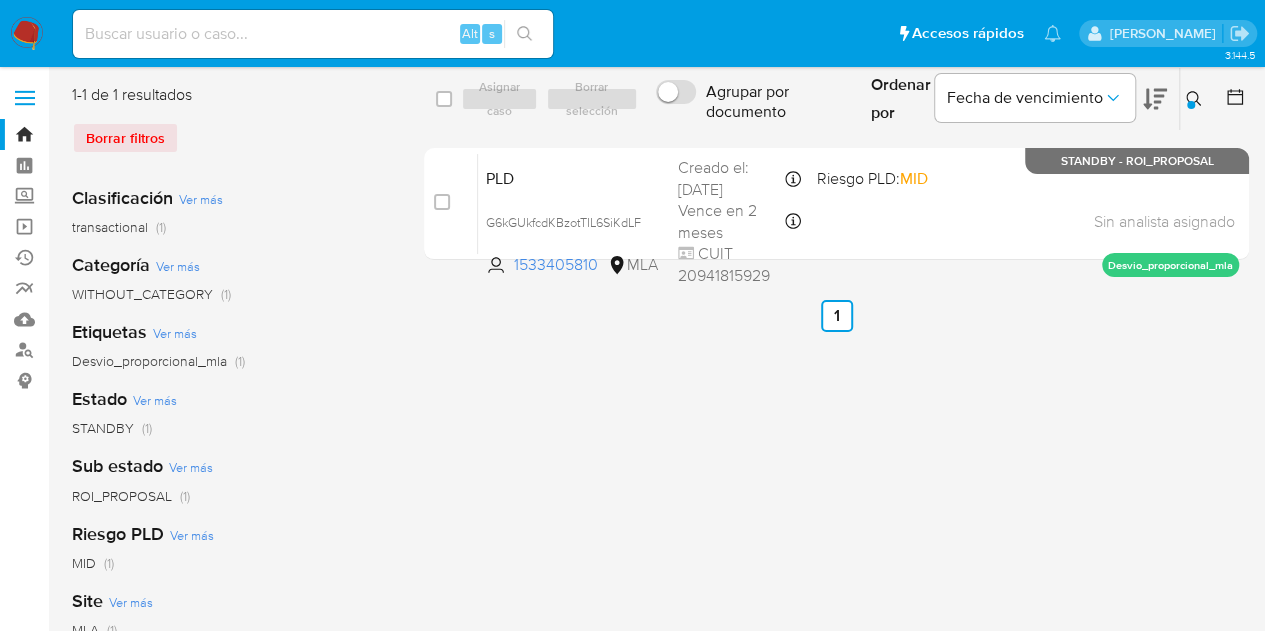 click 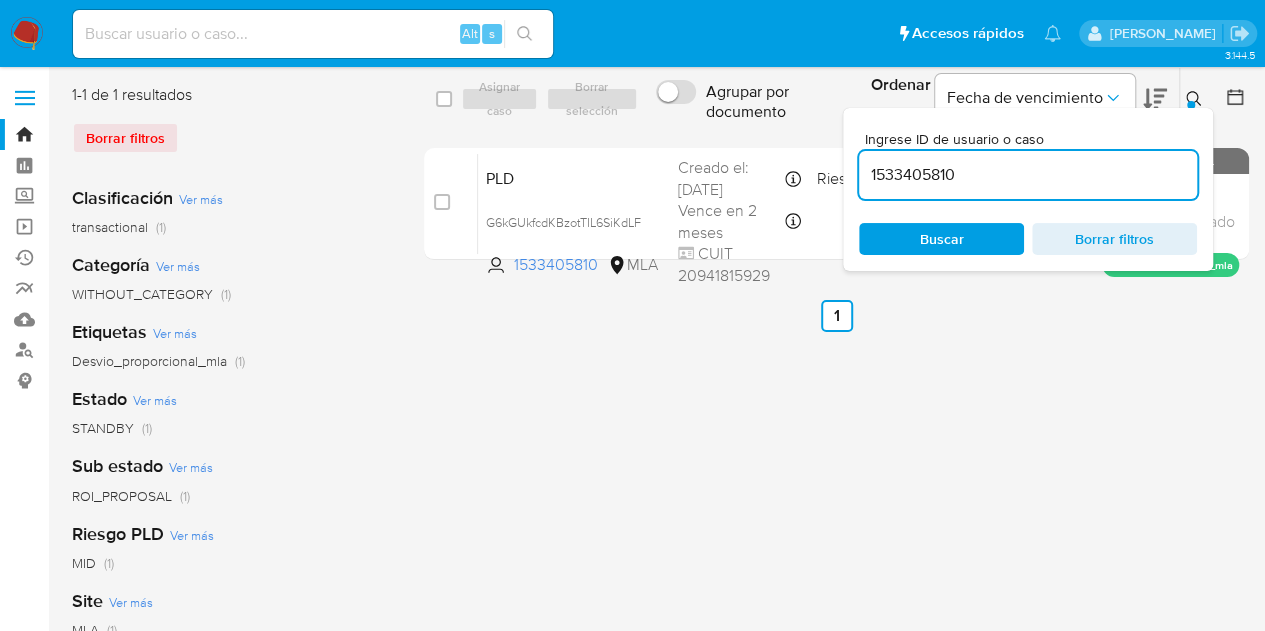 drag, startPoint x: 1065, startPoint y: 167, endPoint x: 651, endPoint y: 124, distance: 416.2271 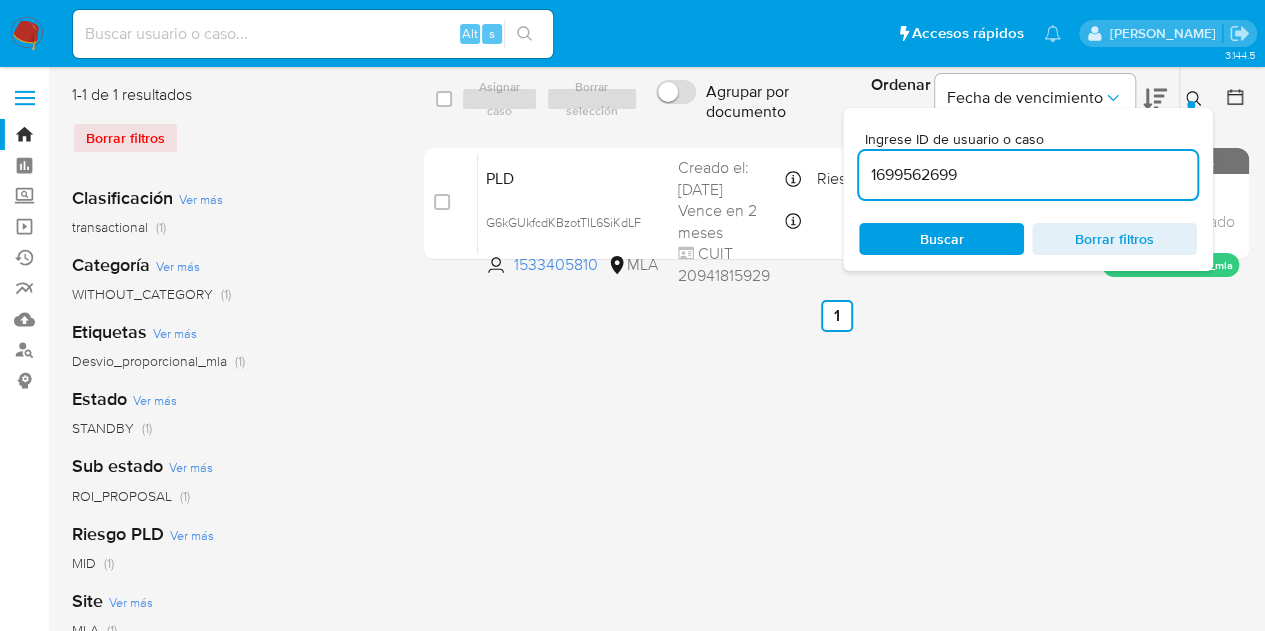 type on "1699562699" 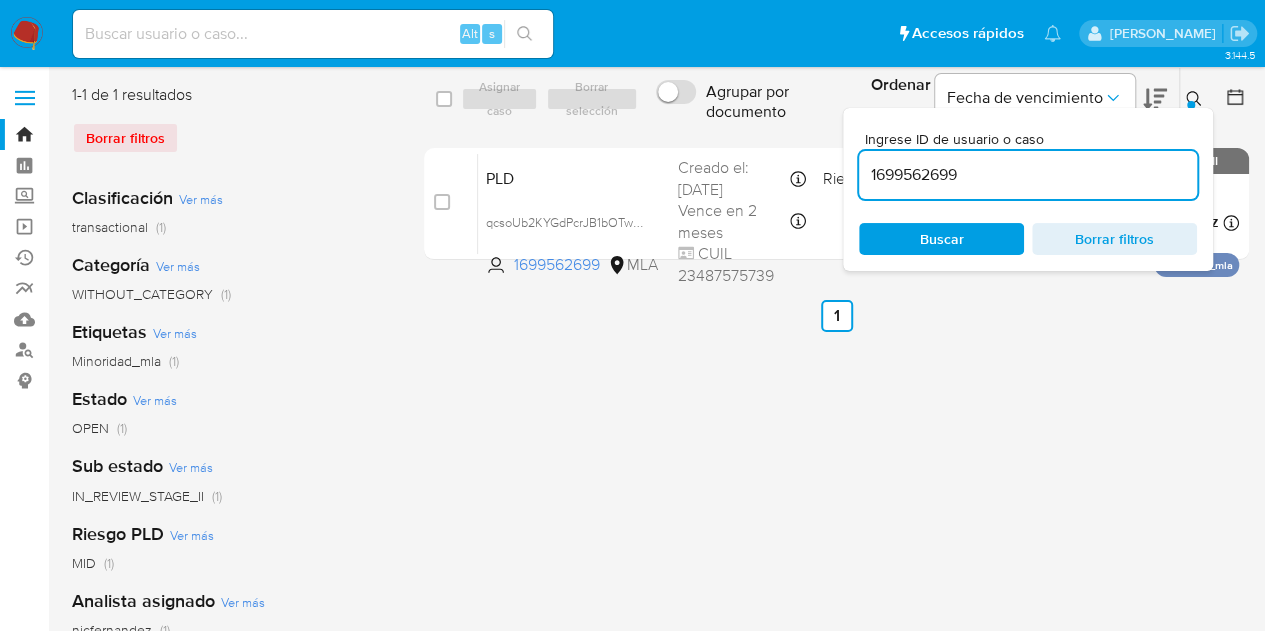 click at bounding box center [1196, 99] 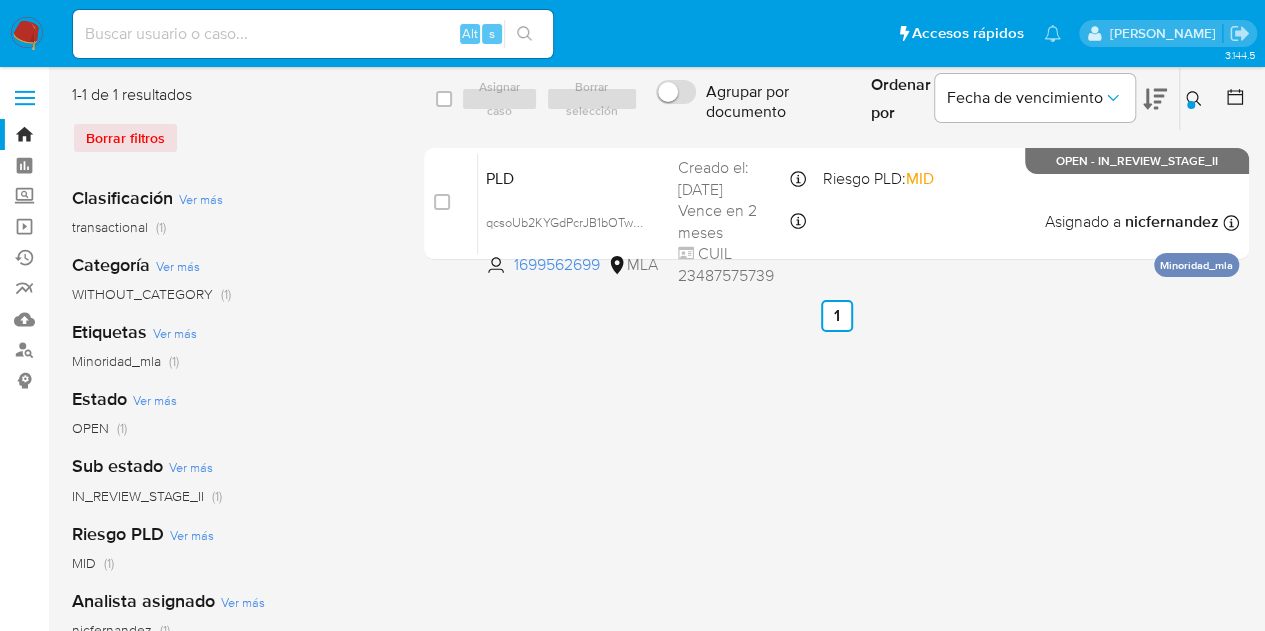 click 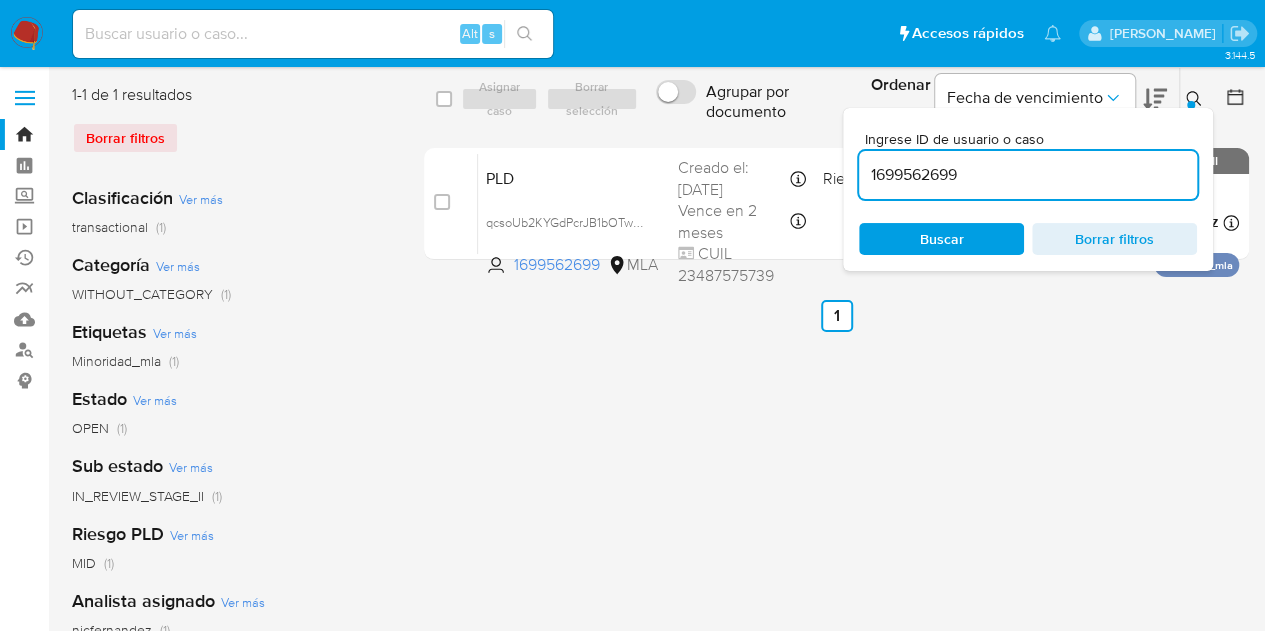 drag, startPoint x: 1025, startPoint y: 187, endPoint x: 748, endPoint y: 122, distance: 284.52417 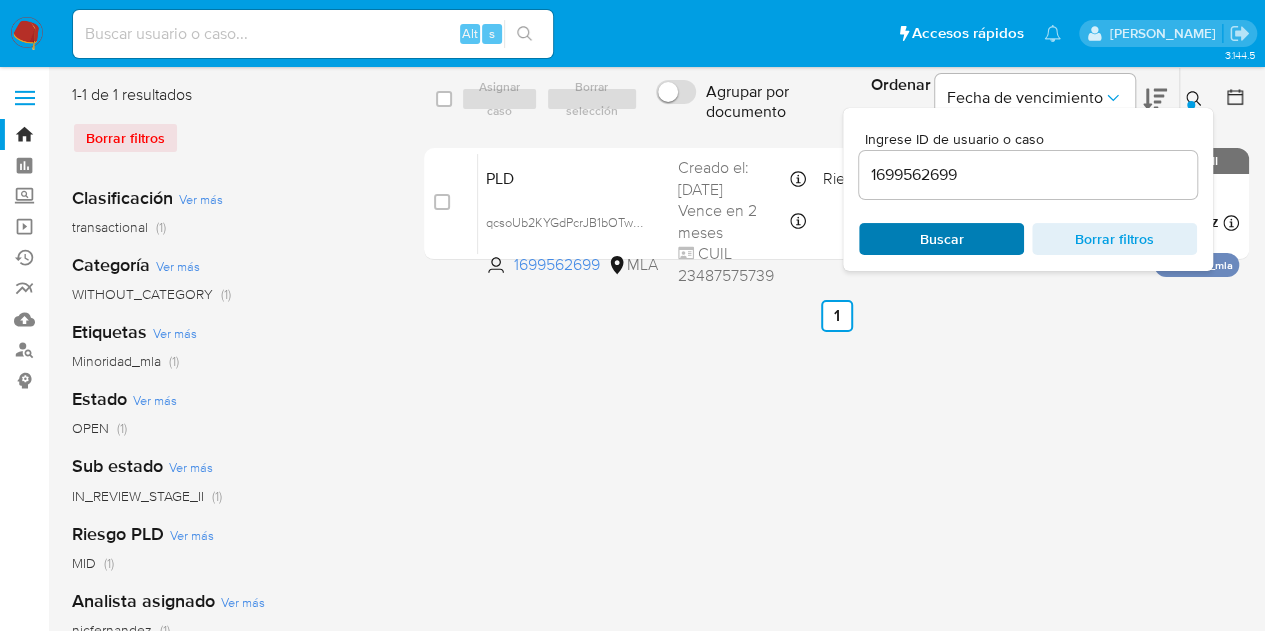 click on "Buscar" at bounding box center [941, 239] 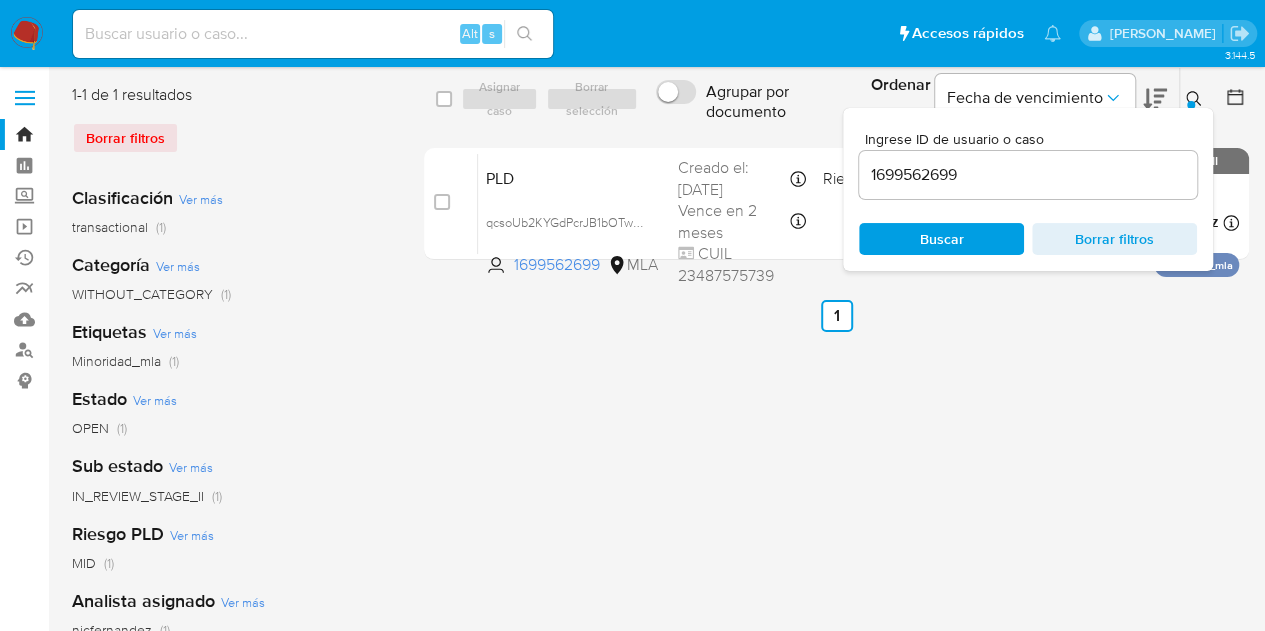 click 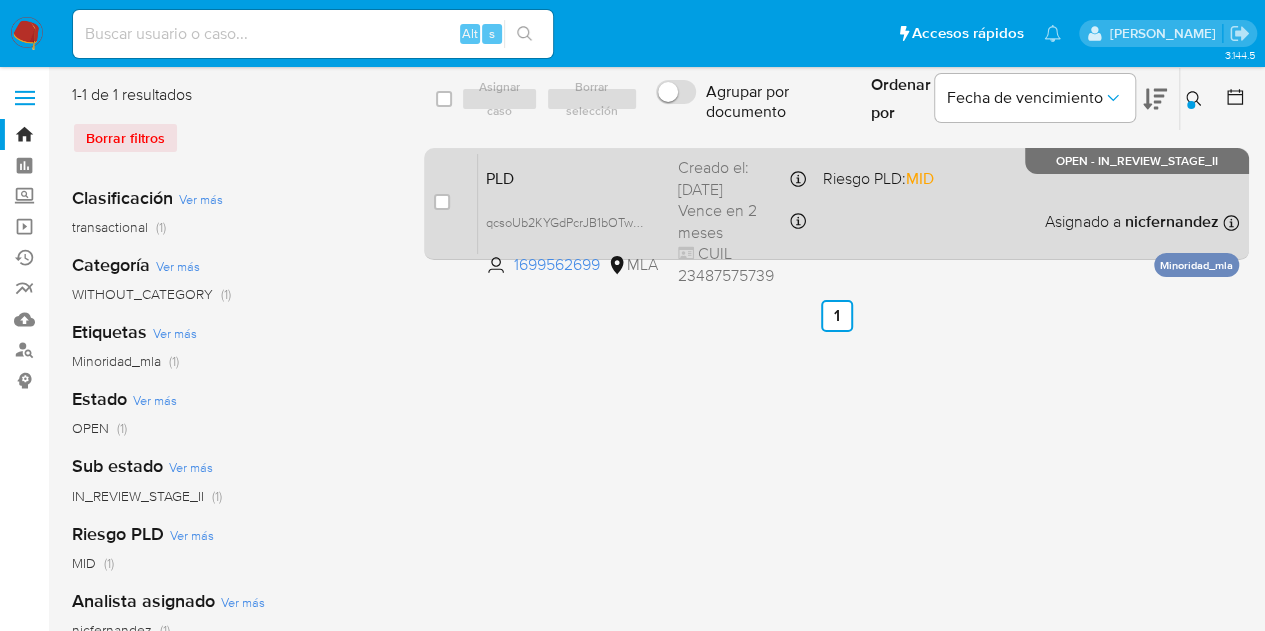 click on "PLD" at bounding box center [574, 177] 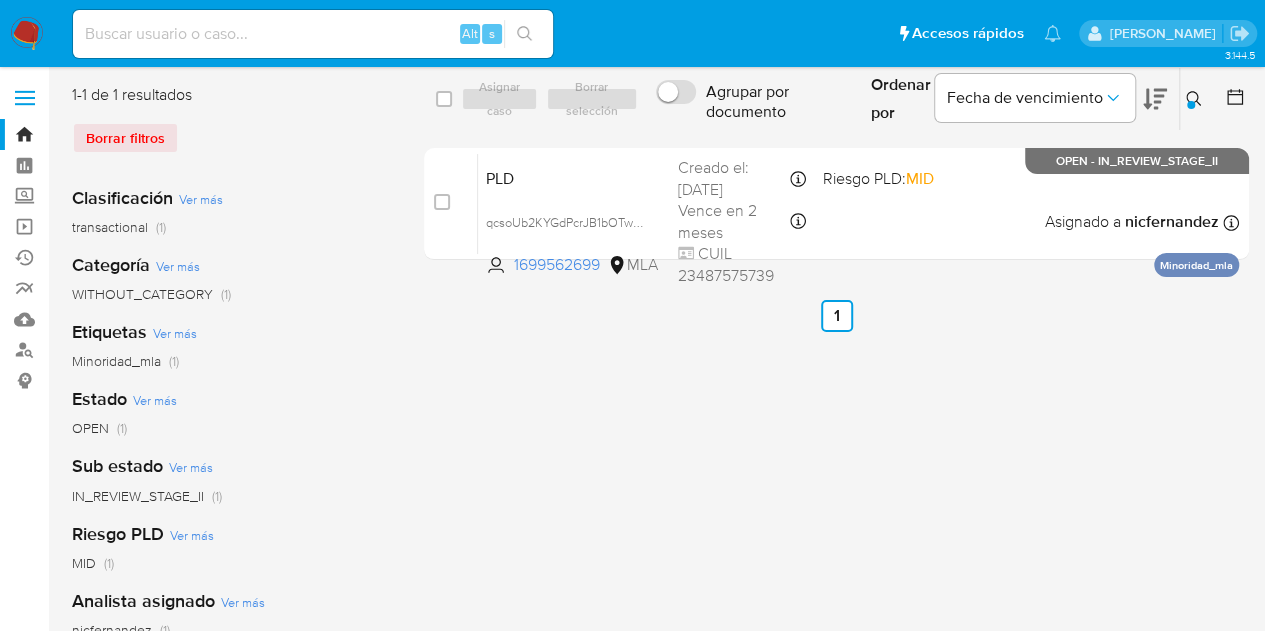 click 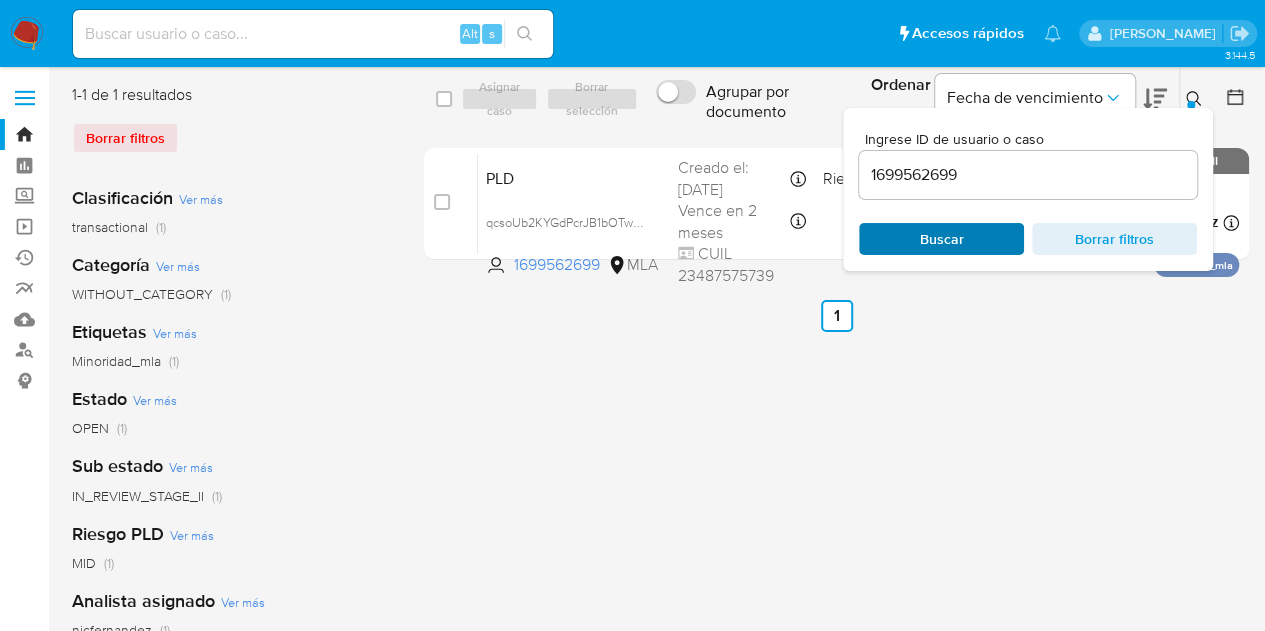 click on "Buscar" at bounding box center (942, 239) 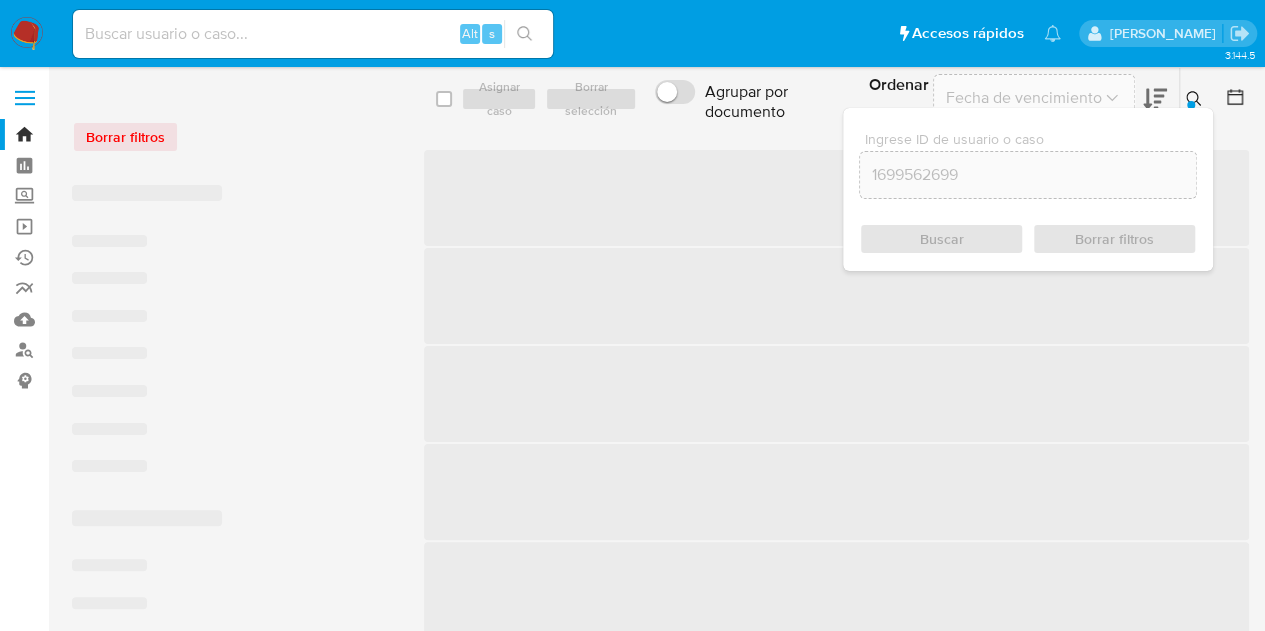 click 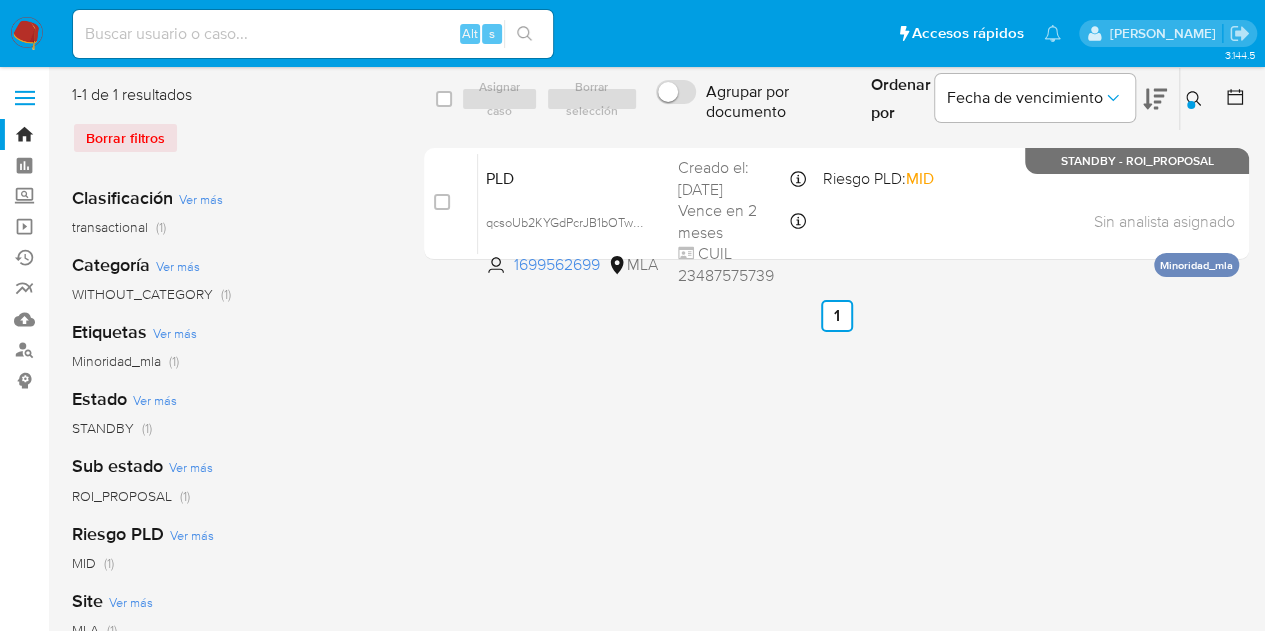click 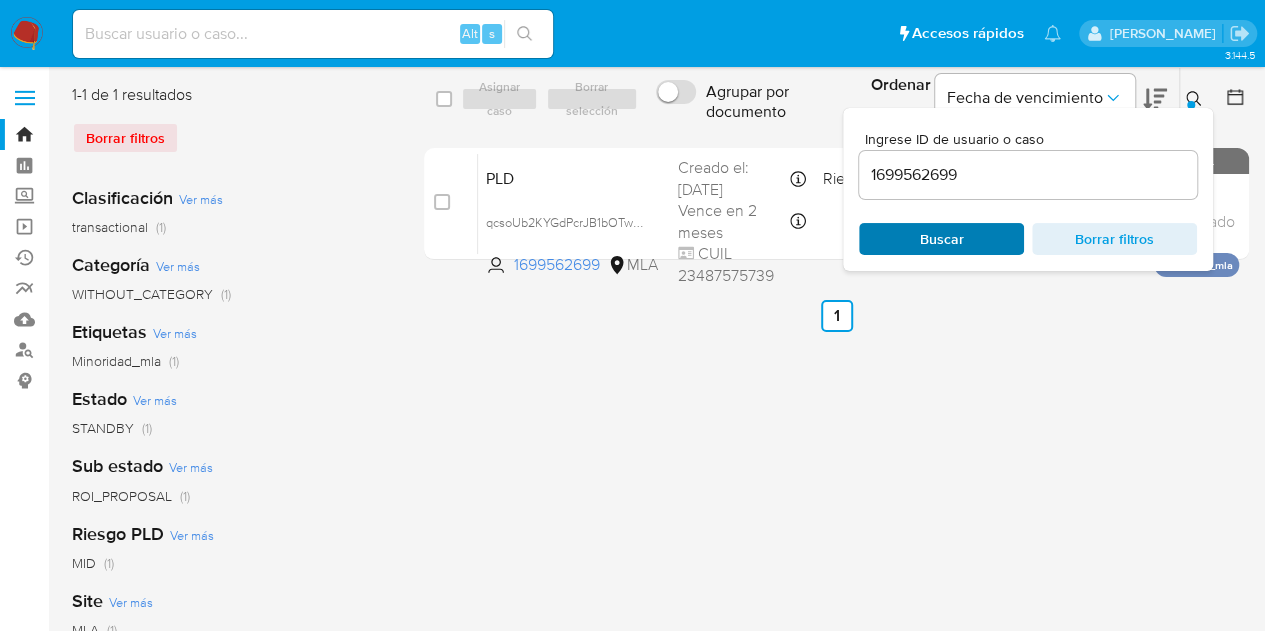 click on "Buscar" at bounding box center [942, 239] 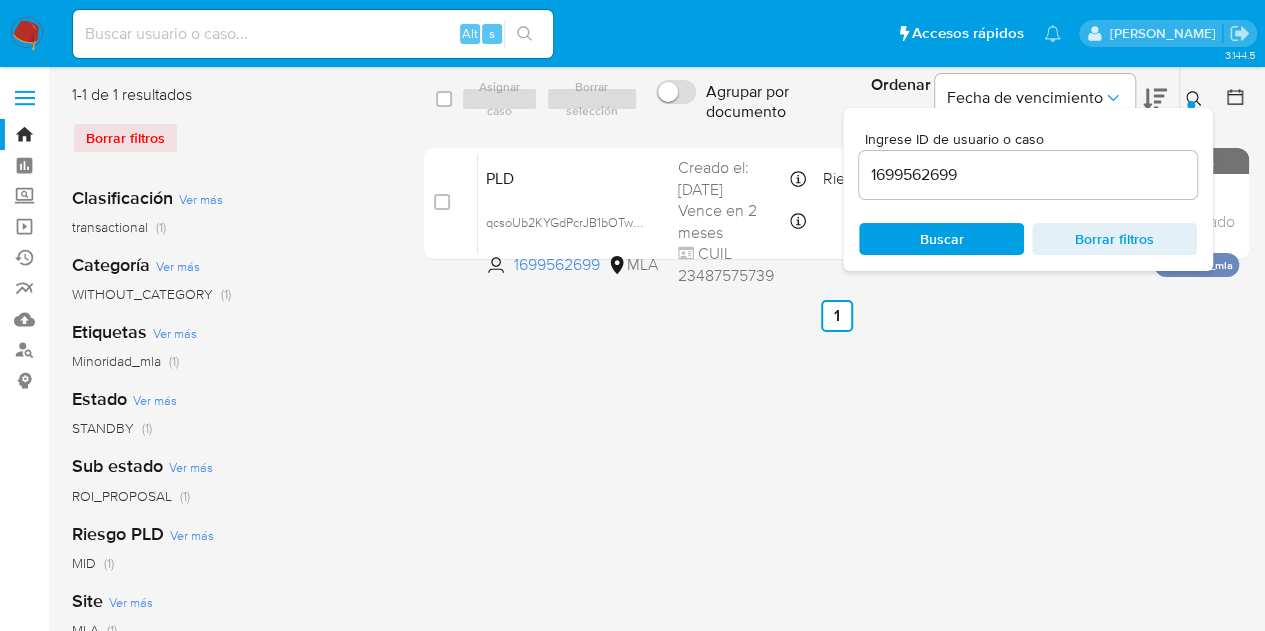 click at bounding box center [1196, 99] 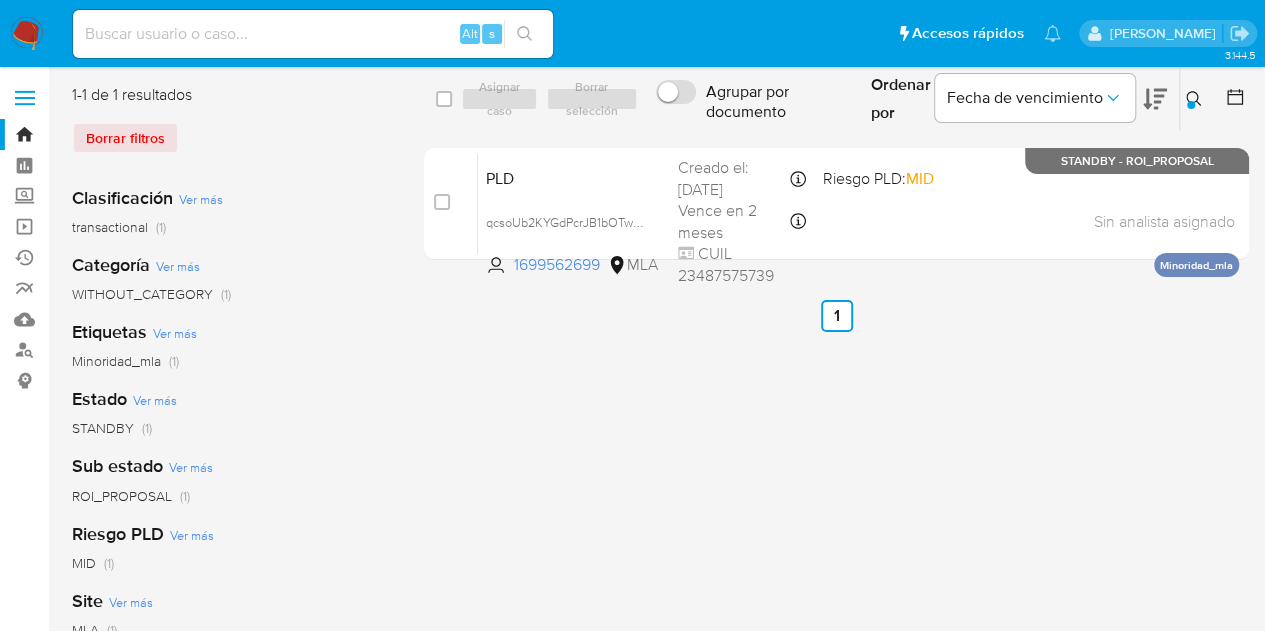 click on "PLD" at bounding box center (574, 177) 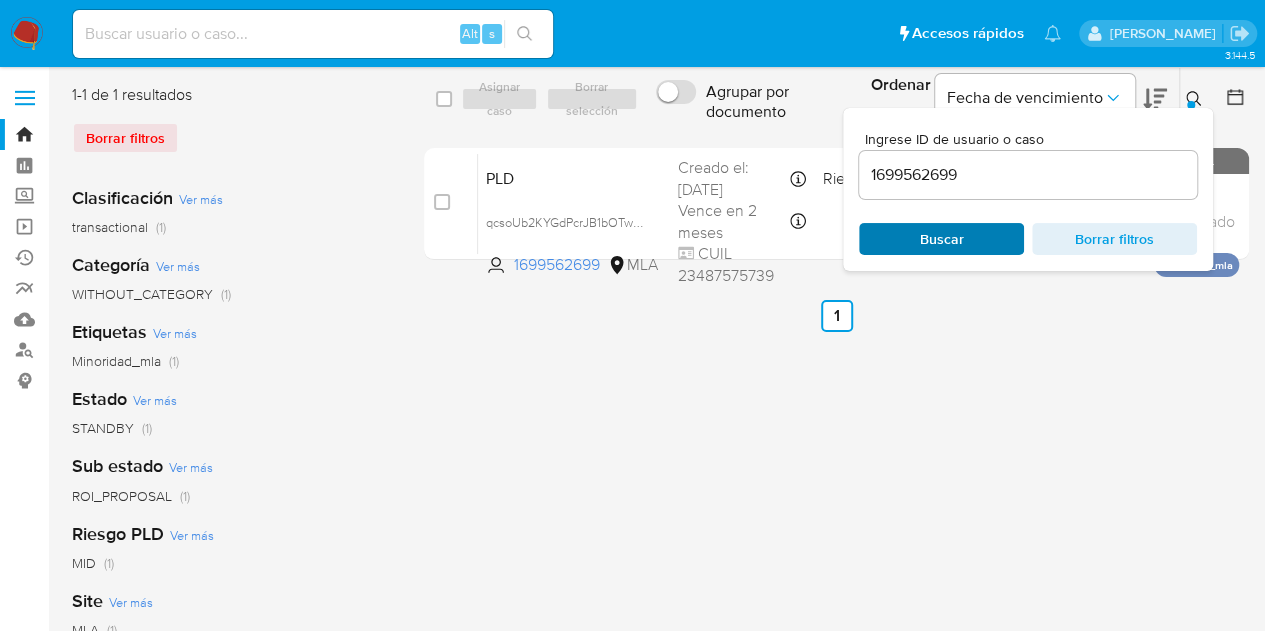 click on "Buscar" at bounding box center [942, 239] 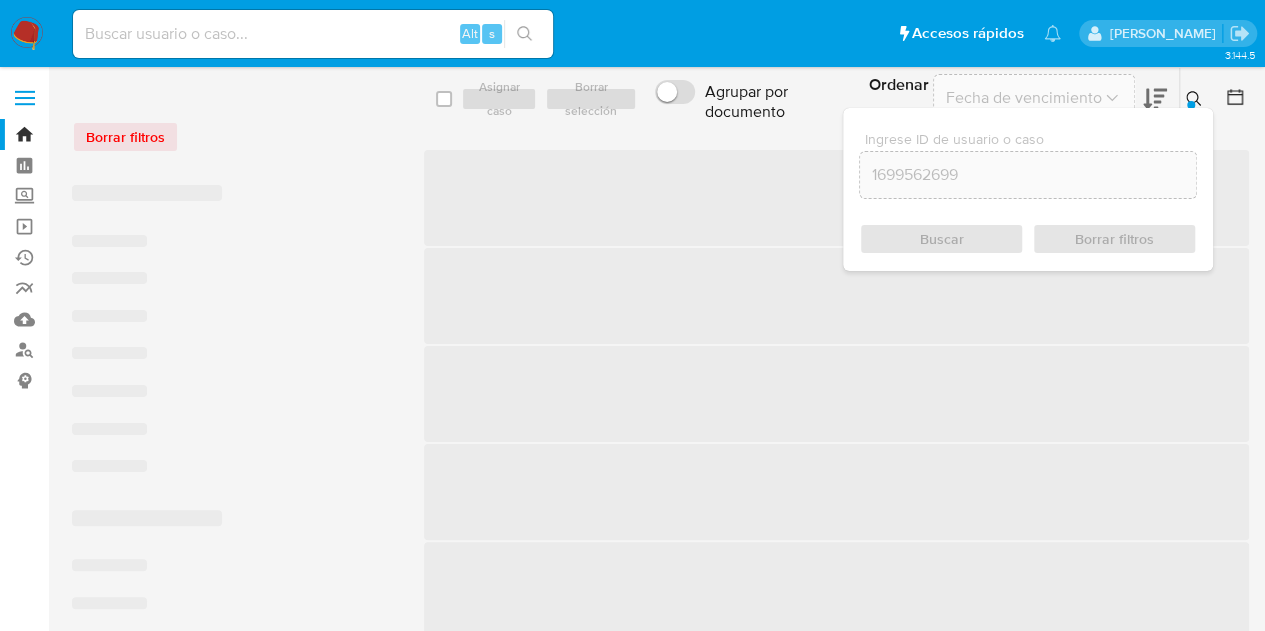 click 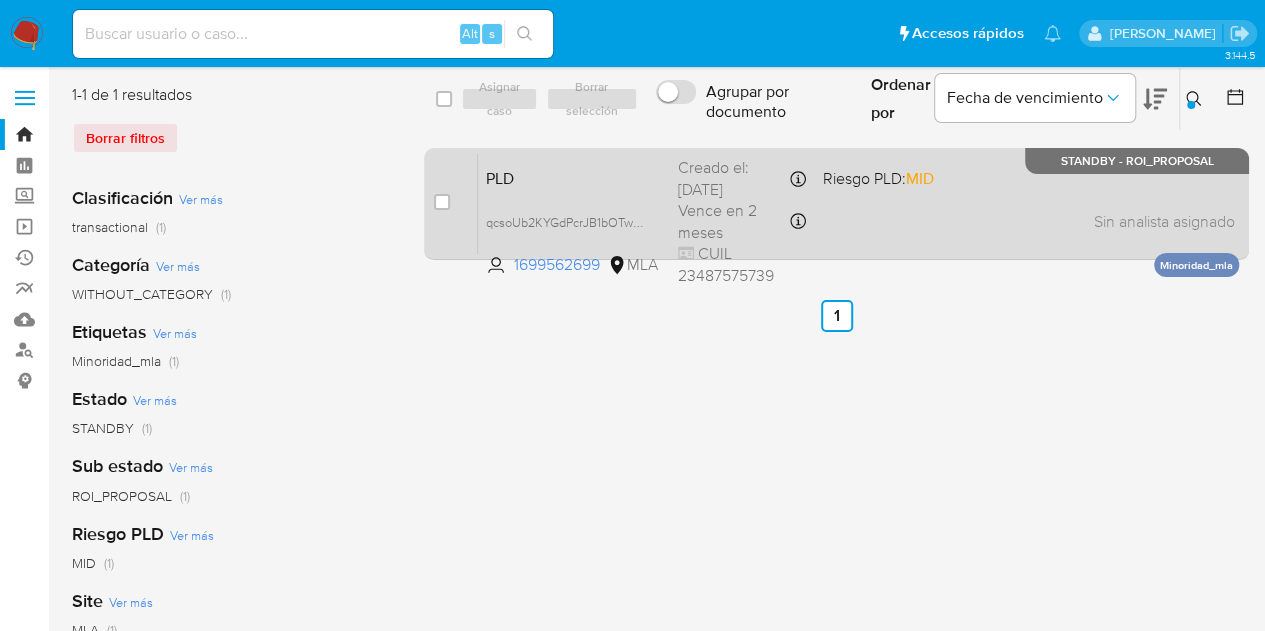 click on "PLD" at bounding box center (574, 177) 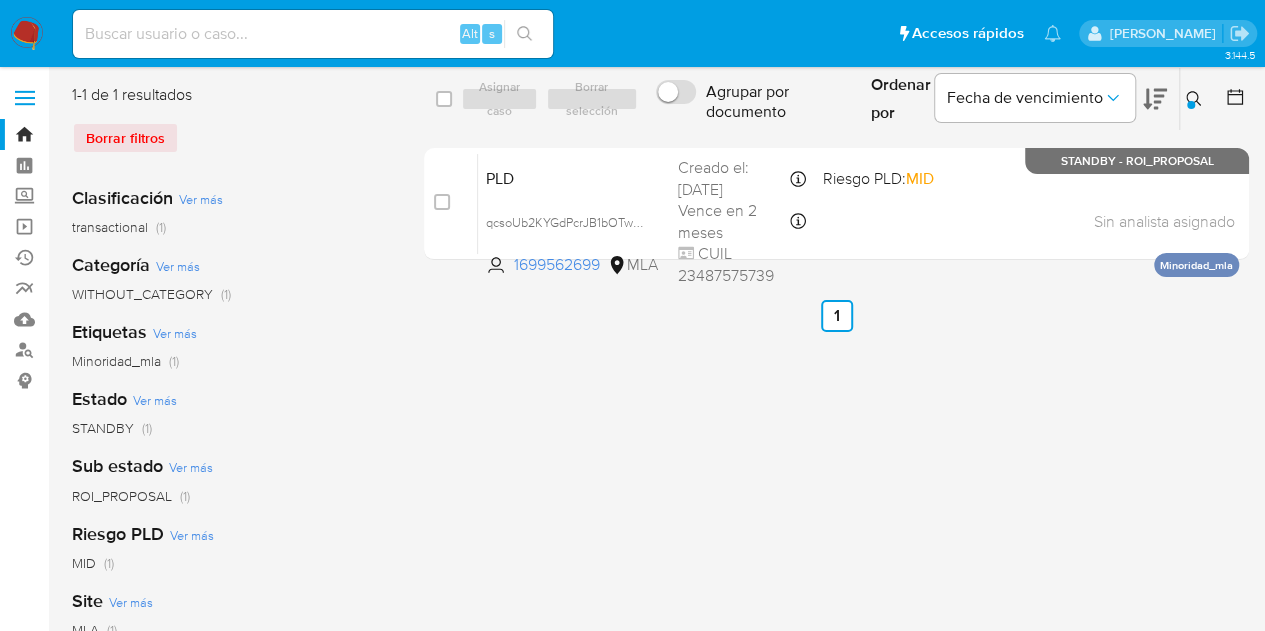click at bounding box center [1191, 105] 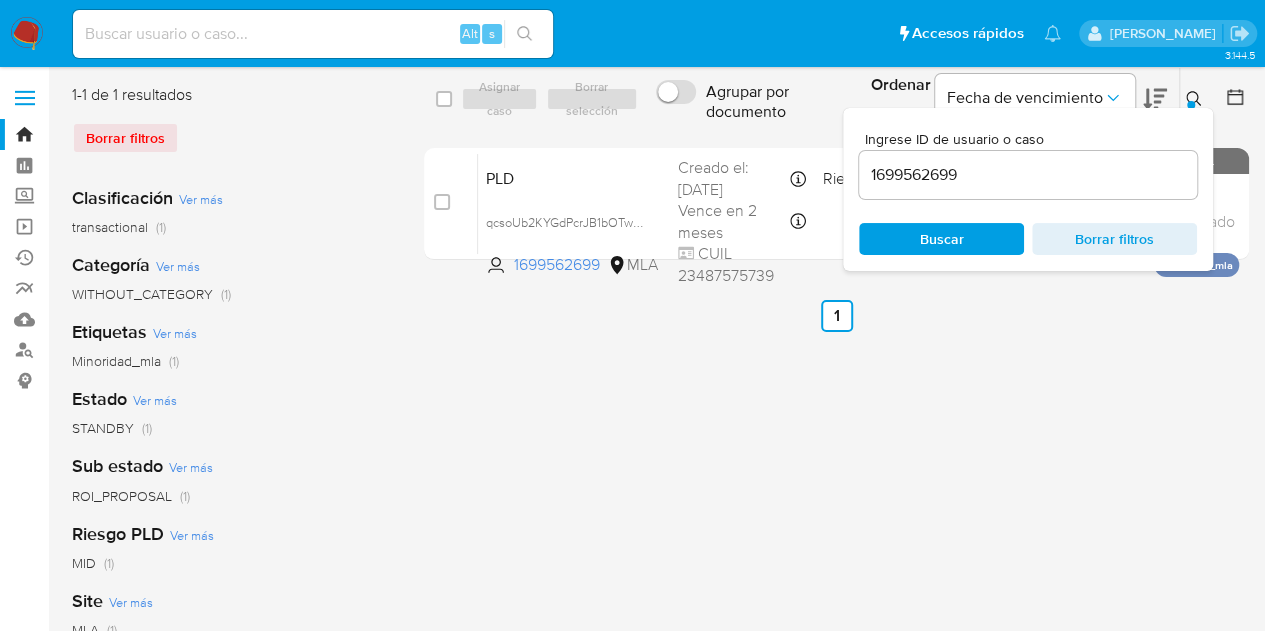 click on "Ingrese ID de usuario o caso 1699562699 Buscar Borrar filtros" at bounding box center (1028, 189) 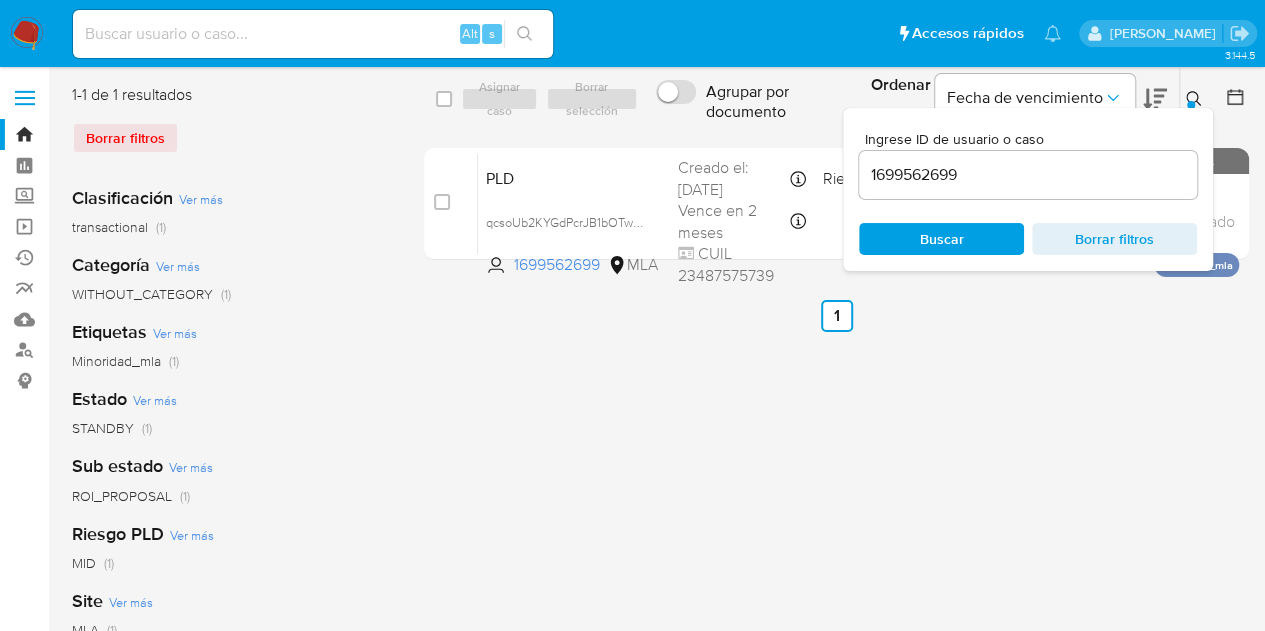 click on "Buscar" at bounding box center [941, 239] 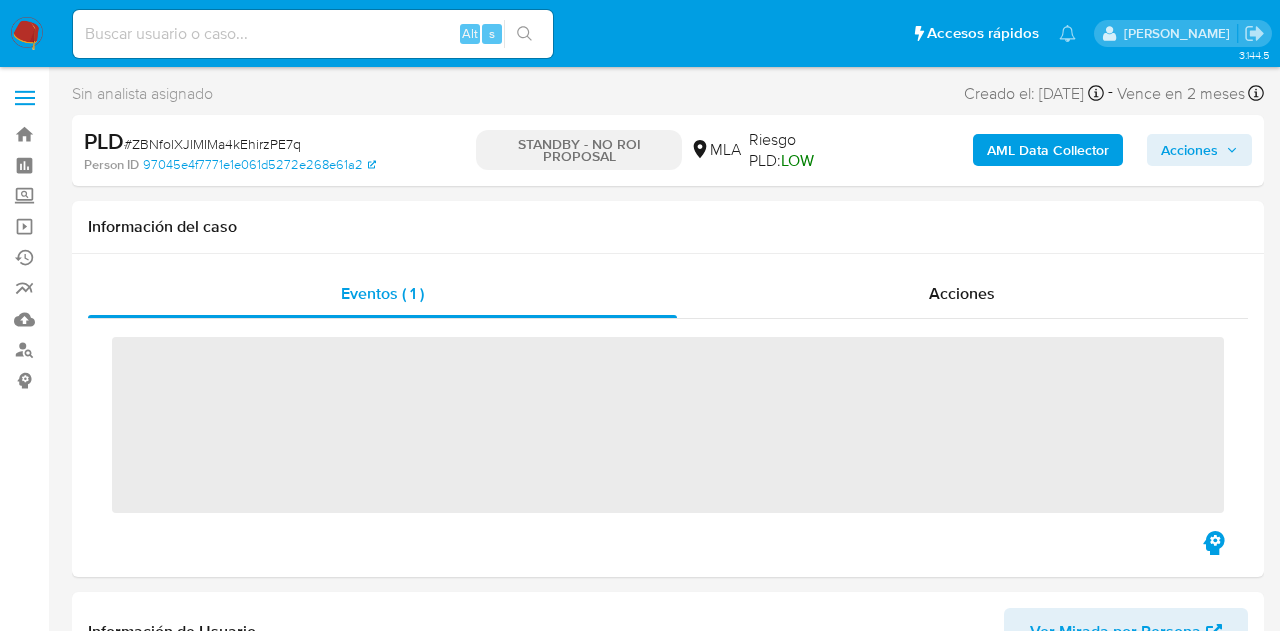 select on "10" 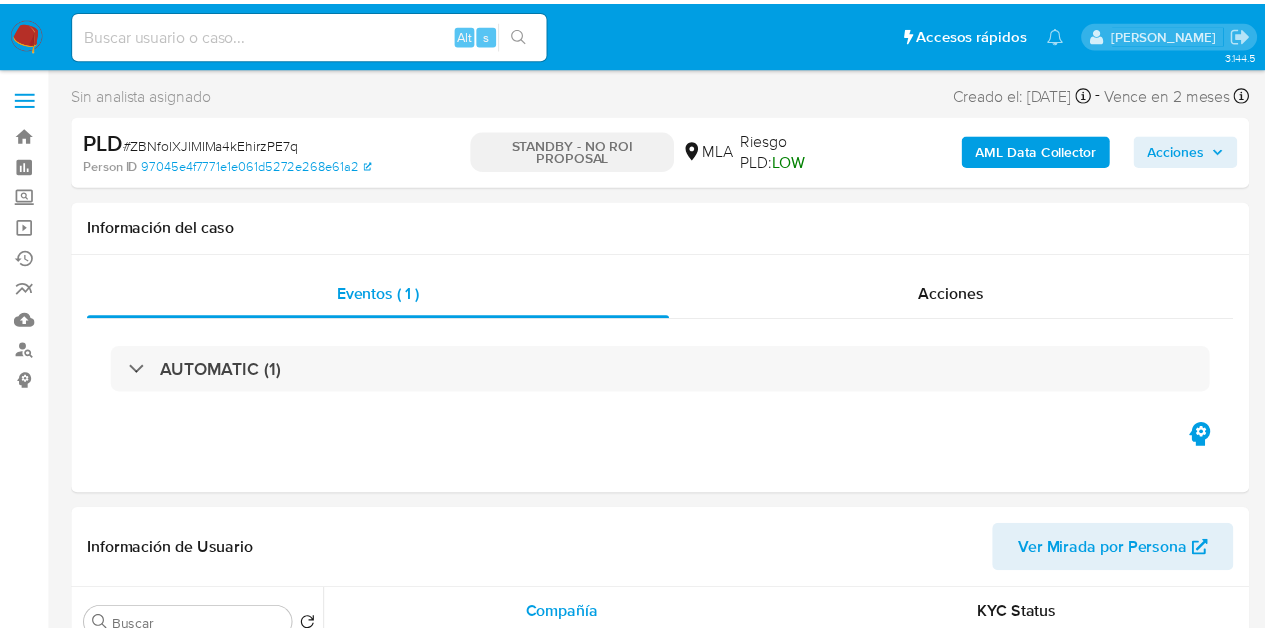 scroll, scrollTop: 0, scrollLeft: 0, axis: both 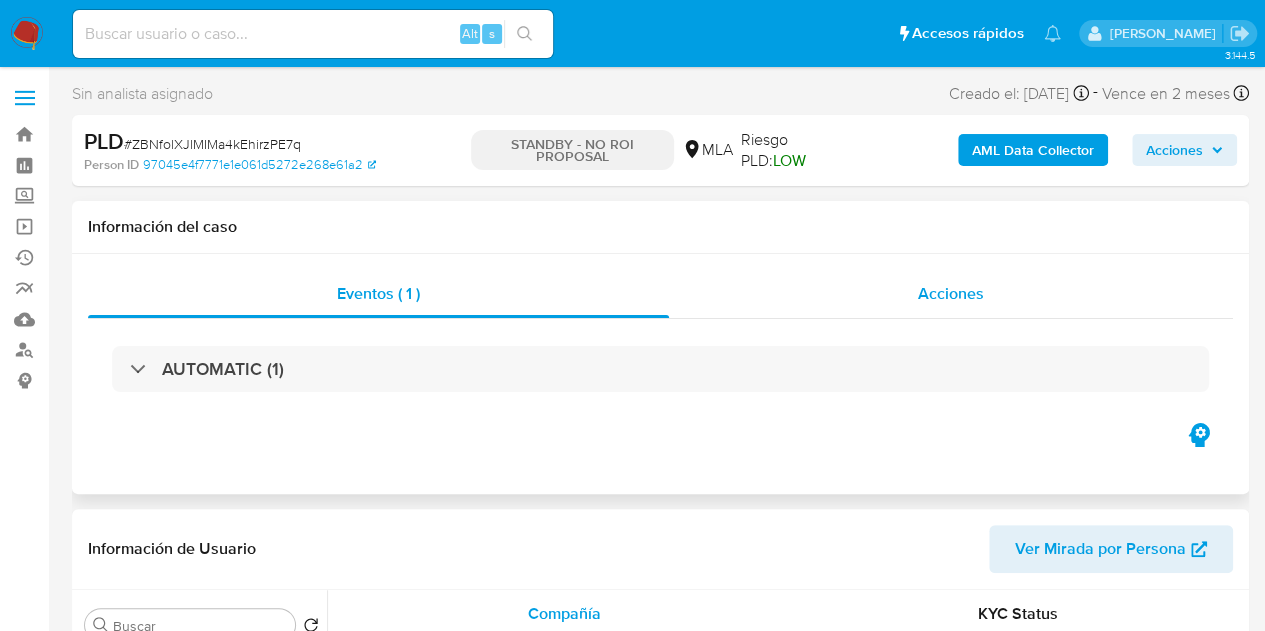click on "Acciones" at bounding box center (951, 294) 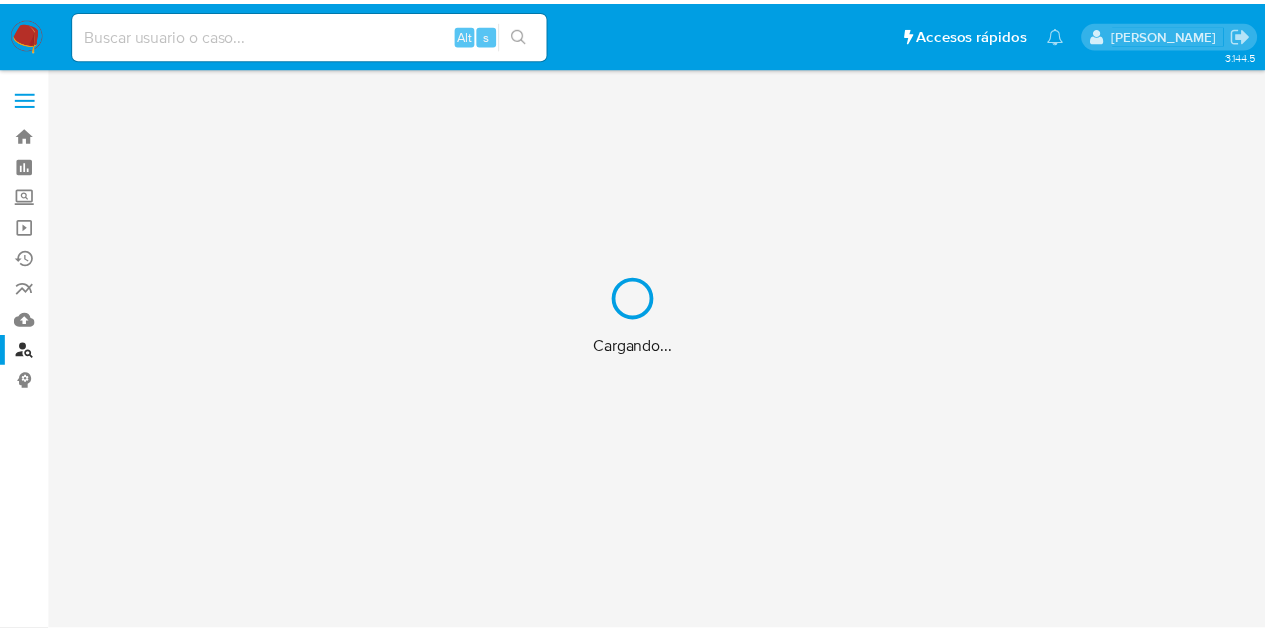 scroll, scrollTop: 0, scrollLeft: 0, axis: both 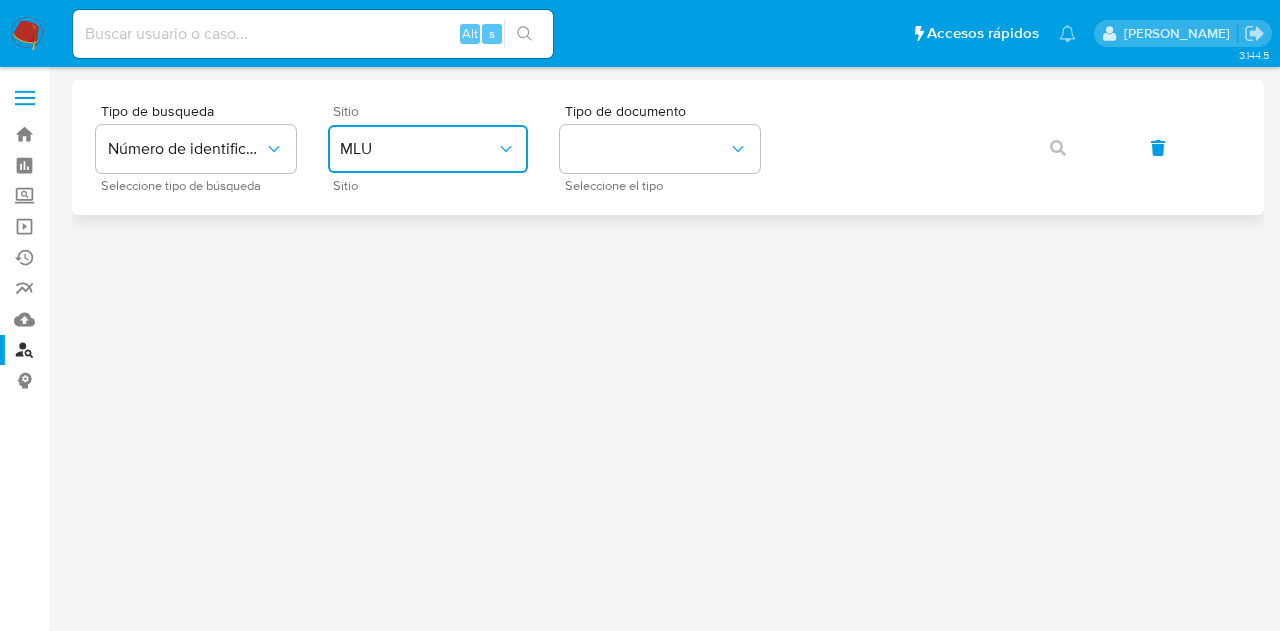 click on "MLU" at bounding box center [428, 149] 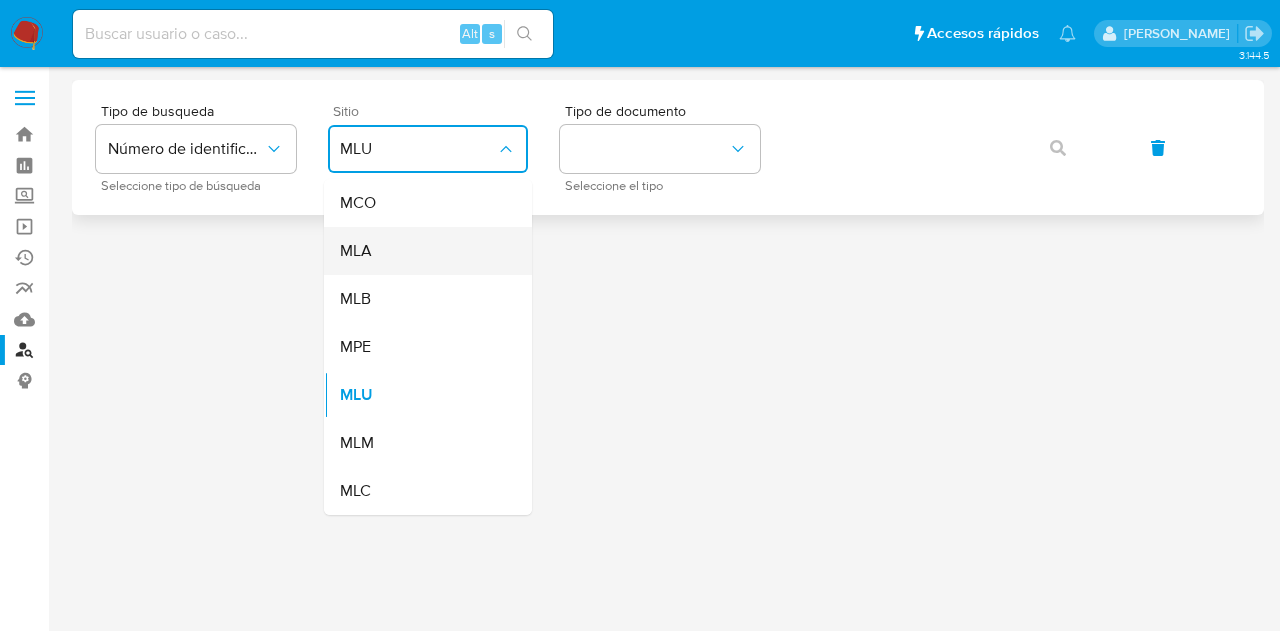 click on "MLA" at bounding box center [422, 251] 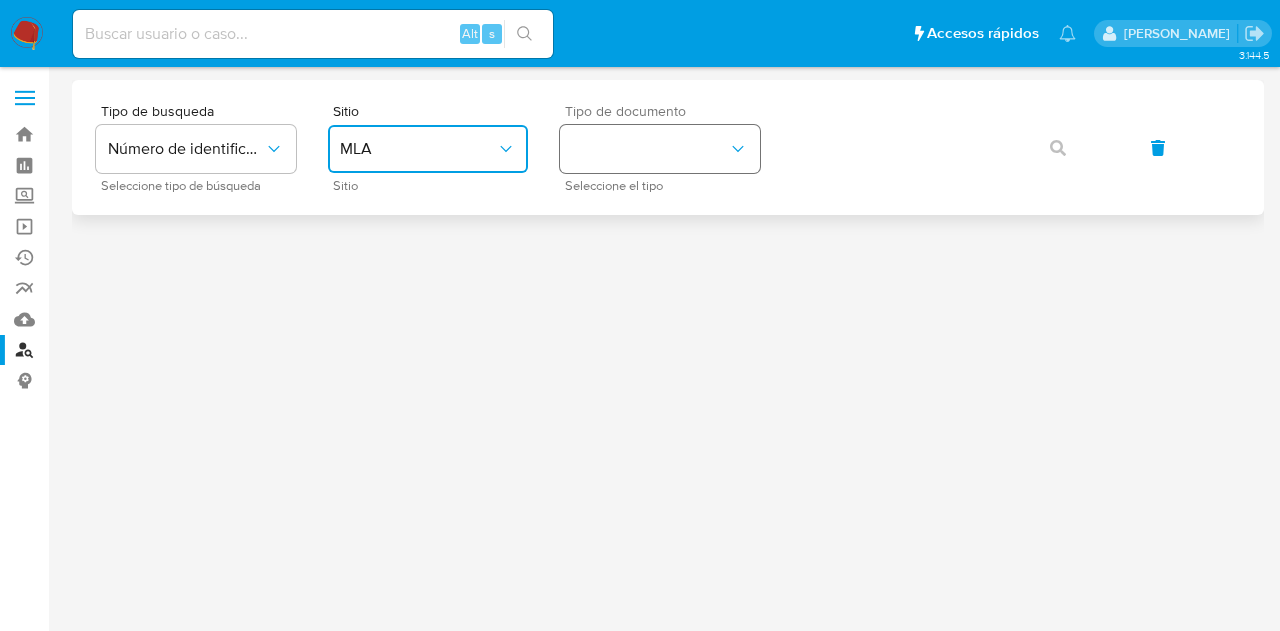 click at bounding box center [660, 149] 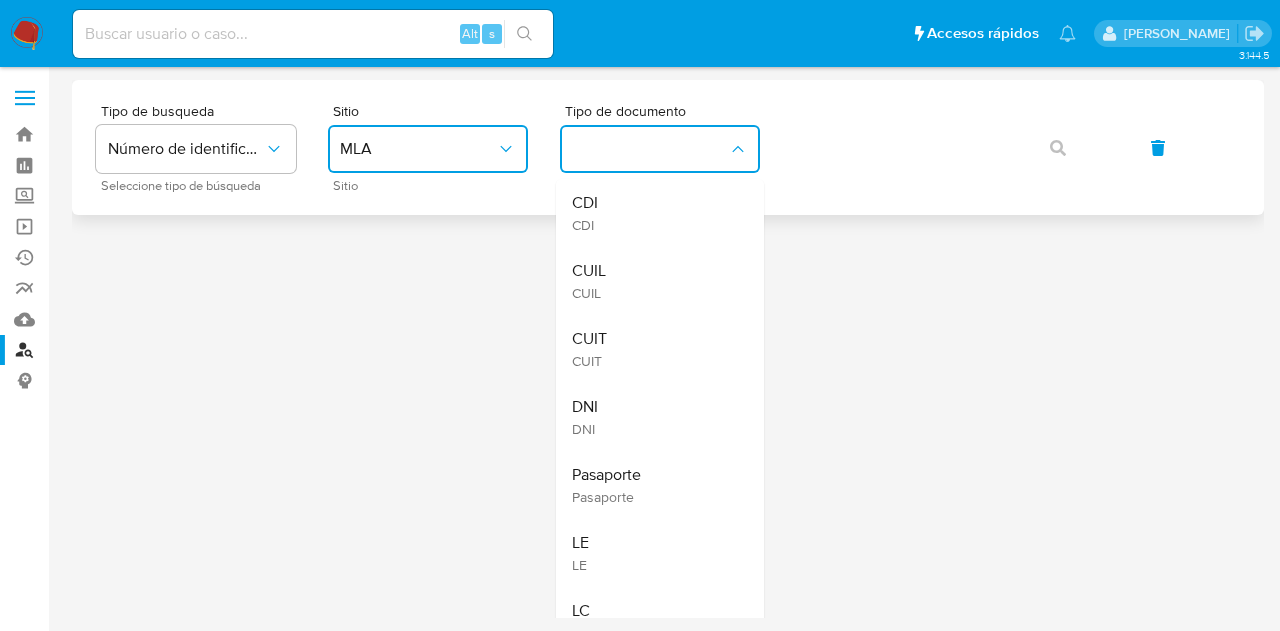 drag, startPoint x: 628, startPoint y: 277, endPoint x: 817, endPoint y: 191, distance: 207.64633 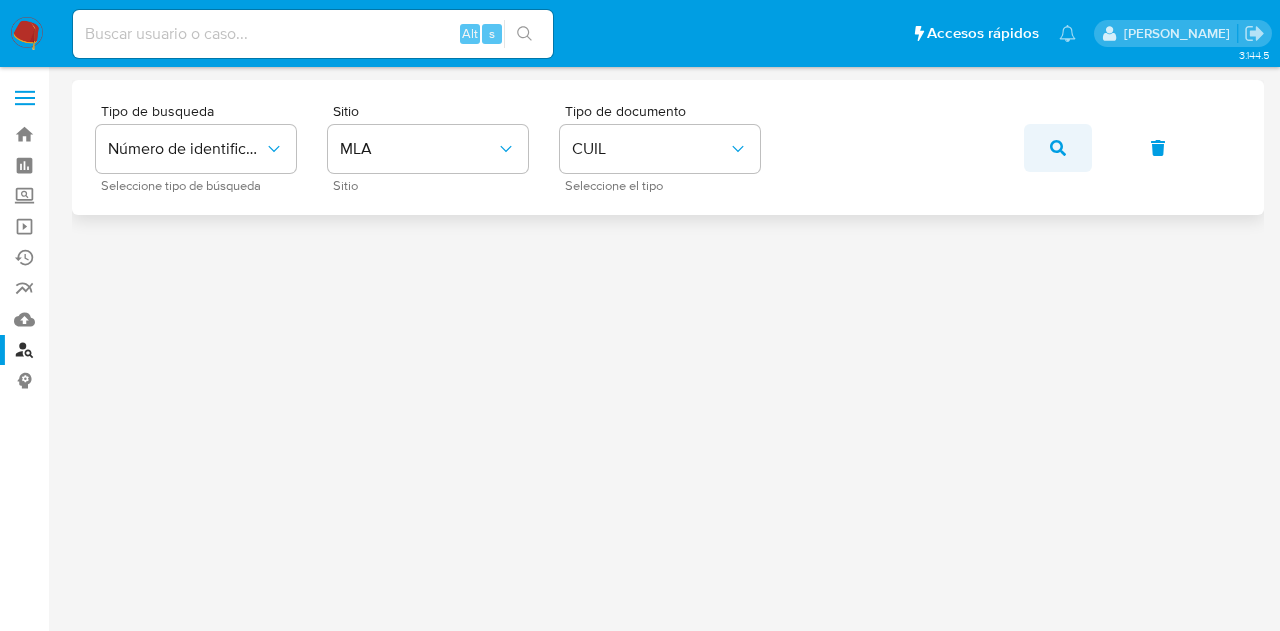 click 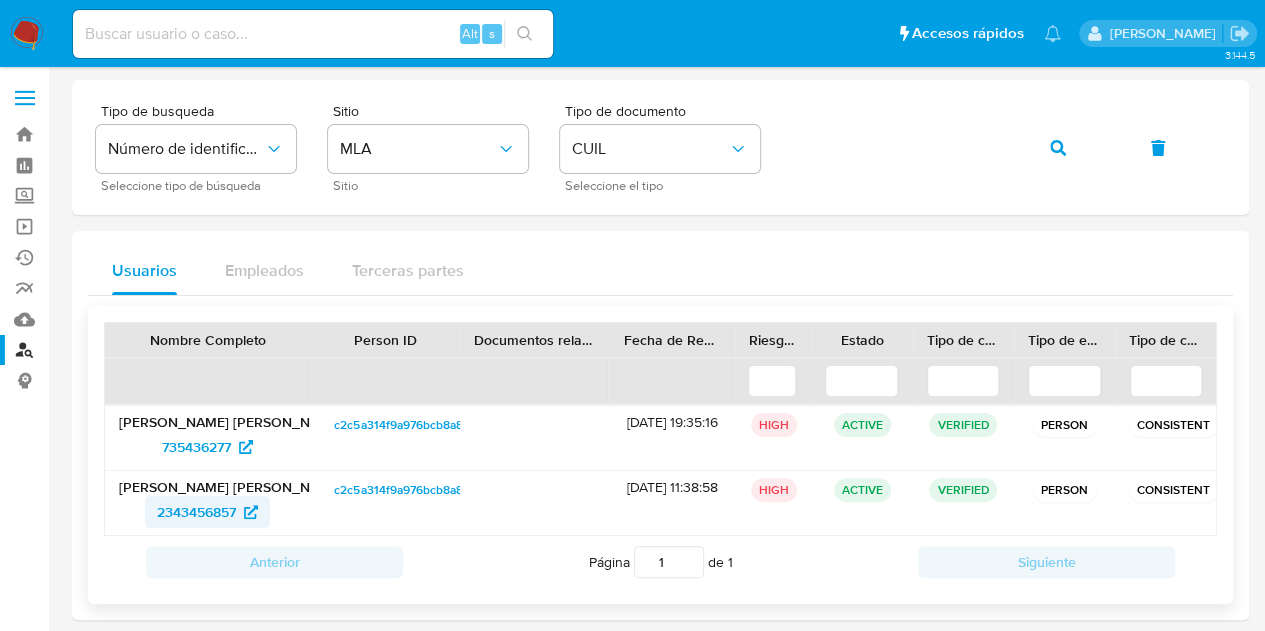 click on "2343456857" at bounding box center (196, 512) 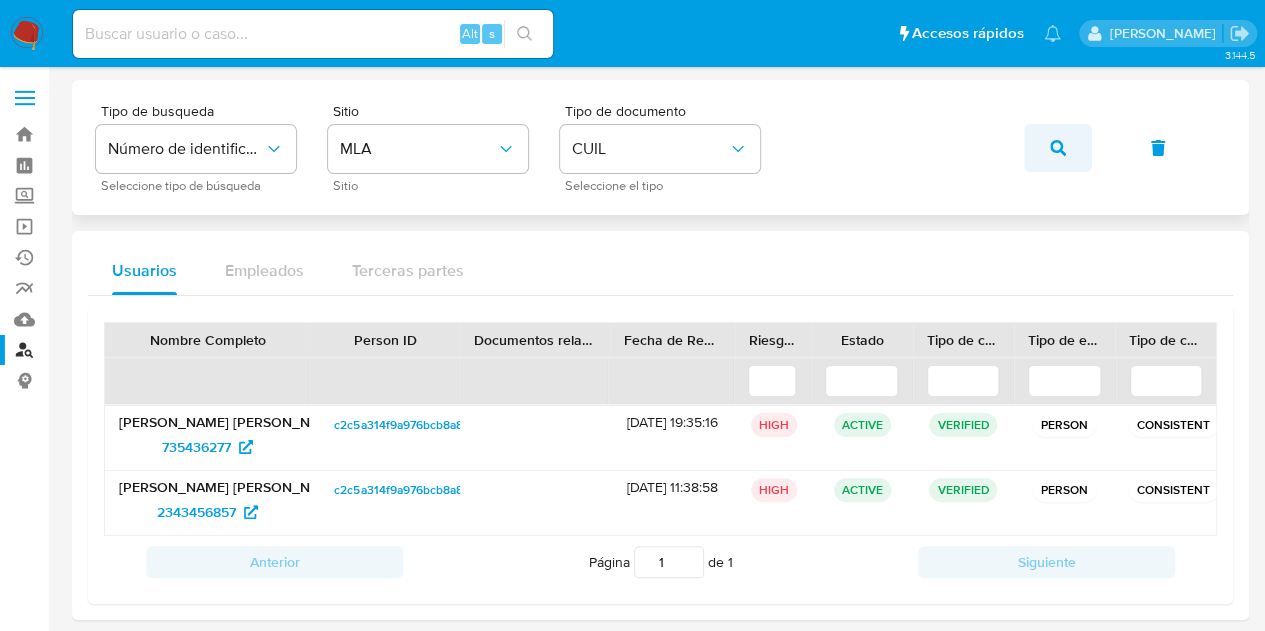 click 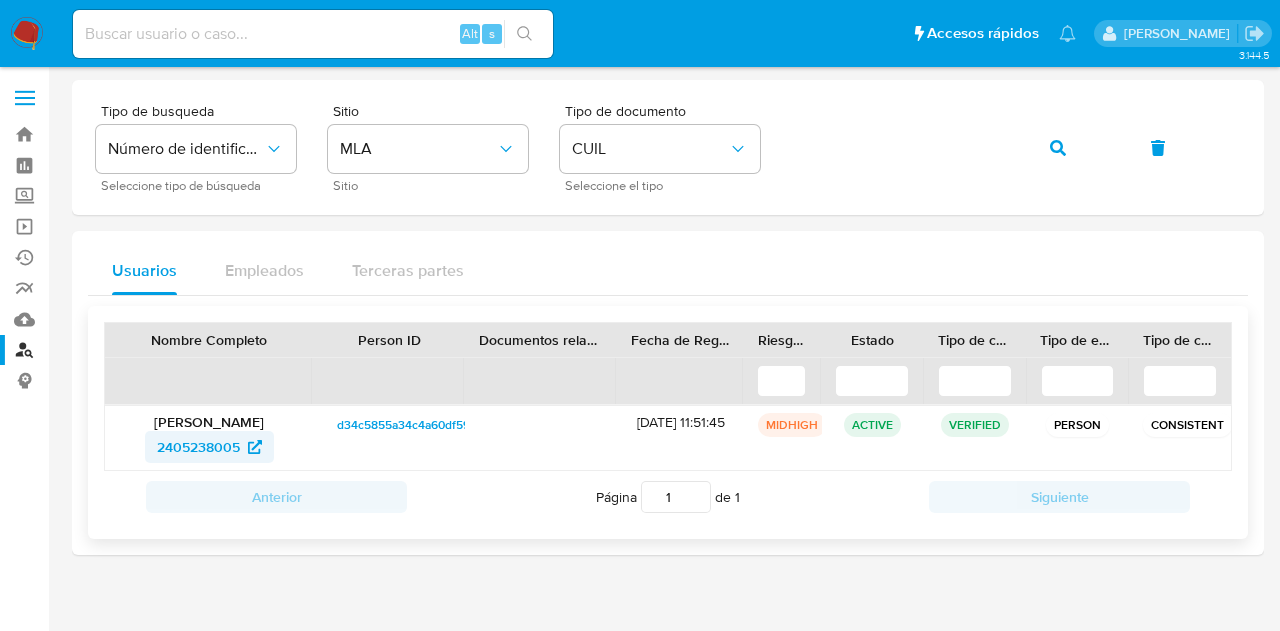 click on "2405238005" at bounding box center [198, 447] 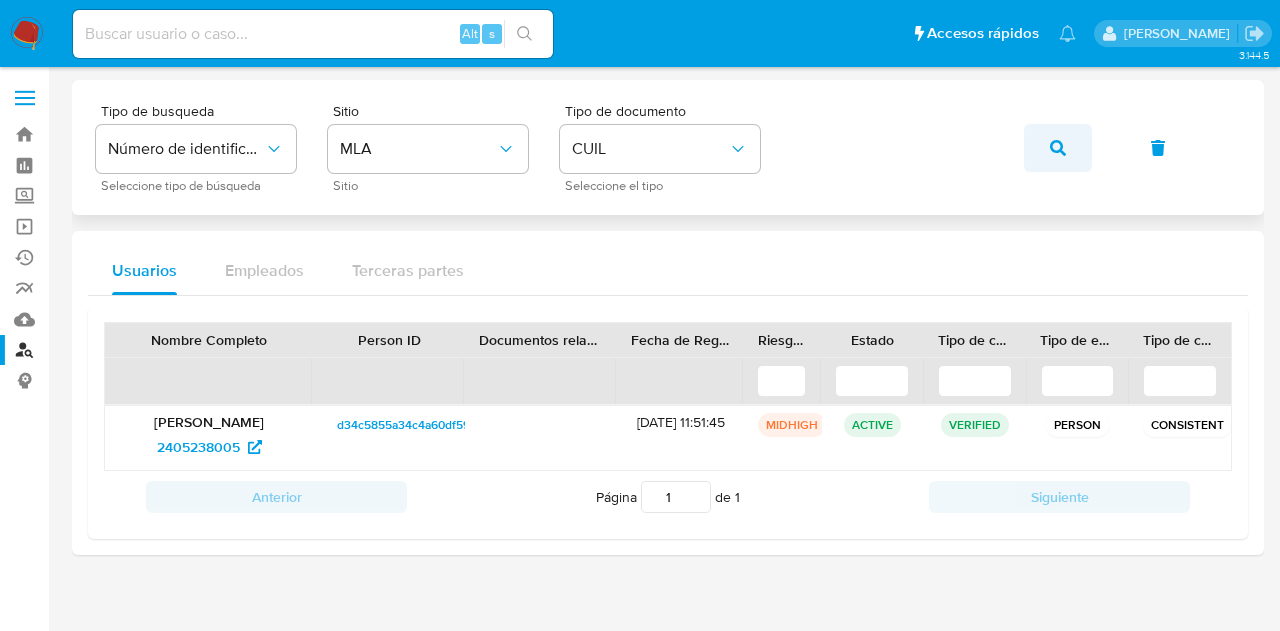 click at bounding box center [1058, 148] 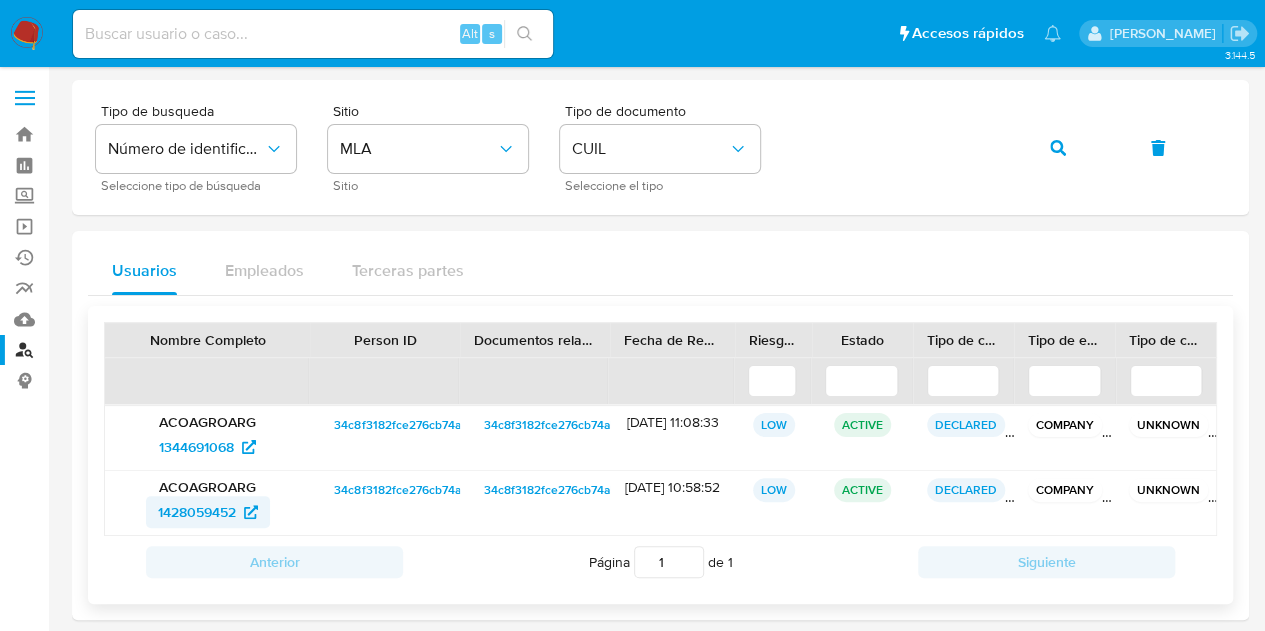 click on "1428059452" at bounding box center [197, 512] 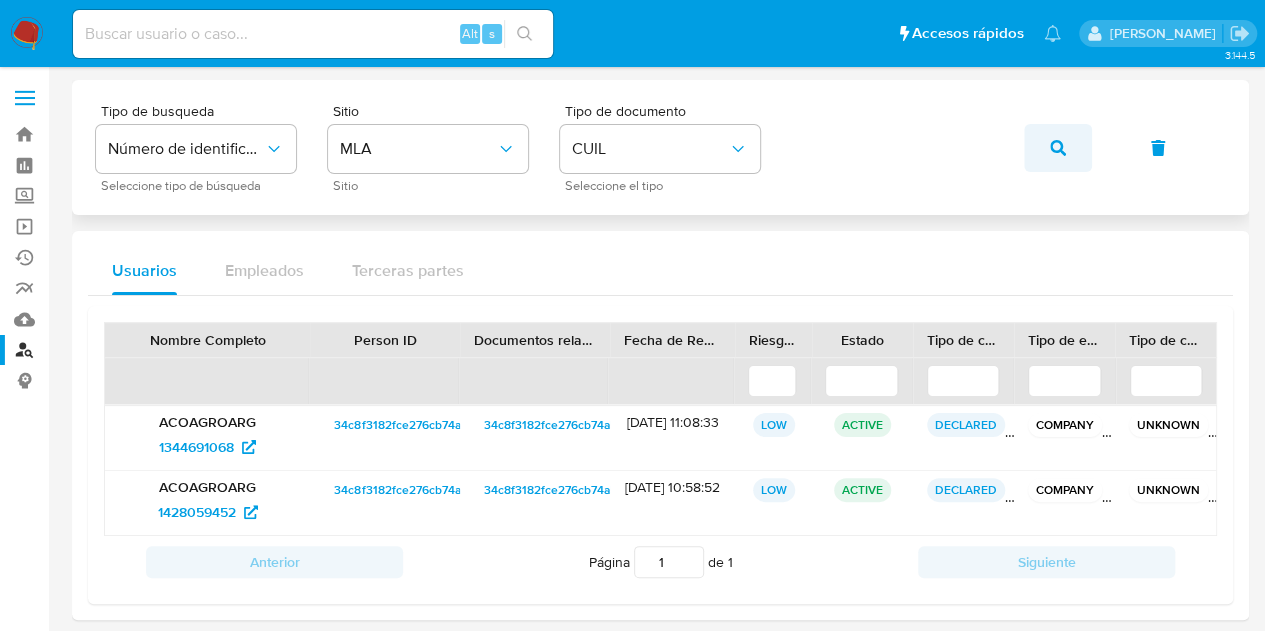 click at bounding box center (1058, 148) 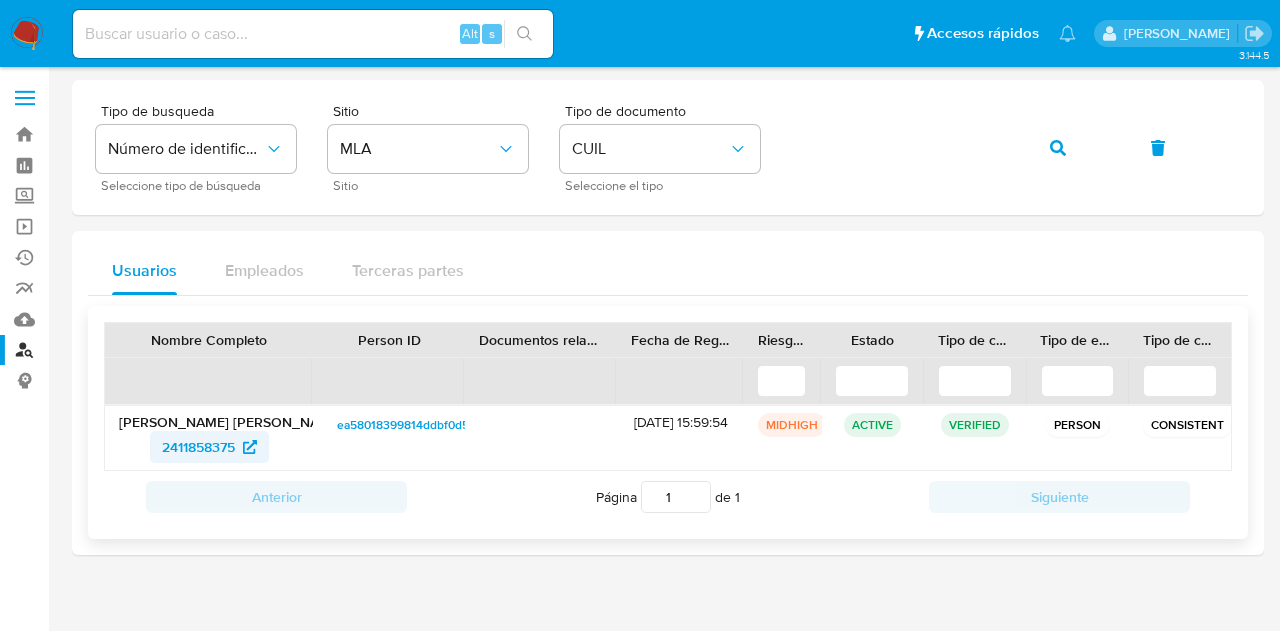 click on "2411858375" at bounding box center [198, 447] 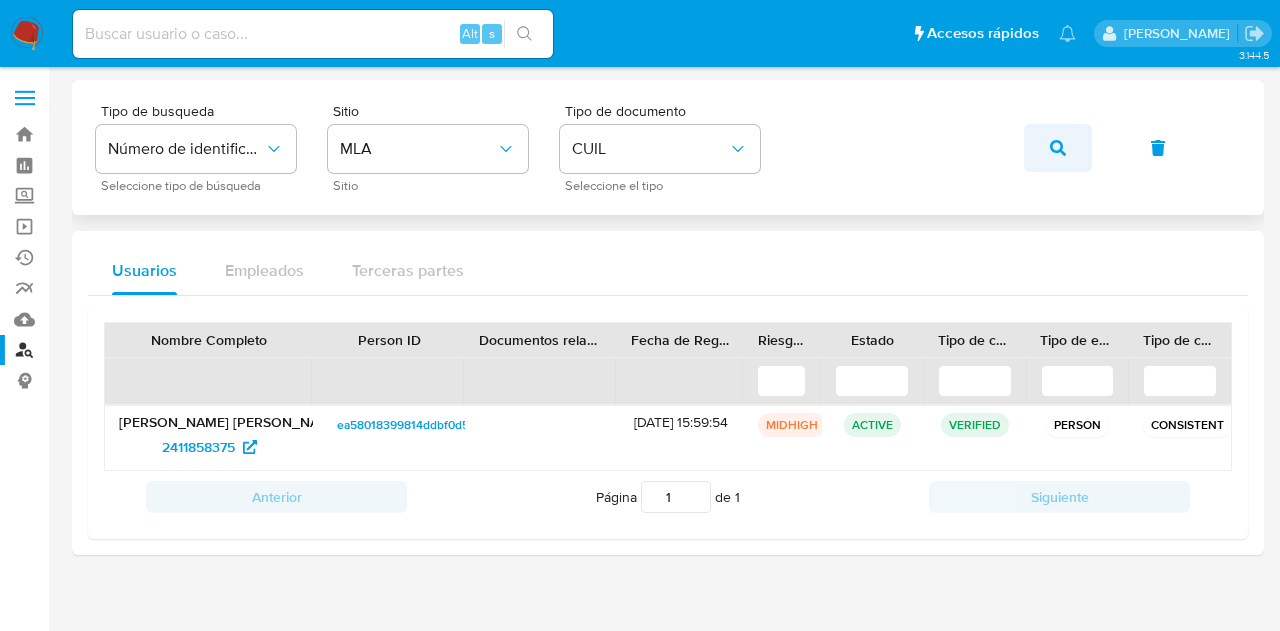 click 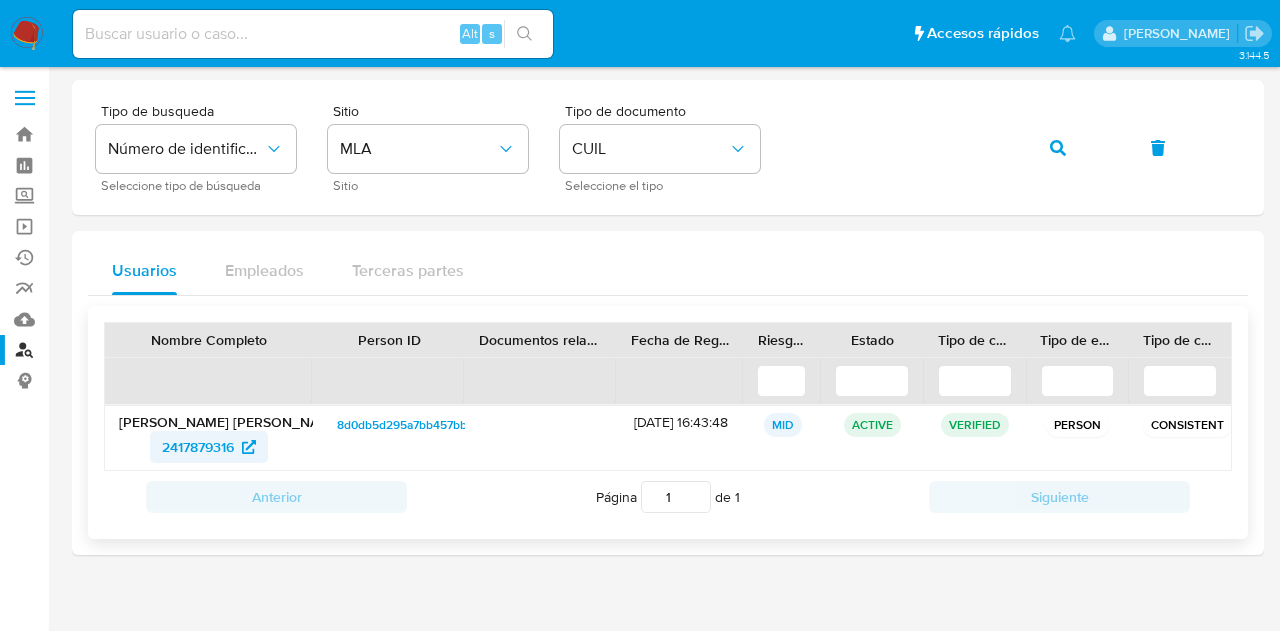 click on "2417879316" at bounding box center (198, 447) 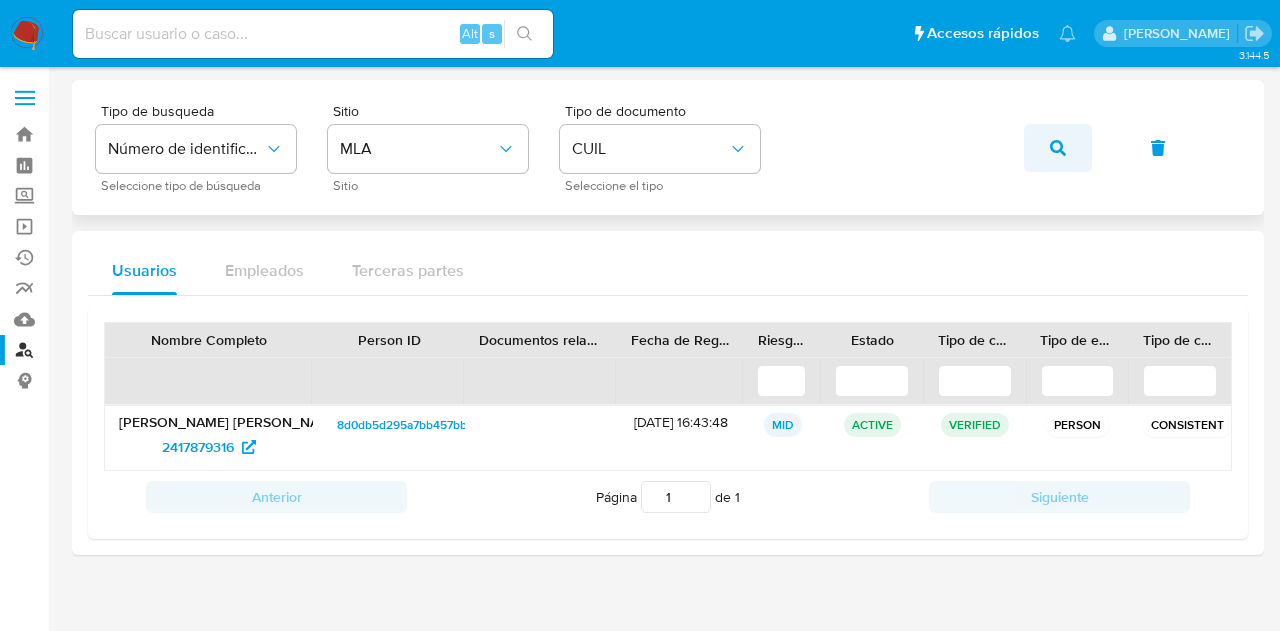 click at bounding box center (1058, 148) 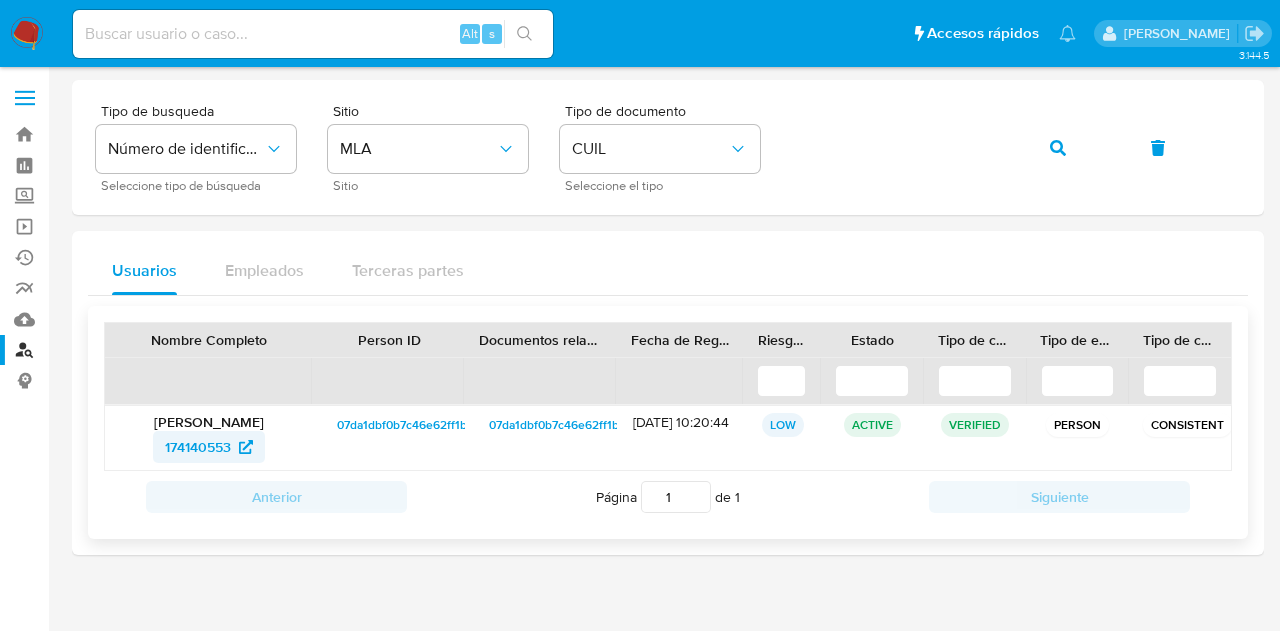 click on "174140553" at bounding box center [198, 447] 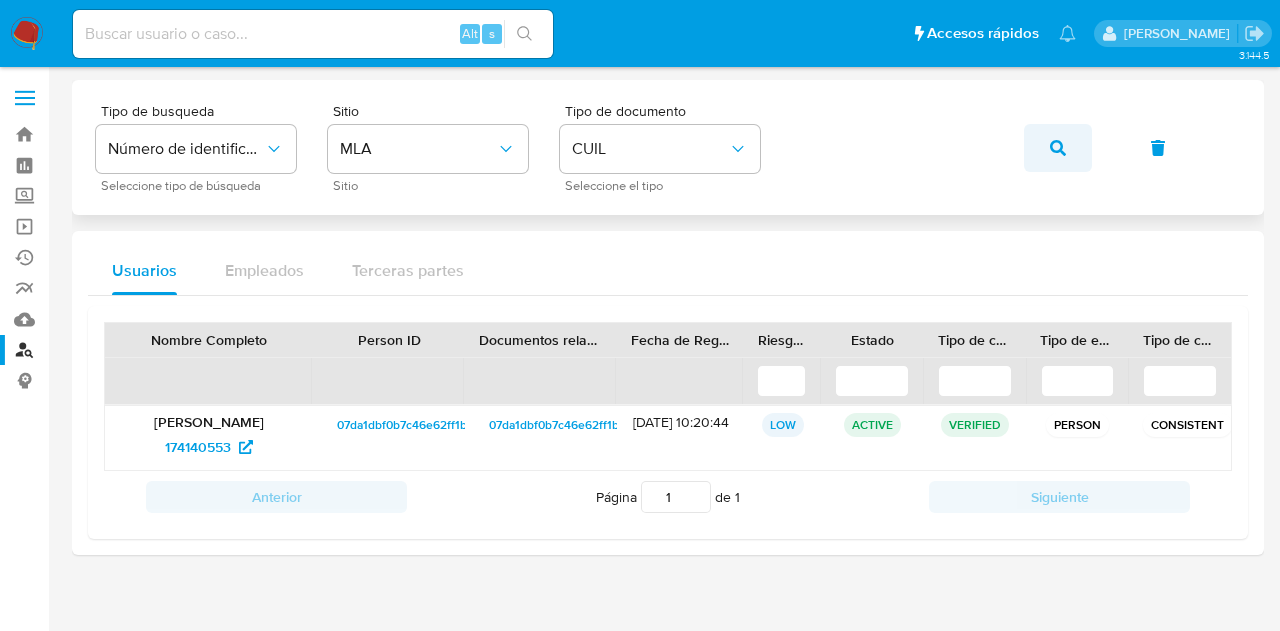 click 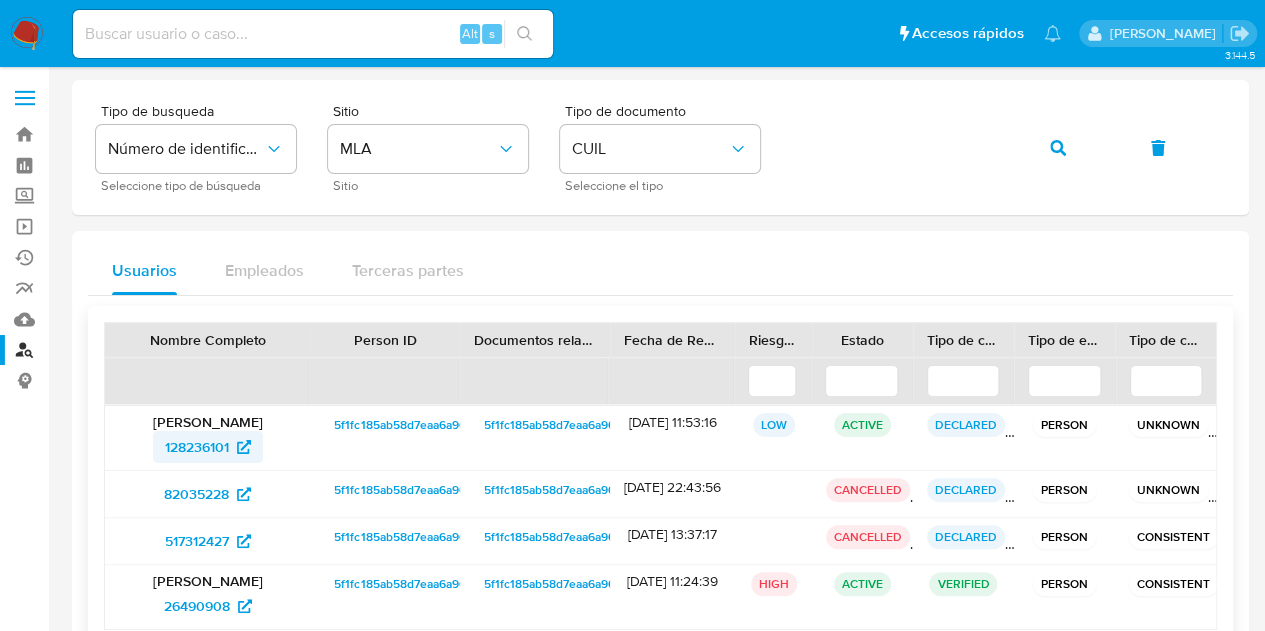 click on "128236101" at bounding box center (197, 447) 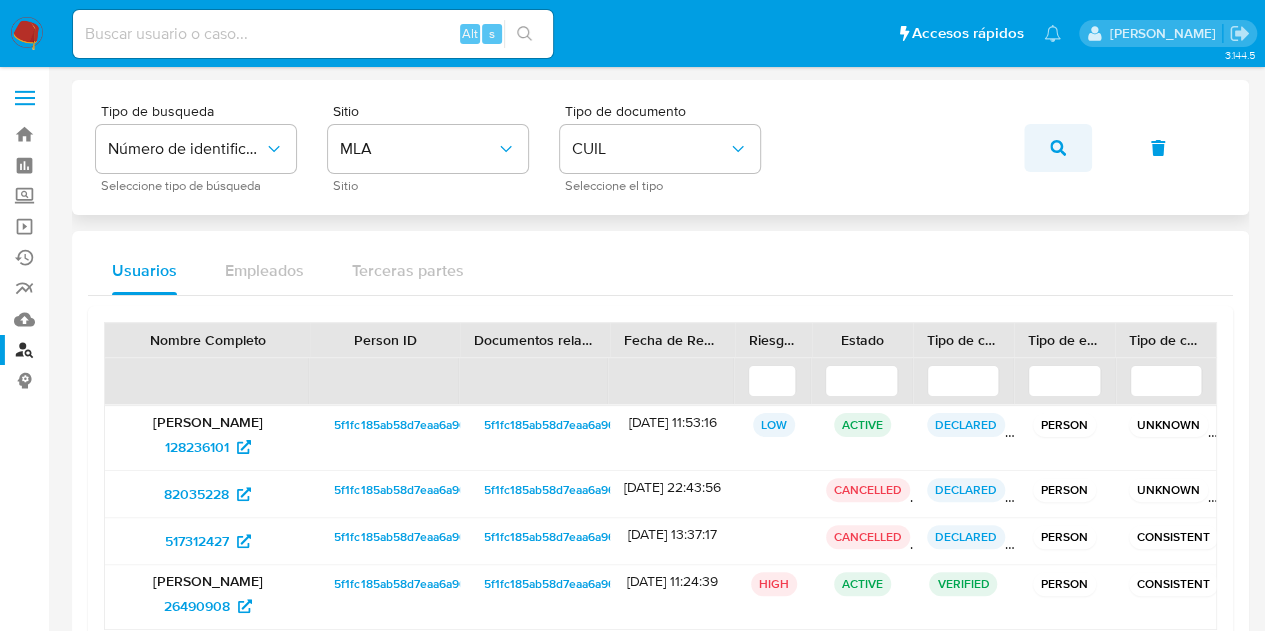 click at bounding box center (1058, 148) 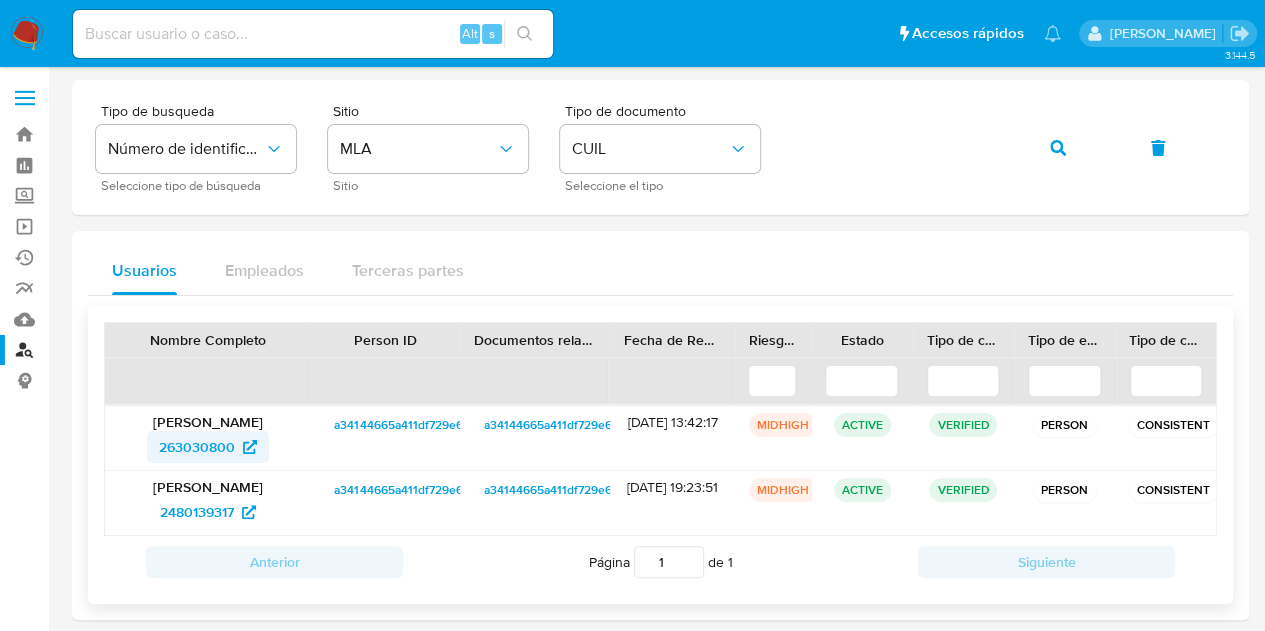 click on "263030800" at bounding box center (197, 447) 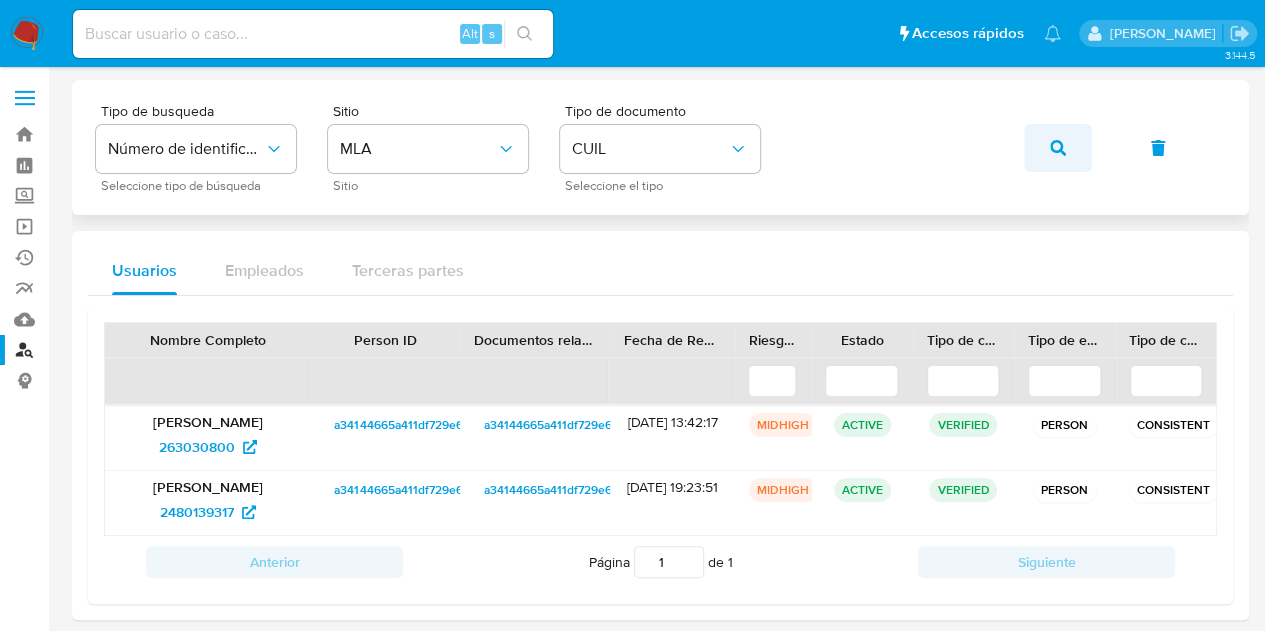 click 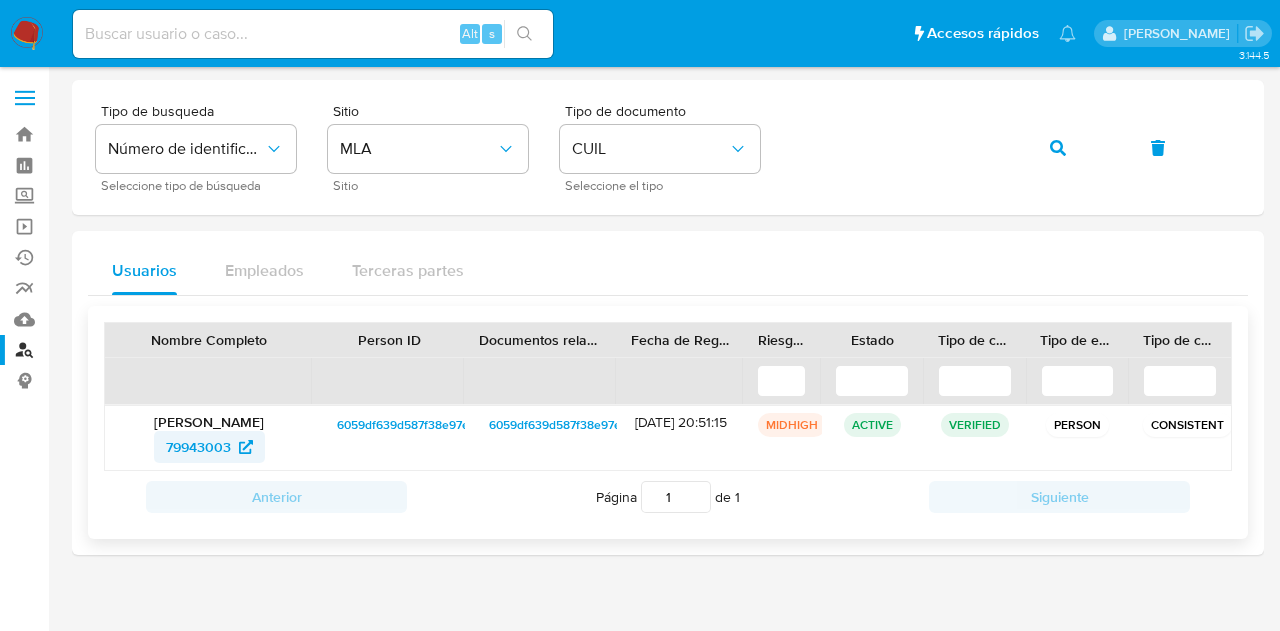 click on "79943003" at bounding box center [198, 447] 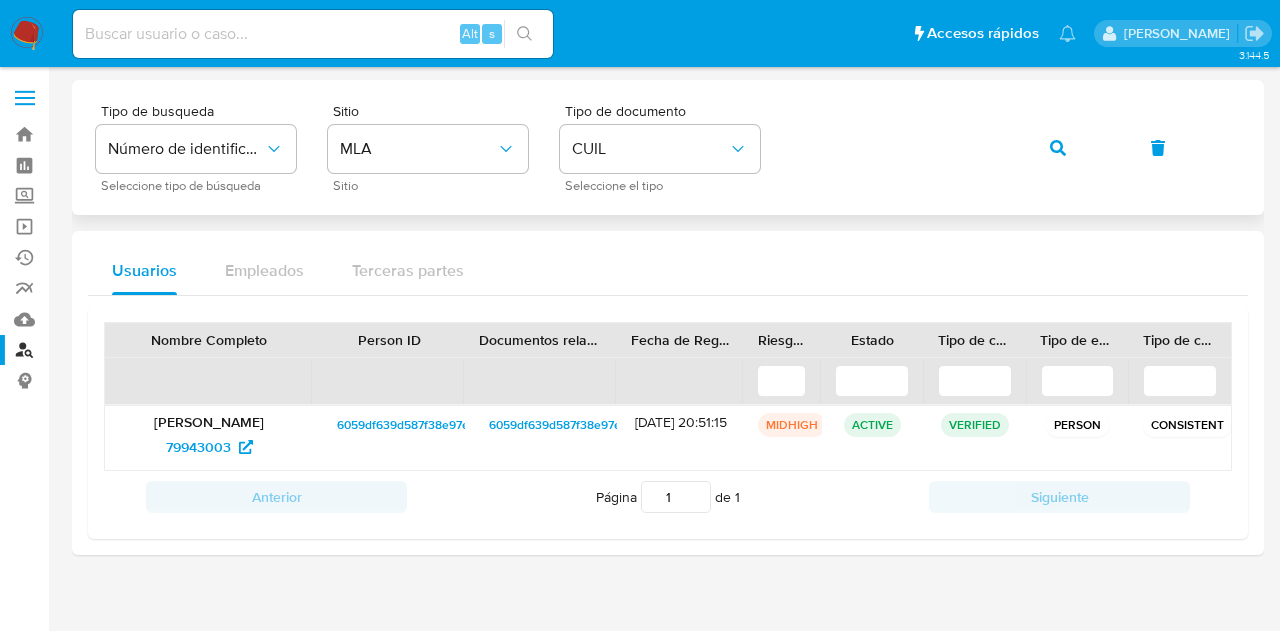 click on "Tipo de busqueda Número de identificación Seleccione tipo de búsqueda Sitio MLA Sitio Tipo de documento CUIL Seleccione el tipo" at bounding box center (668, 147) 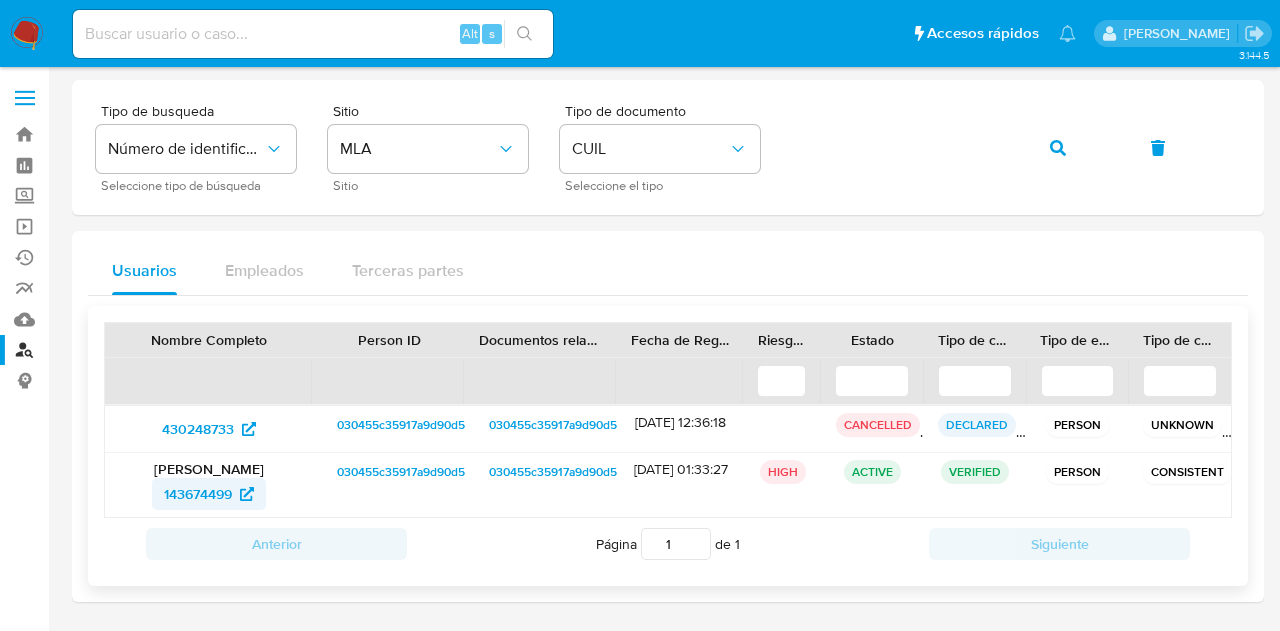 click on "143674499" at bounding box center (198, 494) 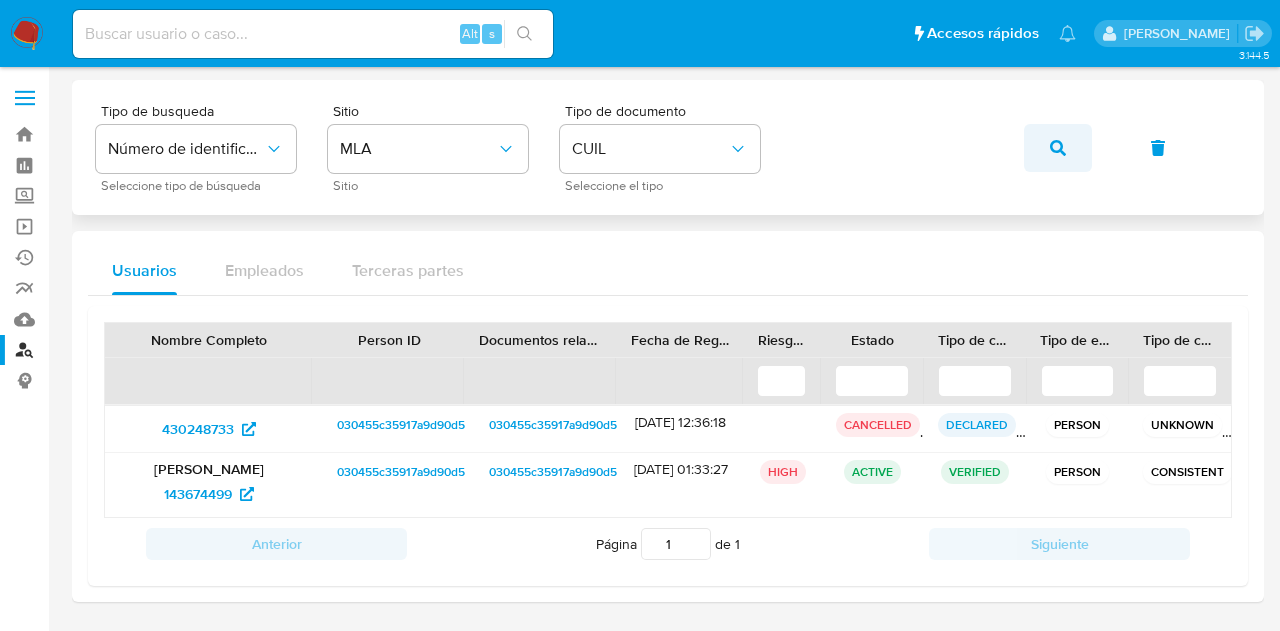 click 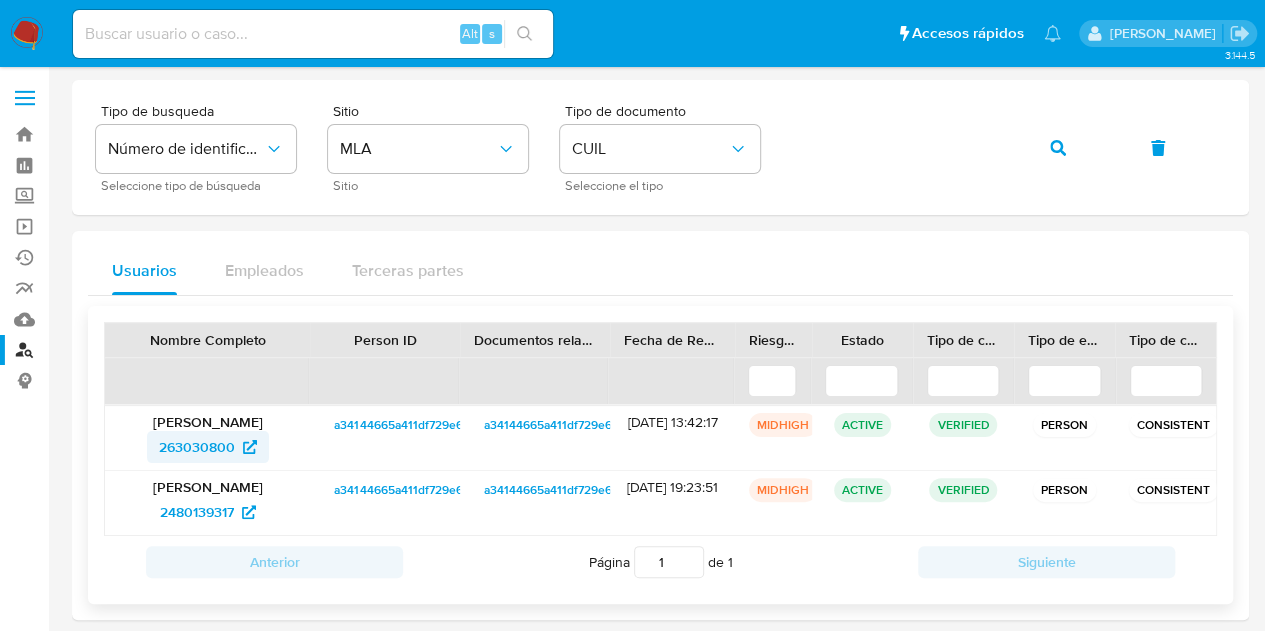 click on "263030800" at bounding box center [197, 447] 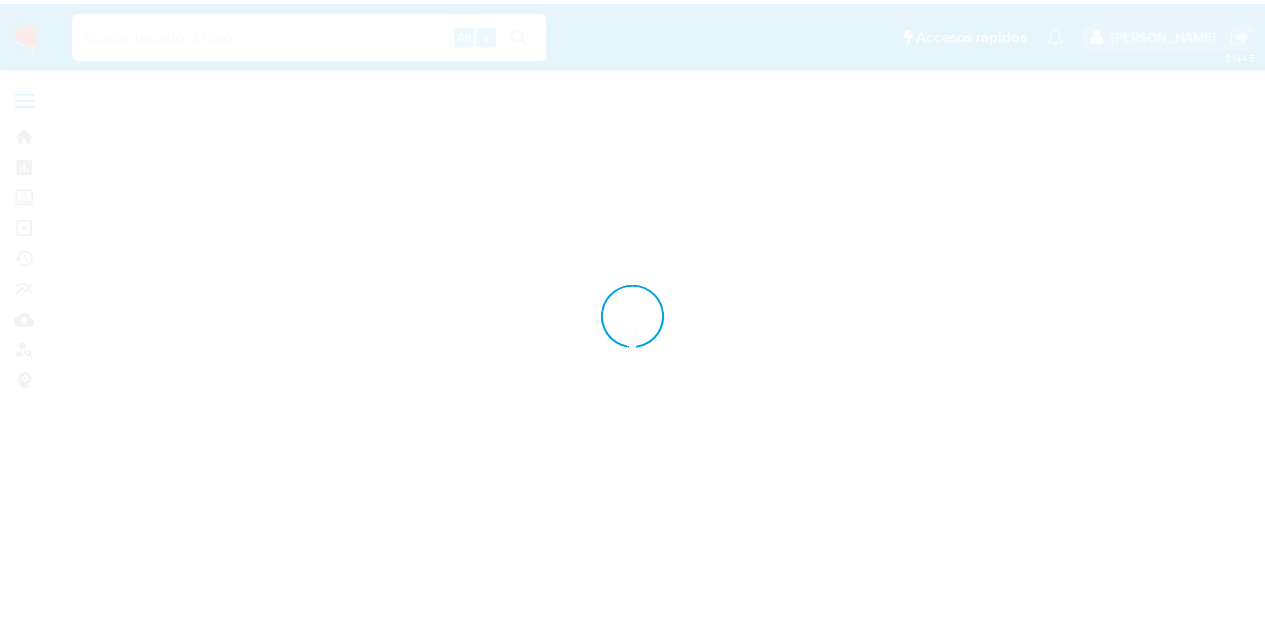 scroll, scrollTop: 0, scrollLeft: 0, axis: both 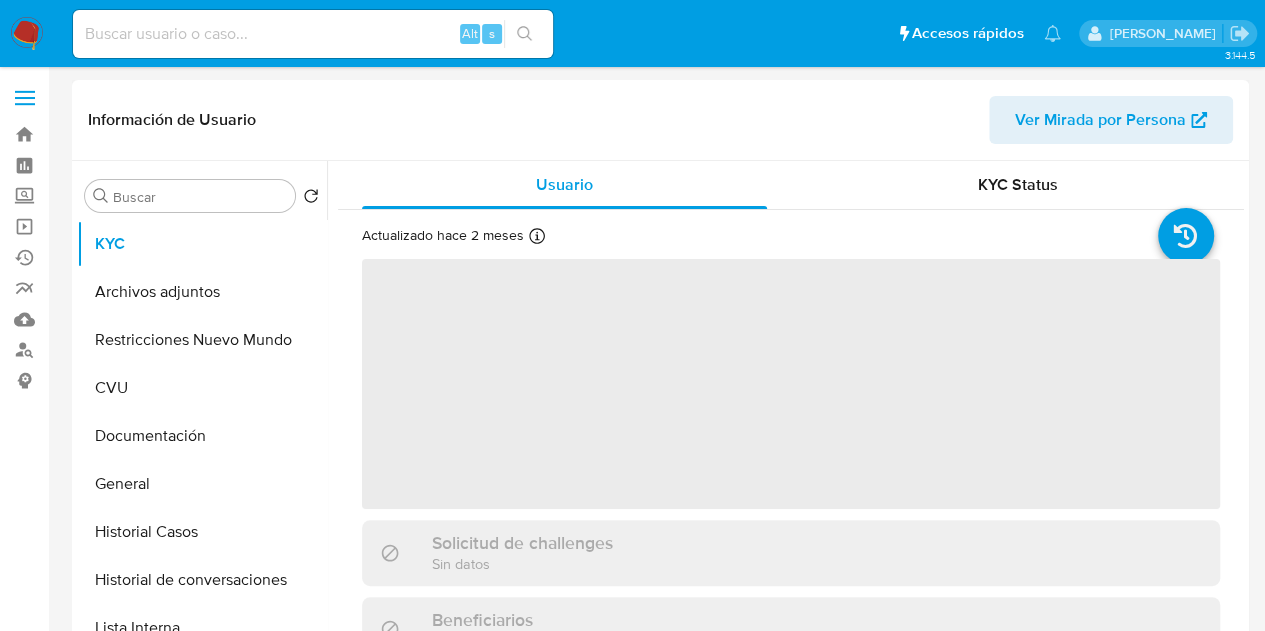 click on "Ver Mirada por Persona" at bounding box center (1100, 120) 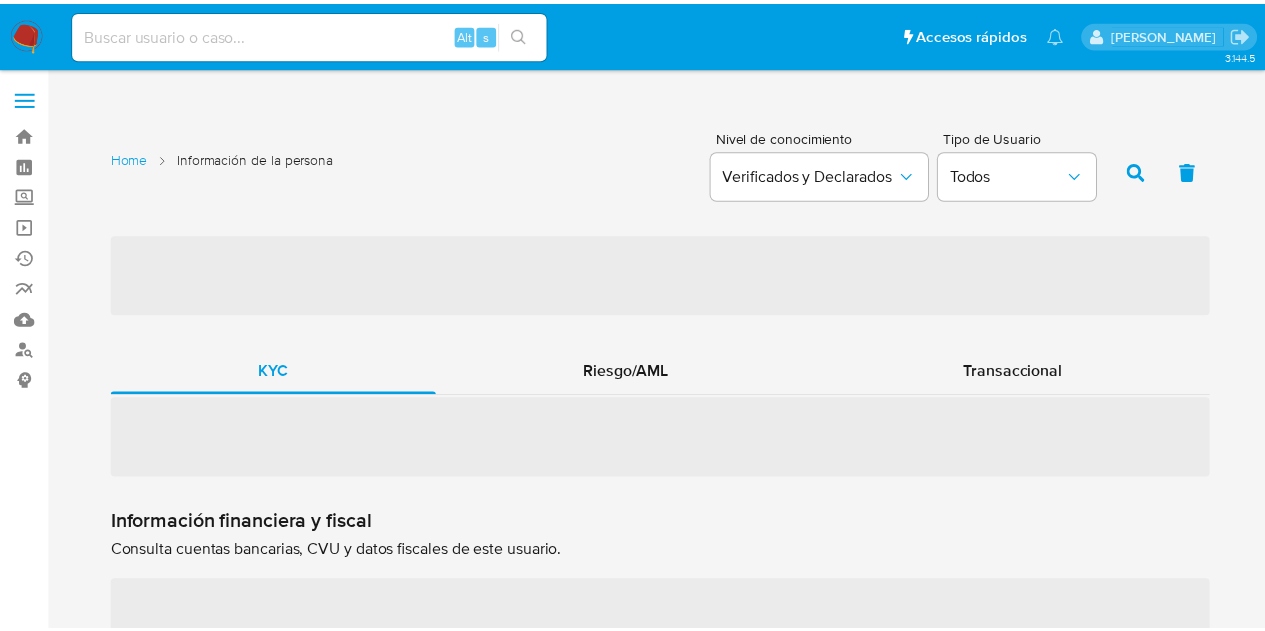 scroll, scrollTop: 0, scrollLeft: 0, axis: both 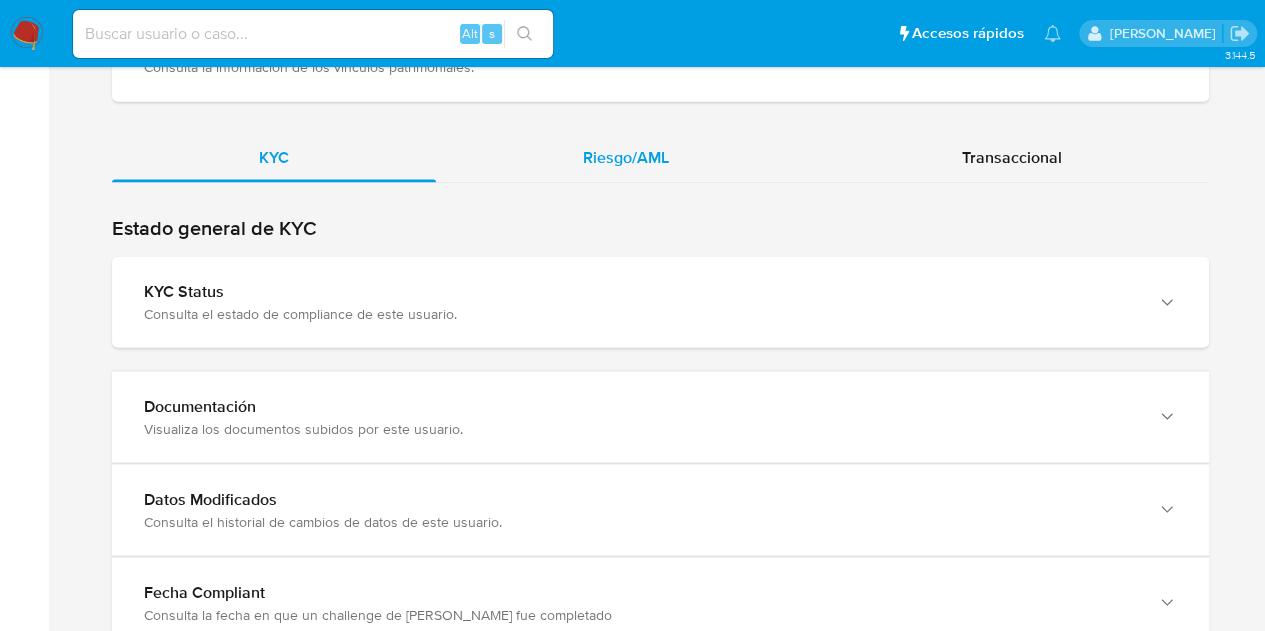click on "Riesgo/AML" at bounding box center [626, 157] 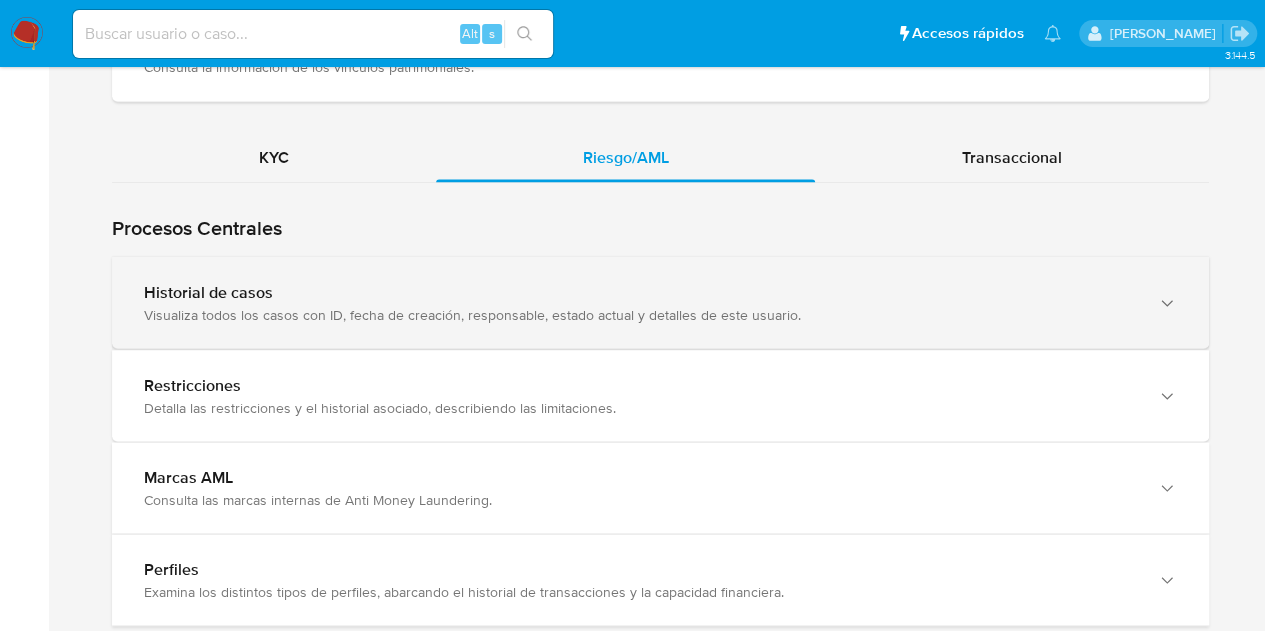 click on "Visualiza todos los casos con ID, fecha de creación, responsable, estado actual y detalles de este usuario." at bounding box center [640, 314] 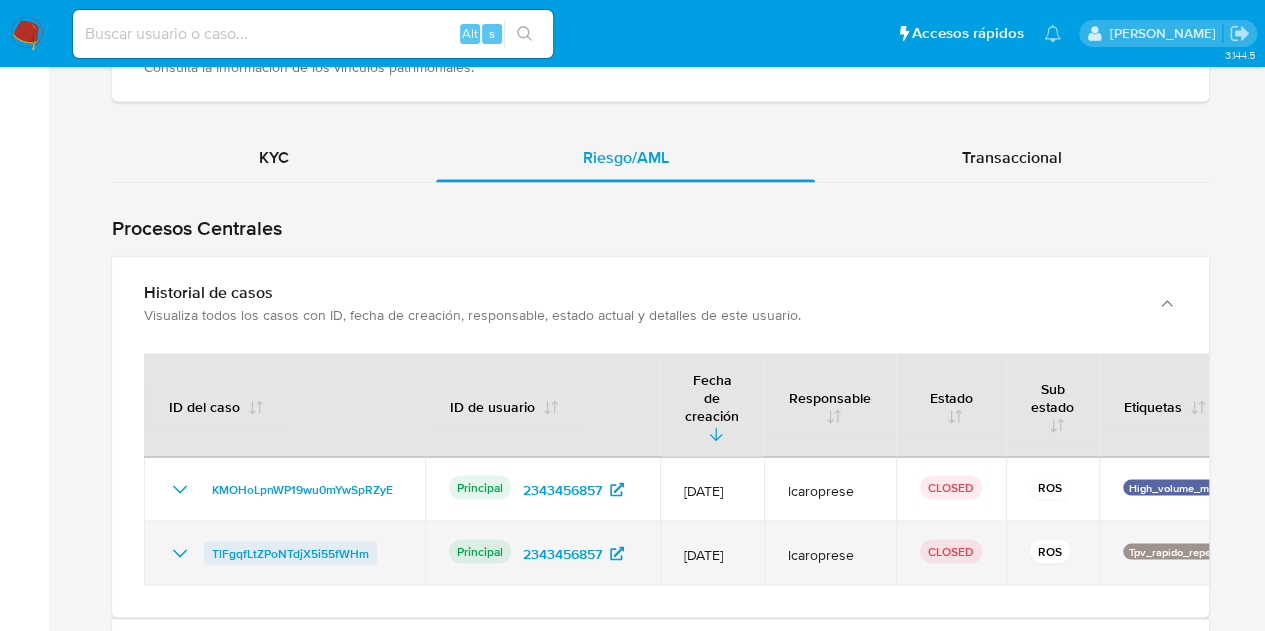 click on "TlFgqfLtZPoNTdjX5i55fWHm" at bounding box center (290, 553) 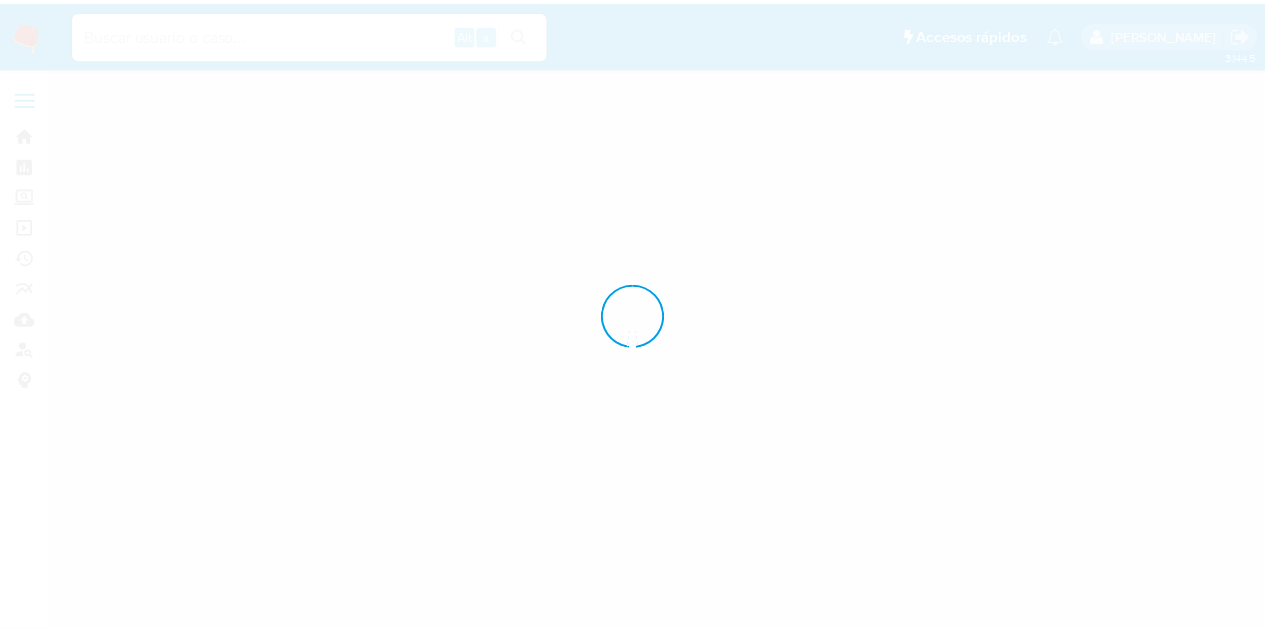 scroll, scrollTop: 0, scrollLeft: 0, axis: both 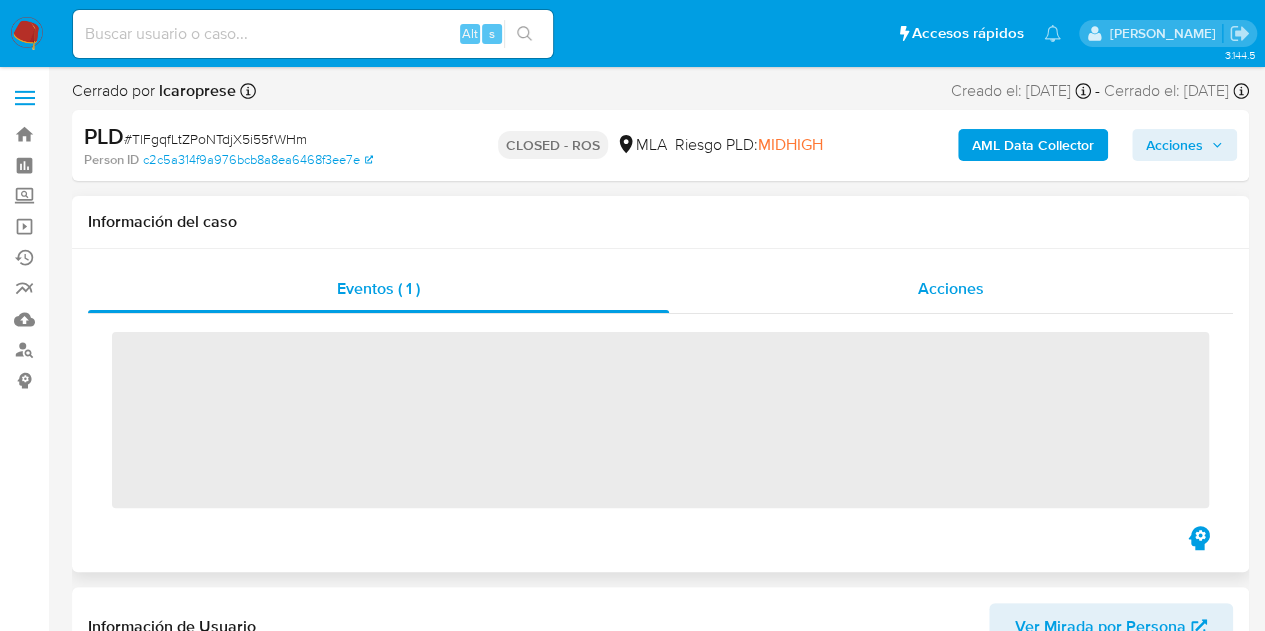 click on "Acciones" at bounding box center [951, 289] 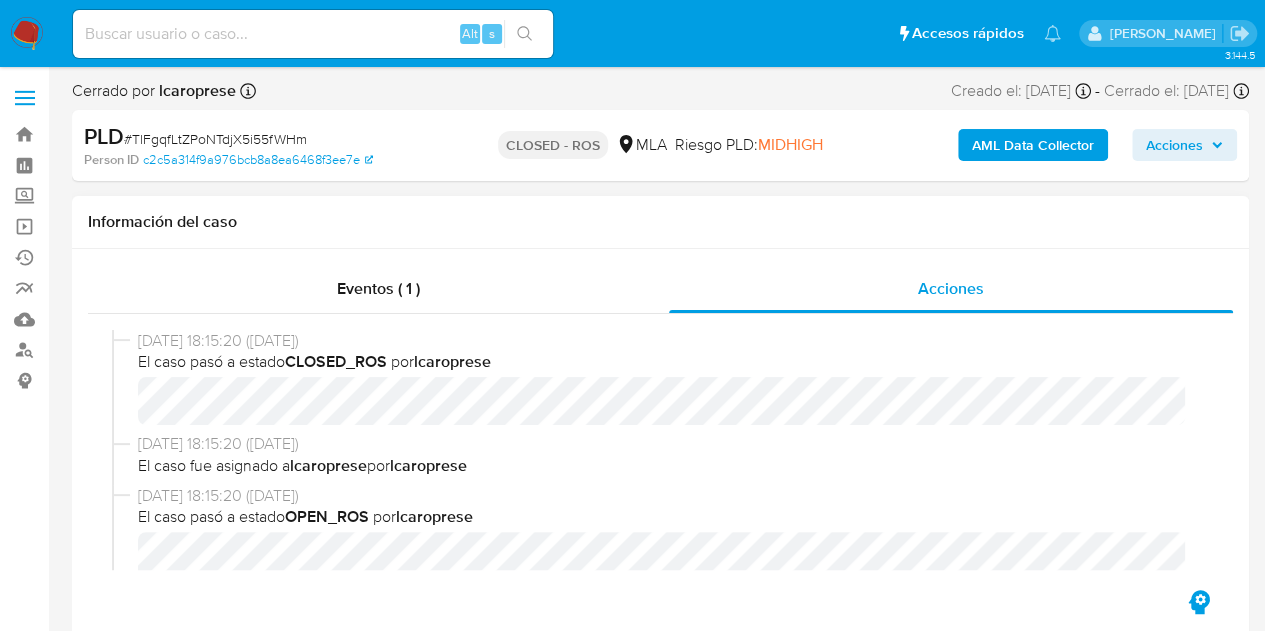 select on "10" 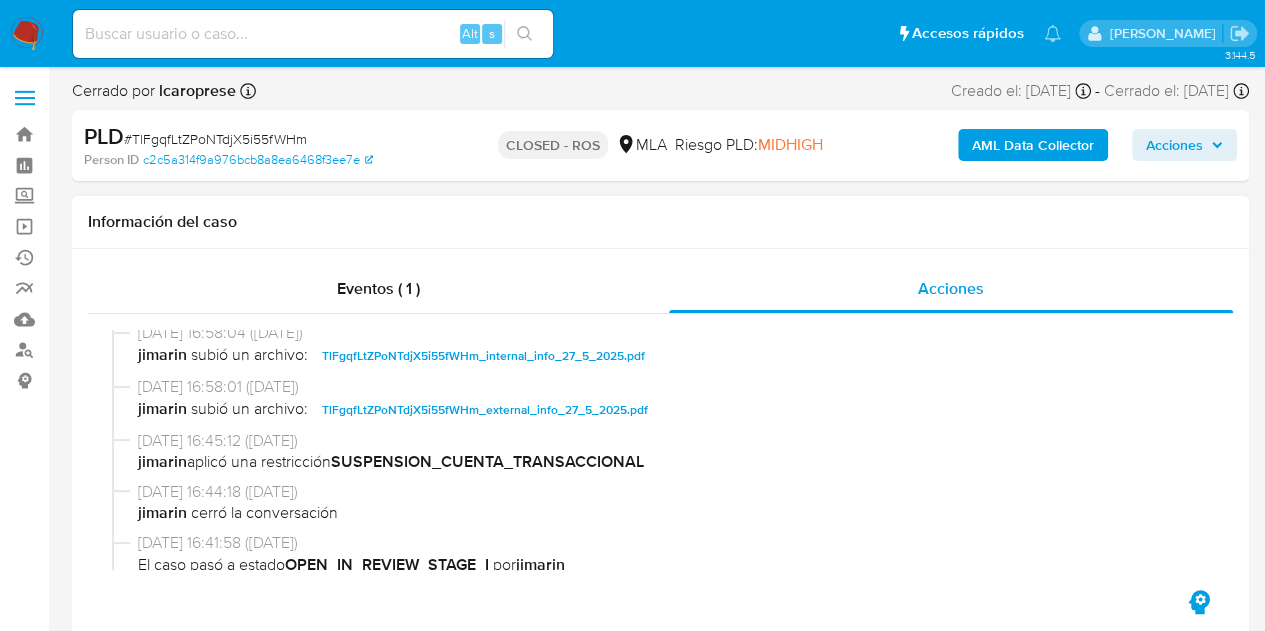 scroll, scrollTop: 0, scrollLeft: 0, axis: both 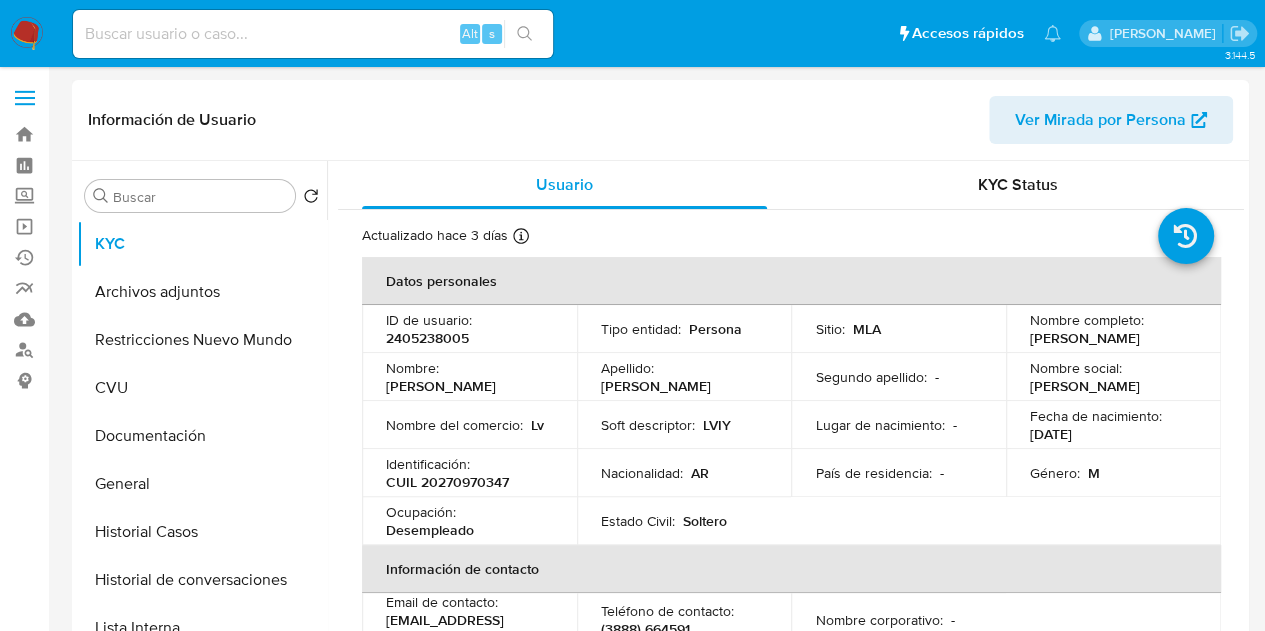 click on "Ver Mirada por Persona" at bounding box center [1100, 120] 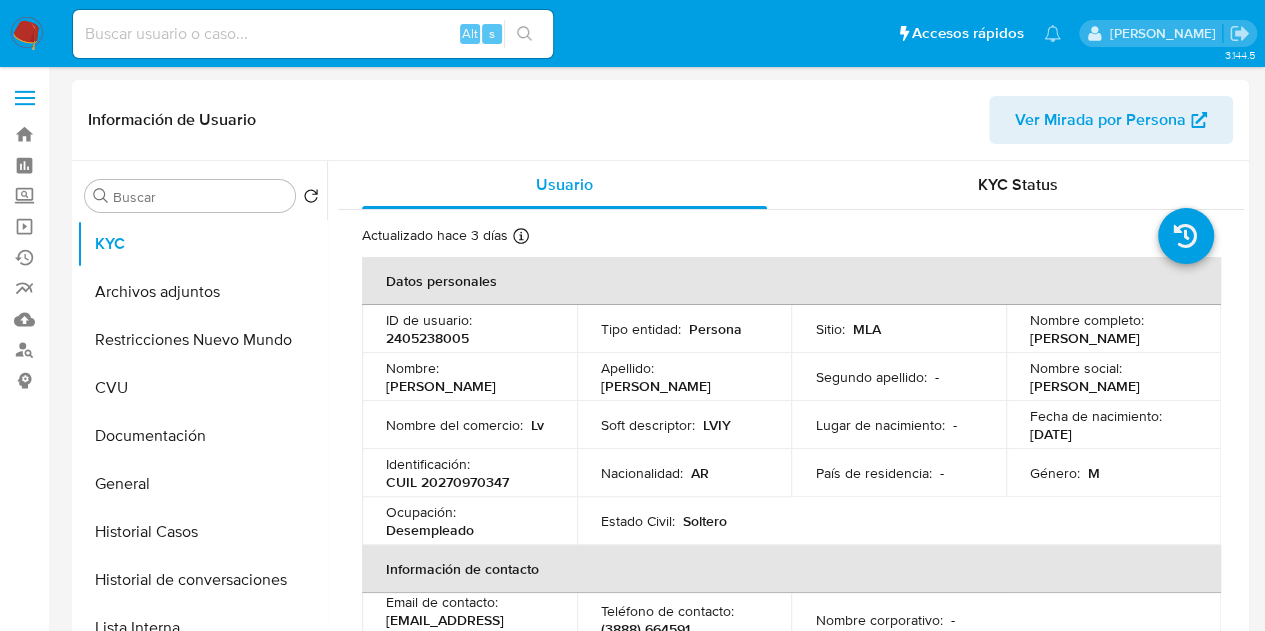 select on "10" 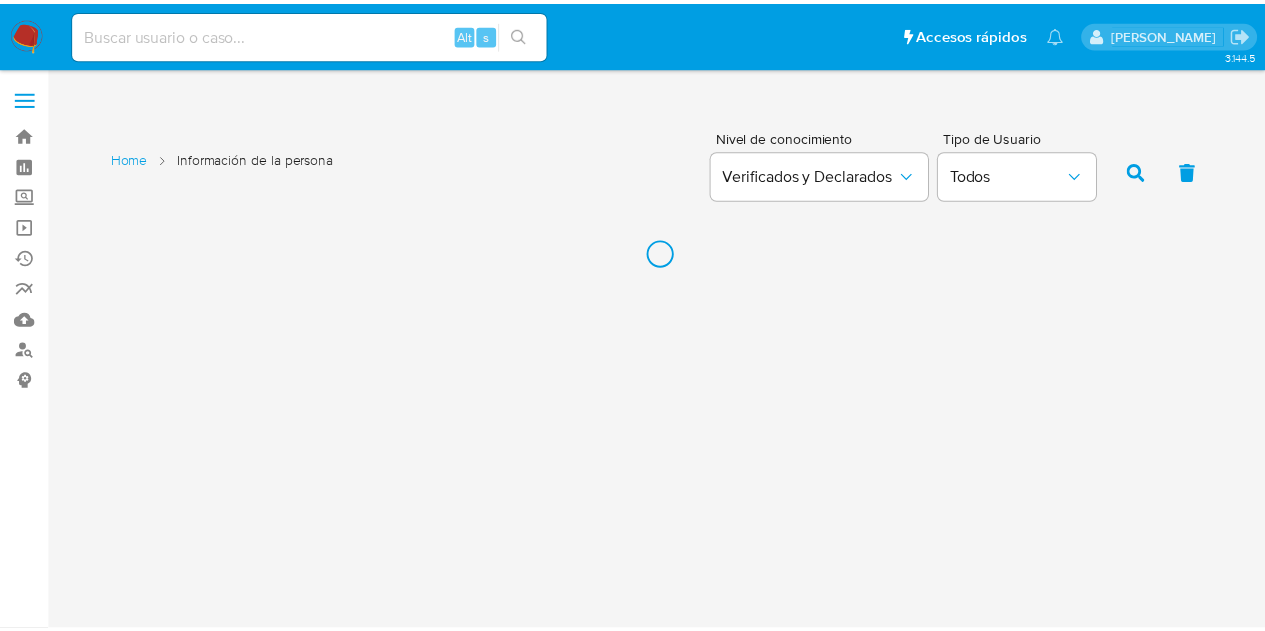 scroll, scrollTop: 0, scrollLeft: 0, axis: both 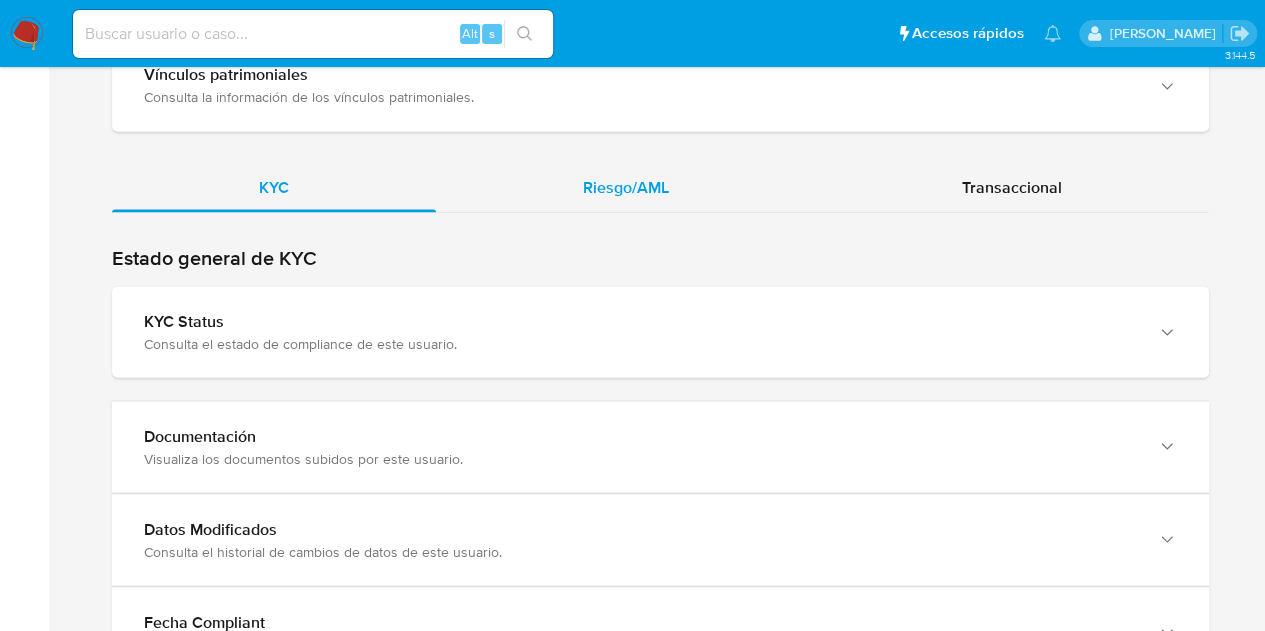click on "Riesgo/AML" at bounding box center [626, 188] 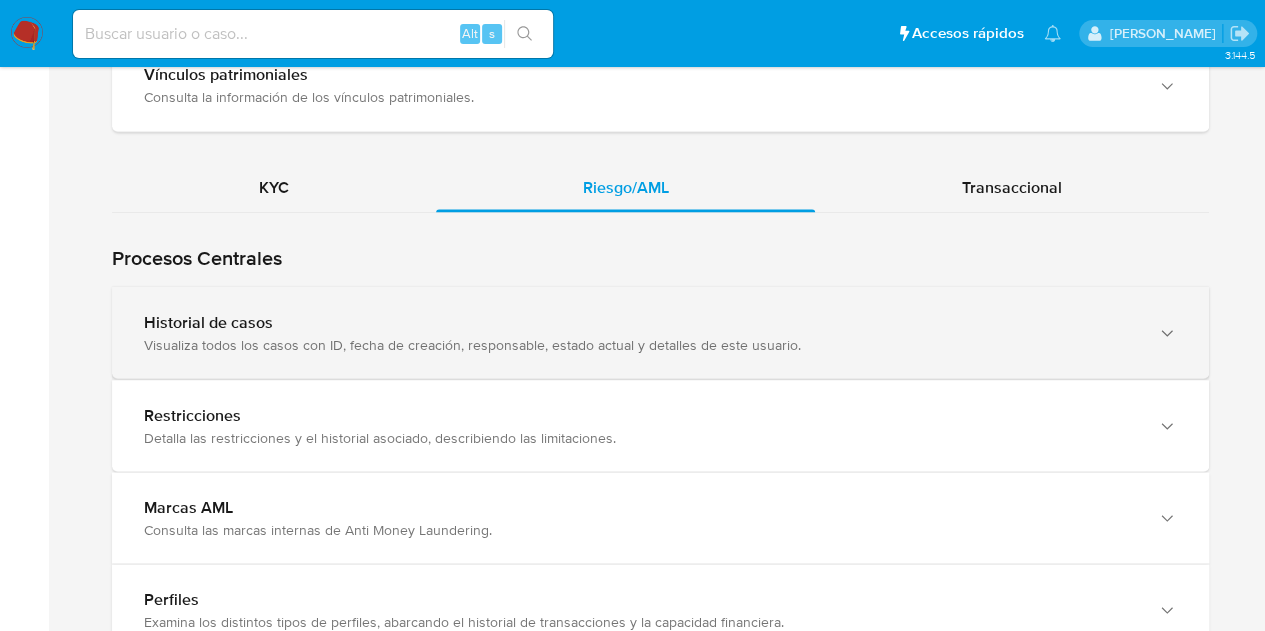 click on "Visualiza todos los casos con ID, fecha de creación, responsable, estado actual y detalles de este usuario." at bounding box center [640, 344] 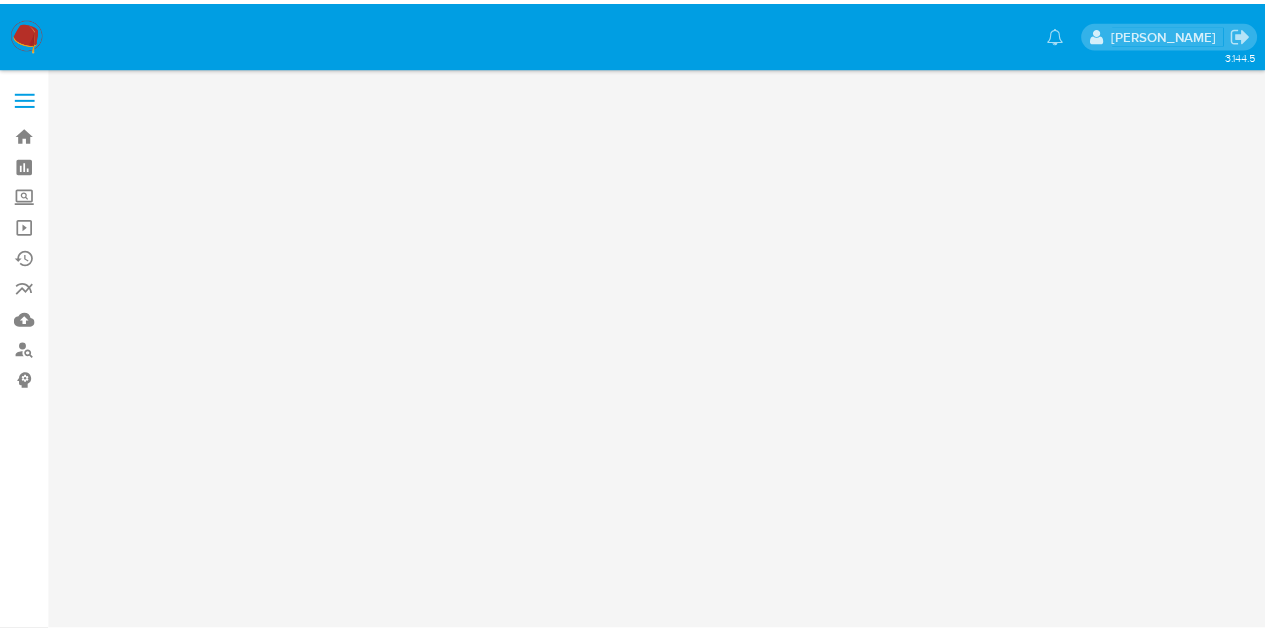 scroll, scrollTop: 0, scrollLeft: 0, axis: both 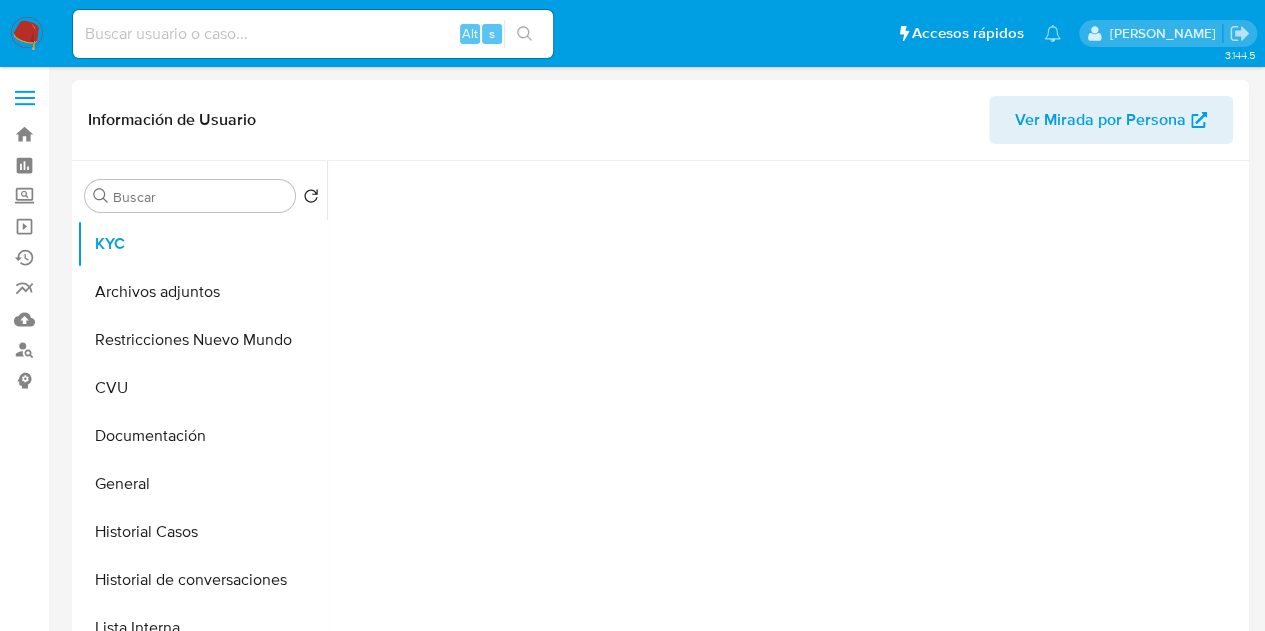 click on "Ver Mirada por Persona" at bounding box center [1100, 120] 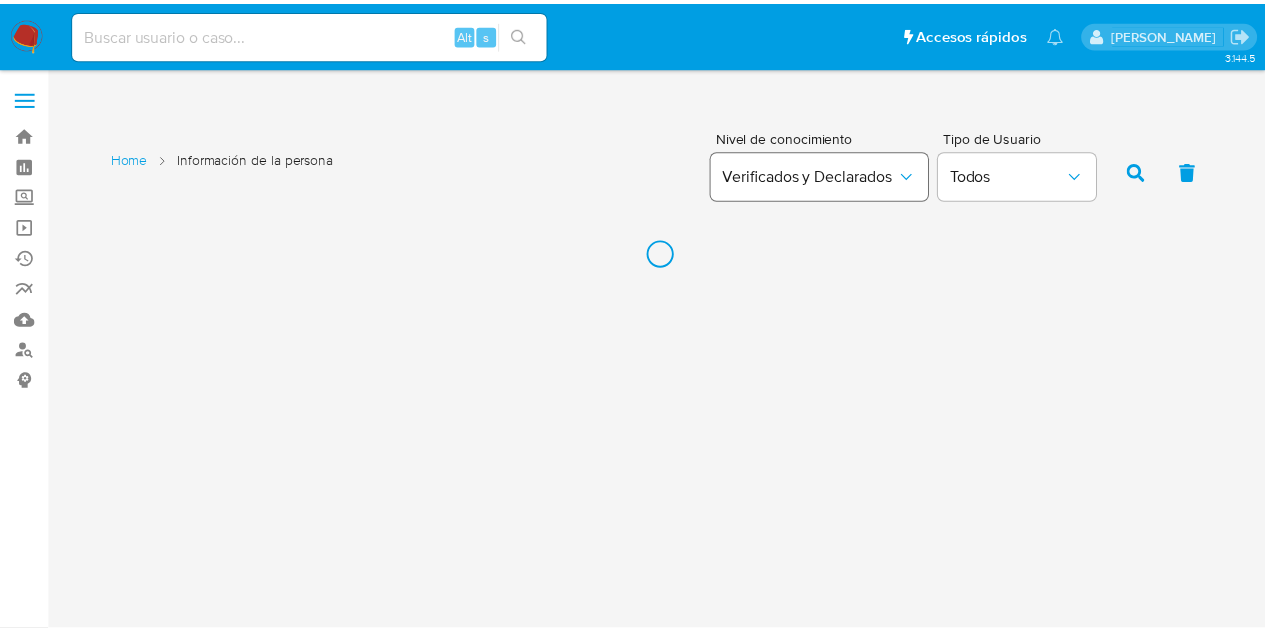 scroll, scrollTop: 0, scrollLeft: 0, axis: both 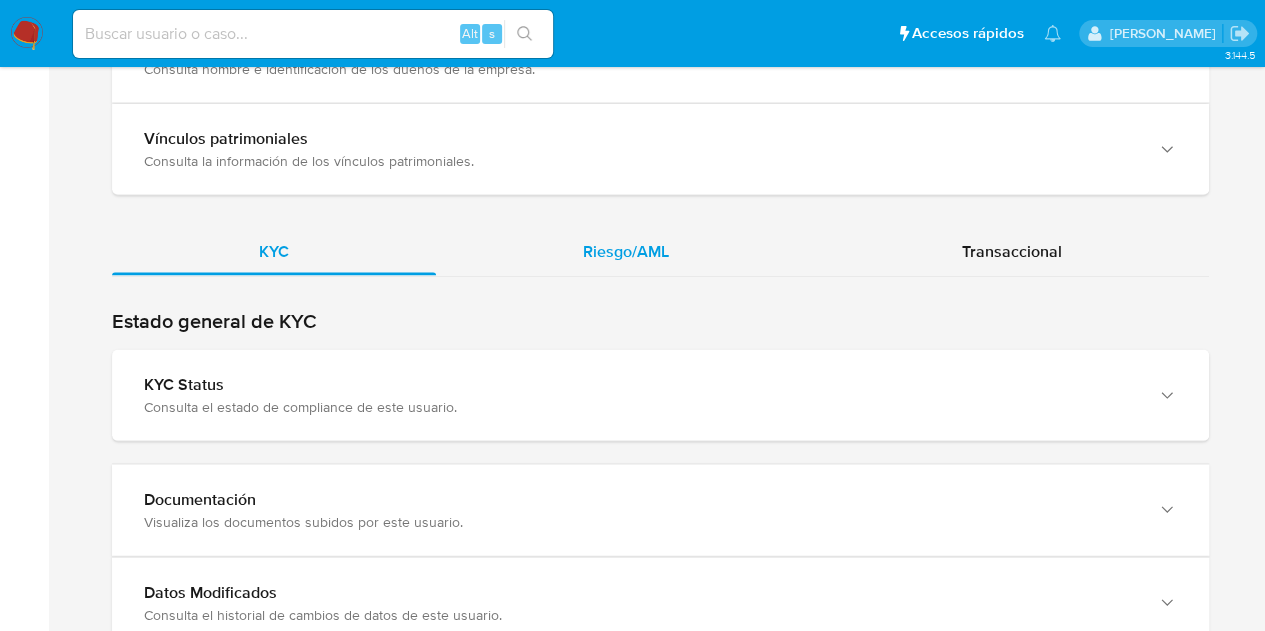 click on "KYC Riesgo/AML Transaccional Información financiera y fiscal Consulta cuentas bancarias, CVU y datos fiscales de este usuario." at bounding box center [660, 689] 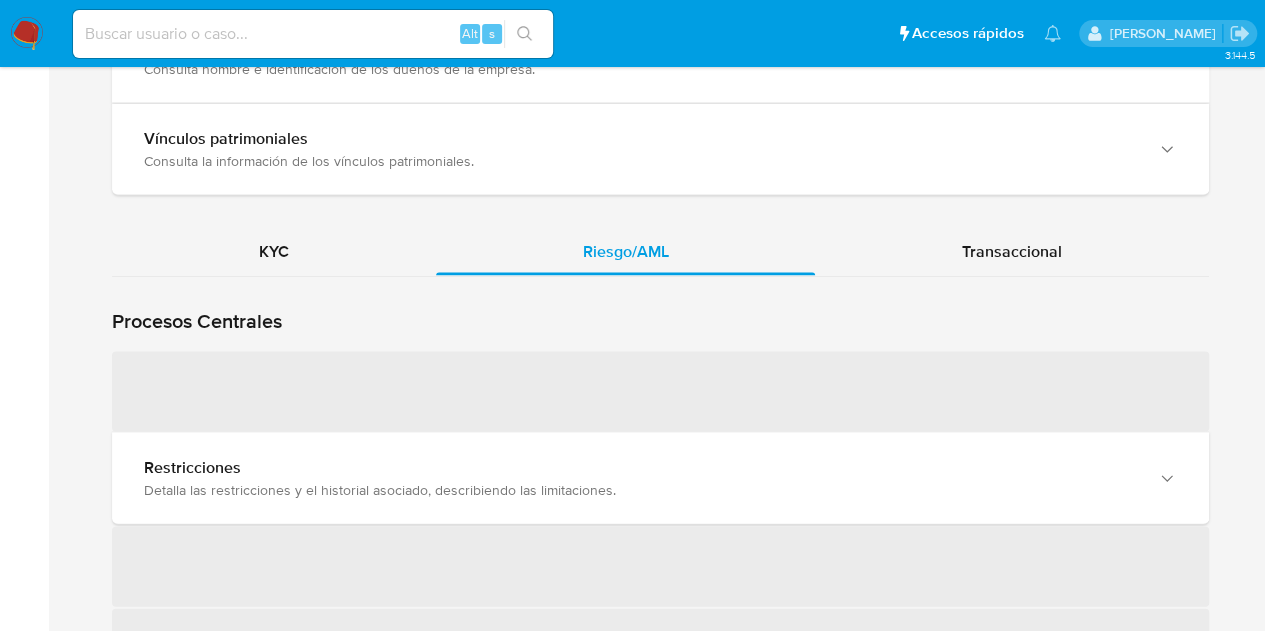 scroll, scrollTop: 2024, scrollLeft: 0, axis: vertical 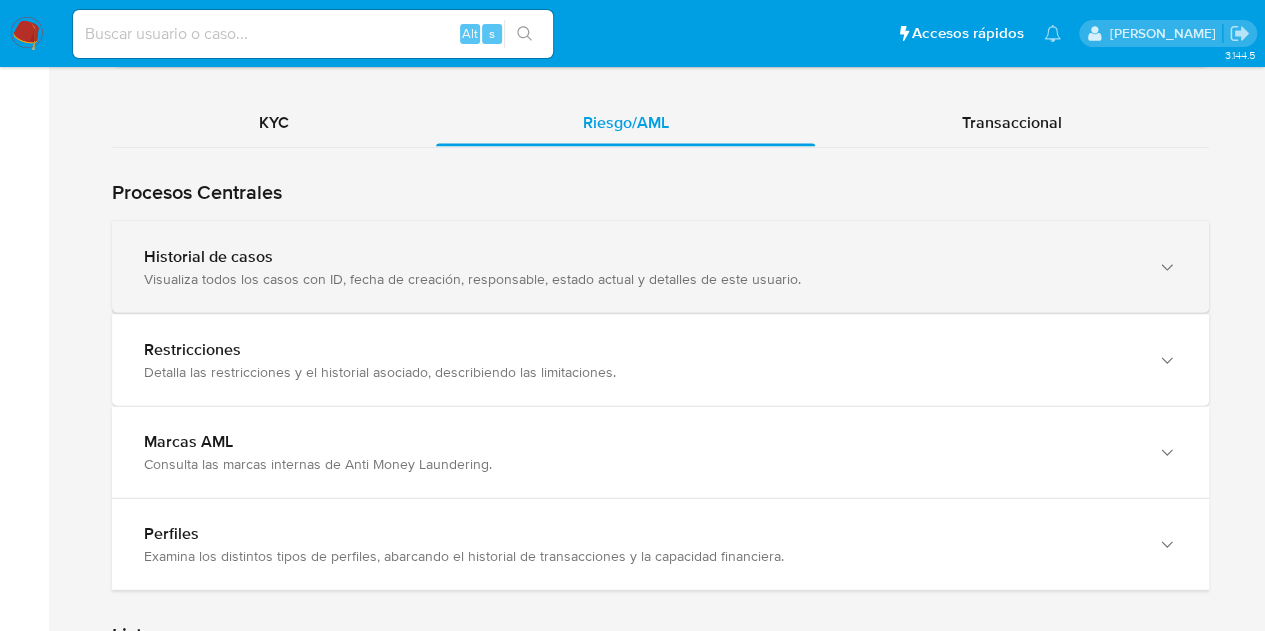 click on "Visualiza todos los casos con ID, fecha de creación, responsable, estado actual y detalles de este usuario." at bounding box center (640, 279) 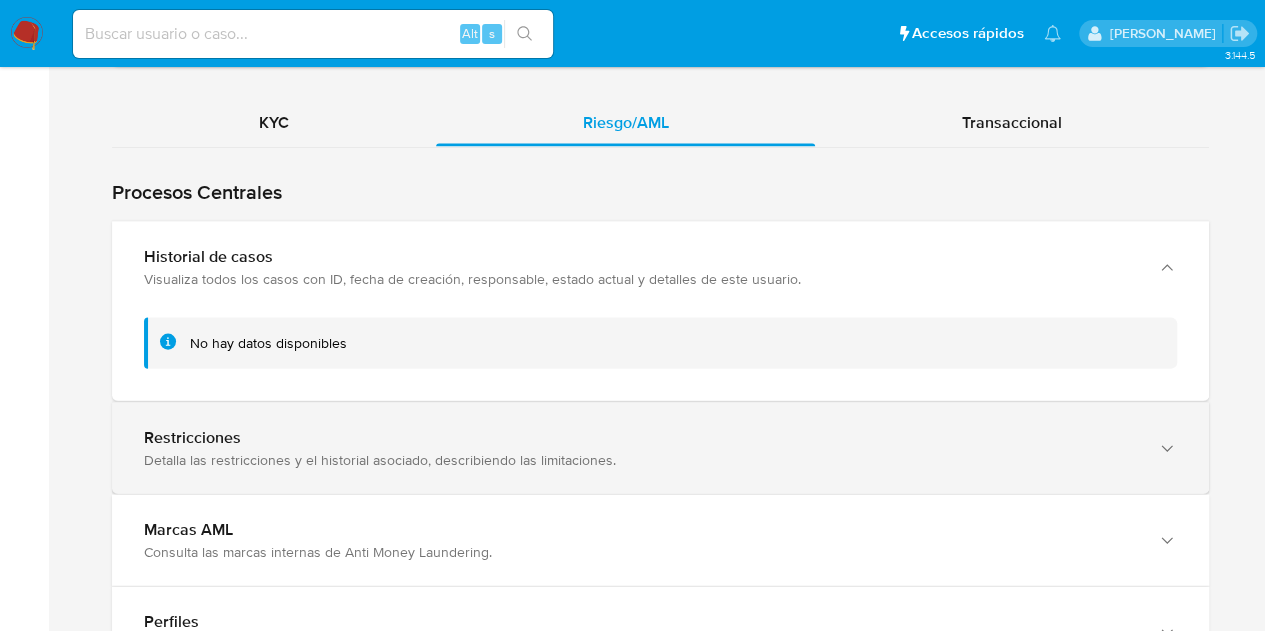 click on "Restricciones Detalla las restricciones y el historial asociado, describiendo las limitaciones." at bounding box center [640, 448] 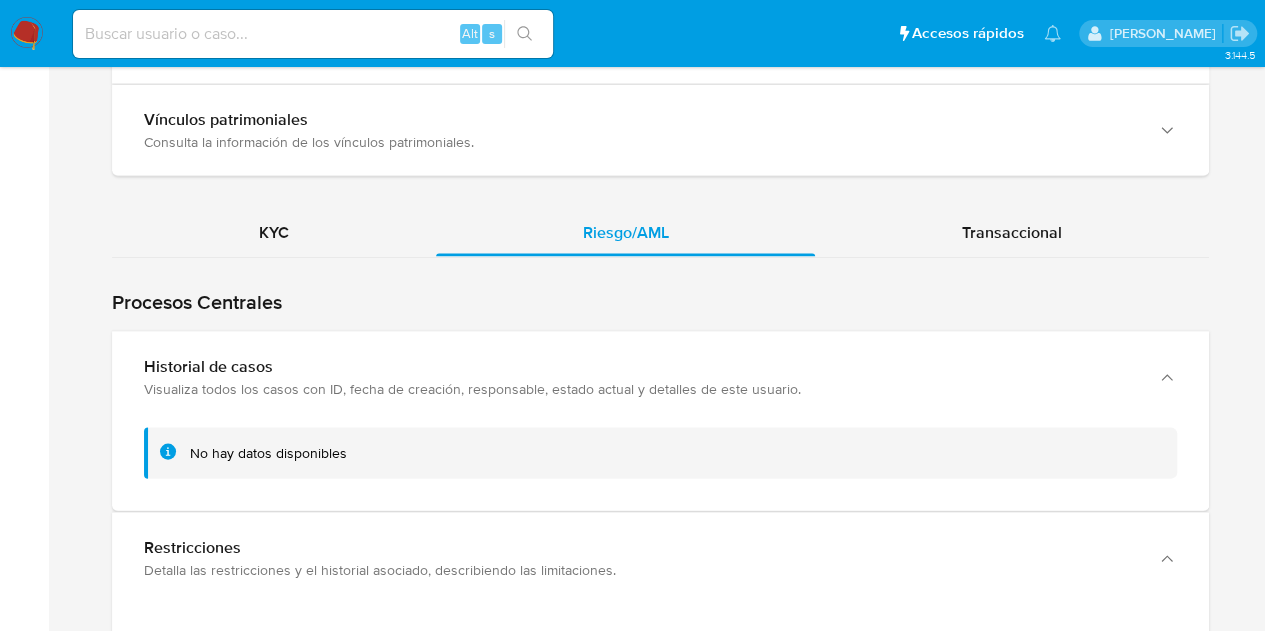 scroll, scrollTop: 1991, scrollLeft: 0, axis: vertical 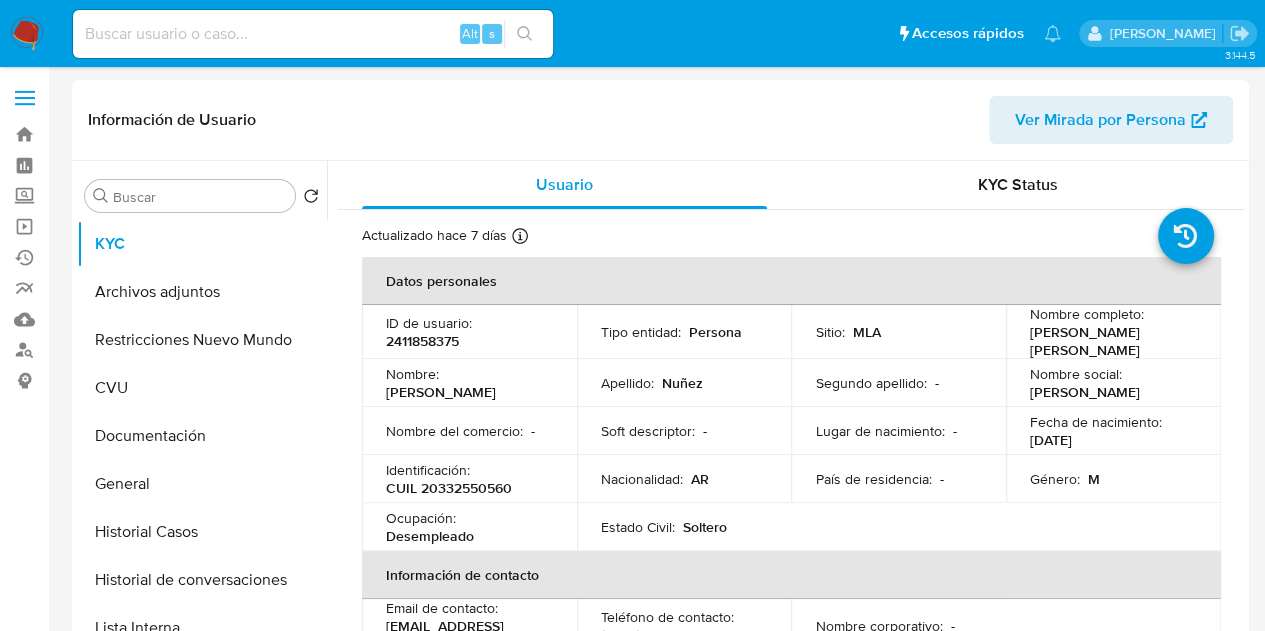 click on "Ver Mirada por Persona" at bounding box center (1100, 120) 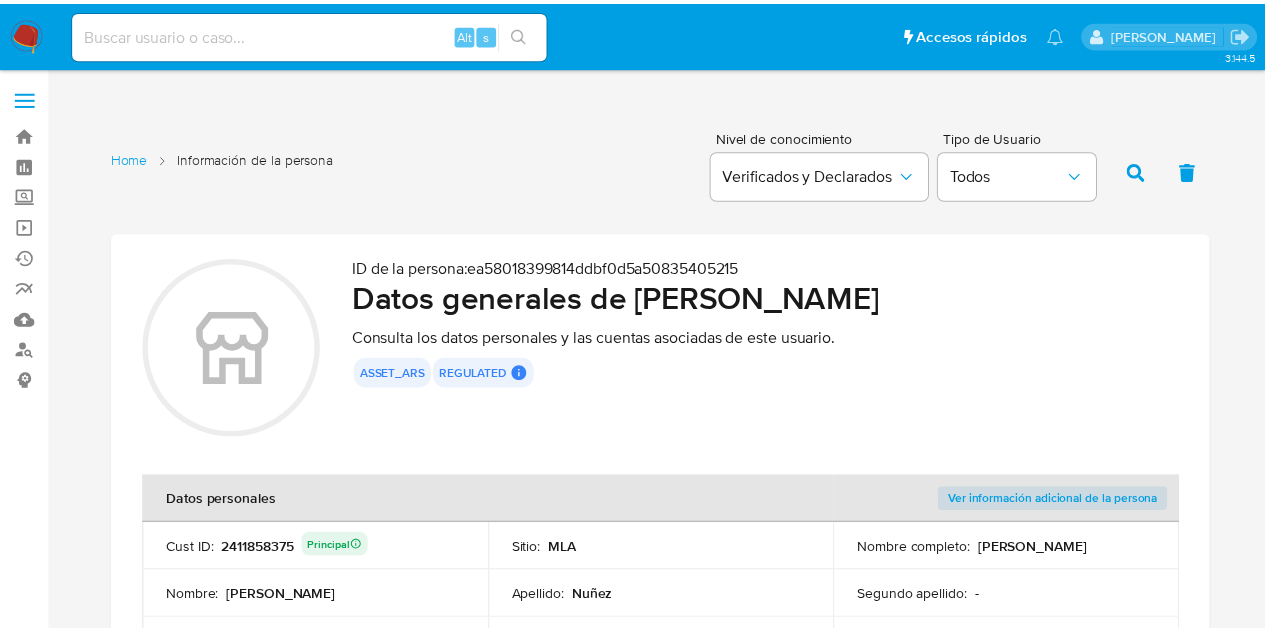scroll, scrollTop: 0, scrollLeft: 0, axis: both 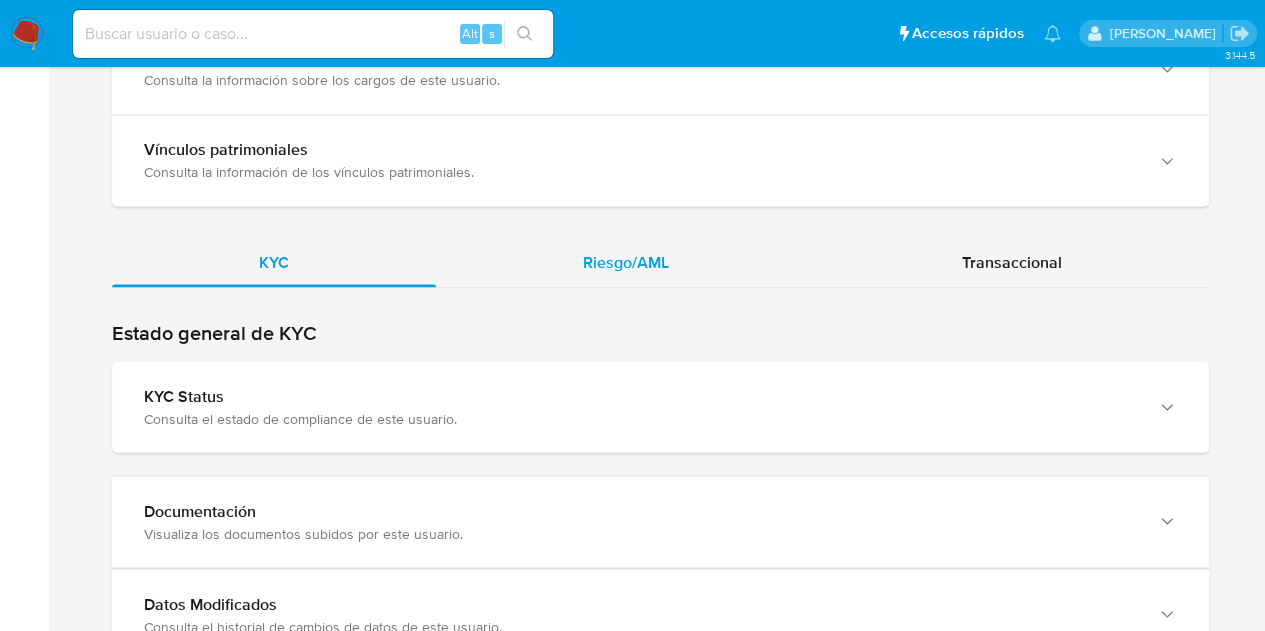 click on "Riesgo/AML" at bounding box center [626, 262] 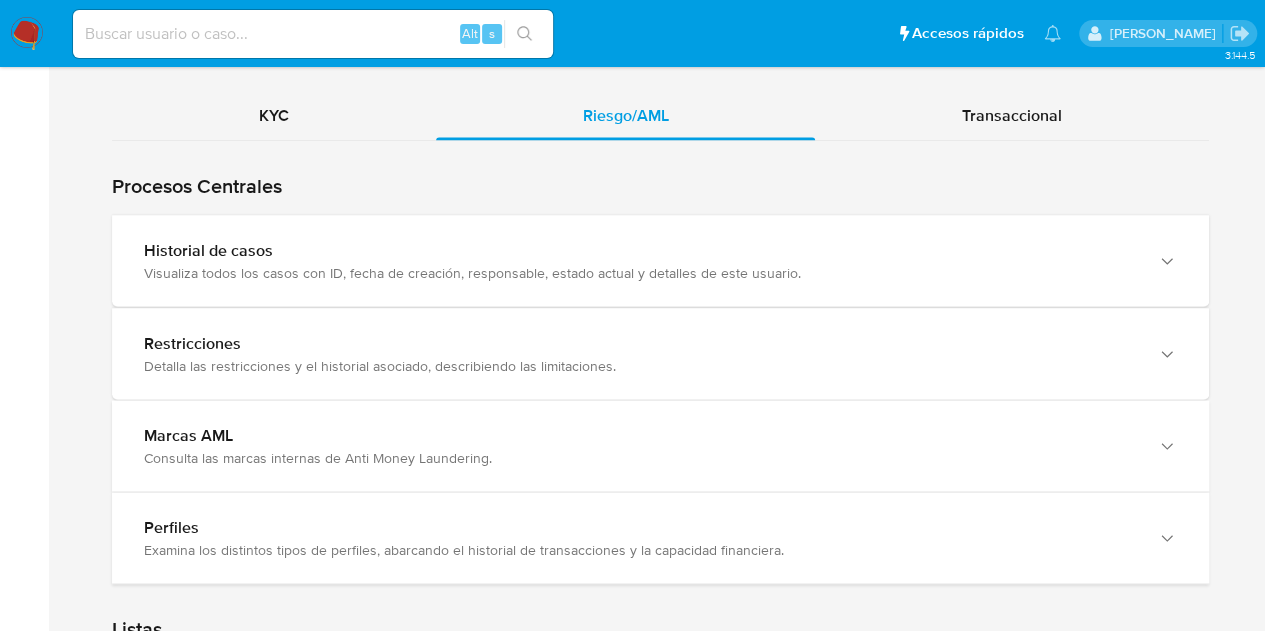 scroll, scrollTop: 1766, scrollLeft: 0, axis: vertical 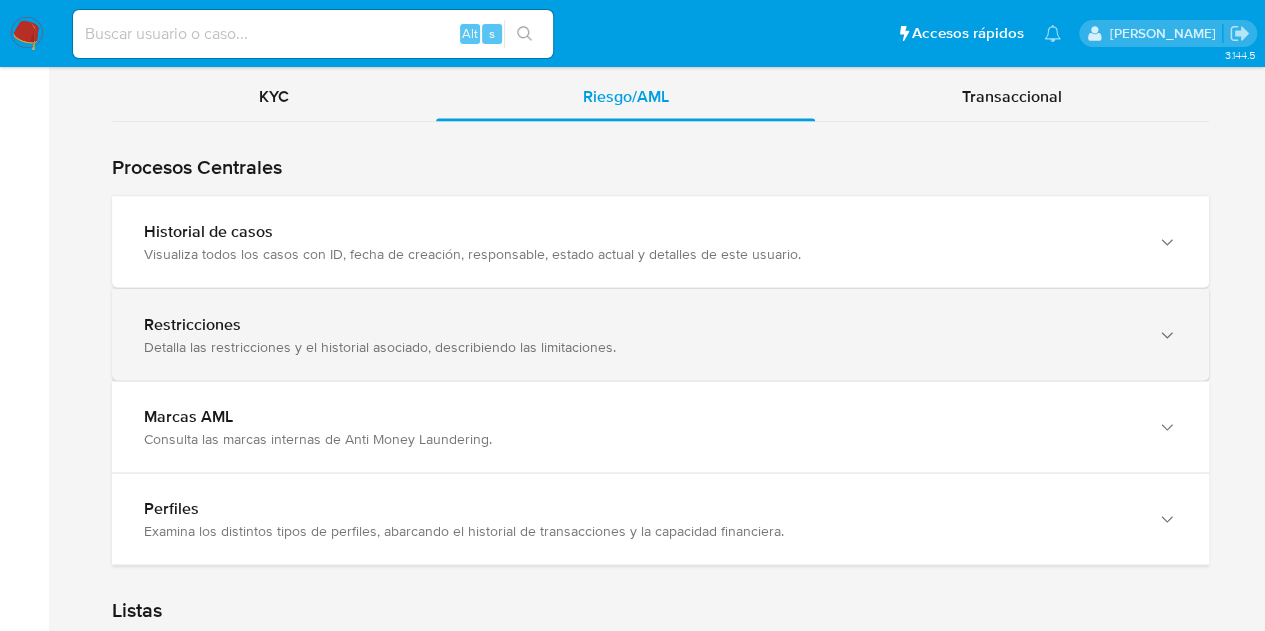 click on "Restricciones" at bounding box center (640, 324) 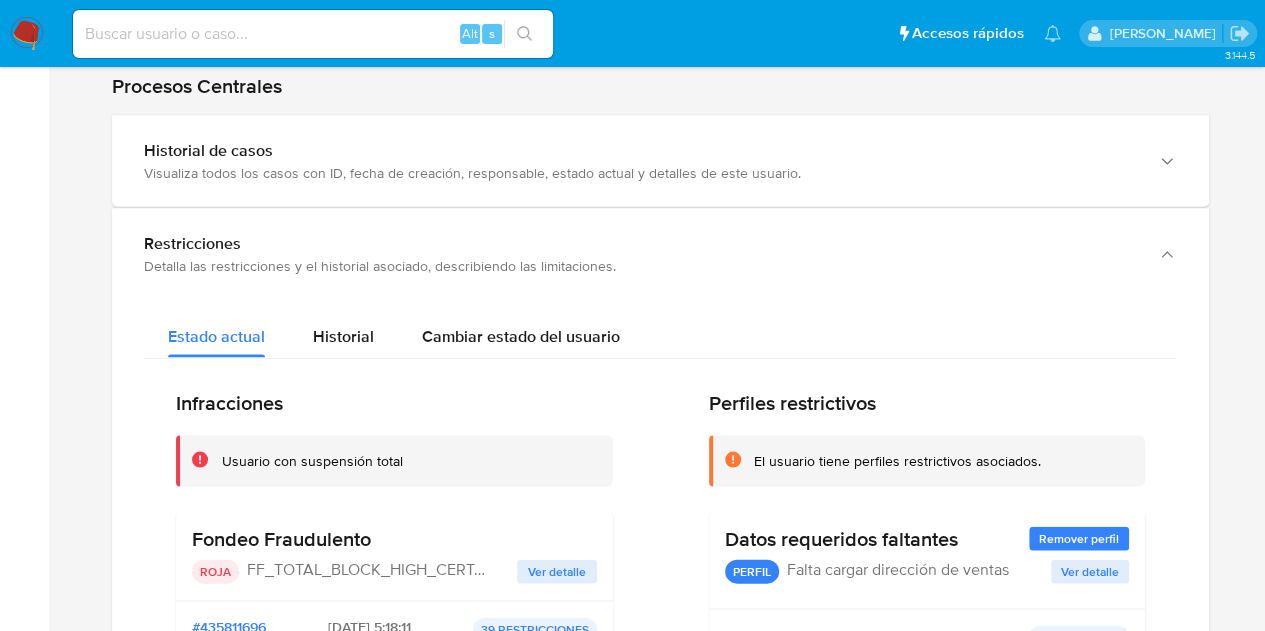 scroll, scrollTop: 1756, scrollLeft: 0, axis: vertical 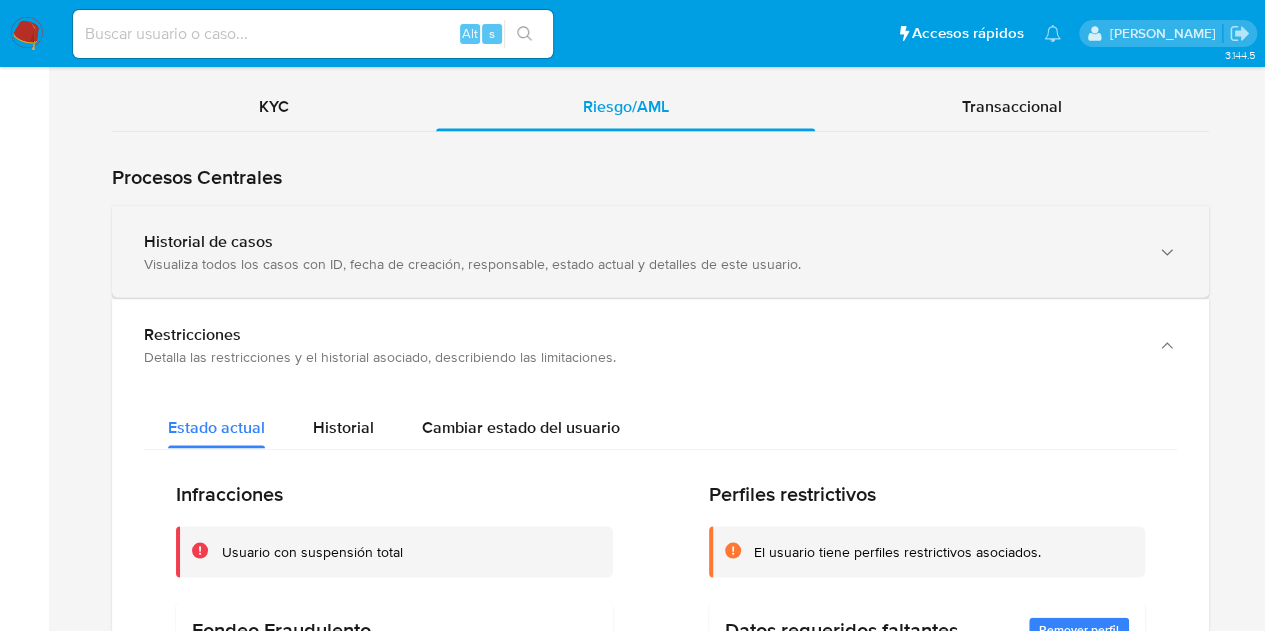 click on "Visualiza todos los casos con ID, fecha de creación, responsable, estado actual y detalles de este usuario." at bounding box center (640, 263) 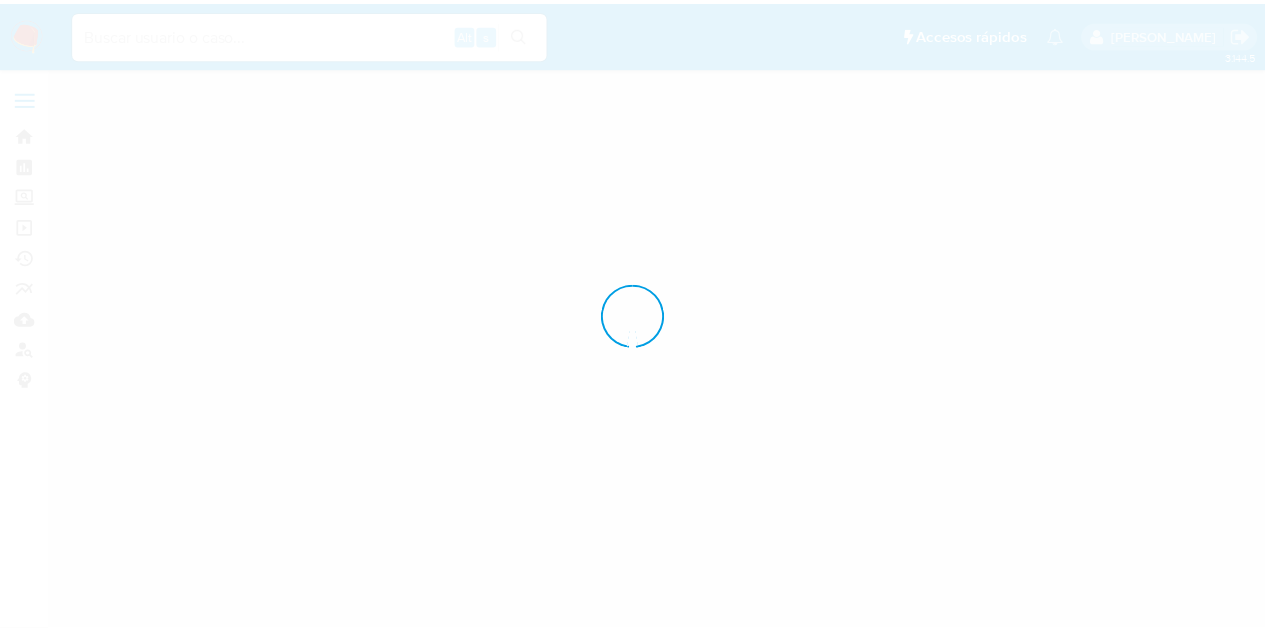 scroll, scrollTop: 0, scrollLeft: 0, axis: both 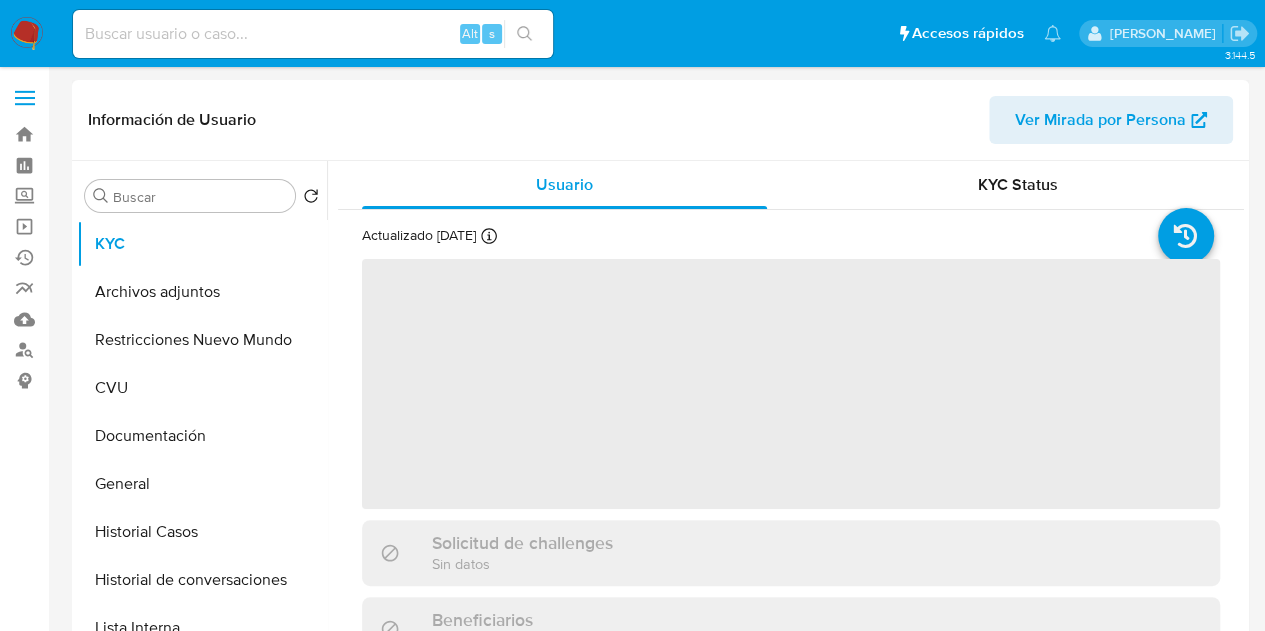 click on "Ver Mirada por Persona" at bounding box center [1111, 120] 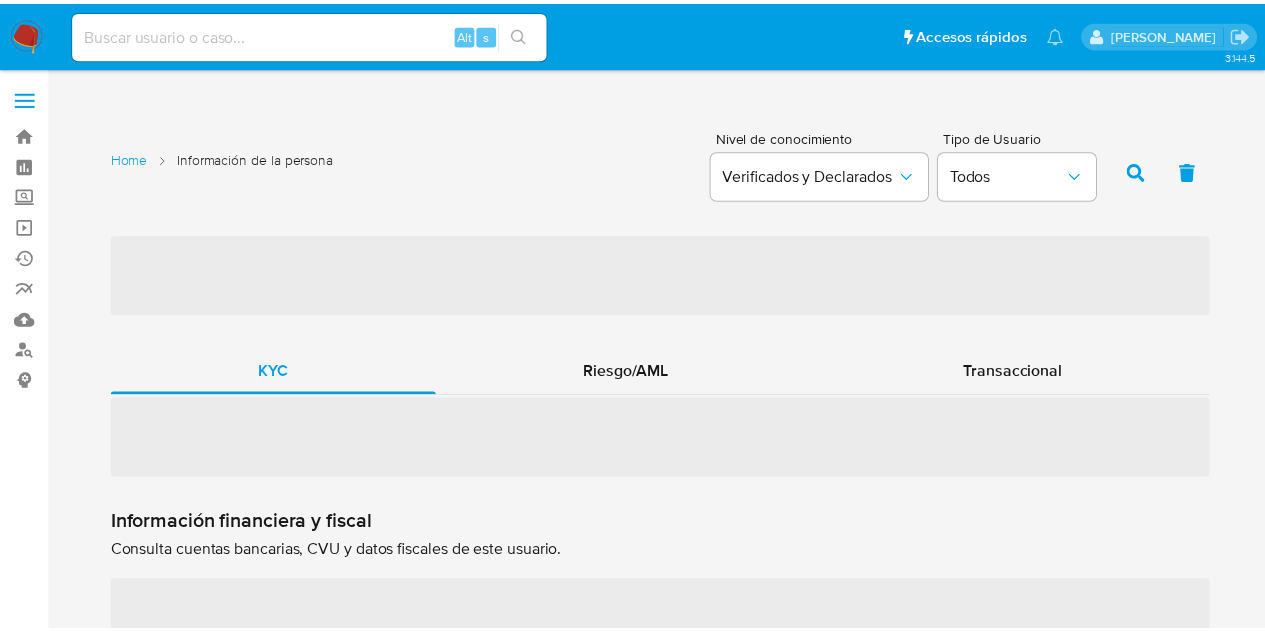 scroll, scrollTop: 0, scrollLeft: 0, axis: both 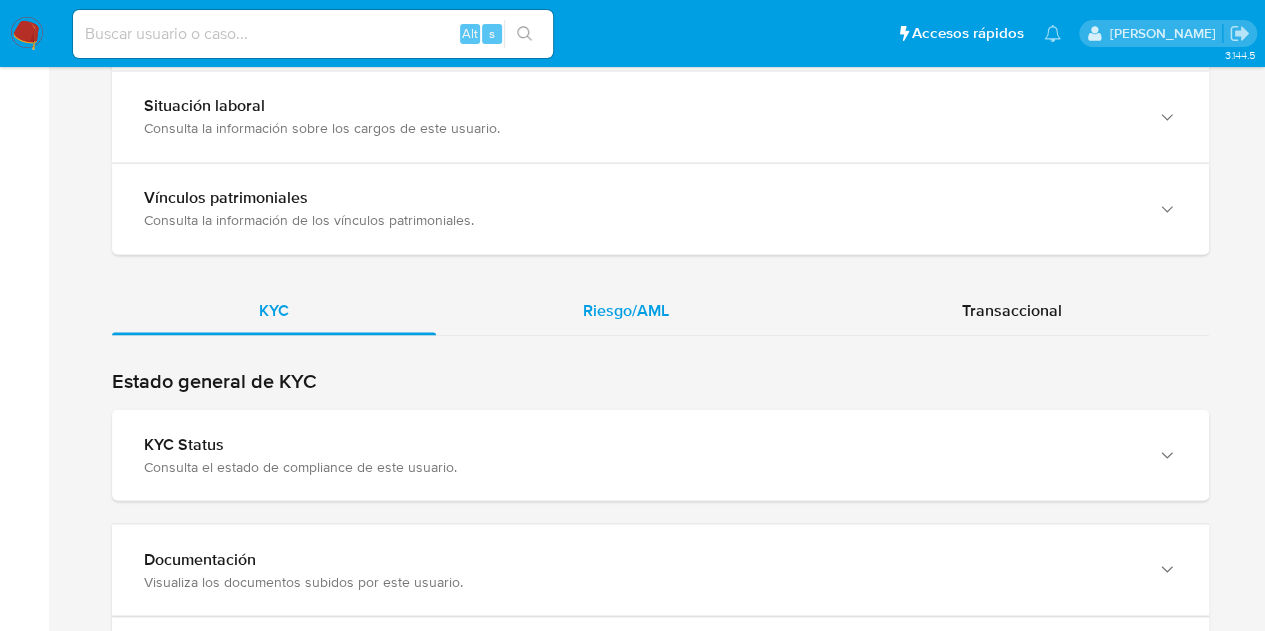 click on "Riesgo/AML" at bounding box center (626, 310) 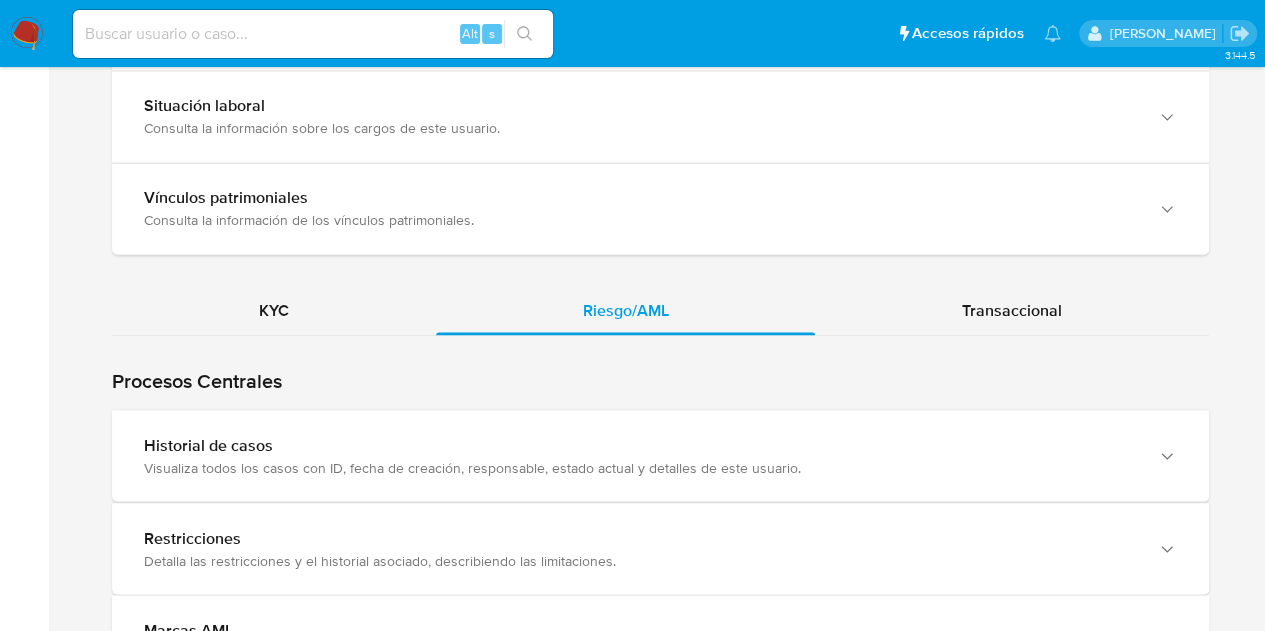 scroll, scrollTop: 1684, scrollLeft: 0, axis: vertical 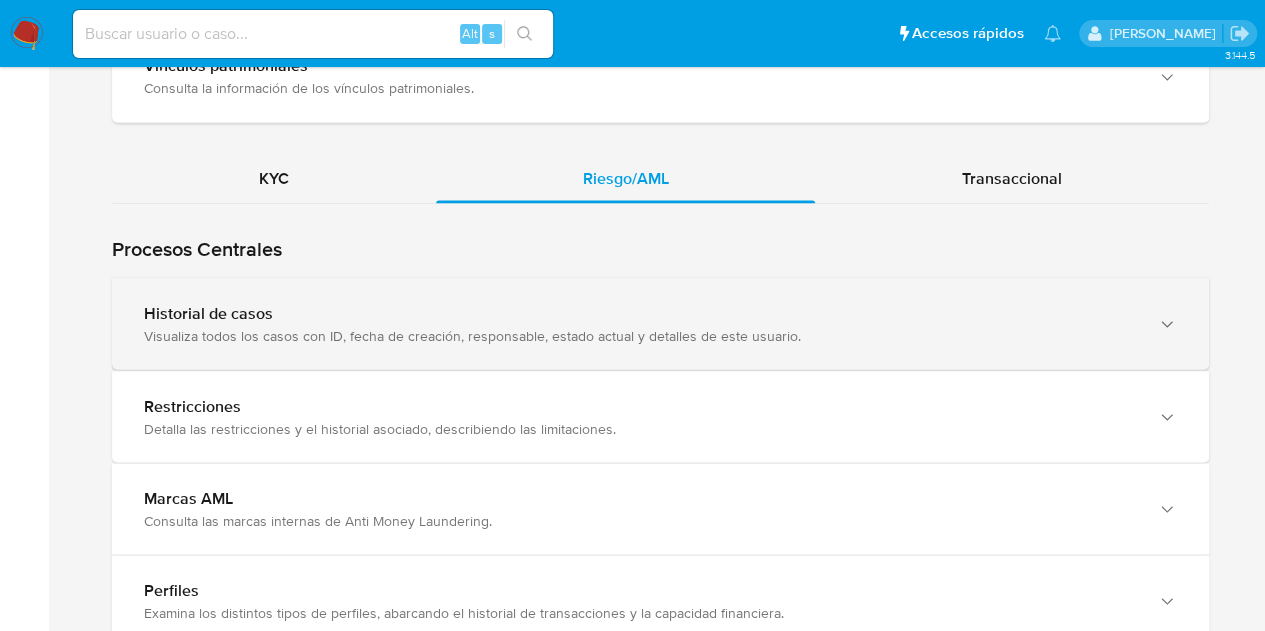 click on "Historial de casos" at bounding box center [640, 313] 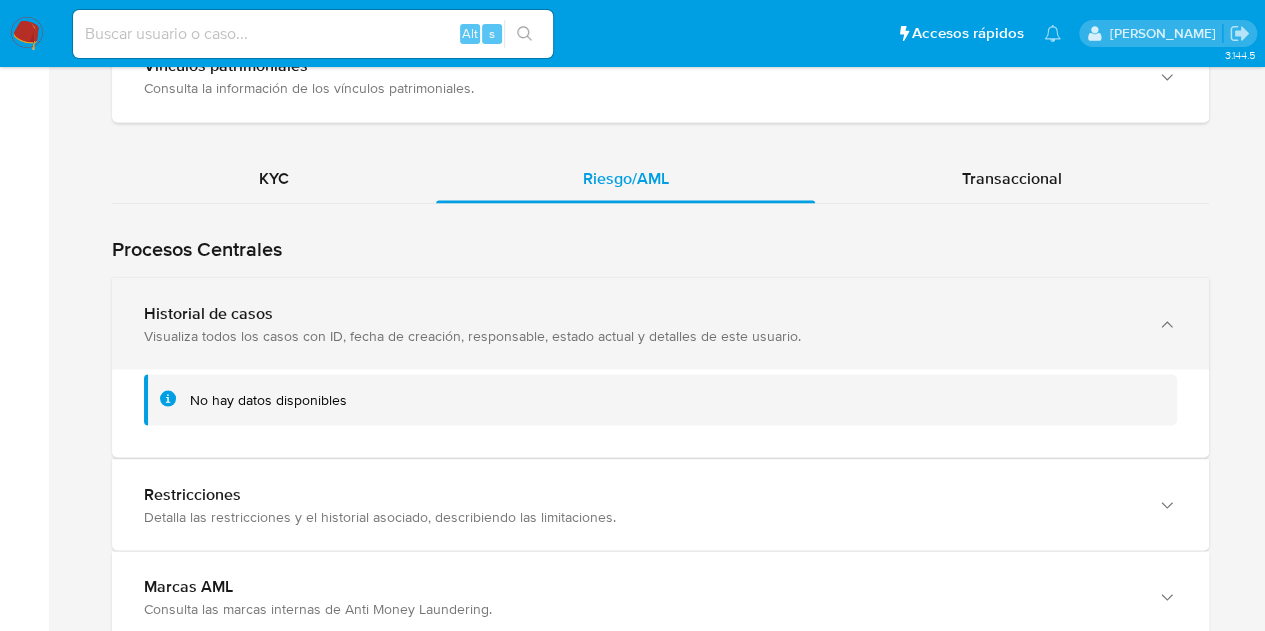 click on "Historial de casos" at bounding box center (640, 313) 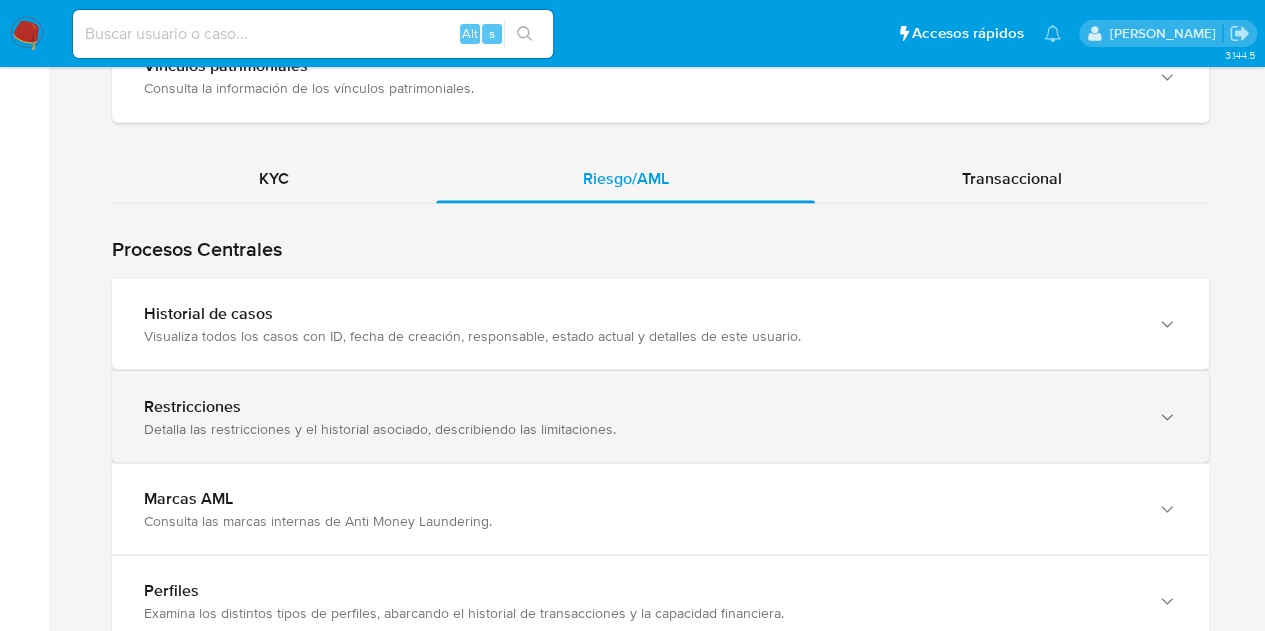 click on "Detalla las restricciones y el historial asociado, describiendo las limitaciones." at bounding box center (640, 428) 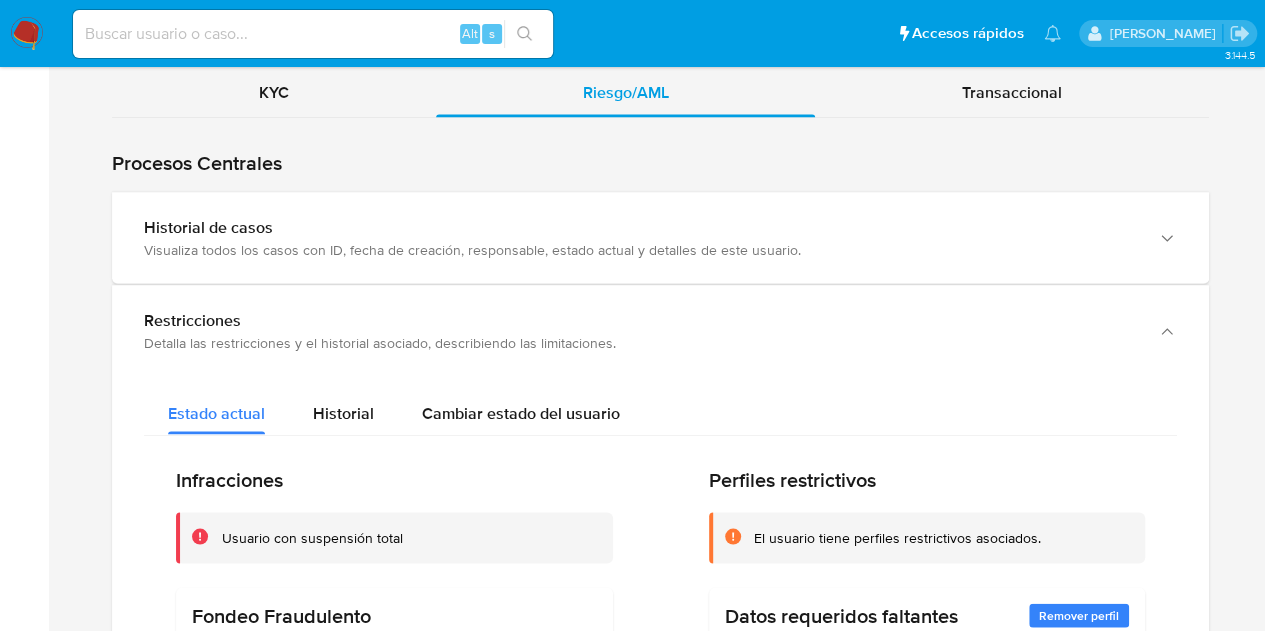 scroll, scrollTop: 1651, scrollLeft: 0, axis: vertical 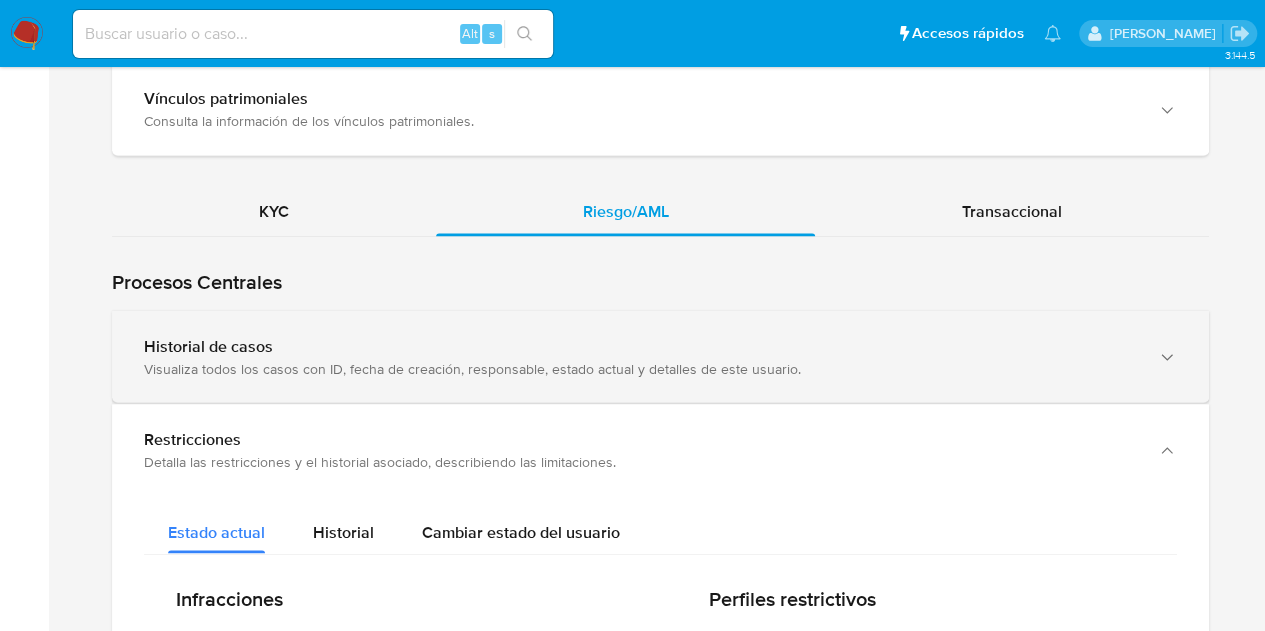 click on "Historial de casos Visualiza todos los casos con ID, fecha de creación, responsable, estado actual y detalles de este usuario." at bounding box center [660, 356] 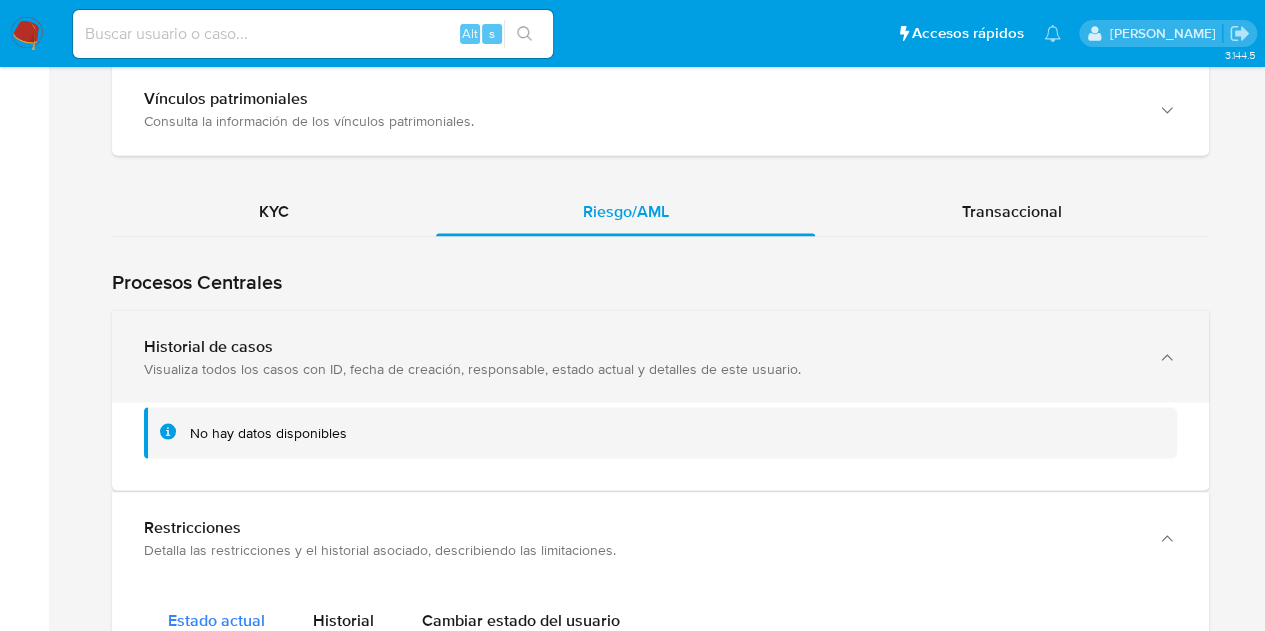 click on "Historial de casos Visualiza todos los casos con ID, fecha de creación, responsable, estado actual y detalles de este usuario." at bounding box center (660, 356) 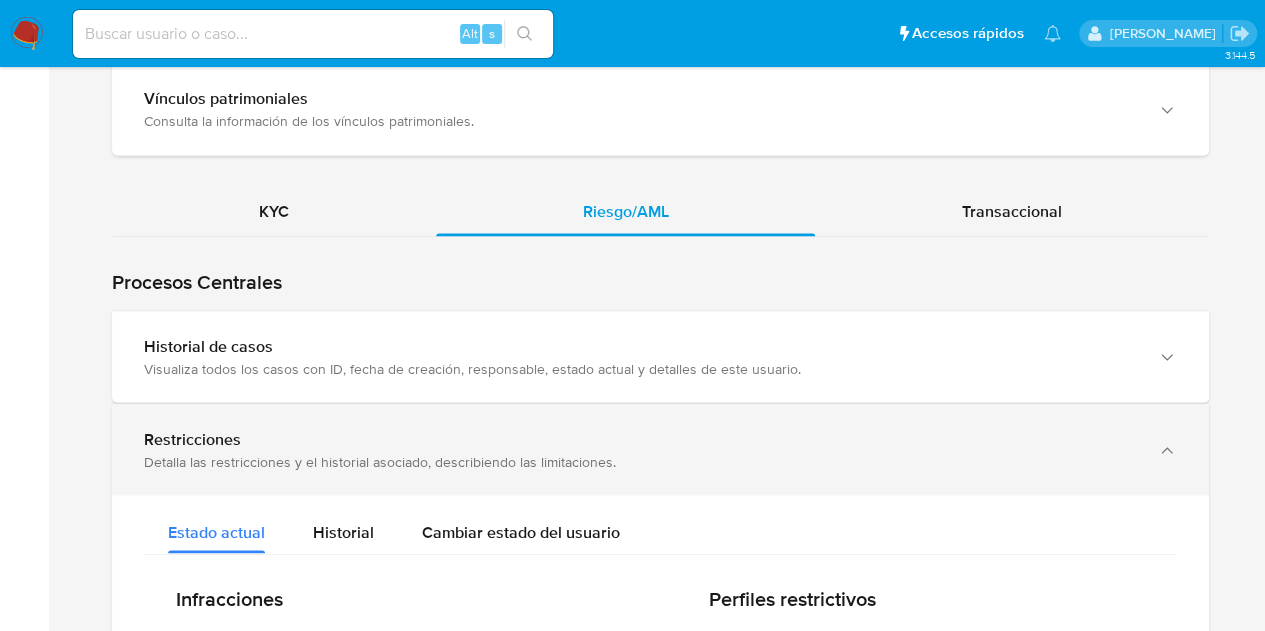 click on "Restricciones Detalla las restricciones y el historial asociado, describiendo las limitaciones." at bounding box center (660, 449) 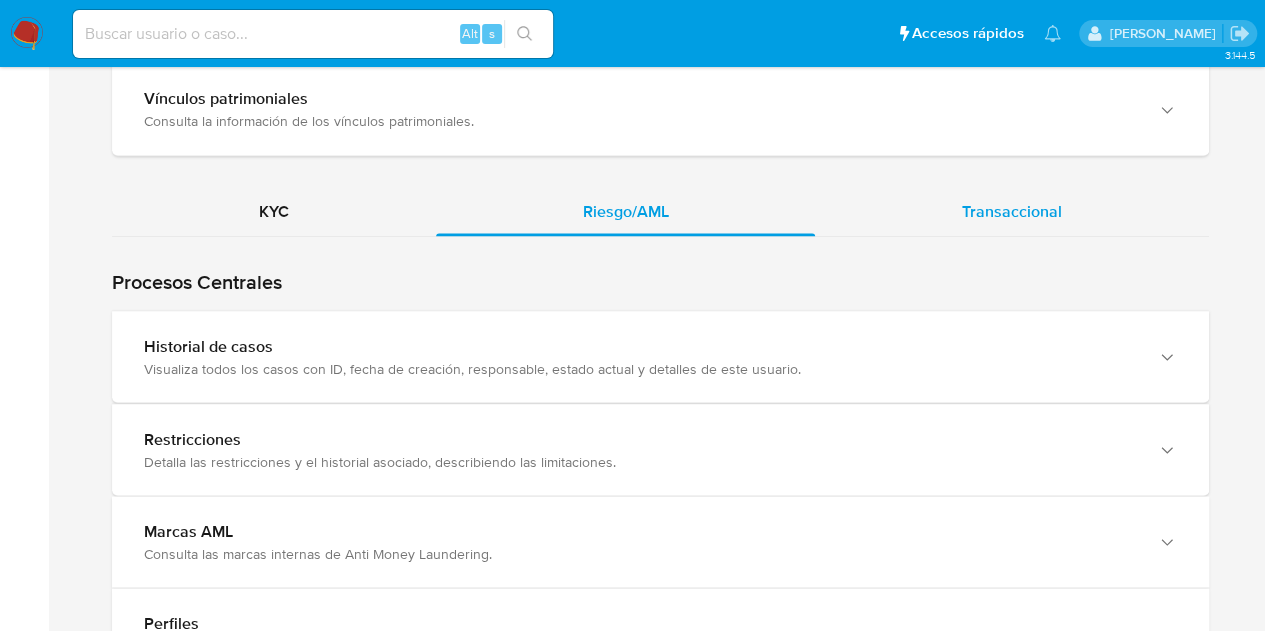 click on "Transaccional" at bounding box center (1012, 212) 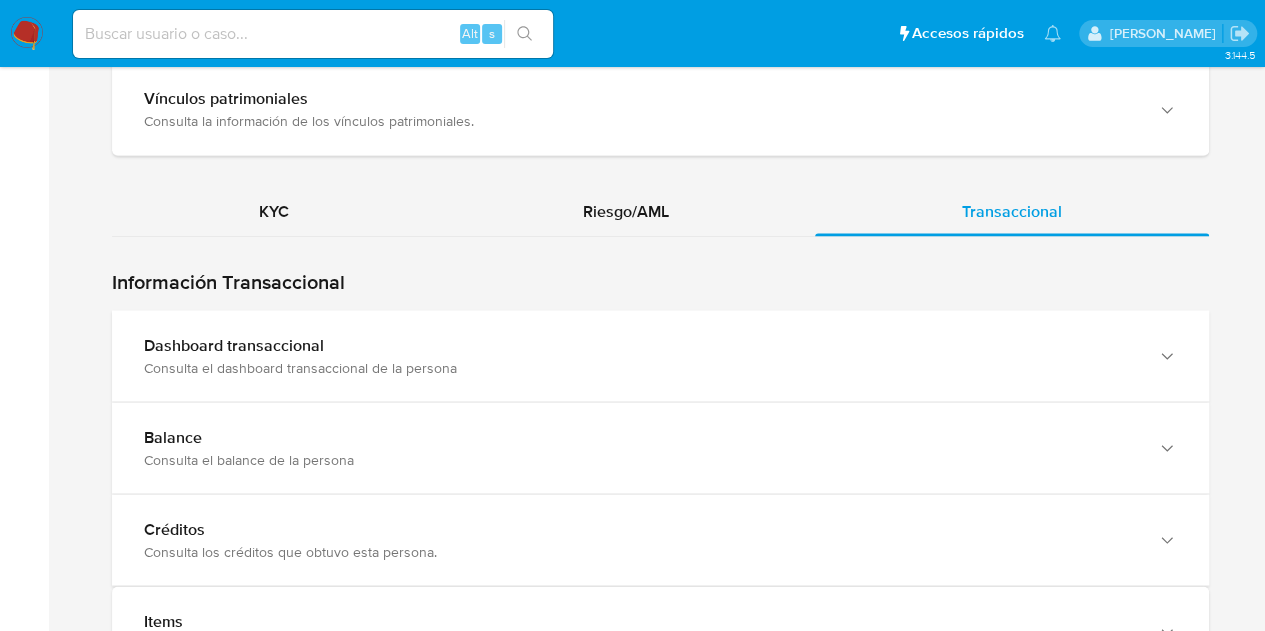 click on "Dashboard transaccional" at bounding box center [640, 345] 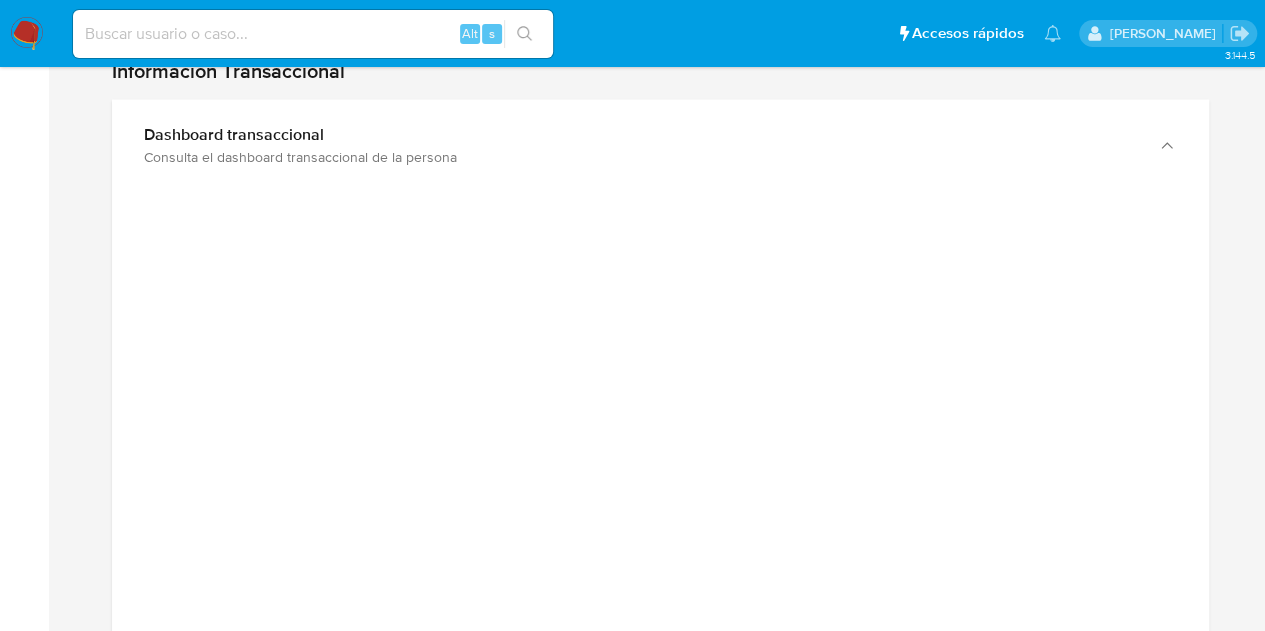 scroll, scrollTop: 1872, scrollLeft: 0, axis: vertical 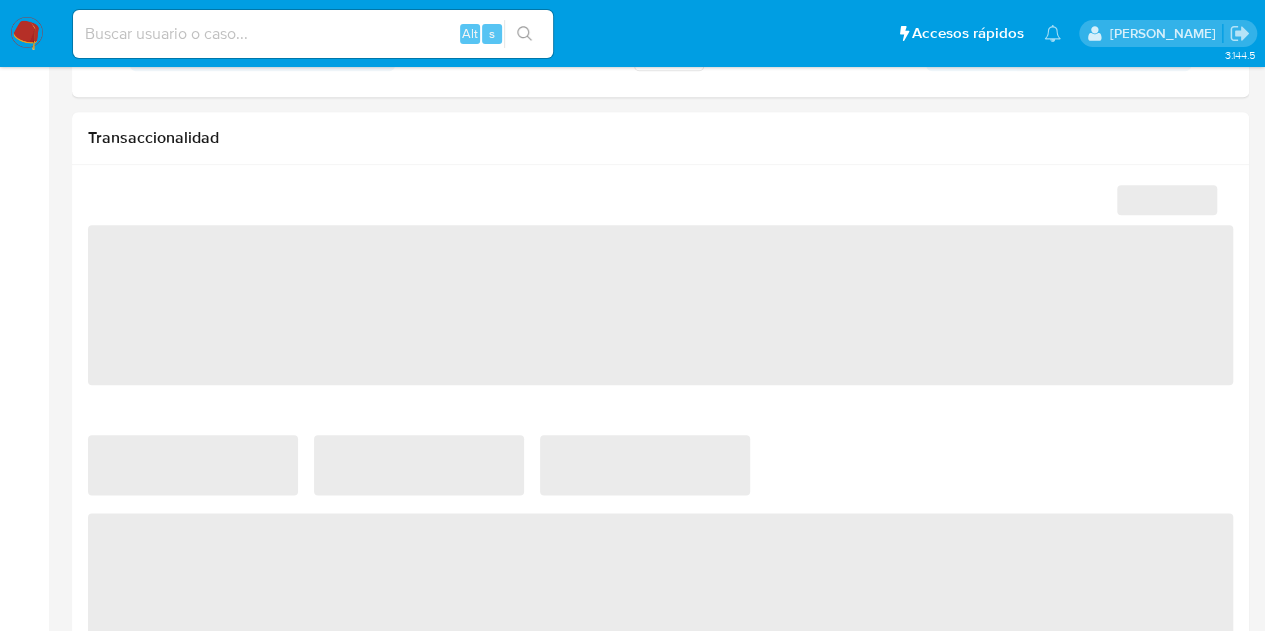 select on "10" 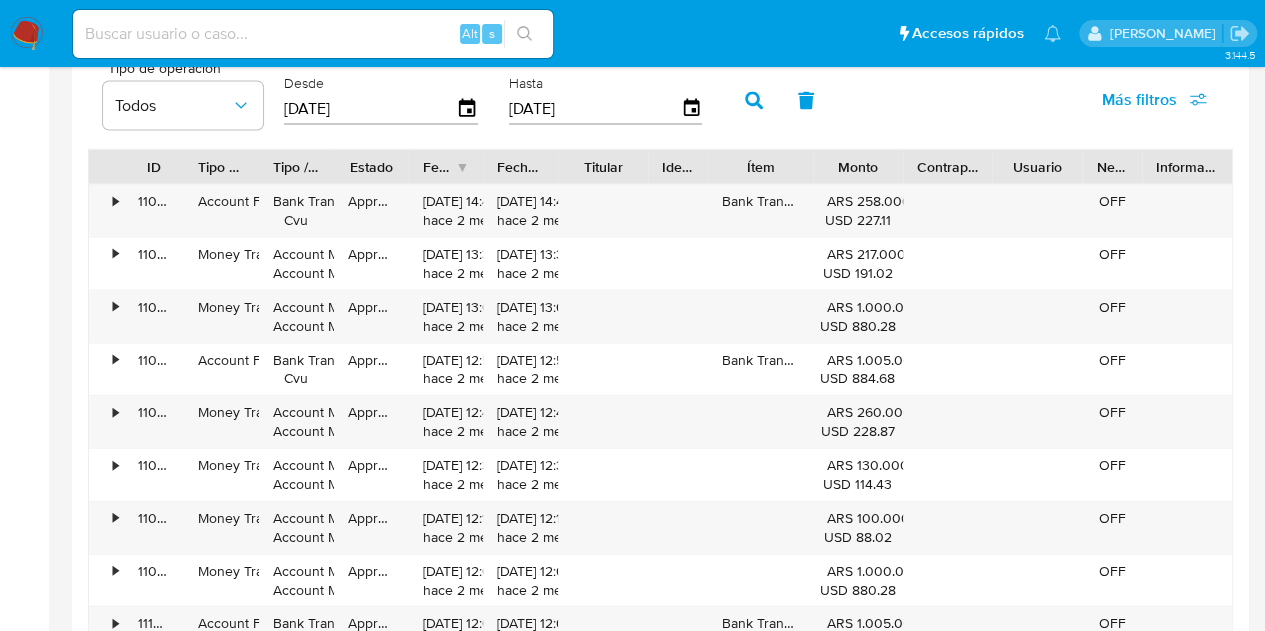 scroll, scrollTop: 2446, scrollLeft: 0, axis: vertical 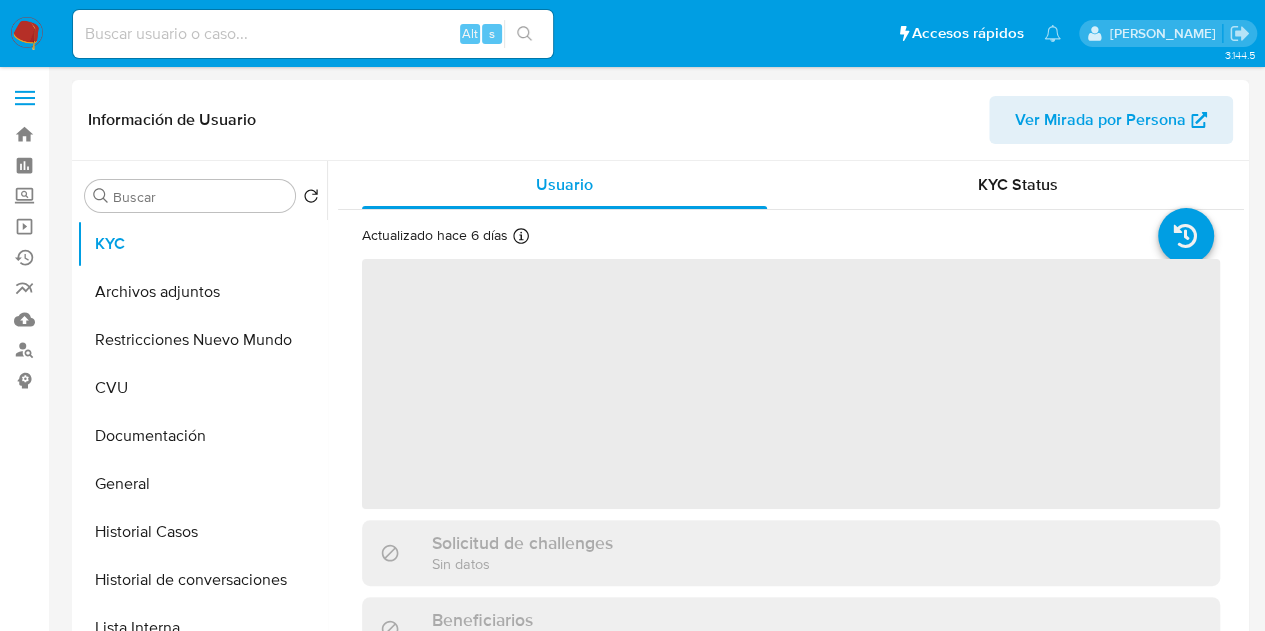 click on "Ver Mirada por Persona" at bounding box center [1100, 120] 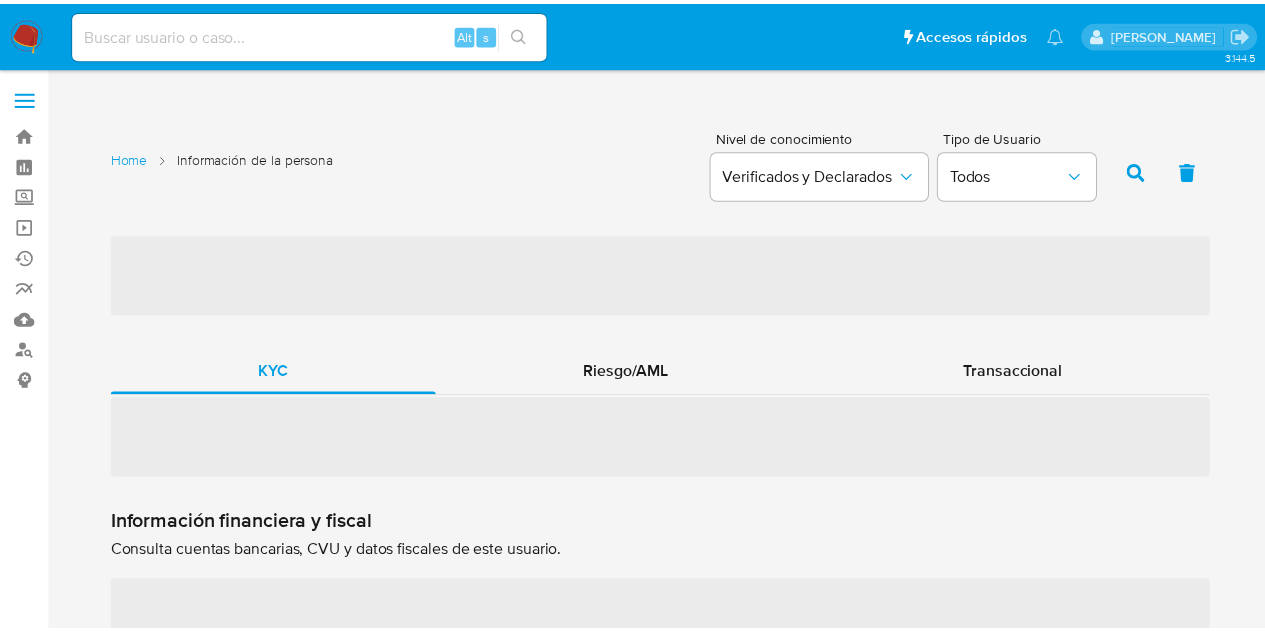 scroll, scrollTop: 0, scrollLeft: 0, axis: both 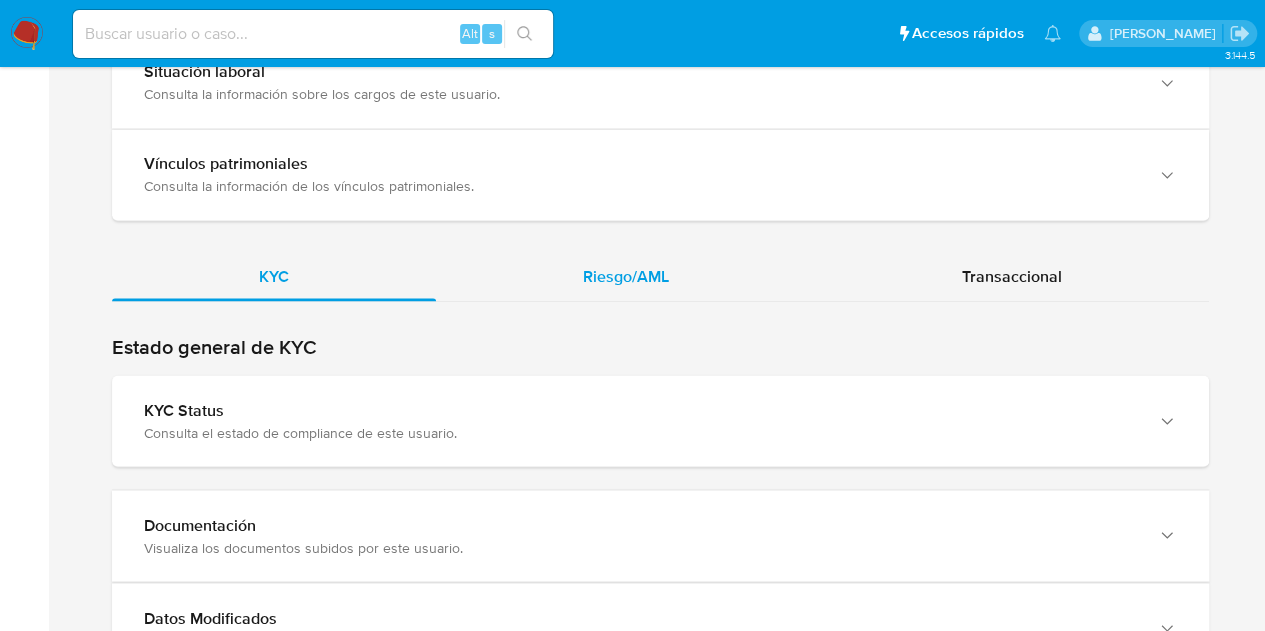 click on "Riesgo/AML" at bounding box center (626, 276) 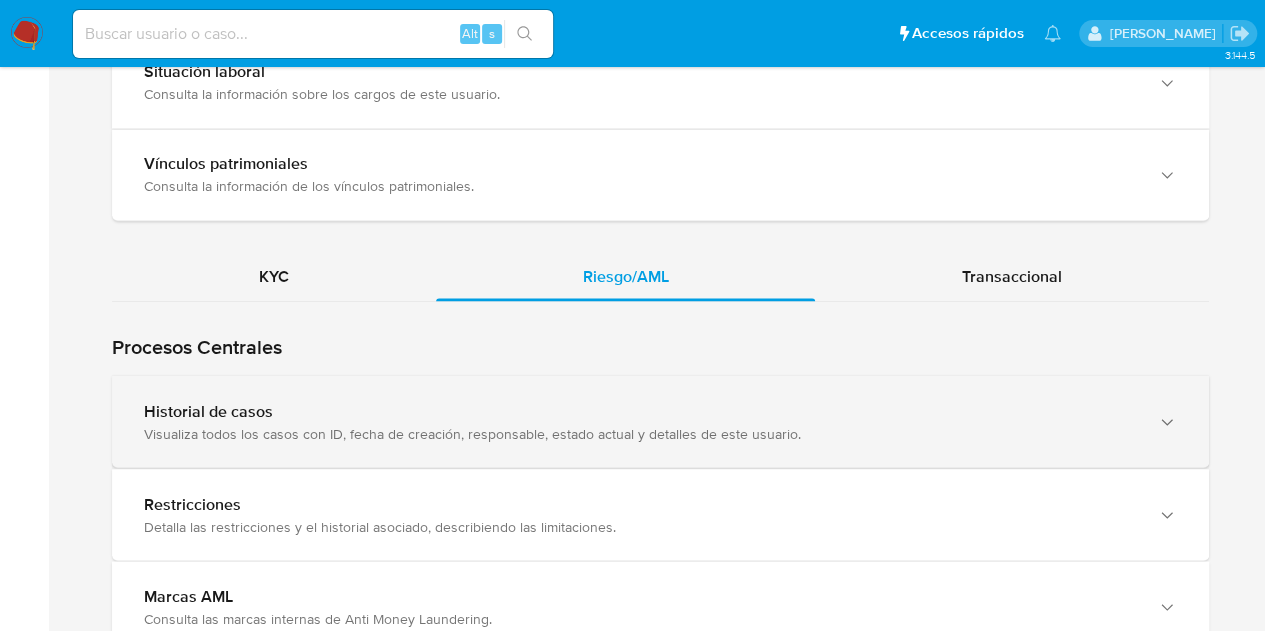 click on "Historial de casos" at bounding box center [640, 411] 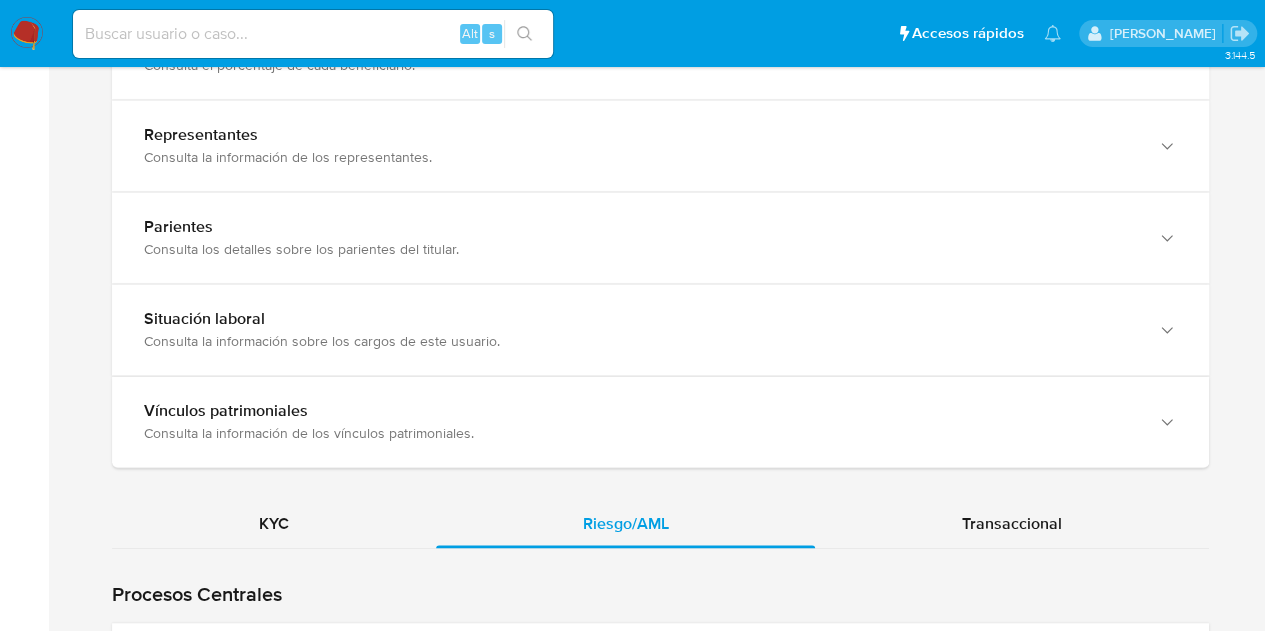 scroll, scrollTop: 1314, scrollLeft: 0, axis: vertical 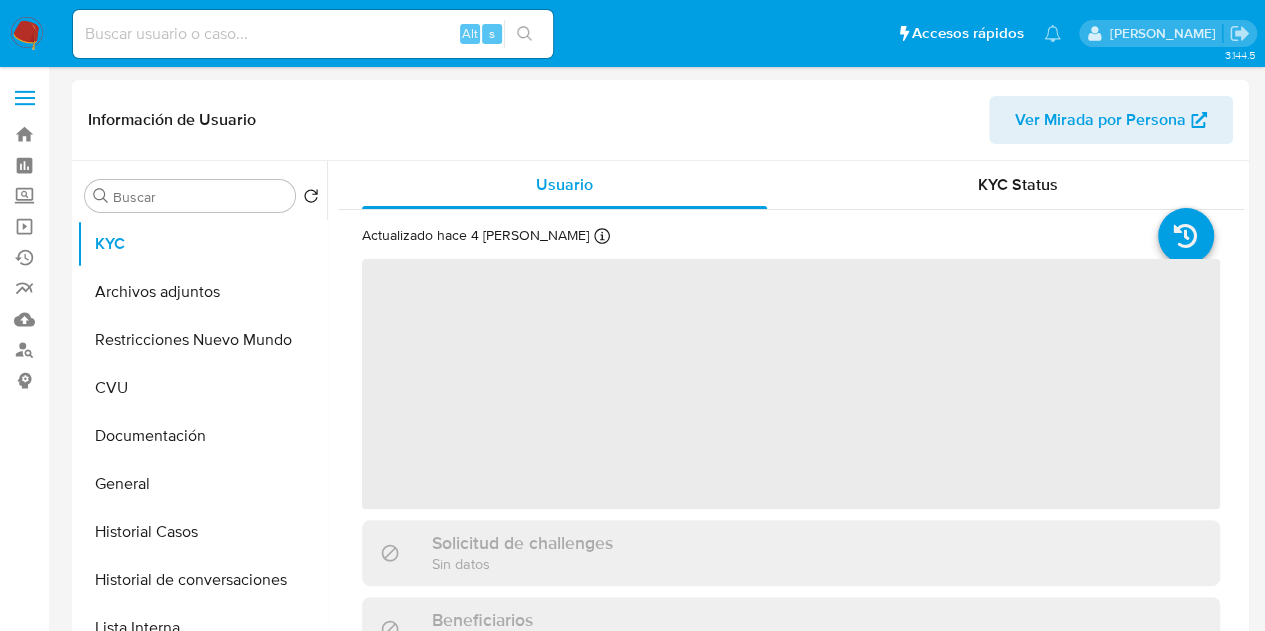 click on "Ver Mirada por Persona" at bounding box center [1100, 120] 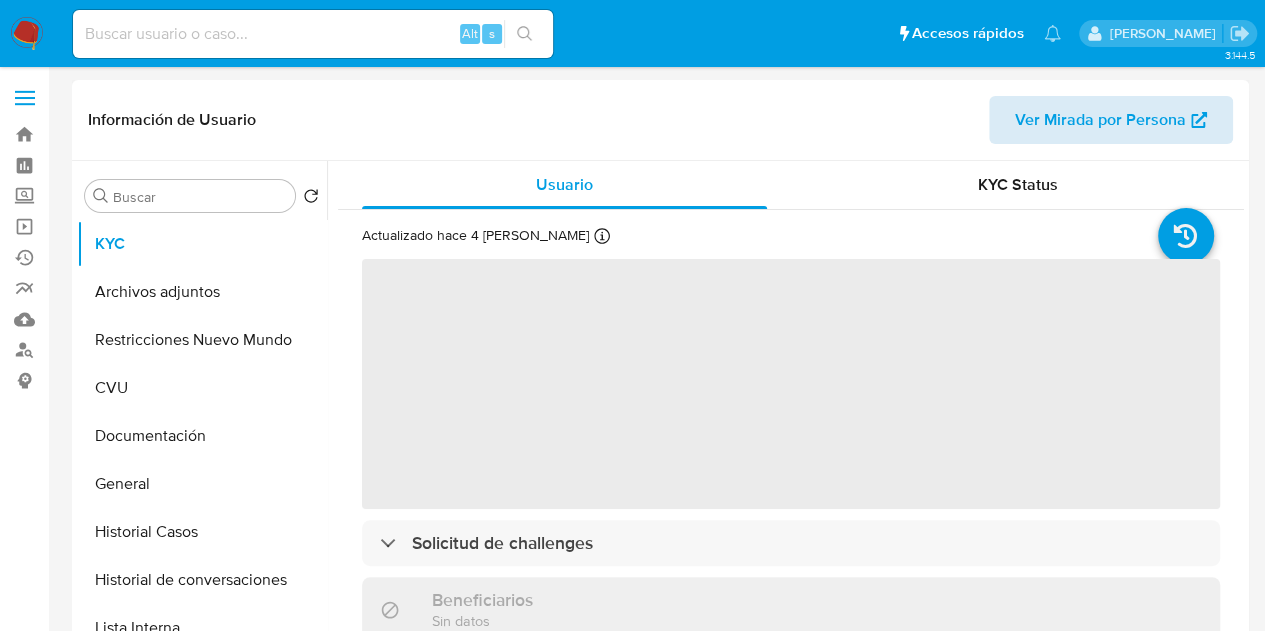 select on "10" 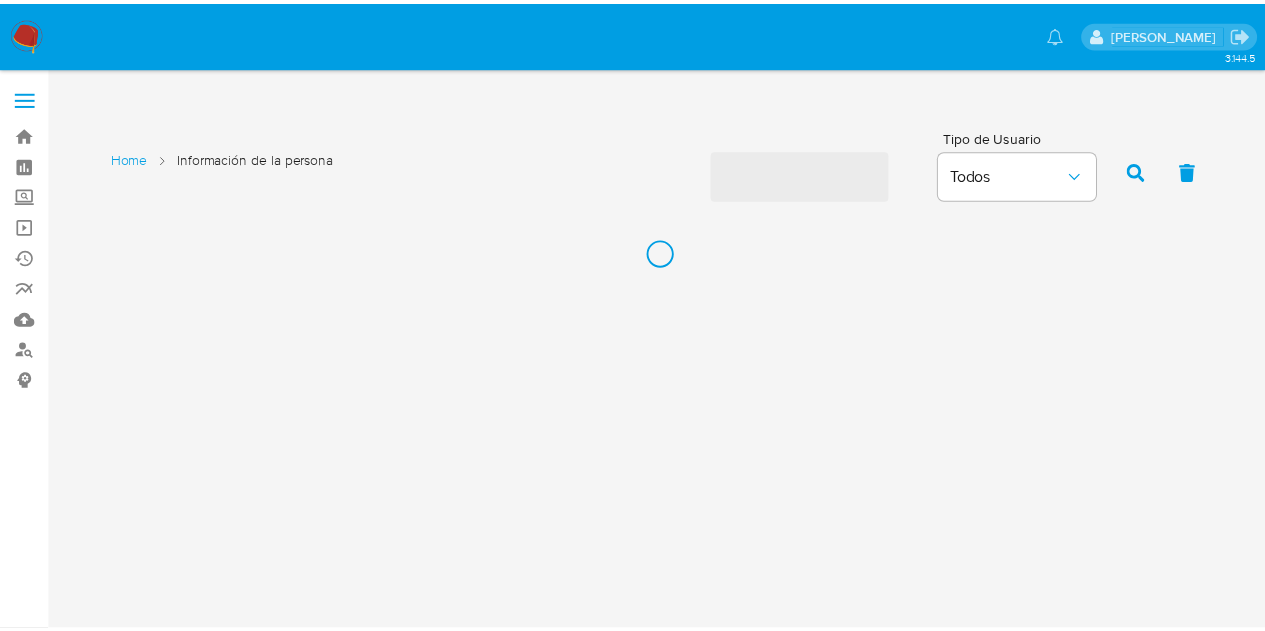 scroll, scrollTop: 0, scrollLeft: 0, axis: both 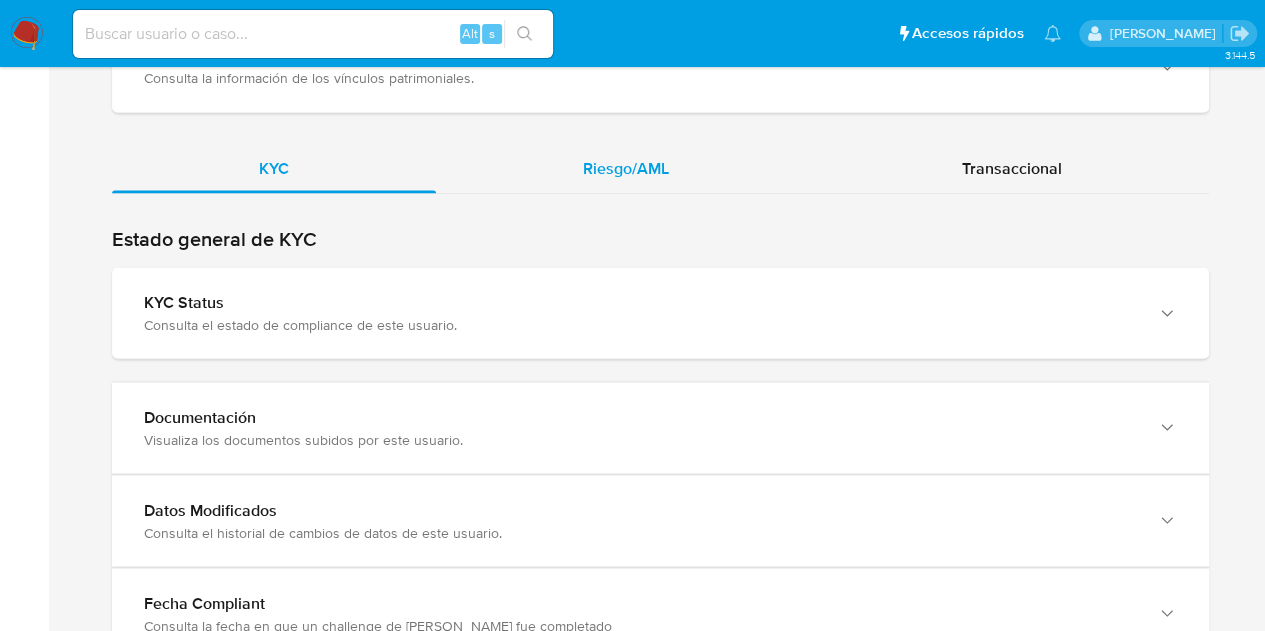 click on "Riesgo/AML" at bounding box center (626, 169) 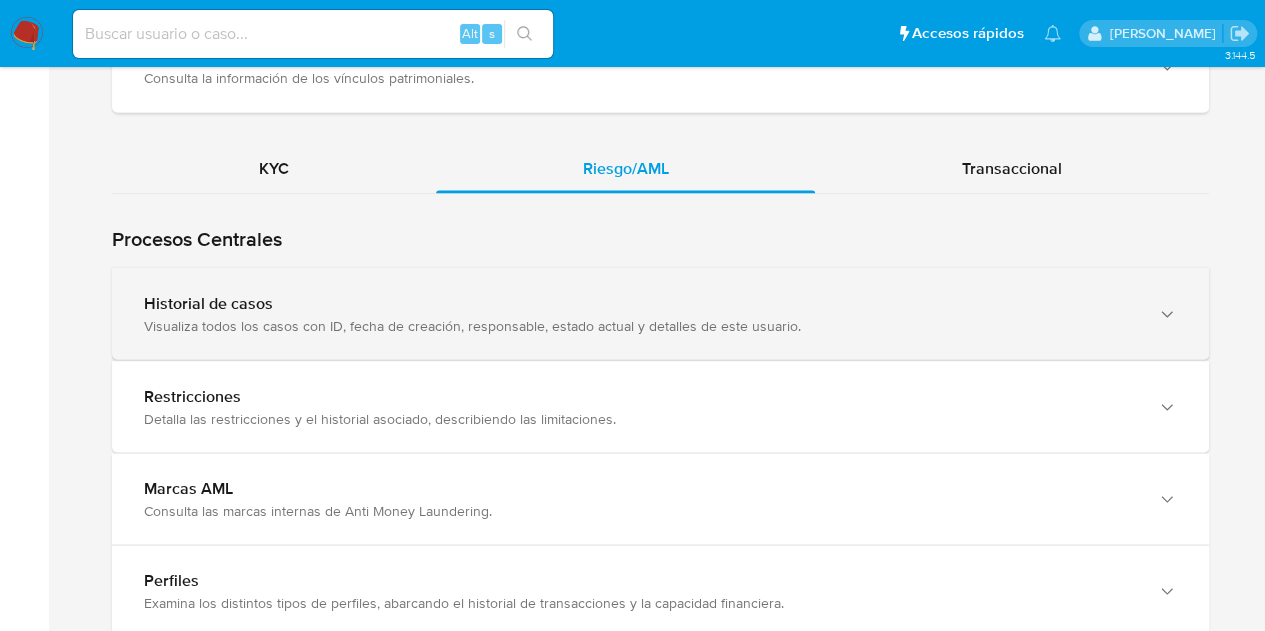 click on "Historial de casos" at bounding box center [640, 303] 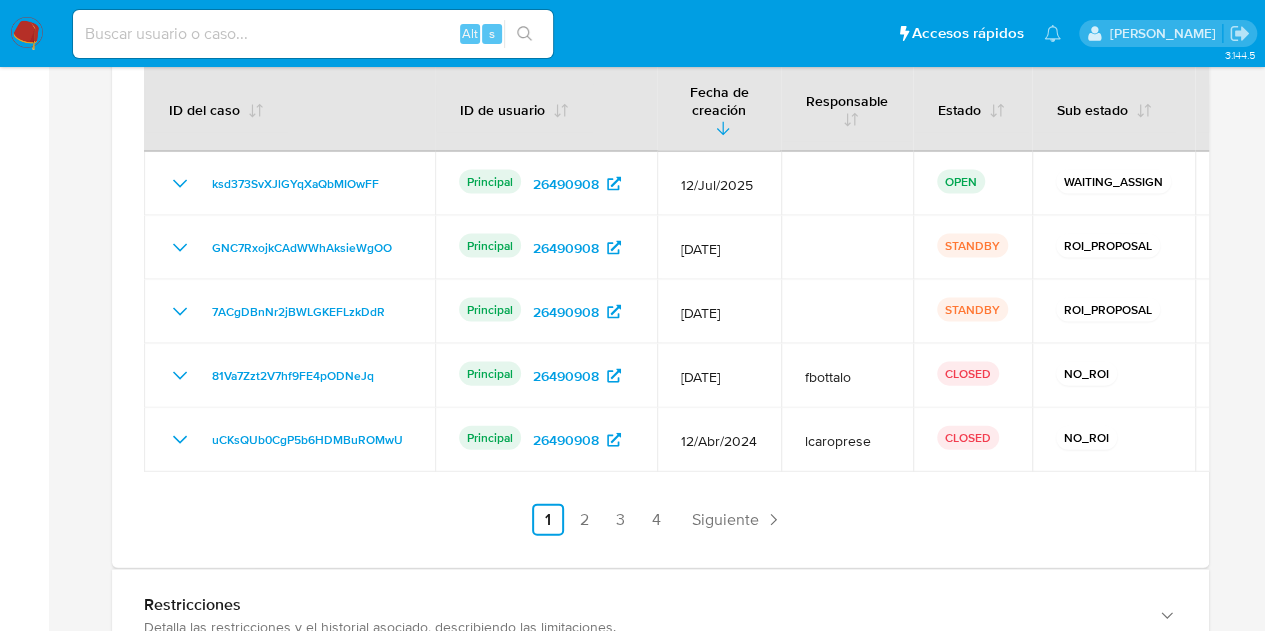 scroll, scrollTop: 1980, scrollLeft: 0, axis: vertical 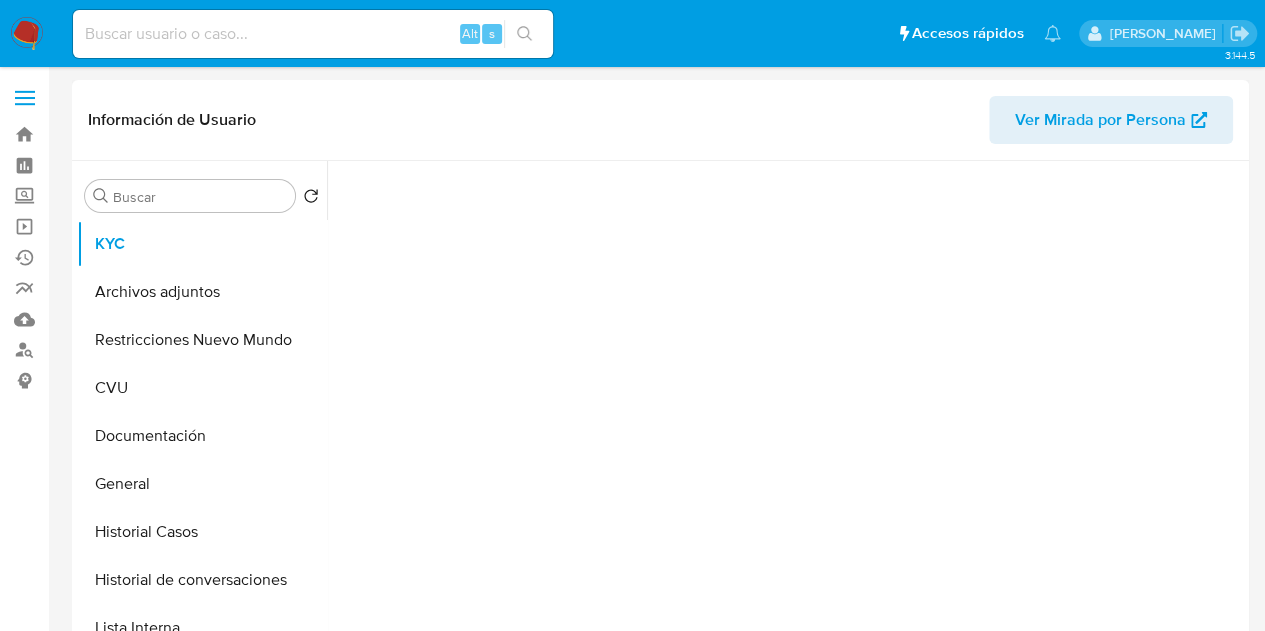 click on "Ver Mirada por Persona" at bounding box center [1100, 120] 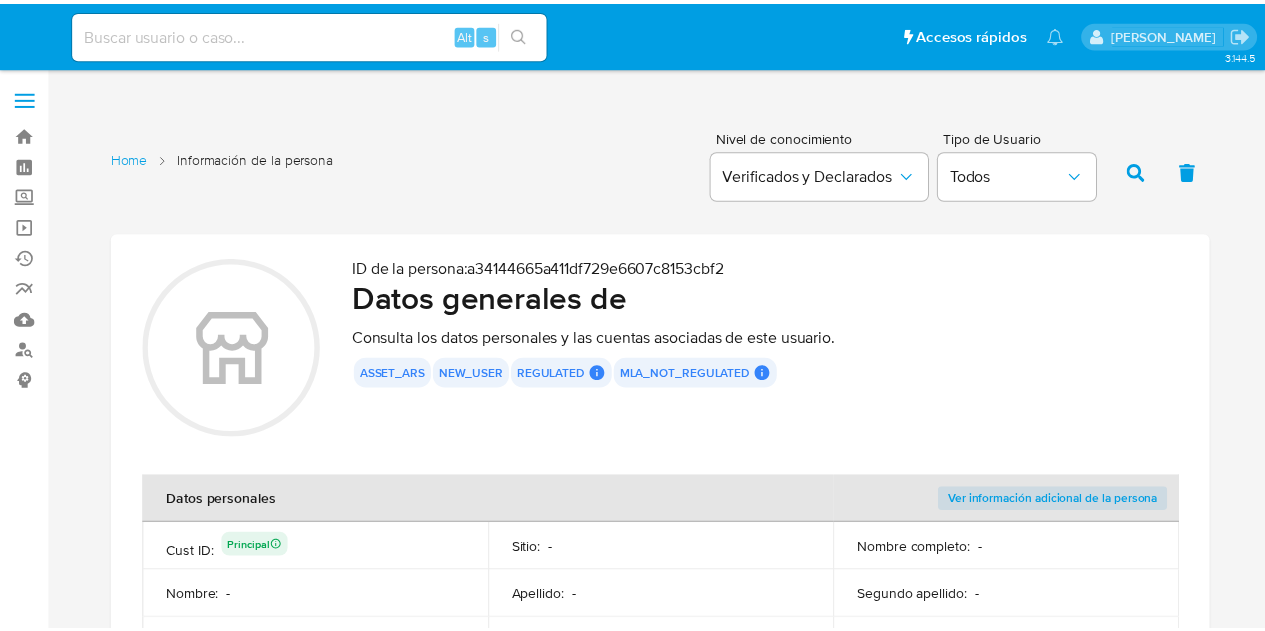 scroll, scrollTop: 0, scrollLeft: 0, axis: both 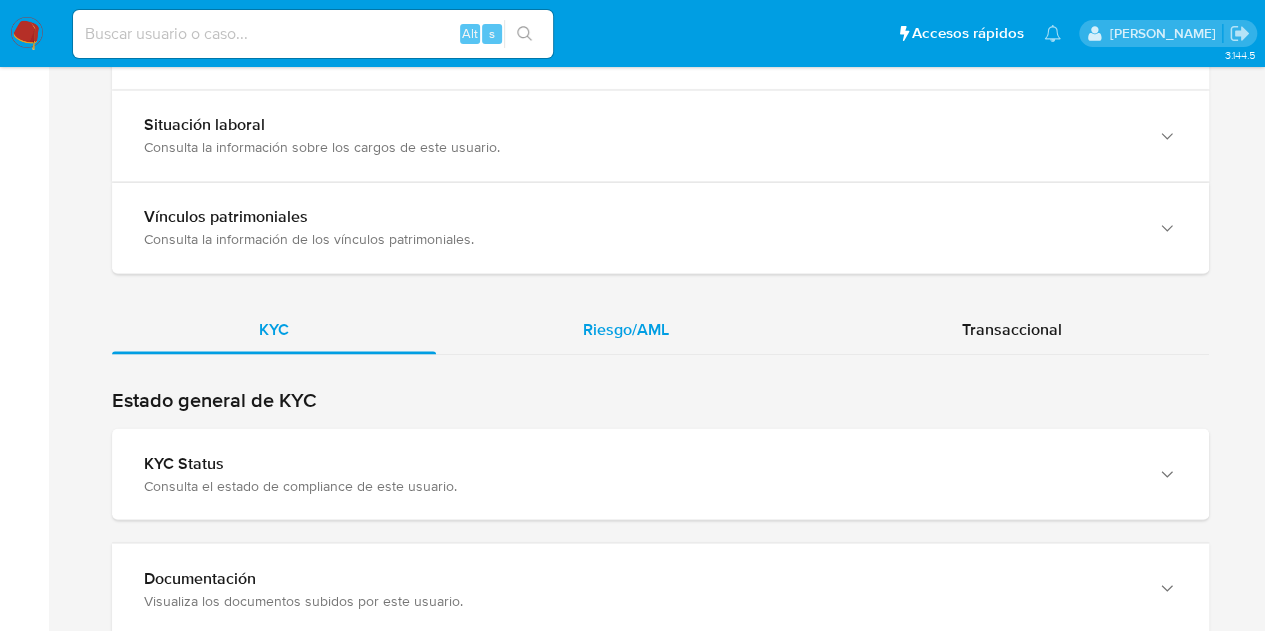 click on "Riesgo/AML" at bounding box center [626, 330] 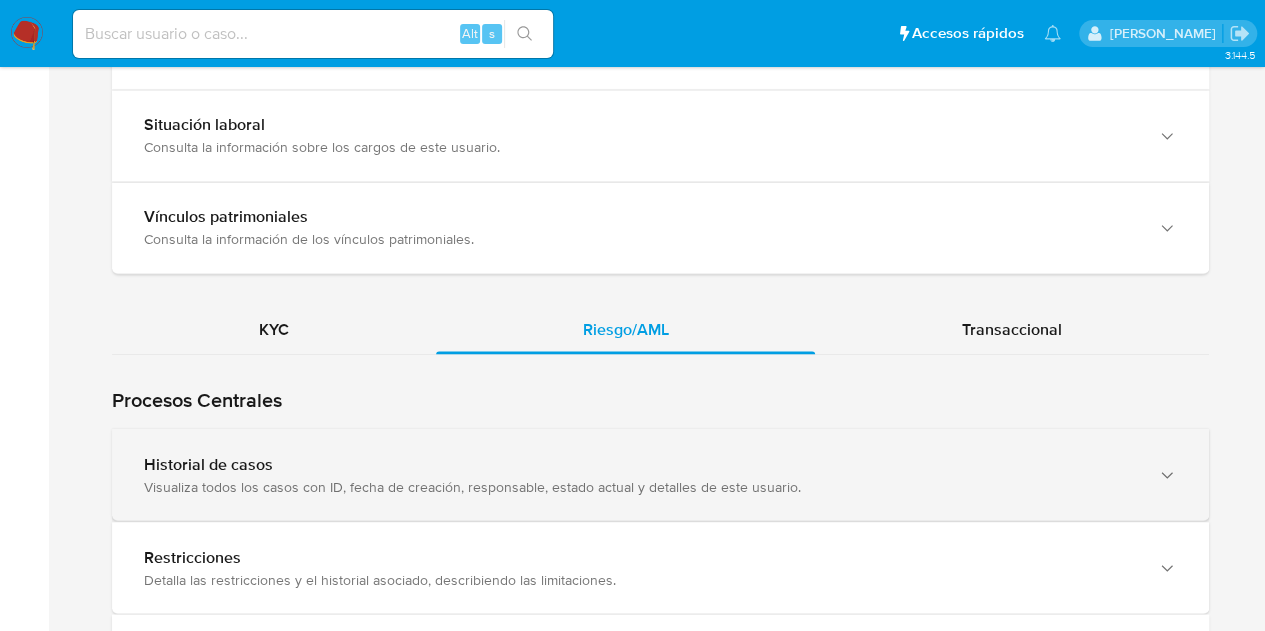 click on "Historial de casos Visualiza todos los casos con ID, fecha de creación, responsable, estado actual y detalles de este usuario." at bounding box center (660, 474) 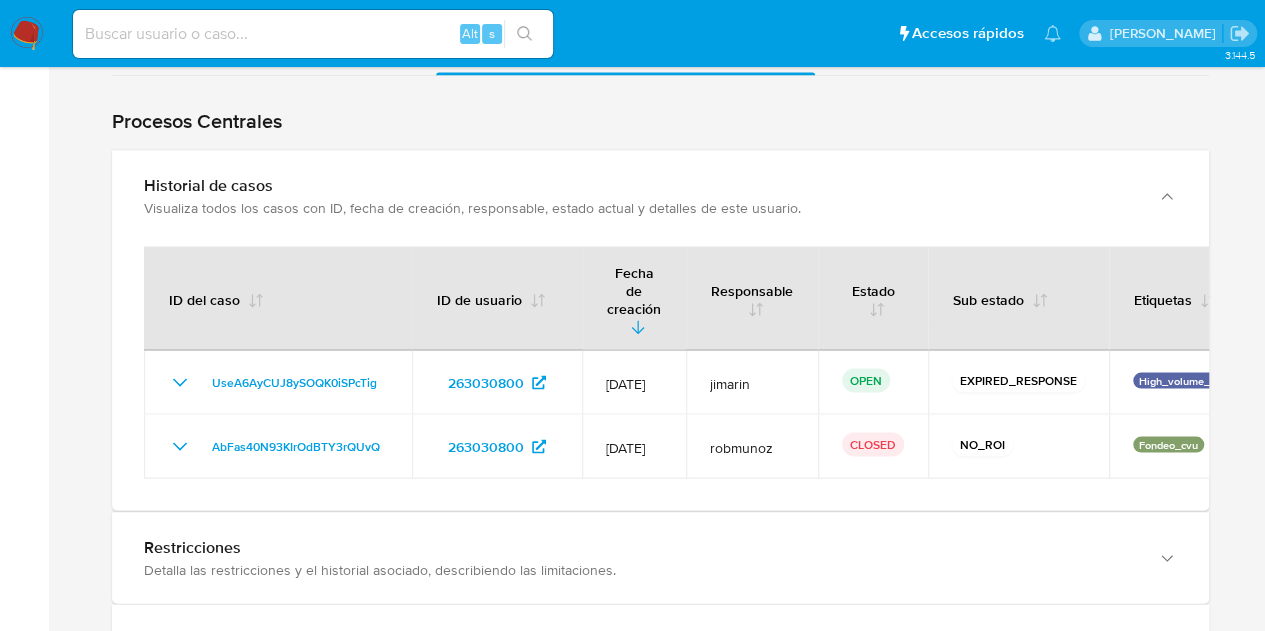 scroll, scrollTop: 1820, scrollLeft: 0, axis: vertical 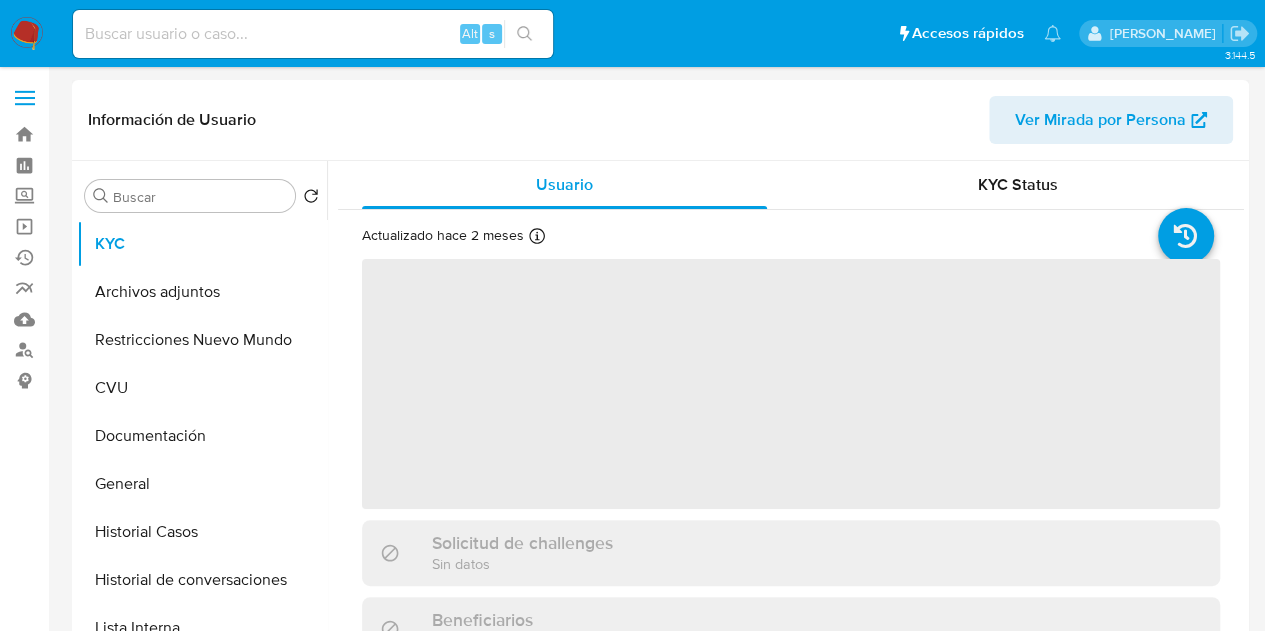 click on "Ver Mirada por Persona" at bounding box center [1111, 120] 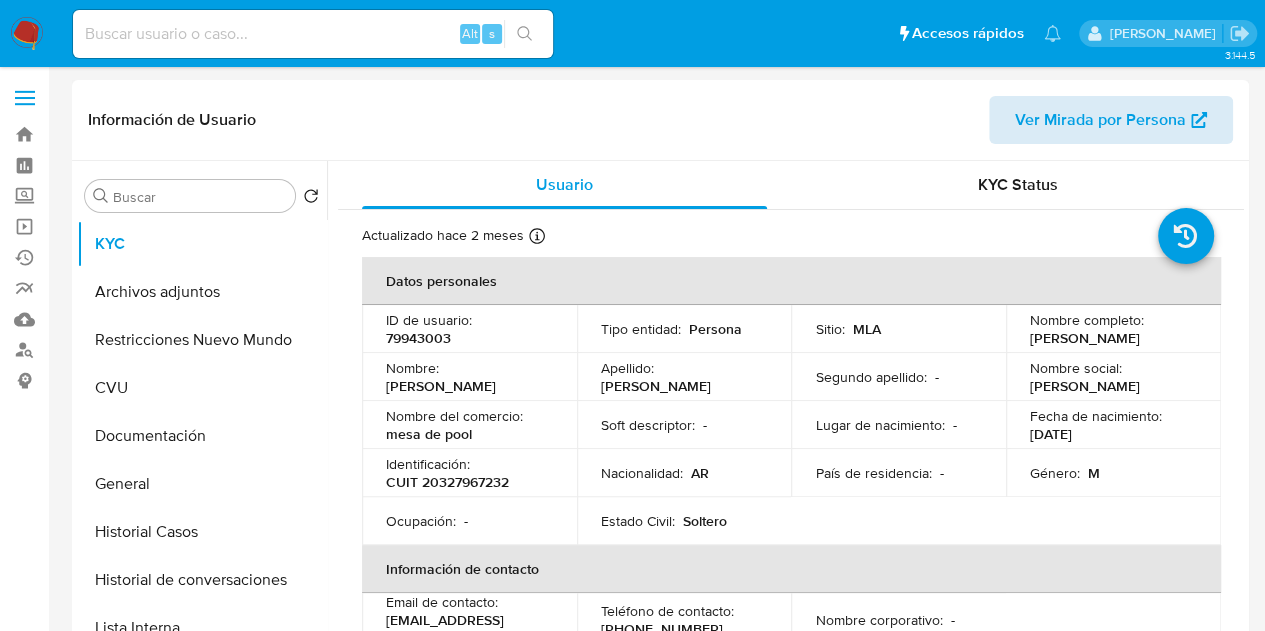 select on "10" 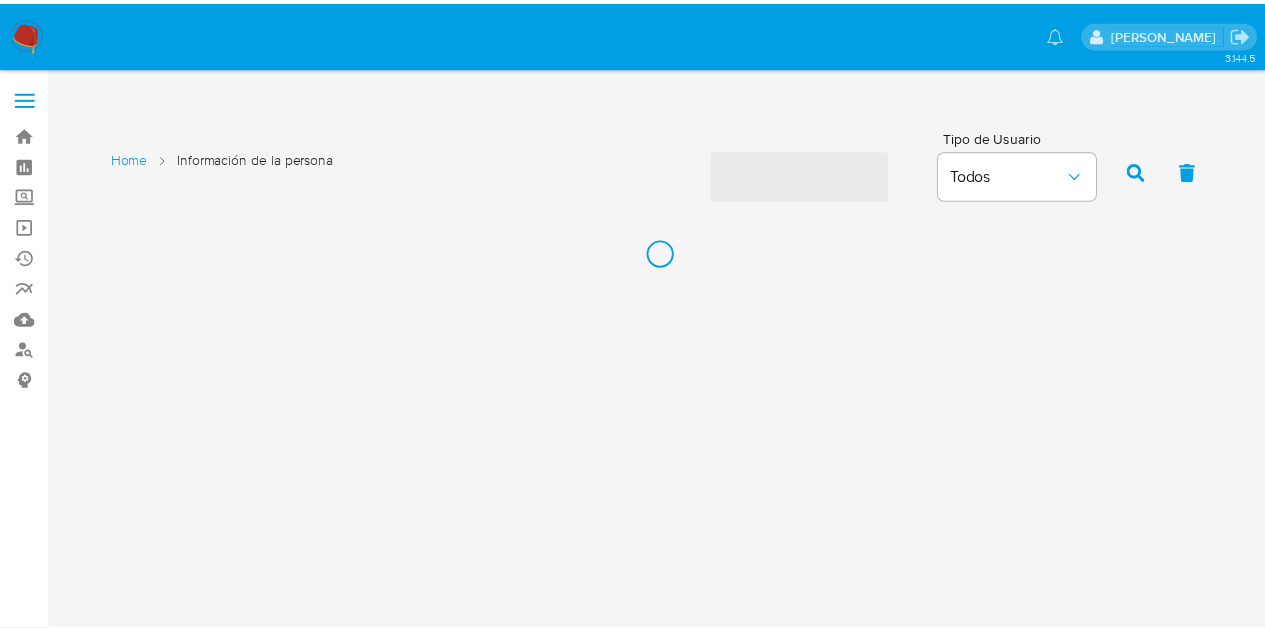 scroll, scrollTop: 0, scrollLeft: 0, axis: both 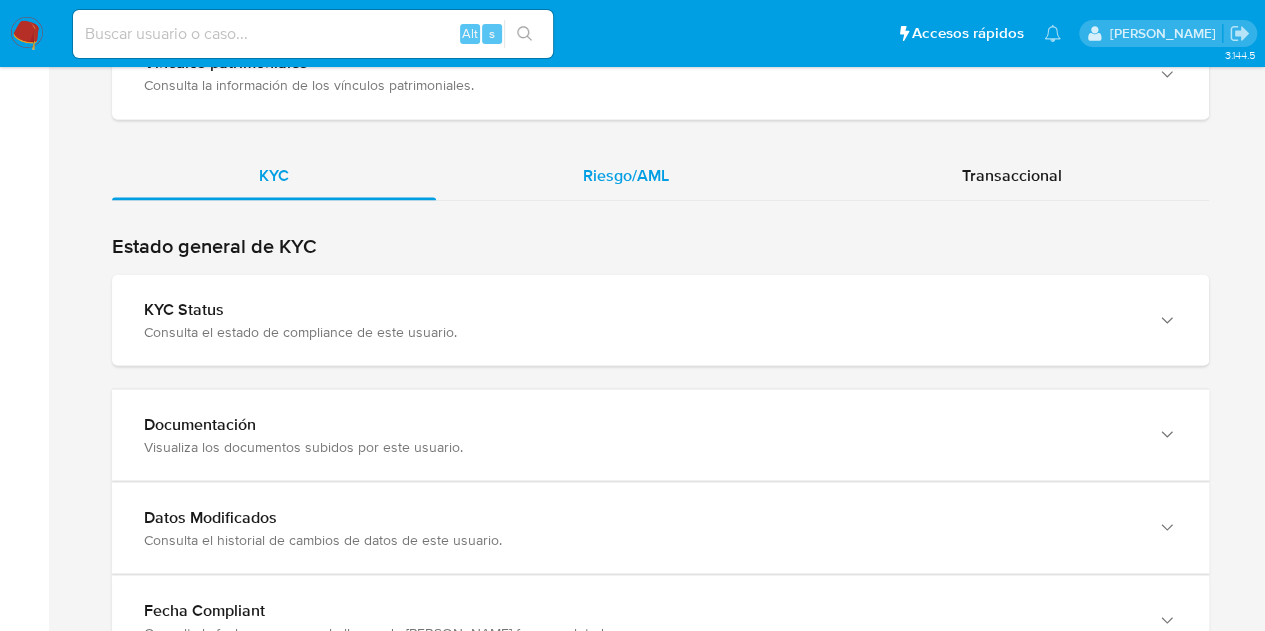 click on "Riesgo/AML" at bounding box center (626, 176) 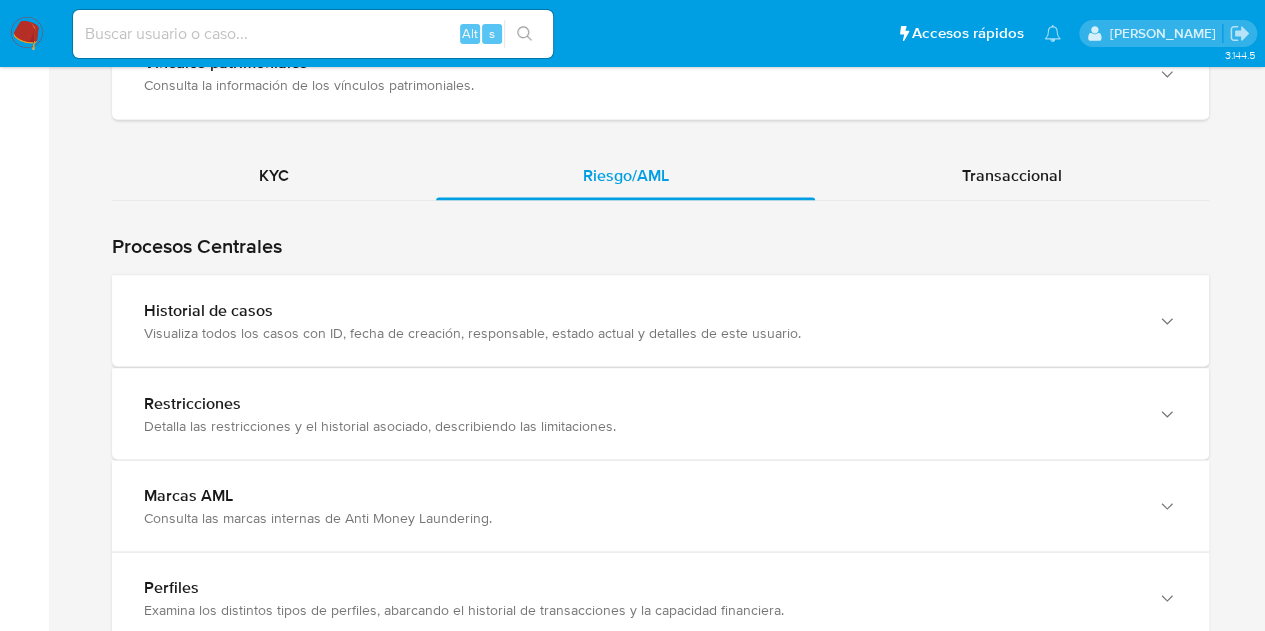 click on "Historial de casos Visualiza todos los casos con ID, fecha de creación, responsable, estado actual y detalles de este usuario." at bounding box center [660, 320] 